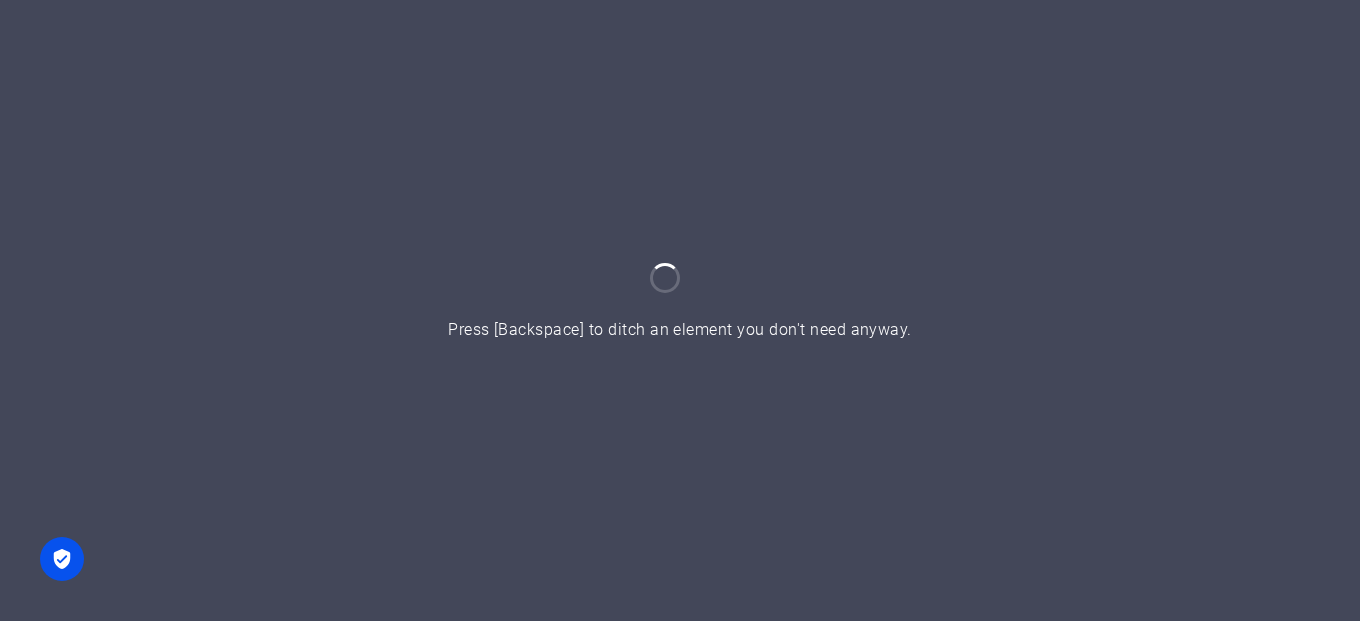 scroll, scrollTop: 0, scrollLeft: 0, axis: both 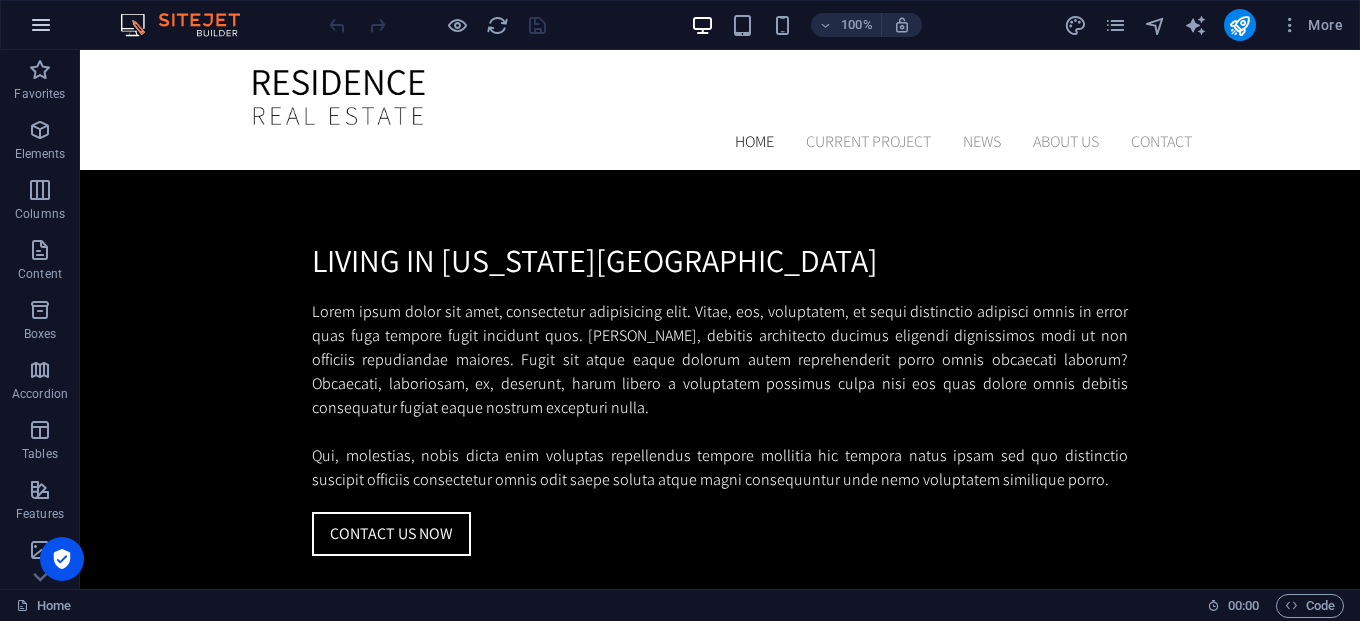 click at bounding box center (41, 25) 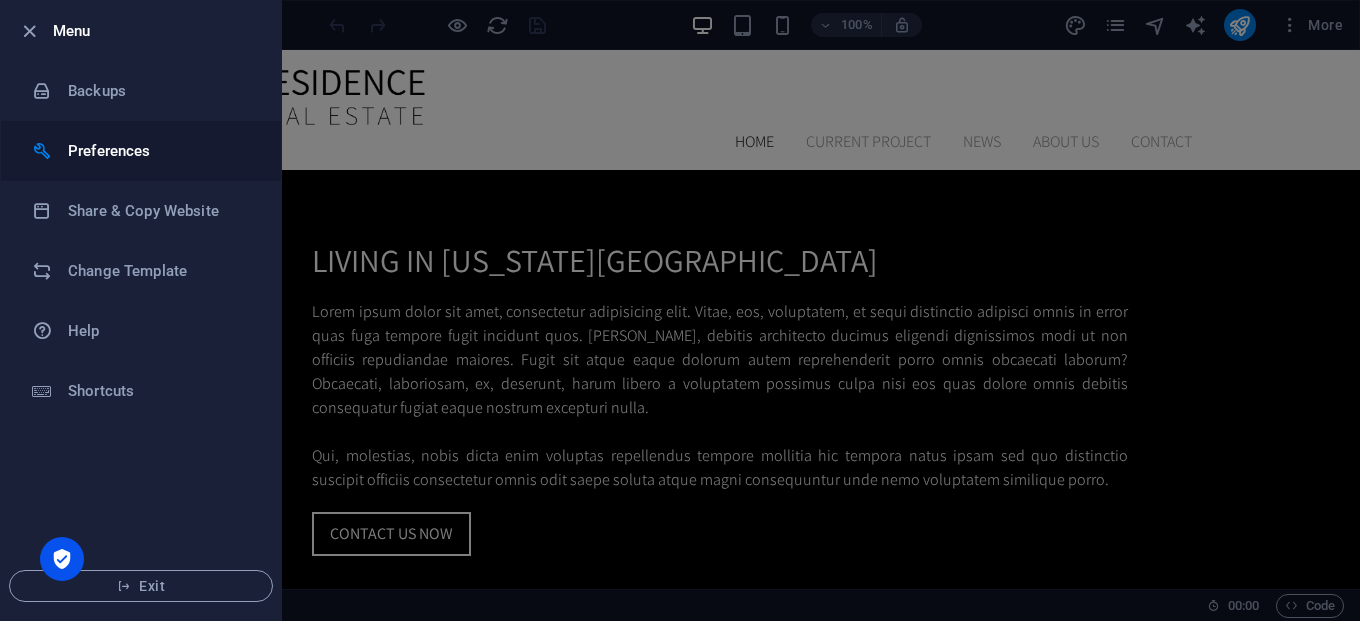click on "Preferences" at bounding box center (160, 151) 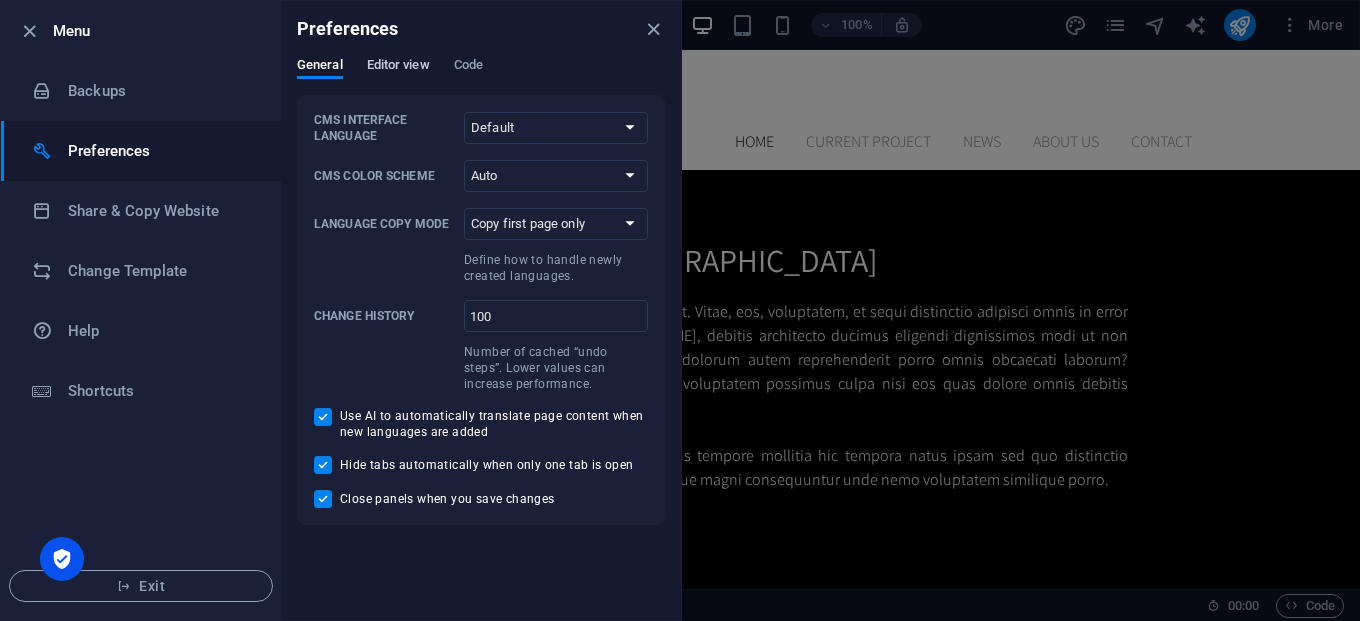 click on "Editor view" at bounding box center (398, 67) 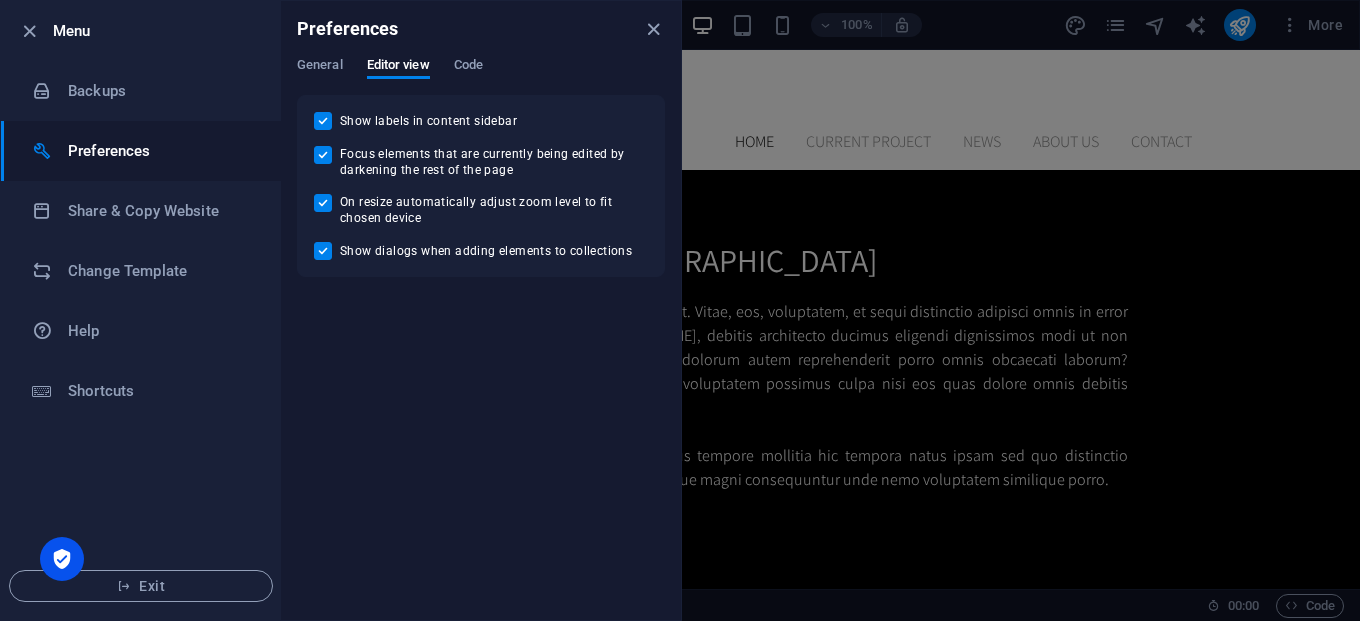 click on "General Editor view Code" at bounding box center (481, 76) 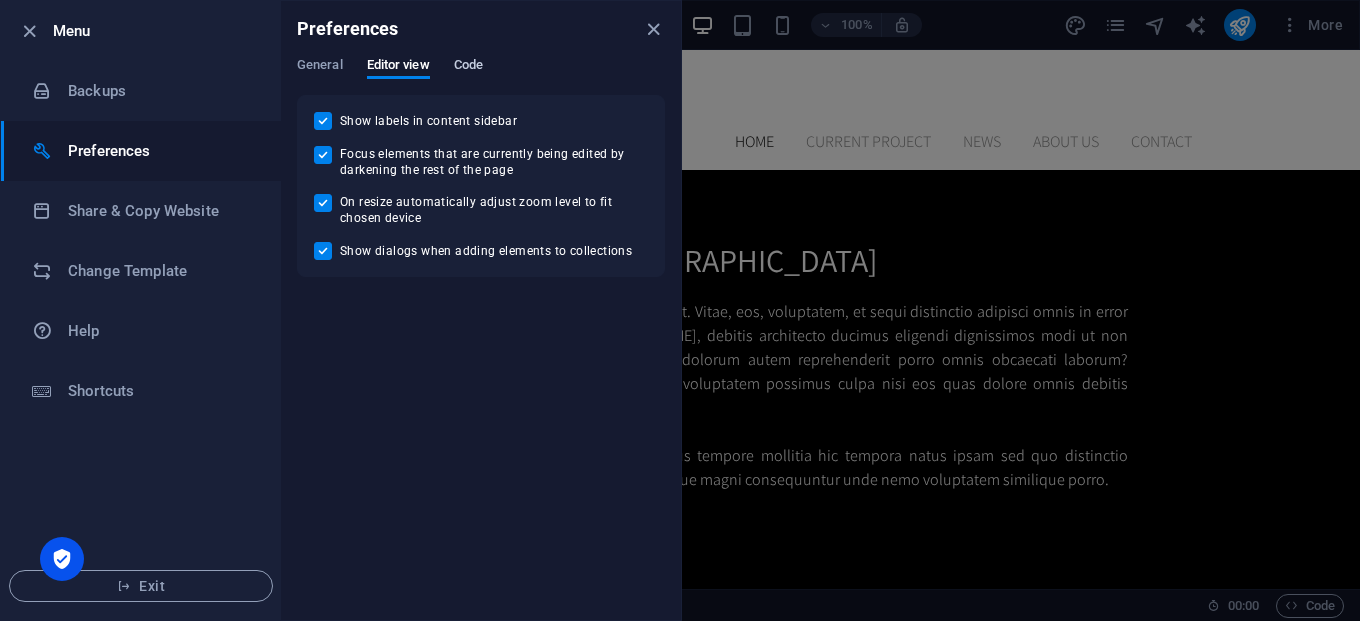 click on "Code" at bounding box center [468, 67] 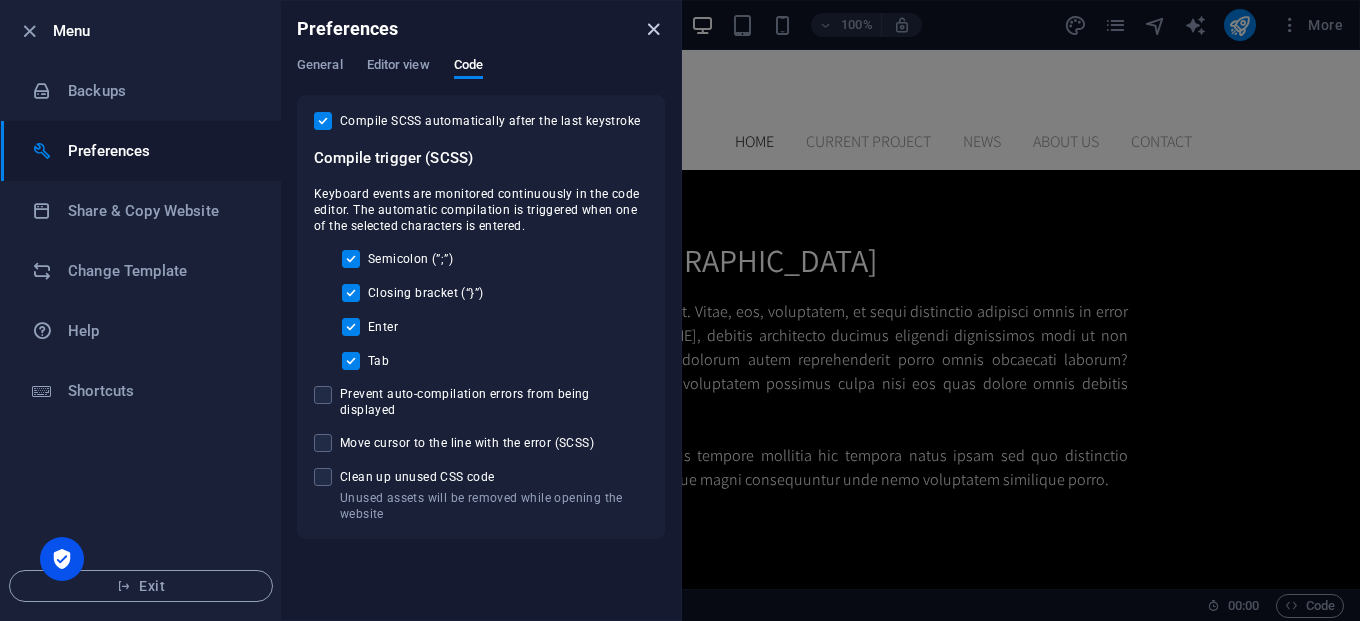 click at bounding box center [653, 29] 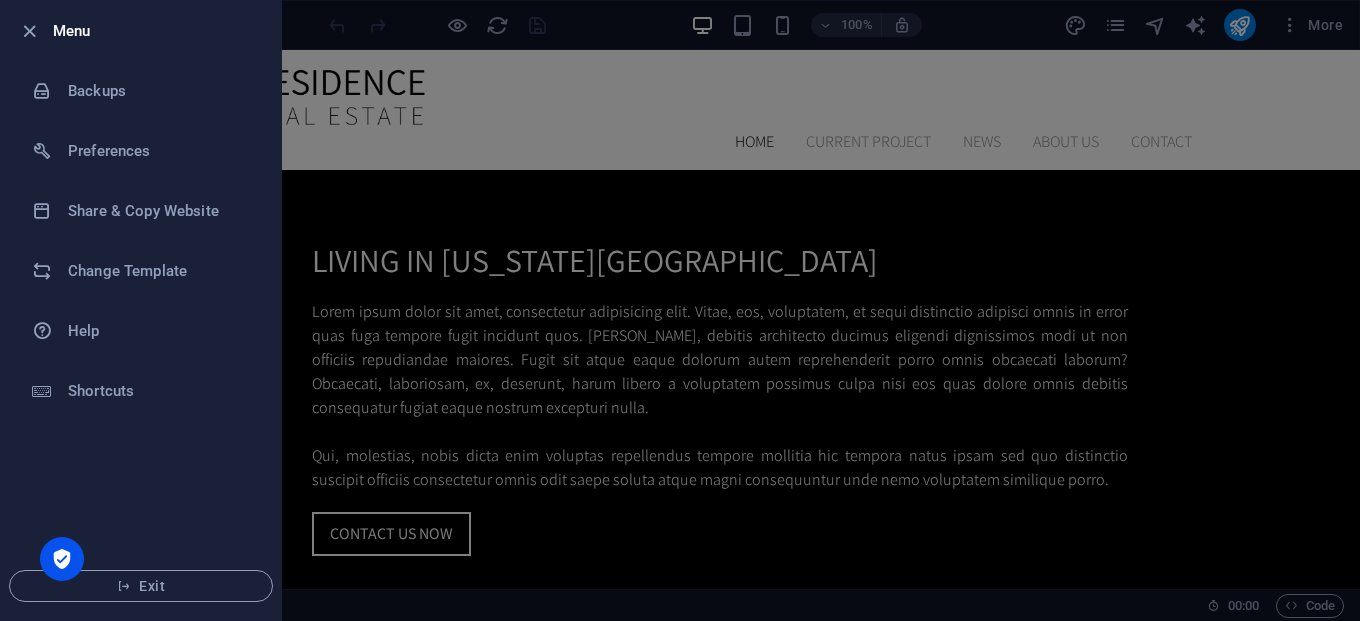 click at bounding box center (680, 310) 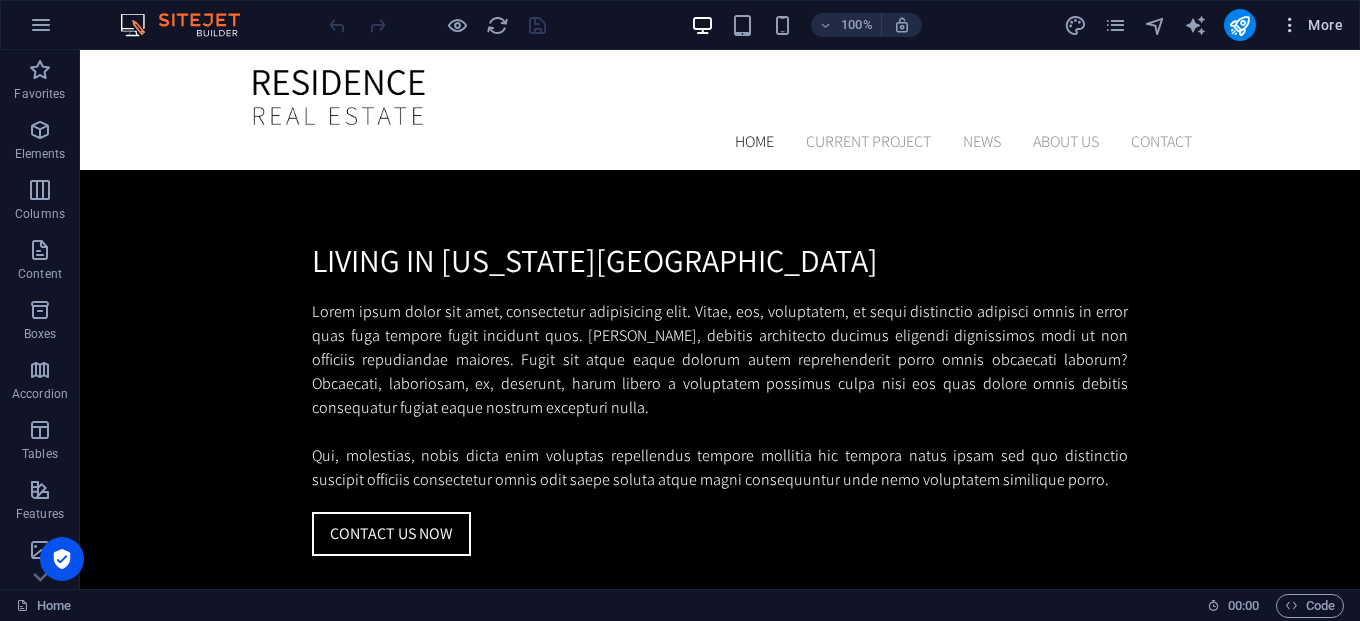 click at bounding box center (1290, 25) 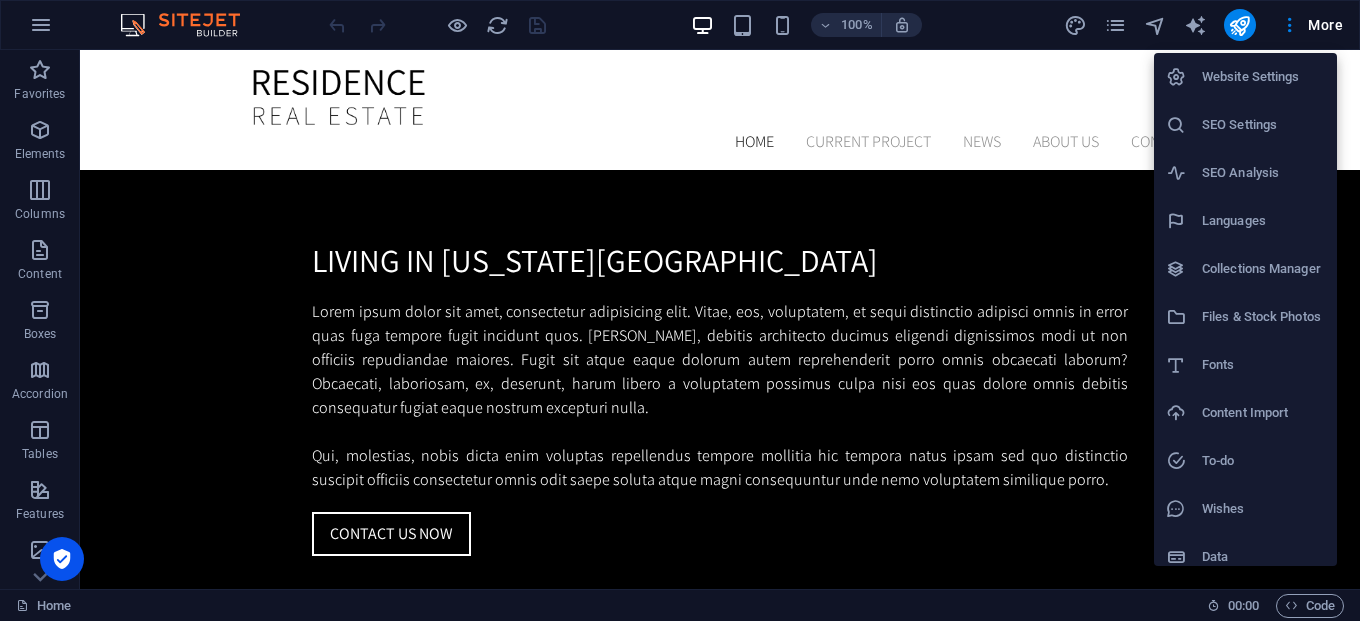 scroll, scrollTop: 15, scrollLeft: 0, axis: vertical 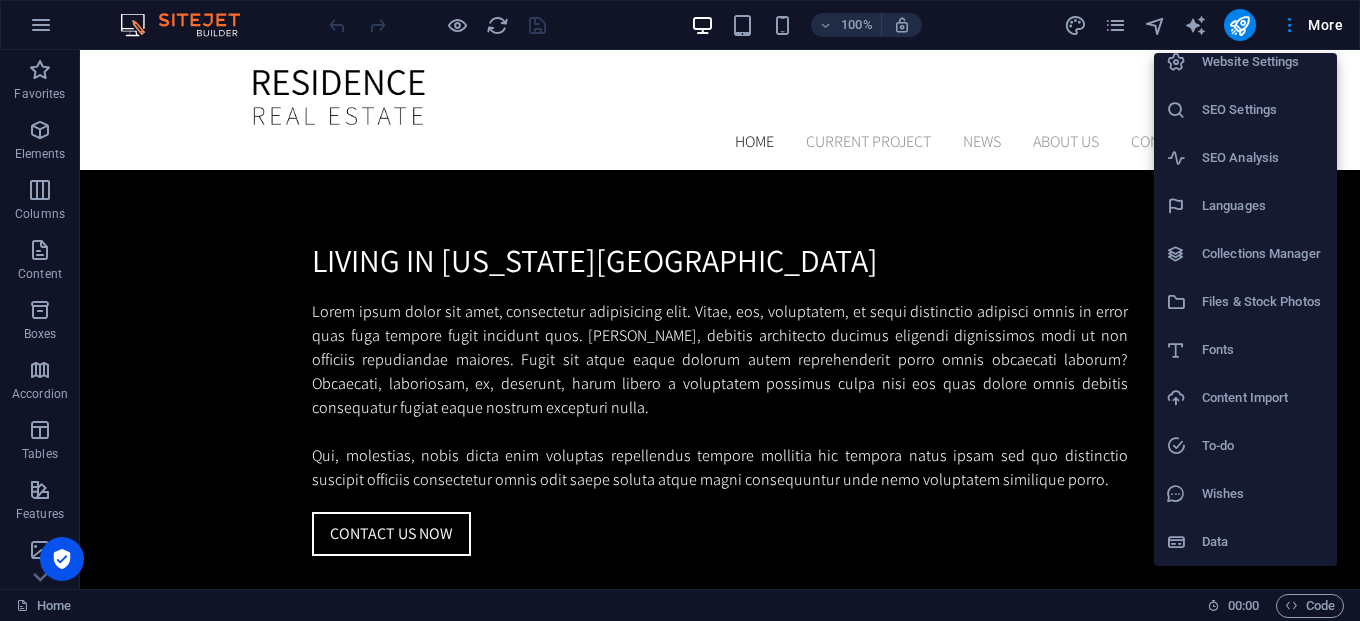 click at bounding box center [680, 310] 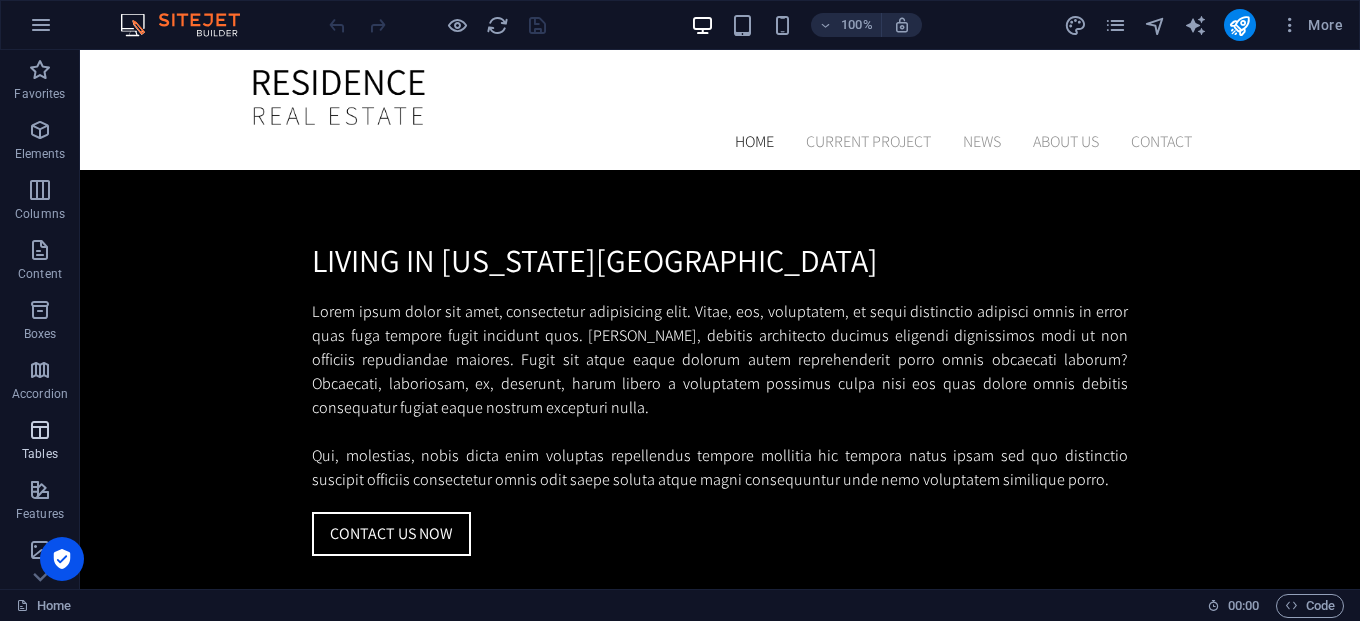 click at bounding box center [40, 430] 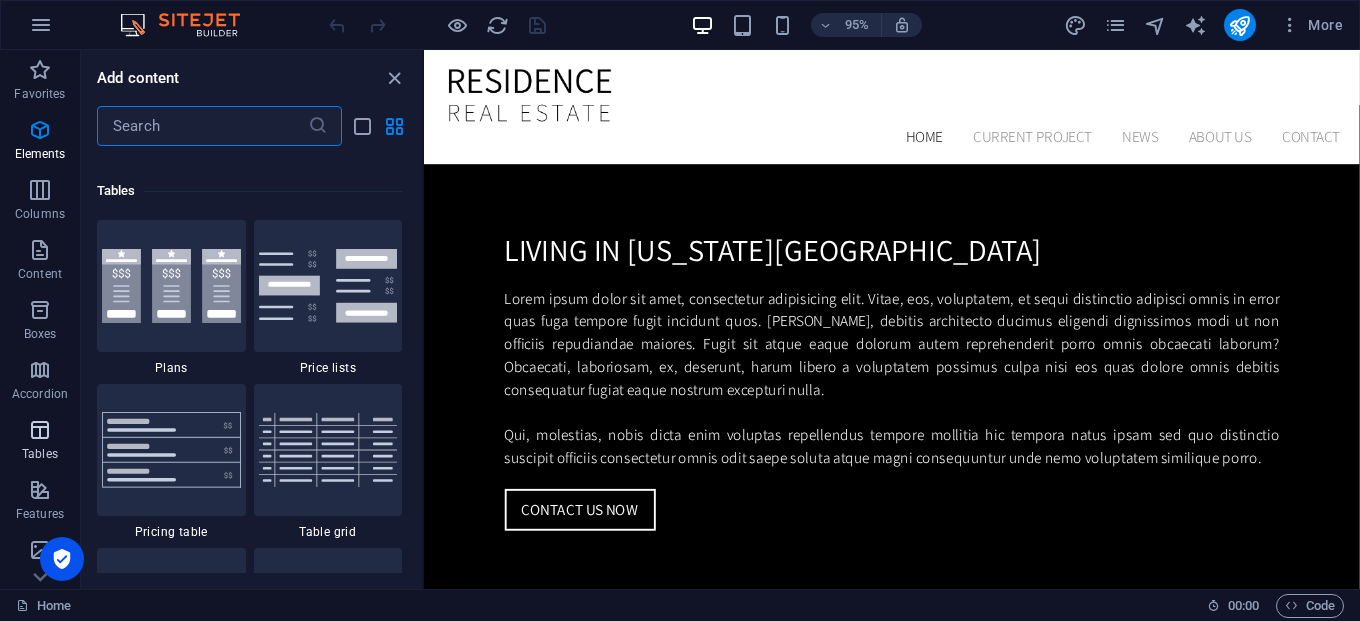 scroll, scrollTop: 6762, scrollLeft: 0, axis: vertical 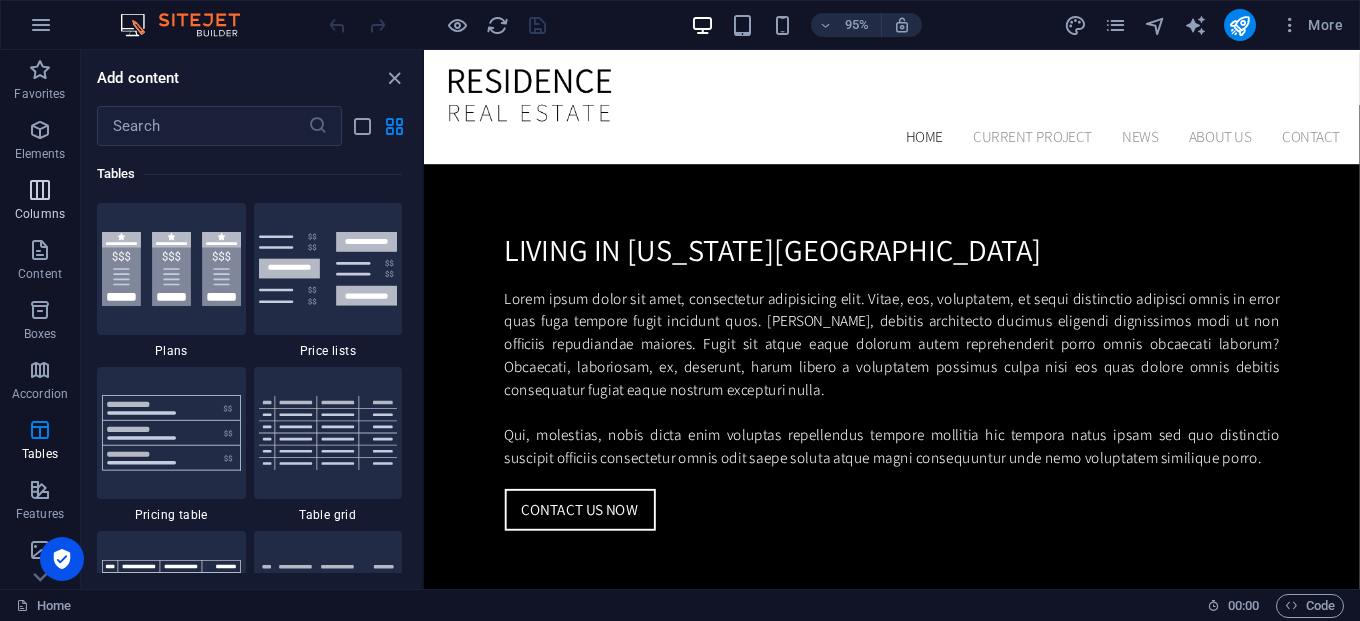 click at bounding box center [40, 190] 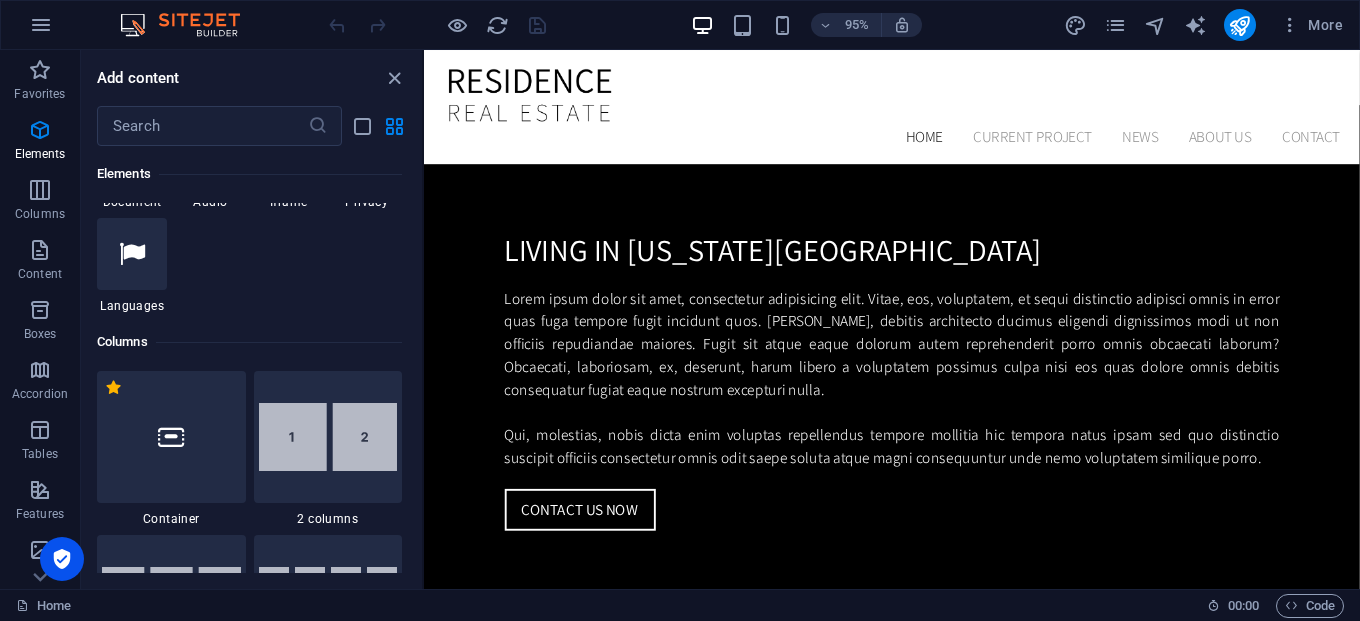 scroll, scrollTop: 630, scrollLeft: 0, axis: vertical 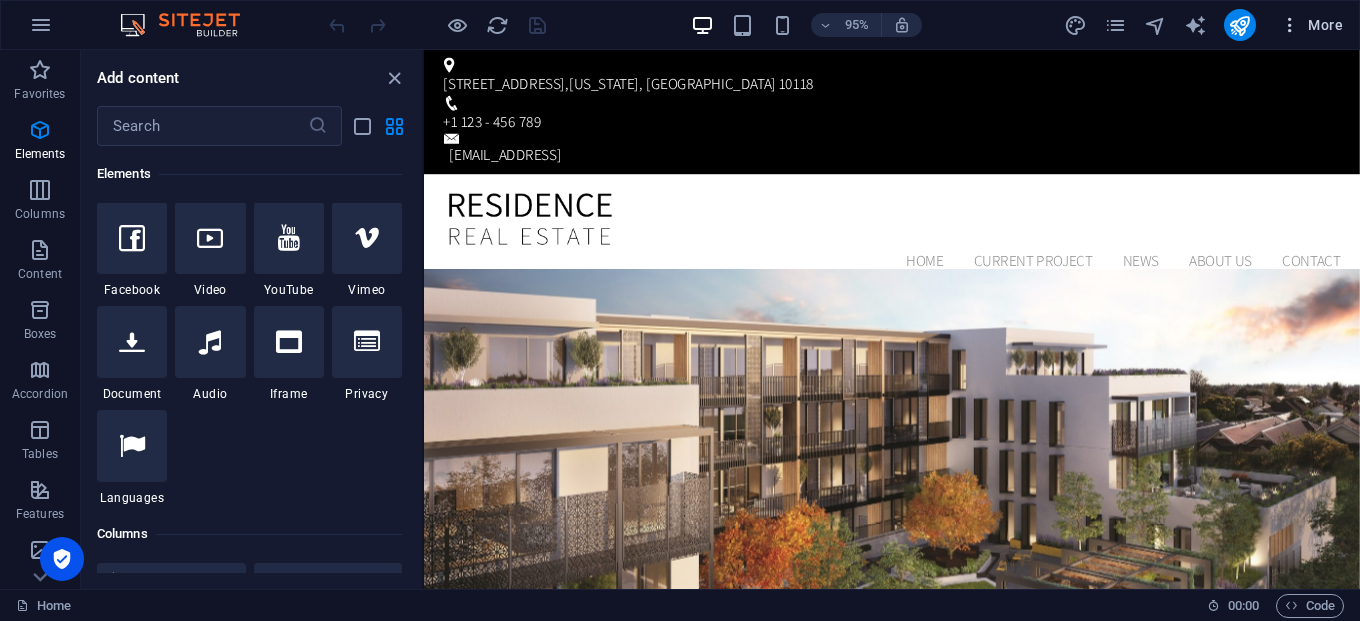 click on "More" at bounding box center [1311, 25] 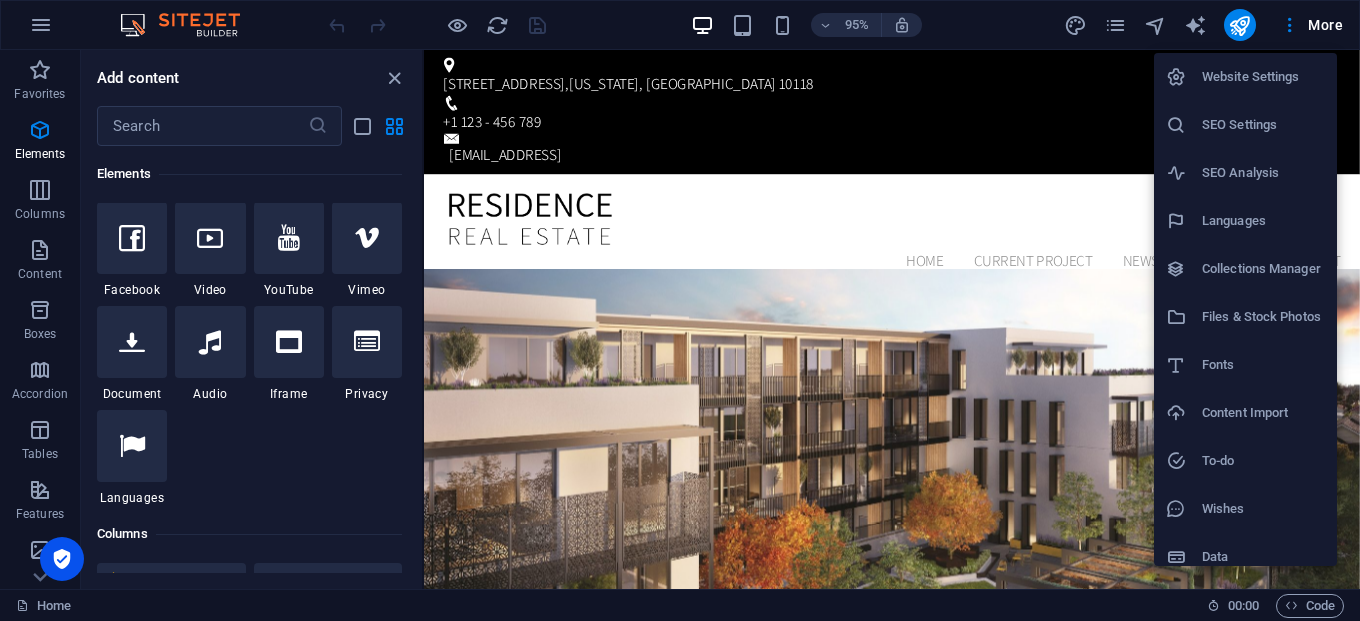 click on "Collections Manager" at bounding box center [1263, 269] 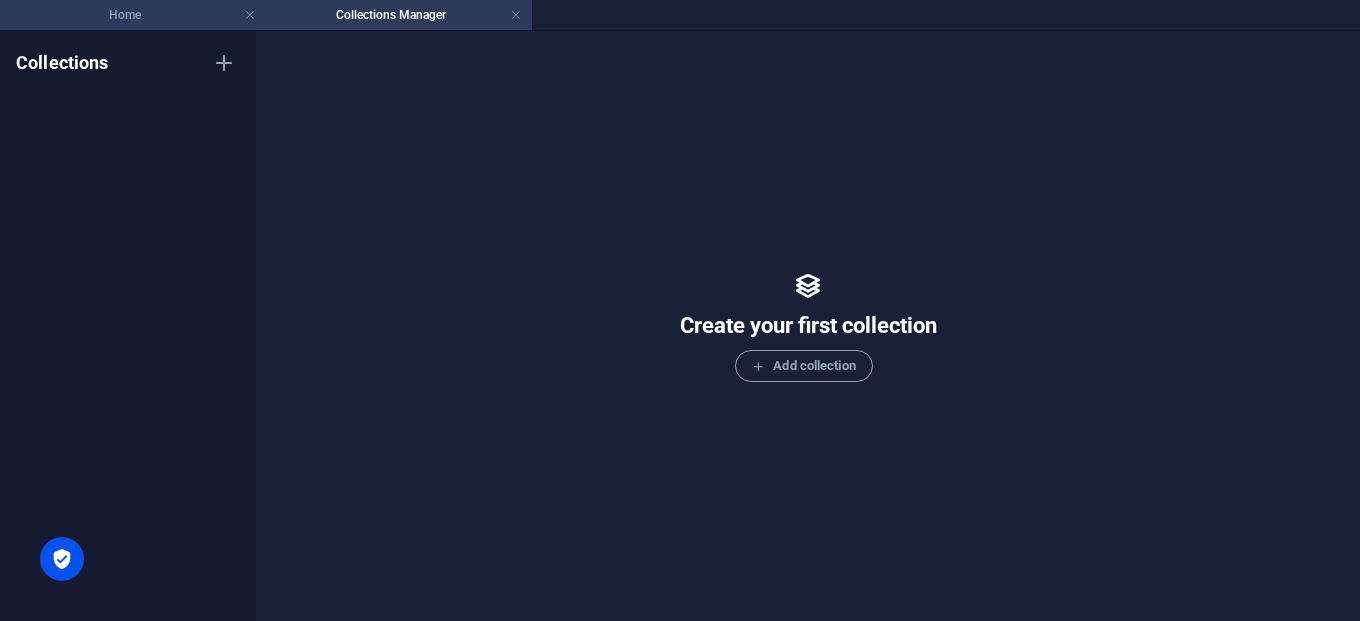 click on "Home" at bounding box center [133, 15] 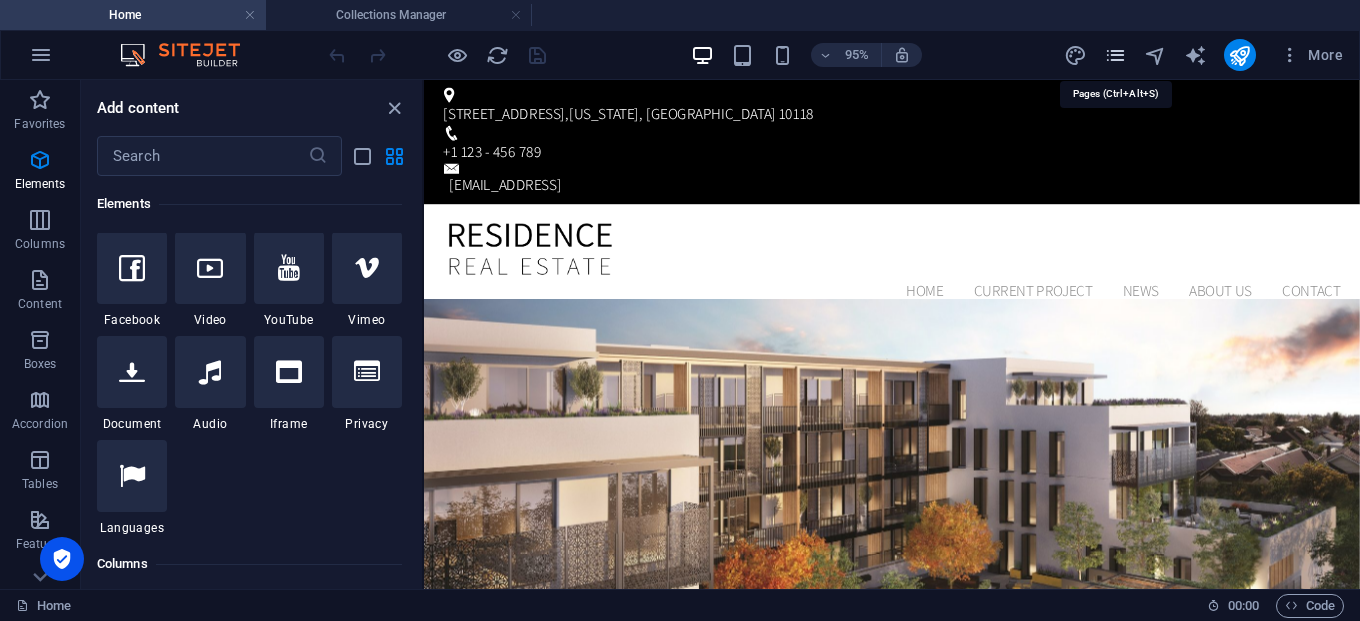 click at bounding box center [1115, 55] 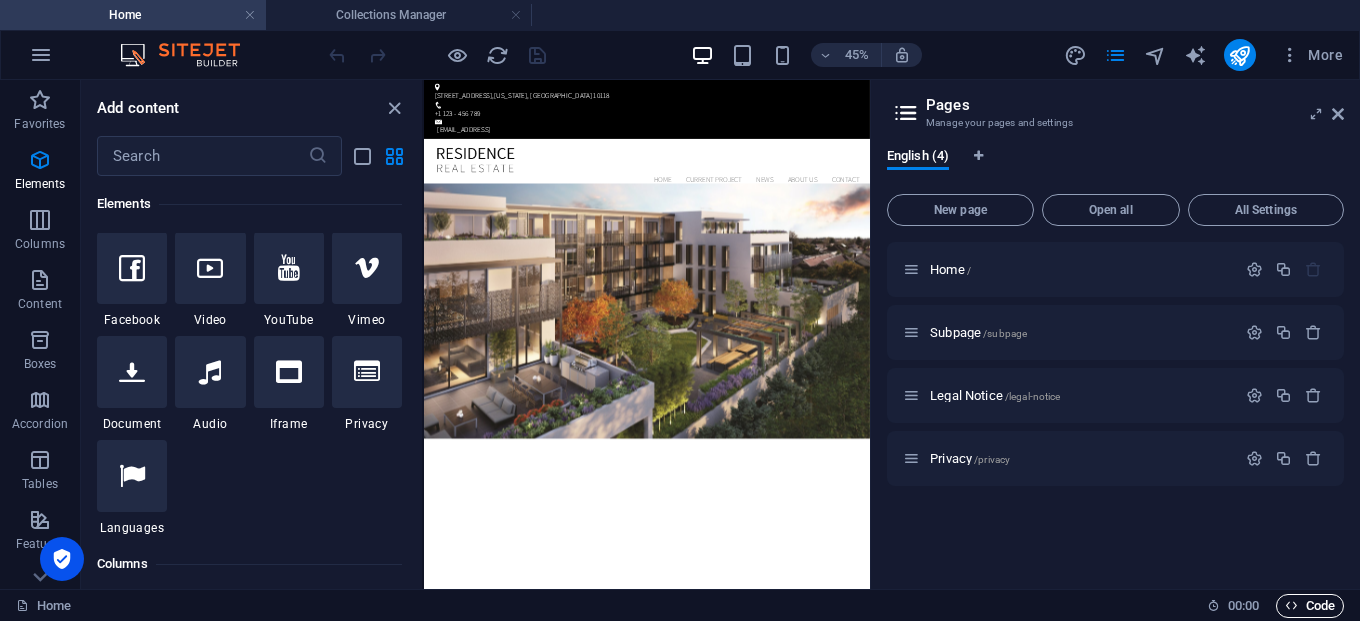 click on "Code" at bounding box center (1310, 606) 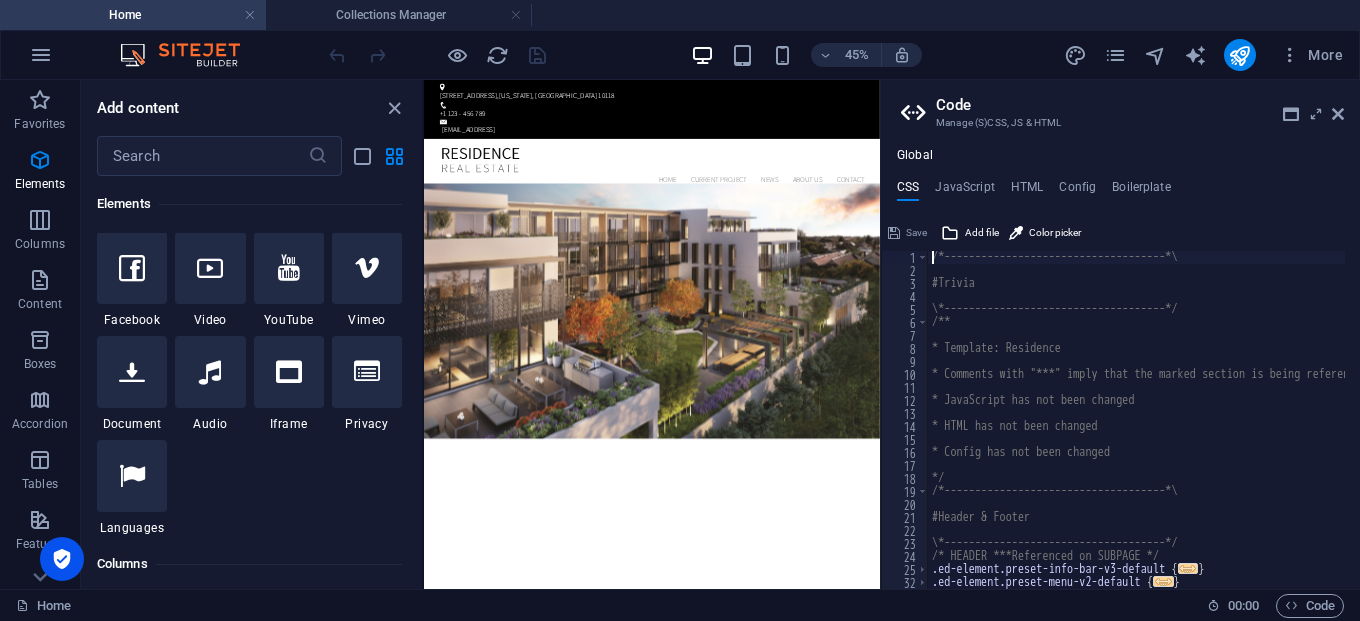 scroll, scrollTop: 0, scrollLeft: 0, axis: both 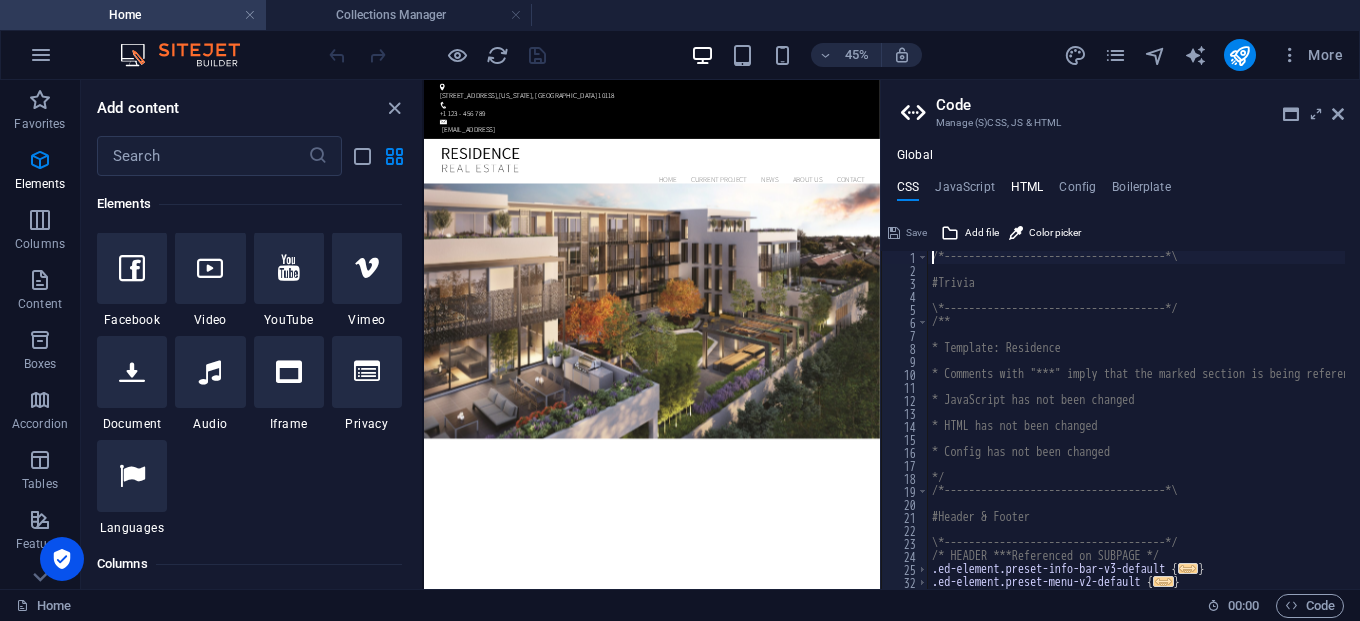 click on "HTML" at bounding box center (1027, 191) 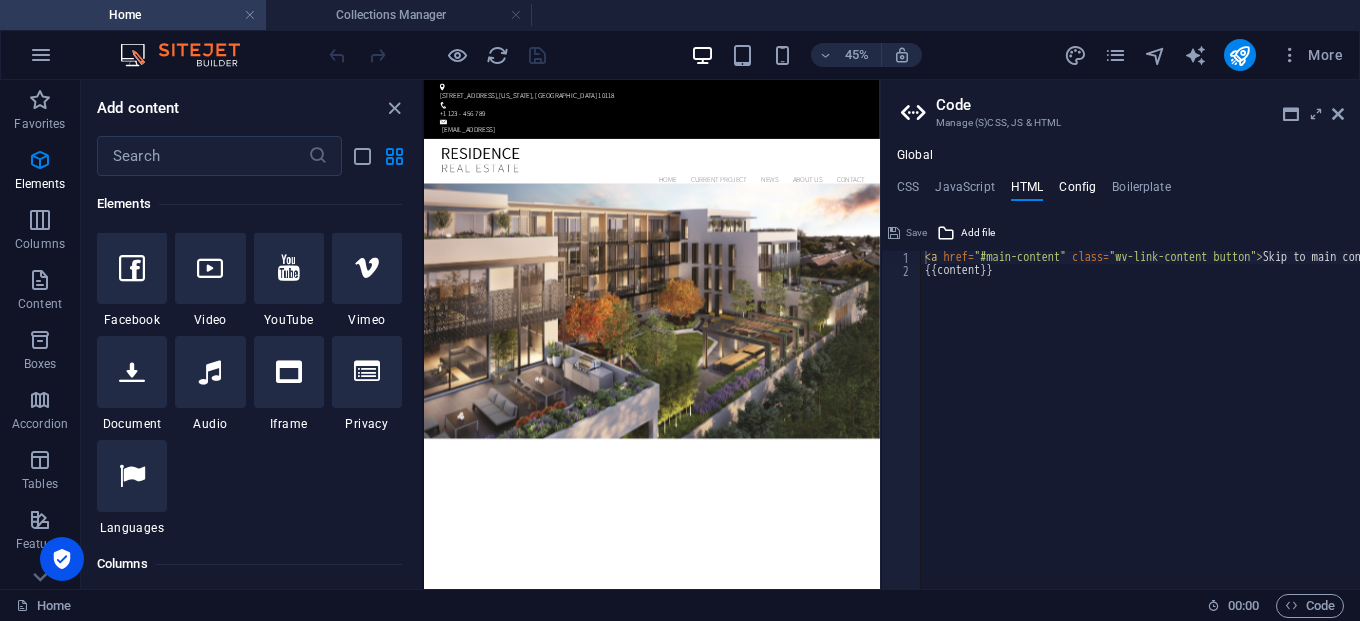 click on "Config" at bounding box center (1077, 191) 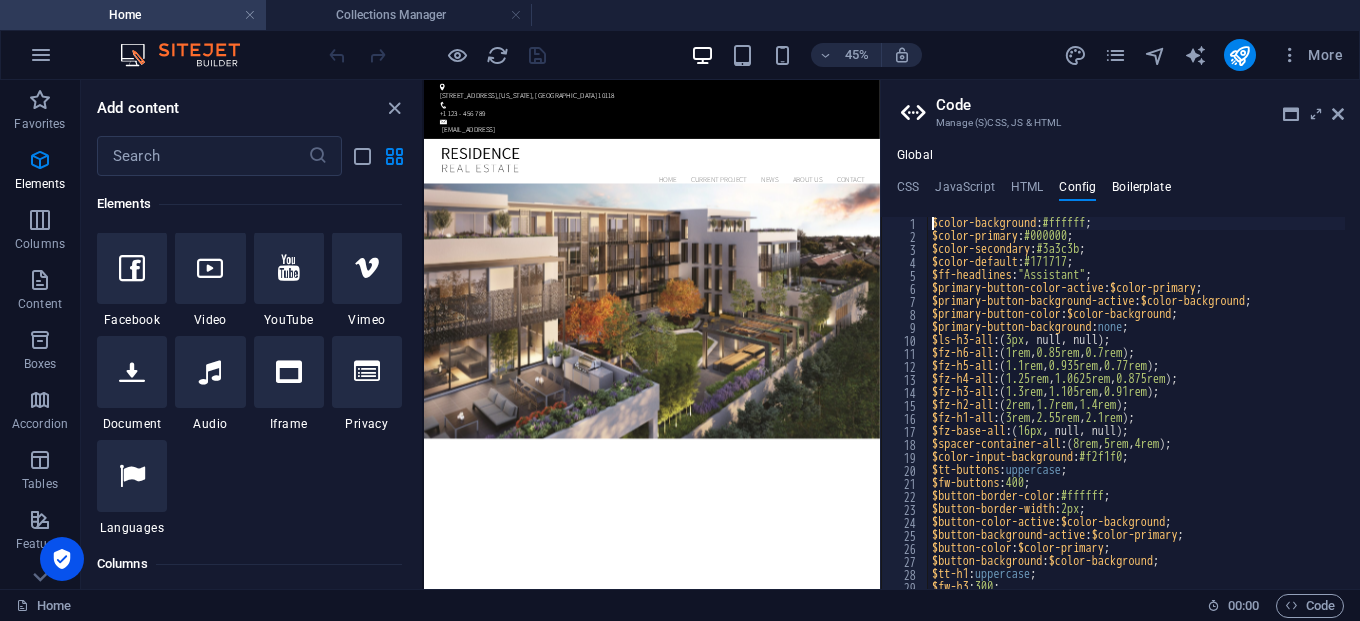 click on "Boilerplate" at bounding box center (1141, 191) 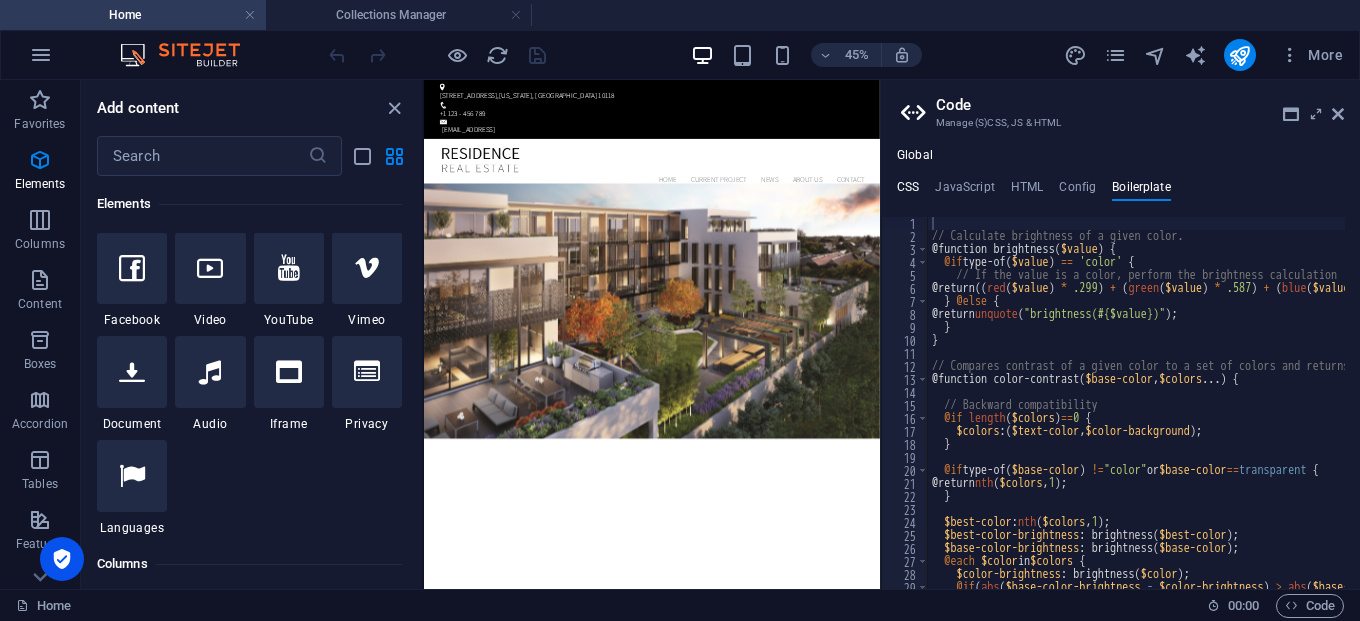 click on "CSS" at bounding box center (908, 191) 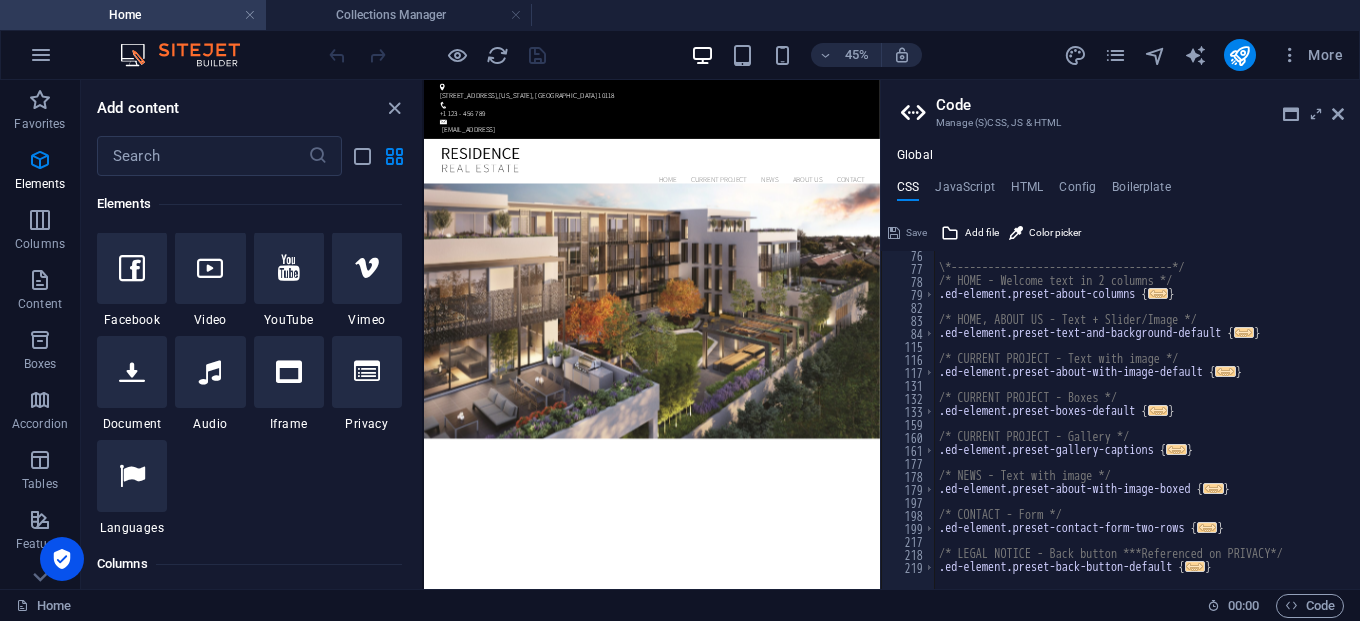 scroll, scrollTop: 144, scrollLeft: 0, axis: vertical 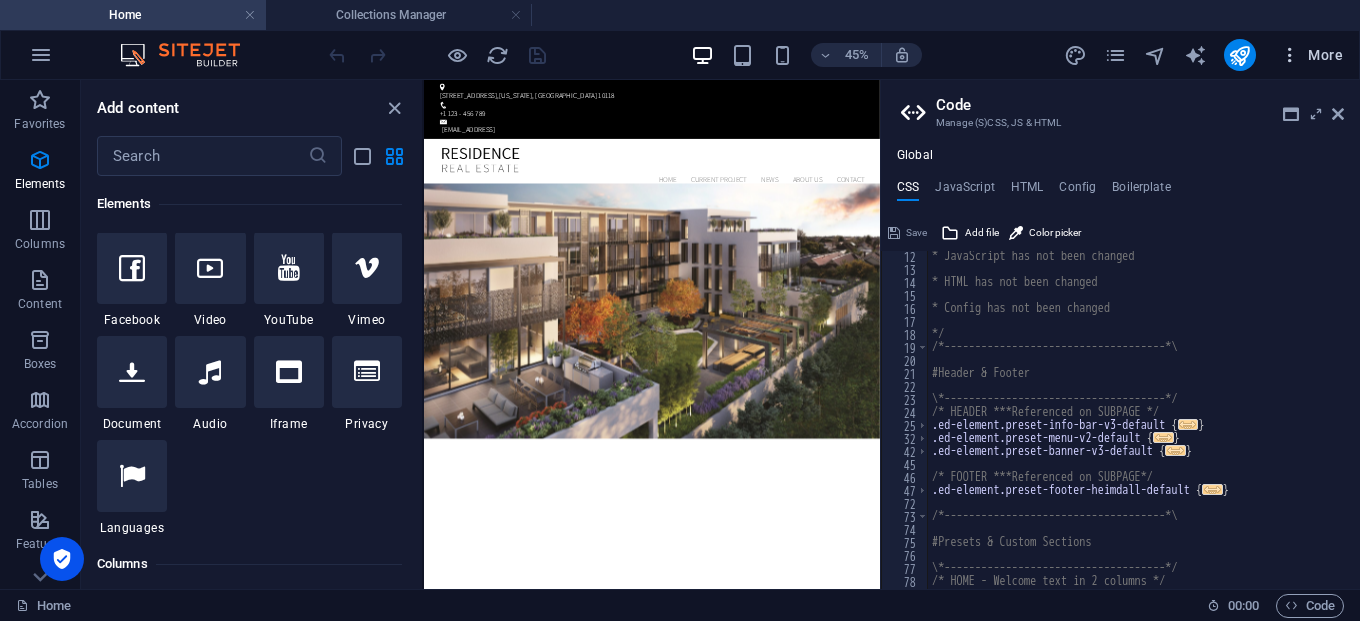 click on "More" at bounding box center [1311, 55] 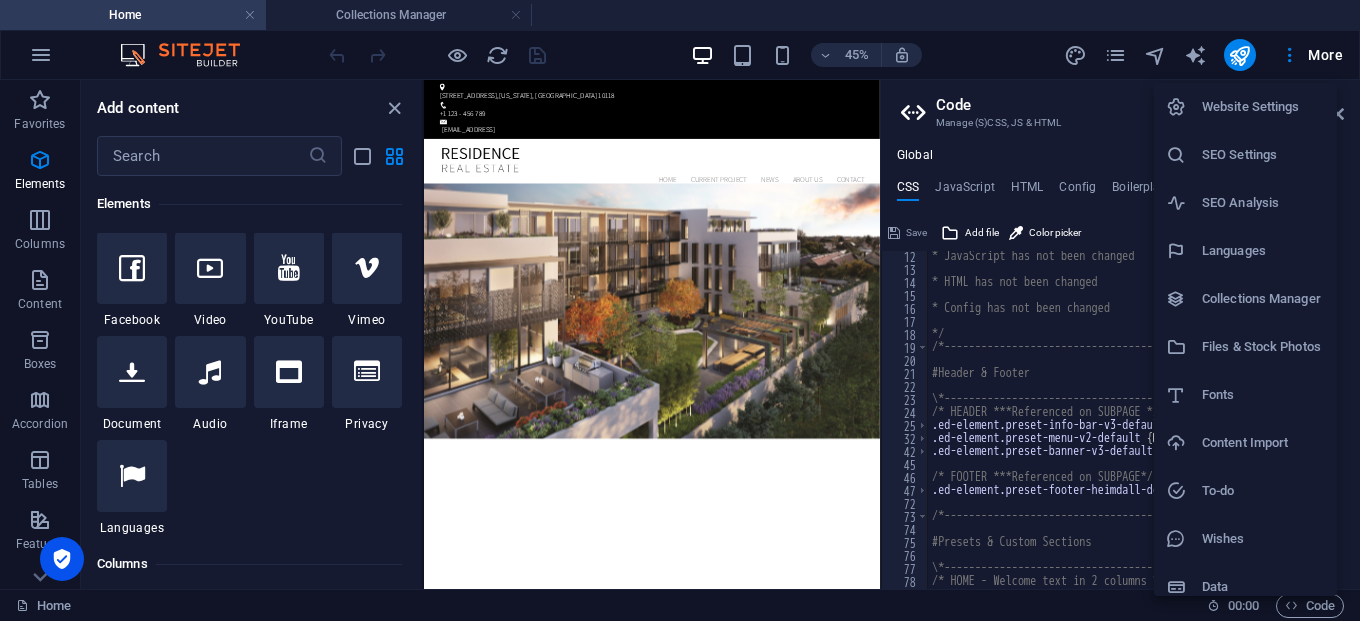 click at bounding box center [680, 310] 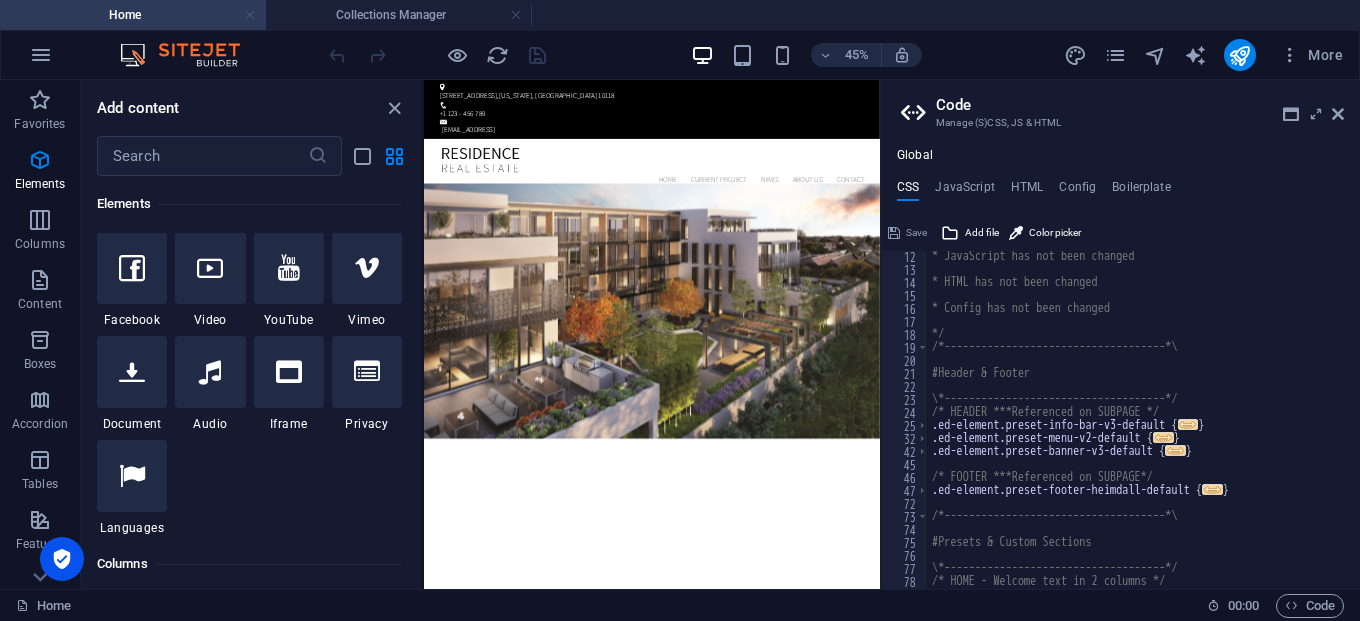 click at bounding box center (250, 15) 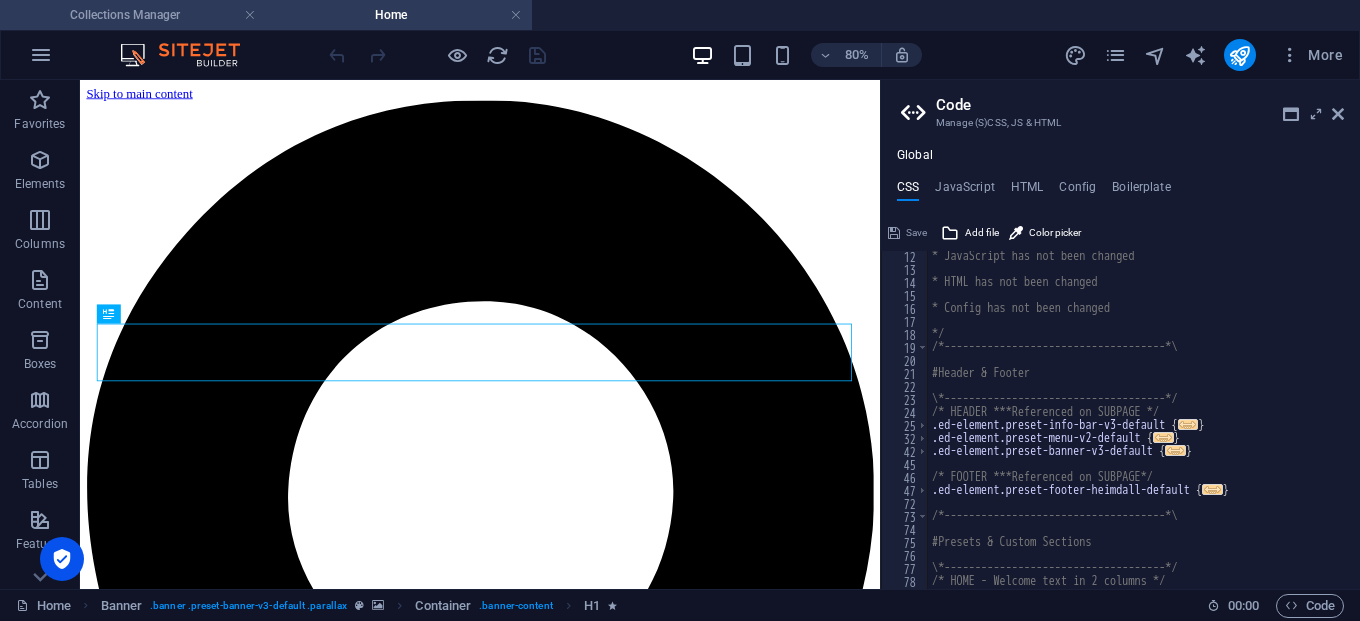scroll, scrollTop: 0, scrollLeft: 0, axis: both 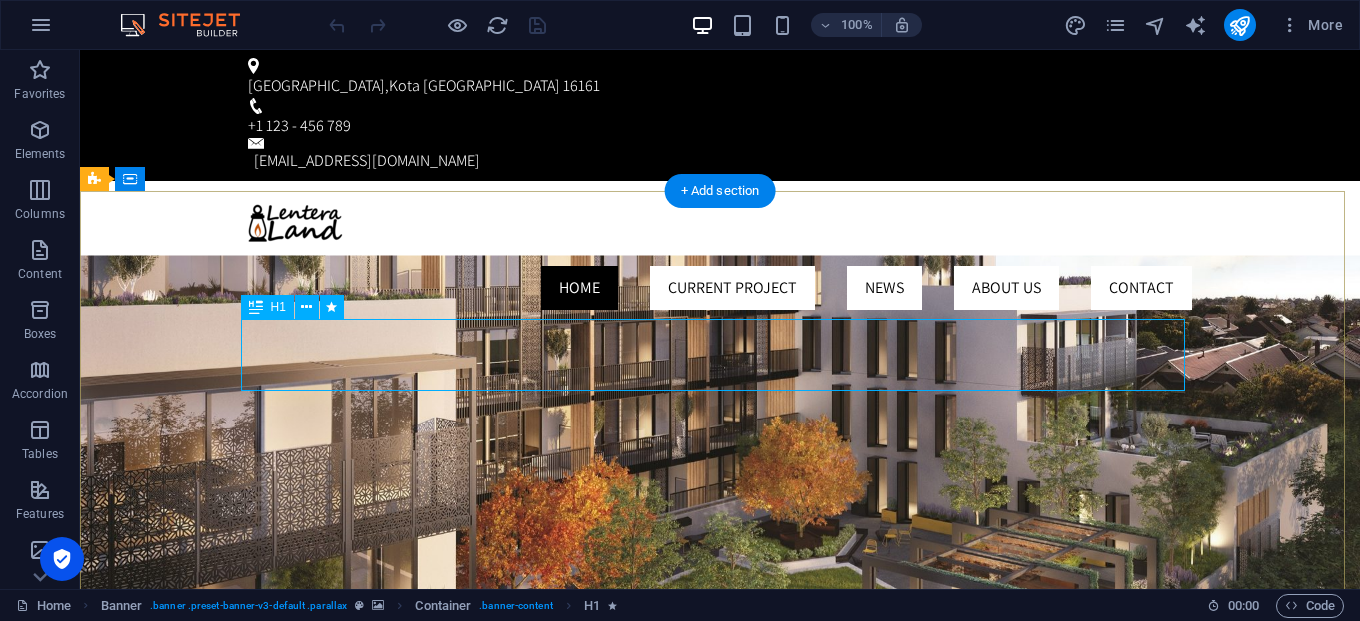 click on "CITRA LENTERA LAND" at bounding box center [720, 995] 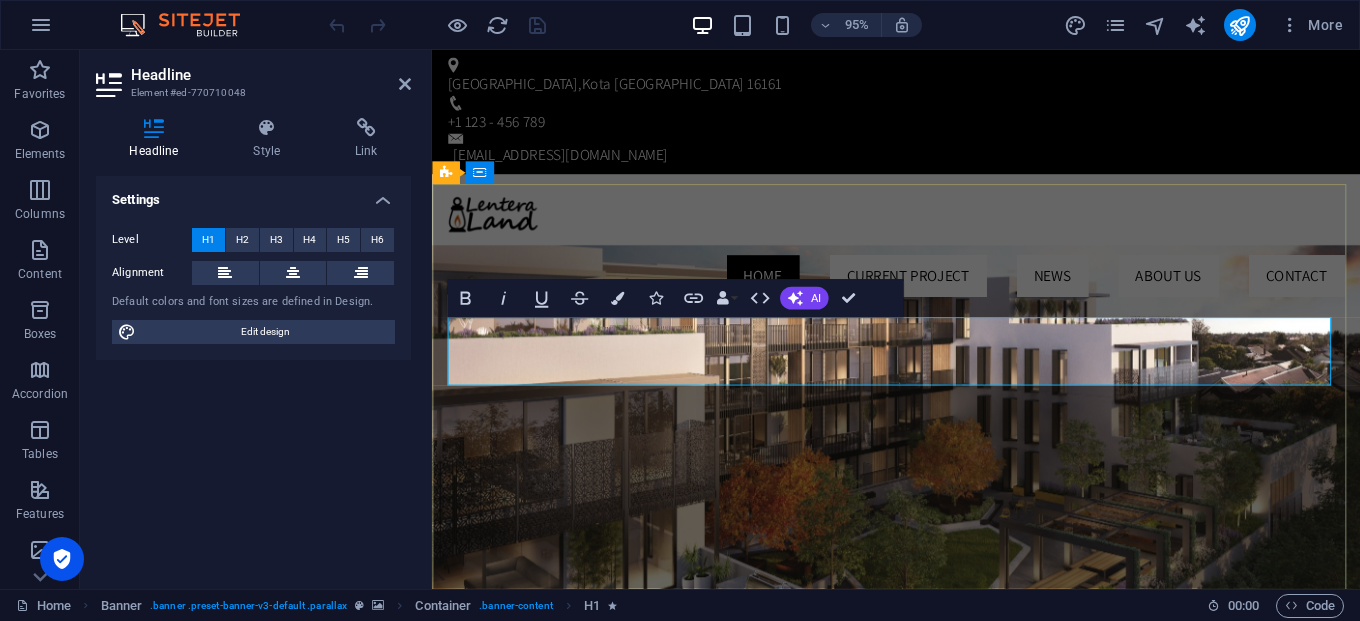 click on "CITRA LENTERA LAND" at bounding box center [921, 994] 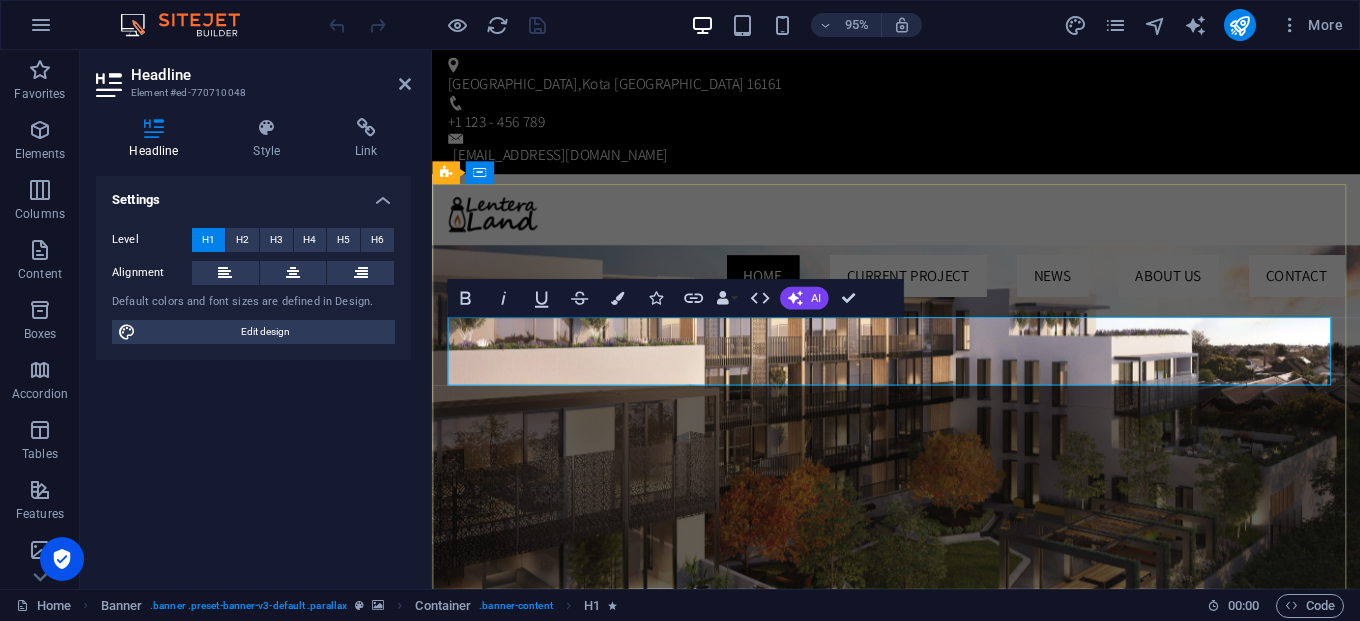 type 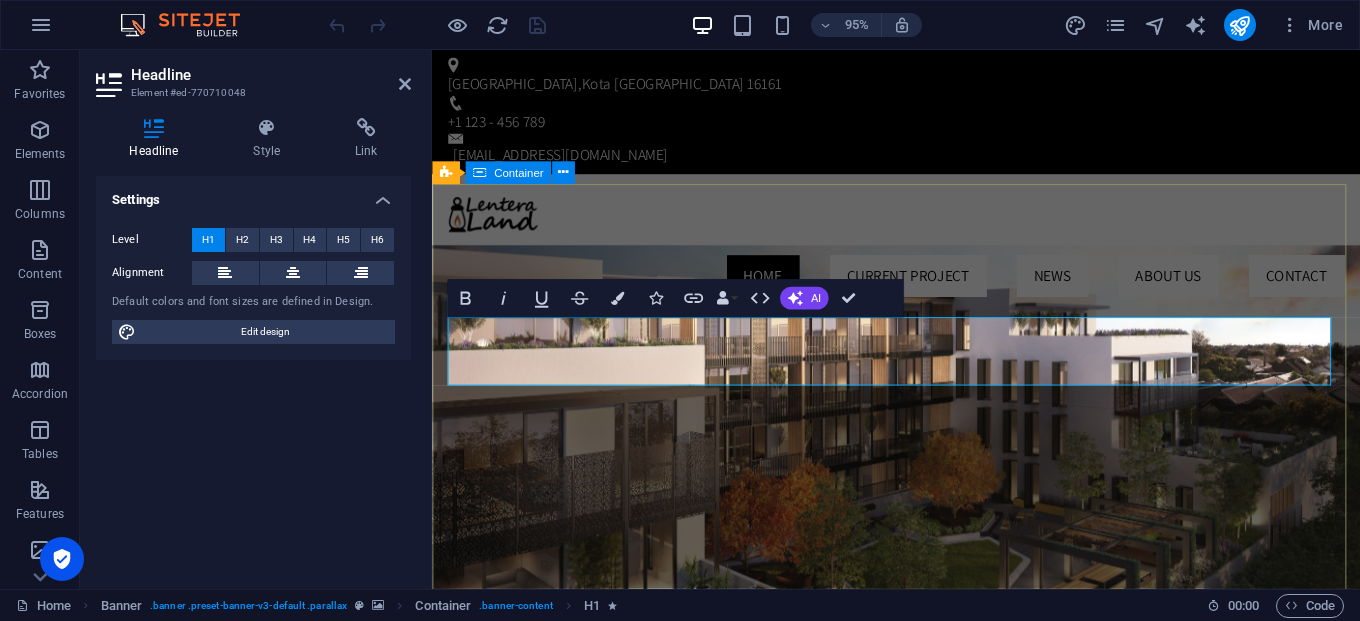 click on "CAHAYA LENTERA LAND Lorem ipsum dolor sit amet, consetetur sadipscing elitr, sed diam nonumy eirmod tempor invidunt ut labore et dolore magna aliquyam erat, sed diam voluptua. At vero eos et accusam et justo duo [PERSON_NAME] et ea rebum. t vero [PERSON_NAME] et accusam et justo duo [PERSON_NAME] et ea rebum. Our Current Project" at bounding box center (920, 1103) 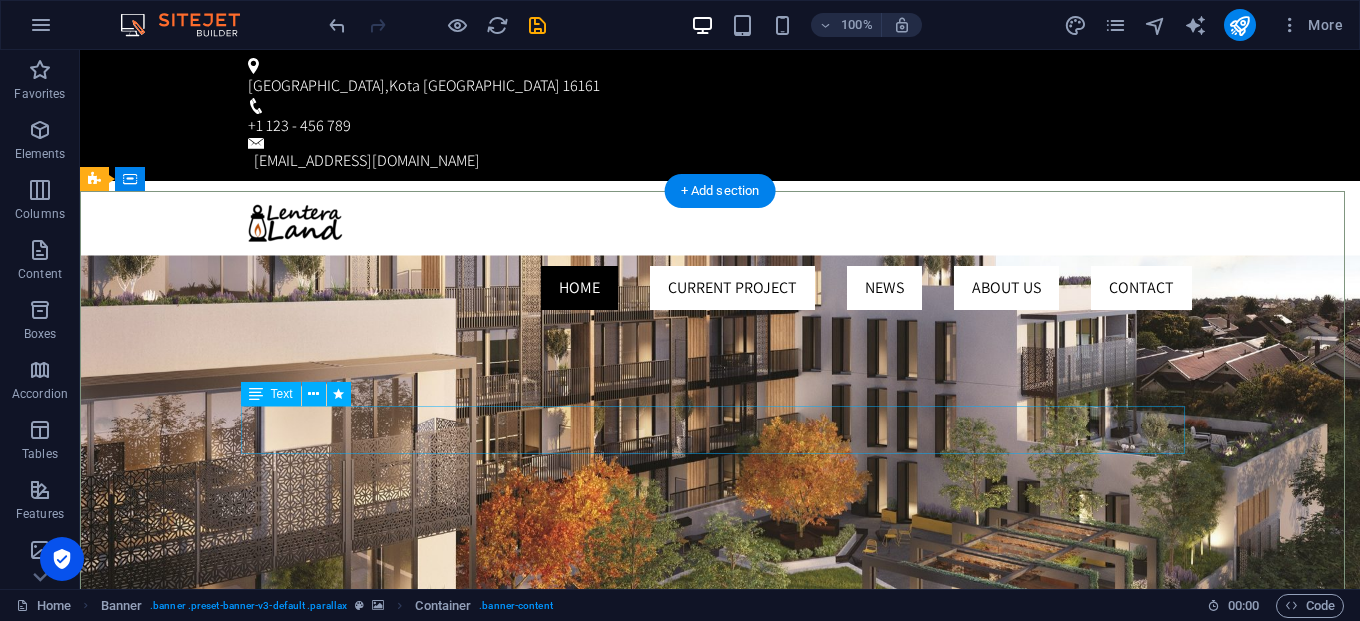click on "Lorem ipsum dolor sit amet, consetetur sadipscing elitr, sed diam nonumy eirmod tempor invidunt ut labore et dolore magna aliquyam erat, sed diam voluptua. At vero eos et accusam et justo duo [PERSON_NAME] et ea rebum. t vero [PERSON_NAME] et accusam et justo duo [PERSON_NAME] et ea rebum." at bounding box center (720, 1082) 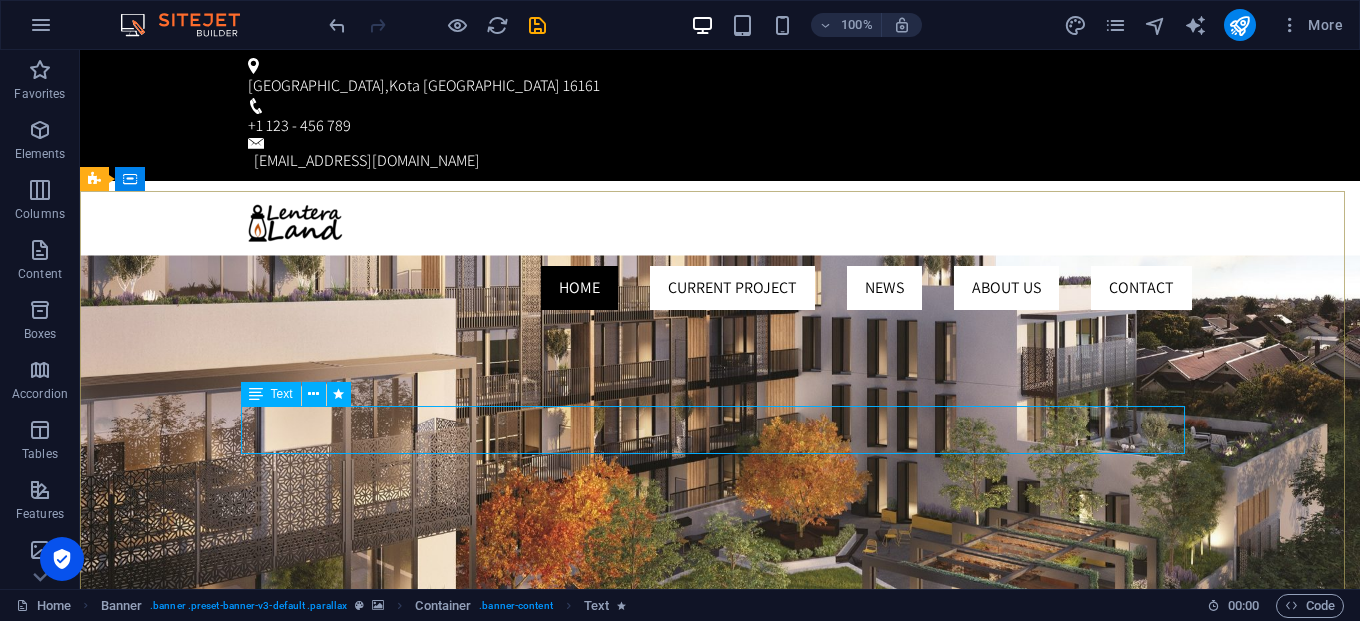click on "Text" at bounding box center [282, 394] 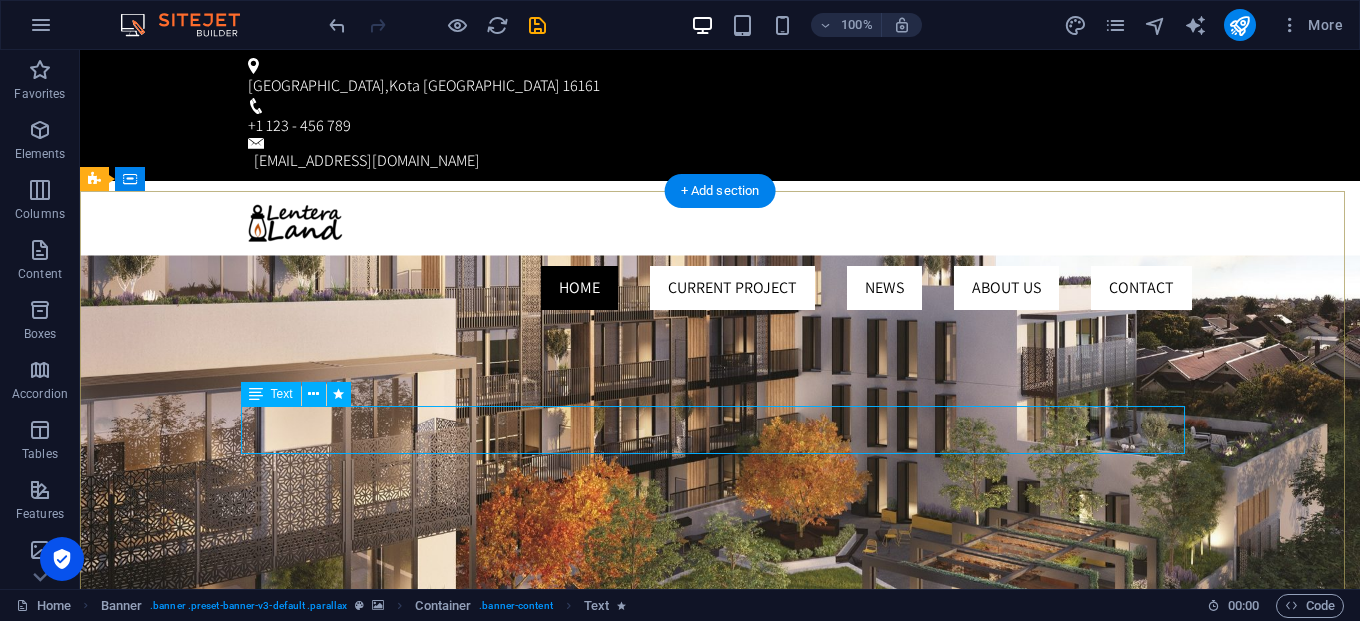 click on "Lorem ipsum dolor sit amet, consetetur sadipscing elitr, sed diam nonumy eirmod tempor invidunt ut labore et dolore magna aliquyam erat, sed diam voluptua. At vero eos et accusam et justo duo [PERSON_NAME] et ea rebum. t vero [PERSON_NAME] et accusam et justo duo [PERSON_NAME] et ea rebum." at bounding box center [720, 1082] 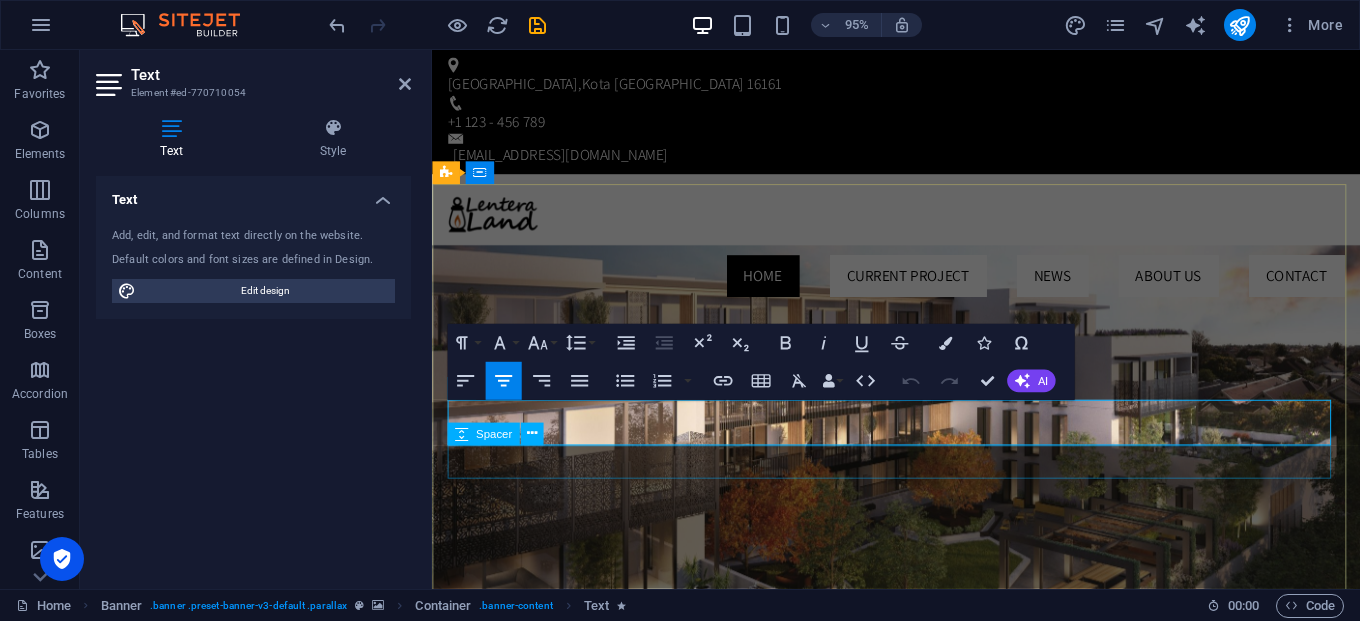 type 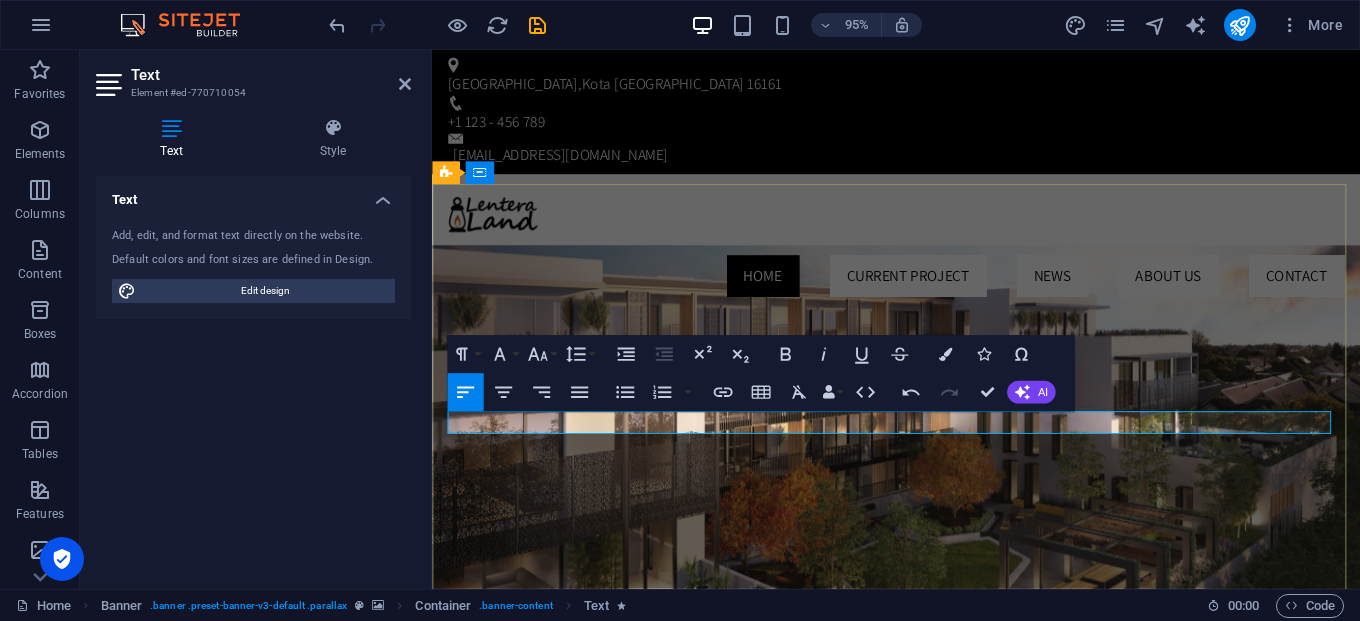 click on "rUMAH tINGGAL DI kAWASAN kOTA bOGOR YANG TENANG DAN NYAMAN" at bounding box center [921, 1083] 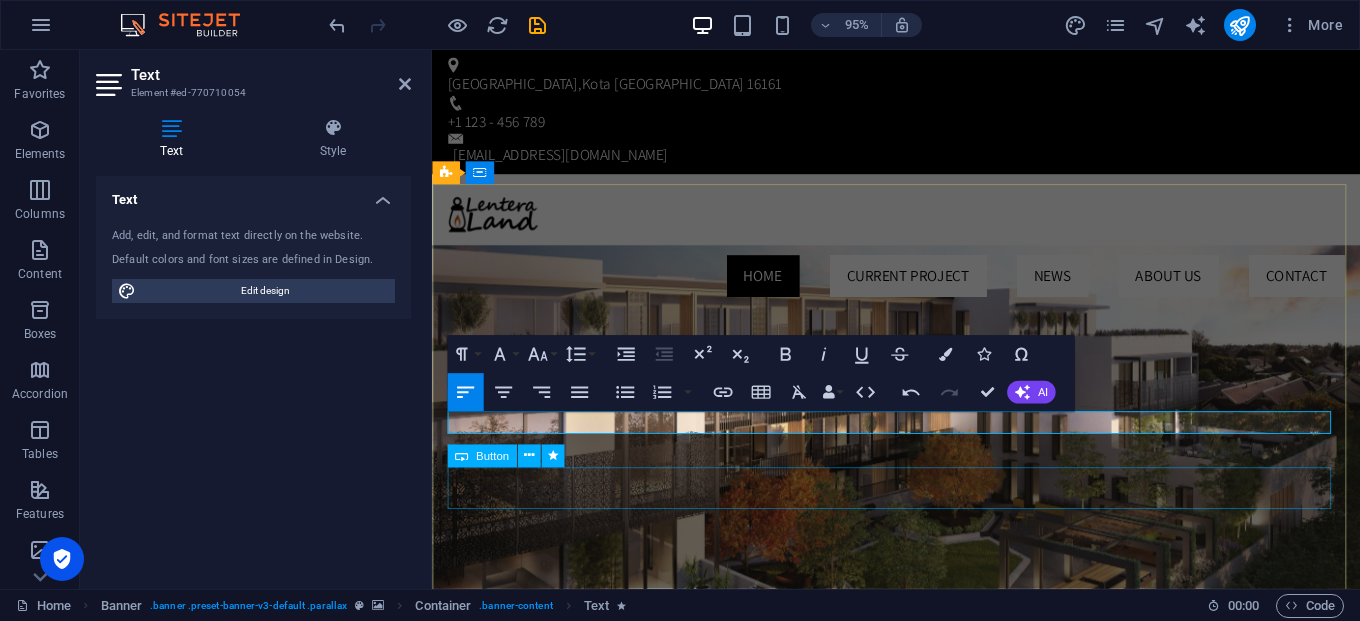 click on "Our Current Project" at bounding box center [921, 1176] 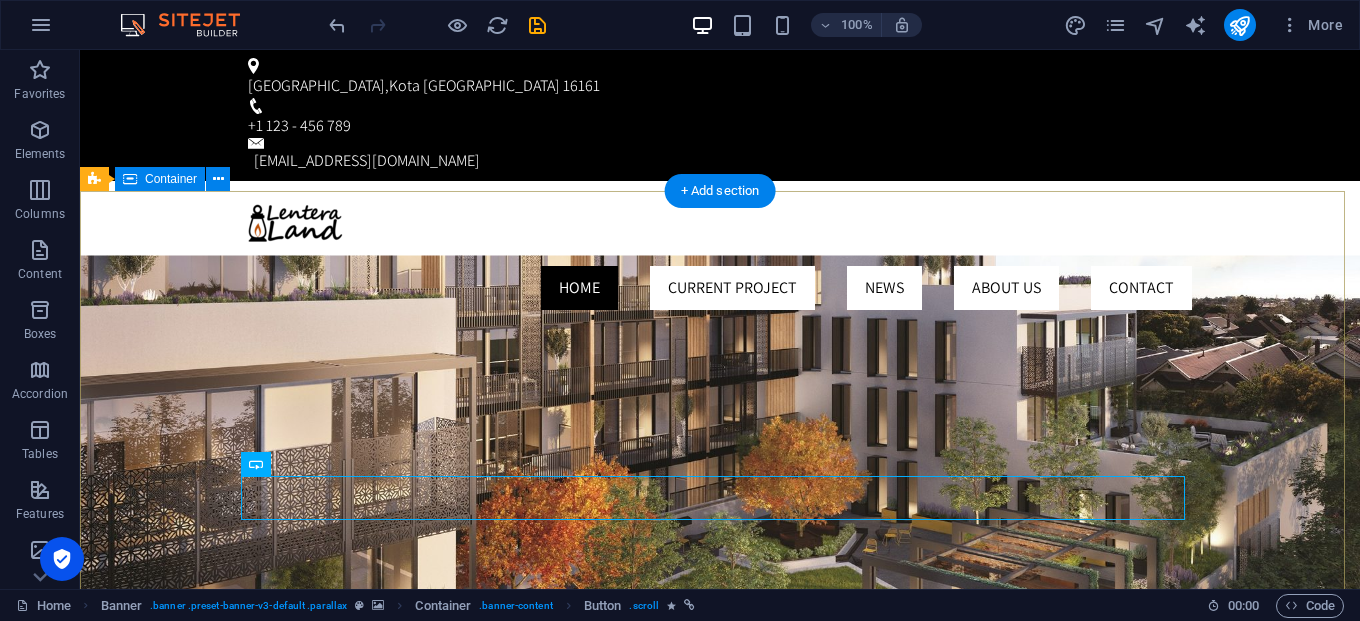 click on "CAHAYA LENTERA LAND Rumah tinggal di Kawasan Kota [GEOGRAPHIC_DATA] yang nyaman dan Strategis. Kawasan yang memiliki tata ruang yang ideal untuk Keluarga Modern. Our Current Project" at bounding box center (720, 1065) 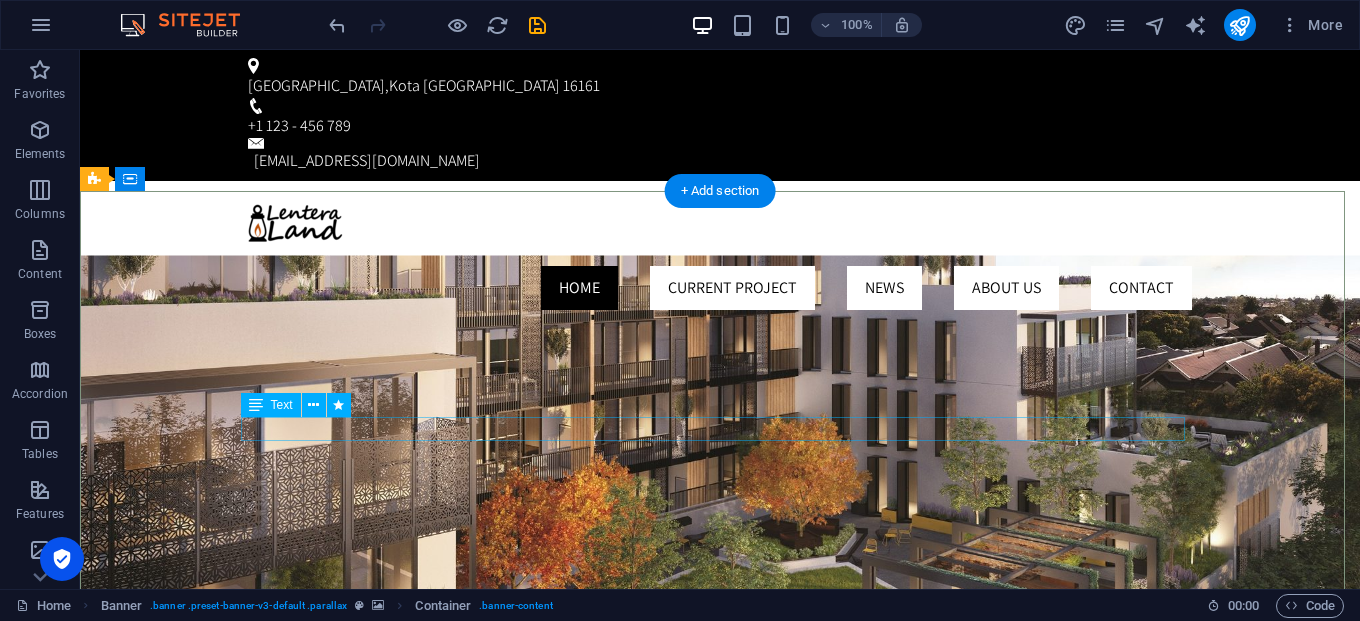 click on "Rumah tinggal di Kawasan Kota [GEOGRAPHIC_DATA] yang nyaman dan Strategis. Kawasan yang memiliki tata ruang yang ideal untuk Keluarga Modern." at bounding box center (720, 1069) 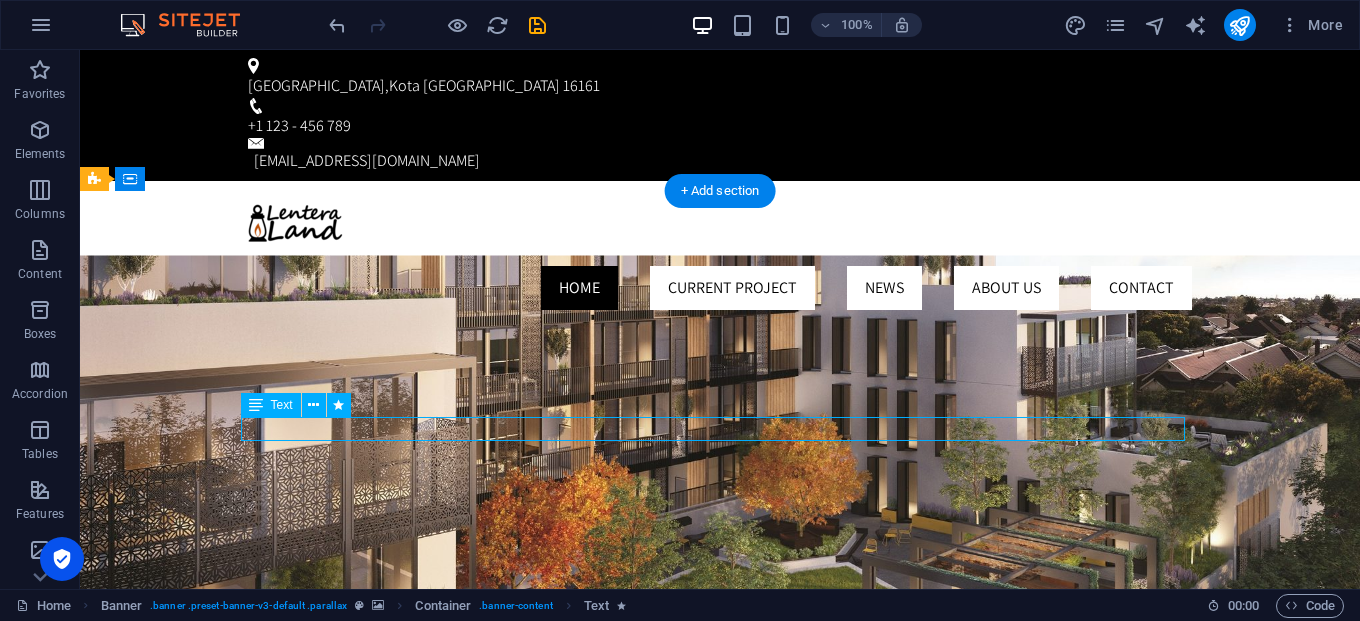 click on "Rumah tinggal di Kawasan Kota [GEOGRAPHIC_DATA] yang nyaman dan Strategis. Kawasan yang memiliki tata ruang yang ideal untuk Keluarga Modern." at bounding box center [720, 1069] 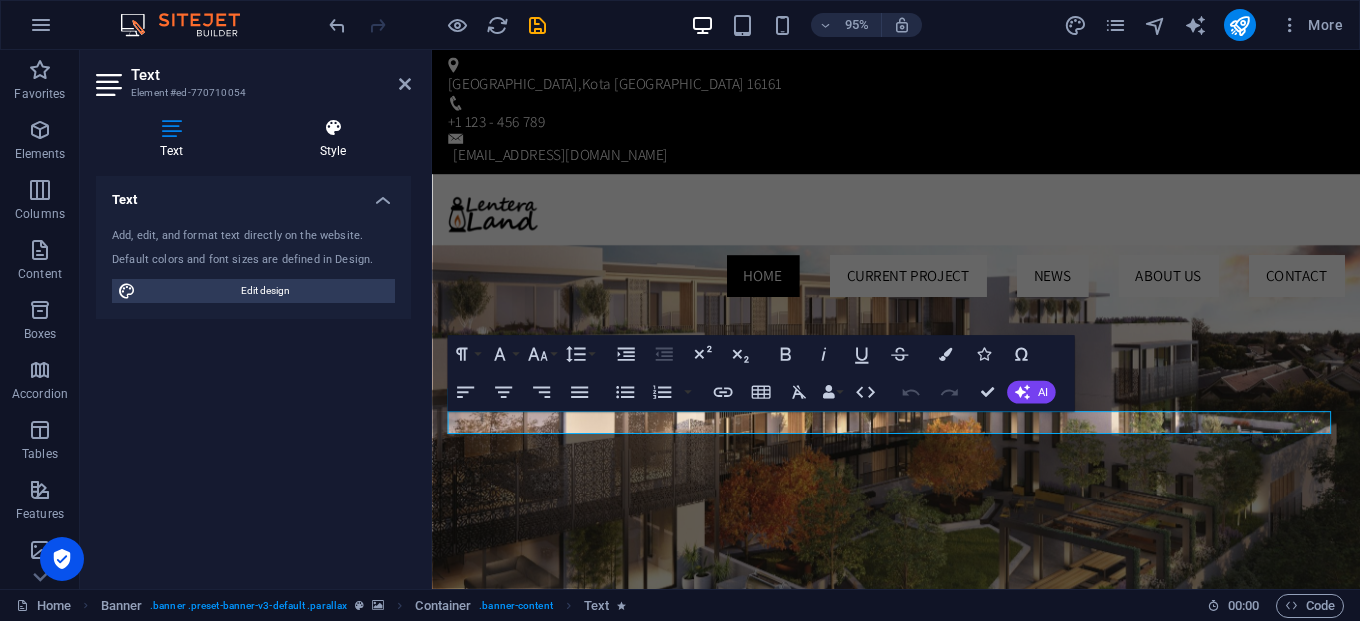 drag, startPoint x: 289, startPoint y: 289, endPoint x: 328, endPoint y: 144, distance: 150.15326 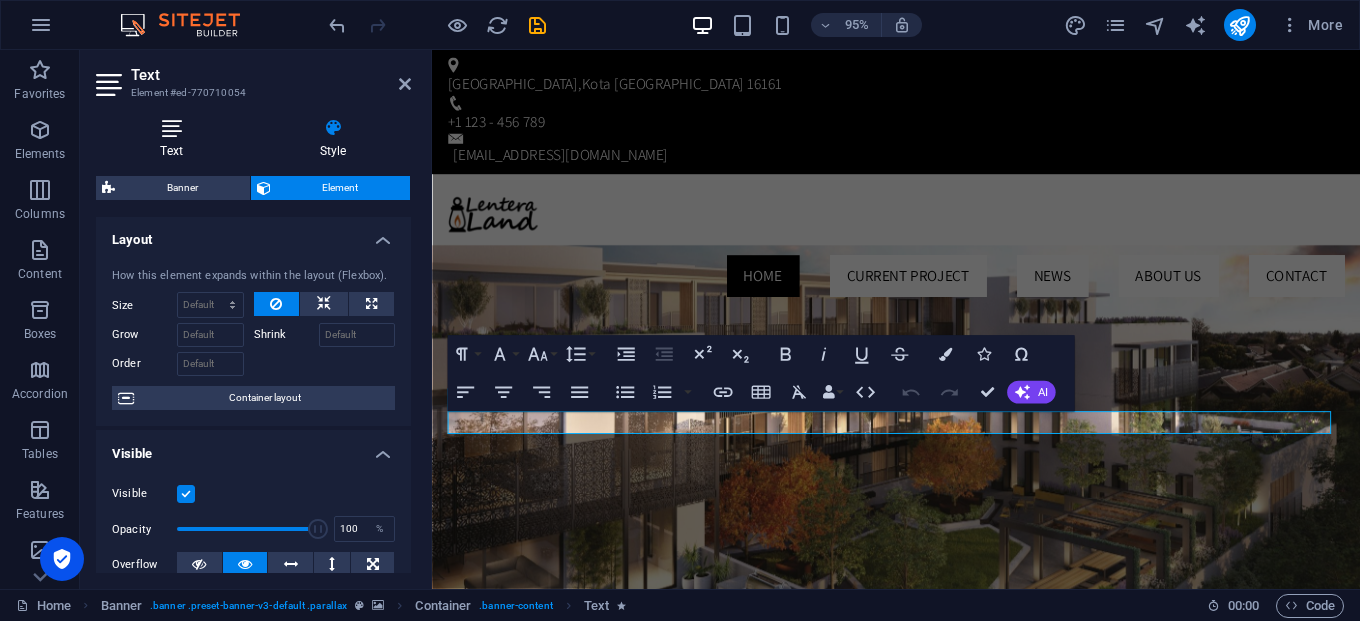 scroll, scrollTop: 0, scrollLeft: 0, axis: both 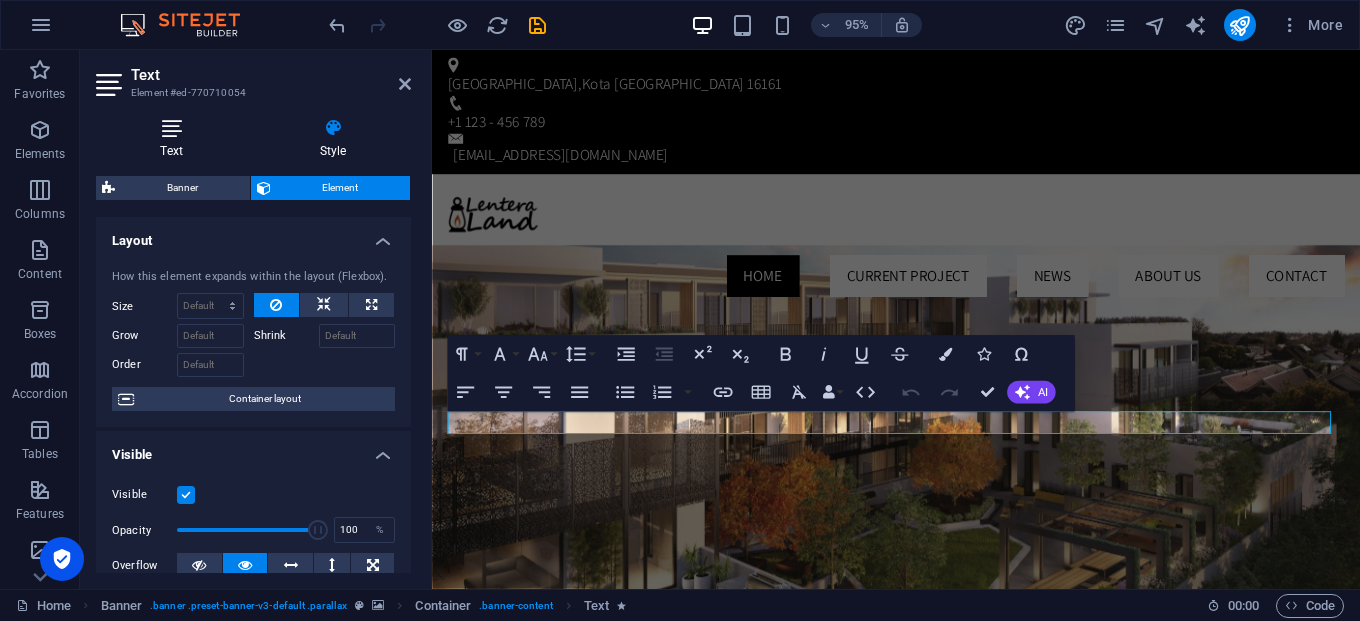 click at bounding box center [171, 128] 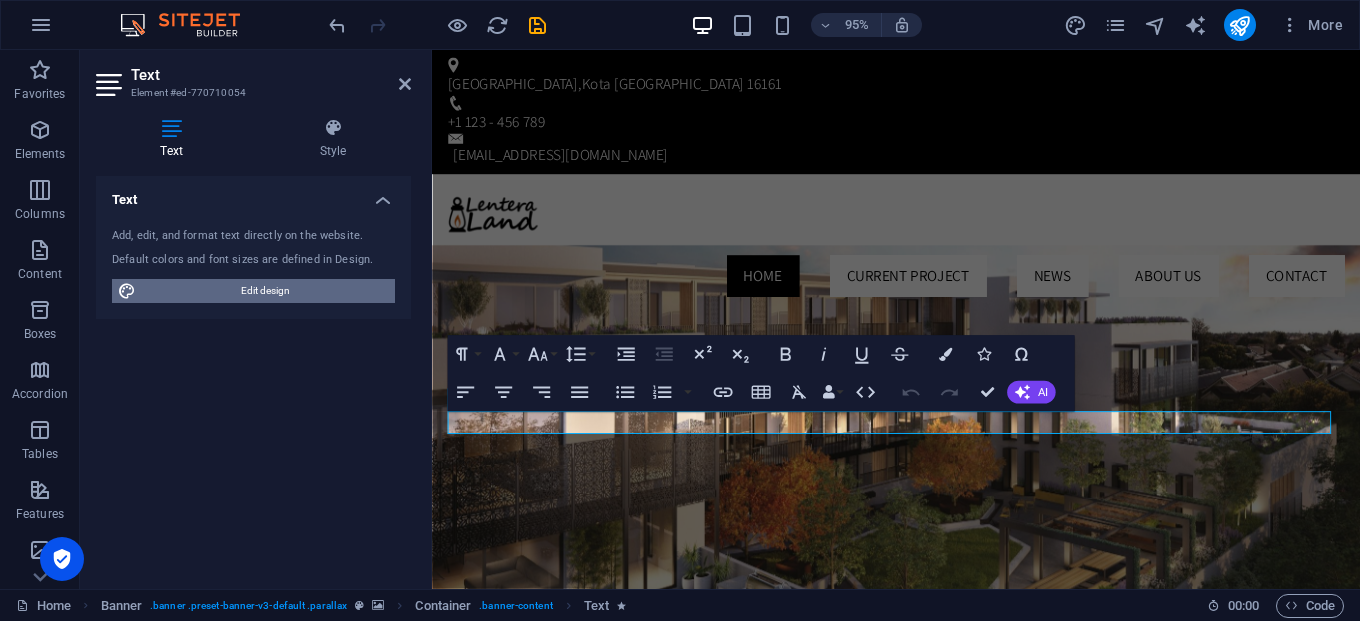 drag, startPoint x: 284, startPoint y: 298, endPoint x: 830, endPoint y: 445, distance: 565.4423 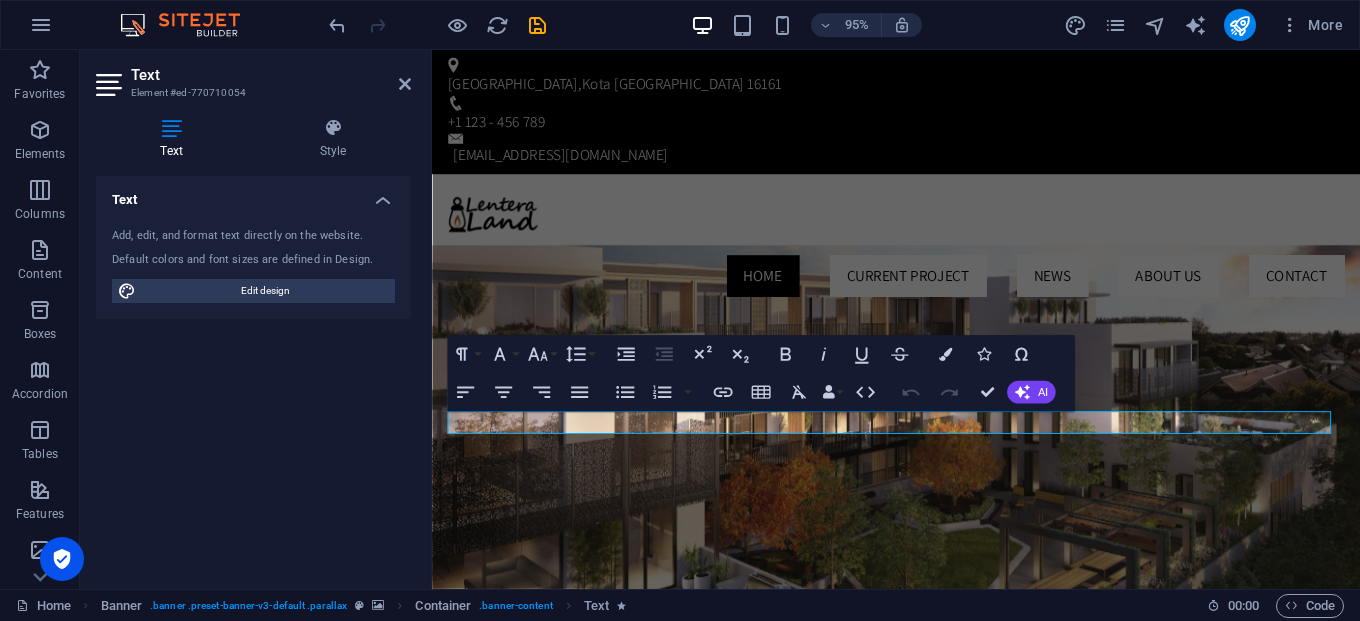 select on "px" 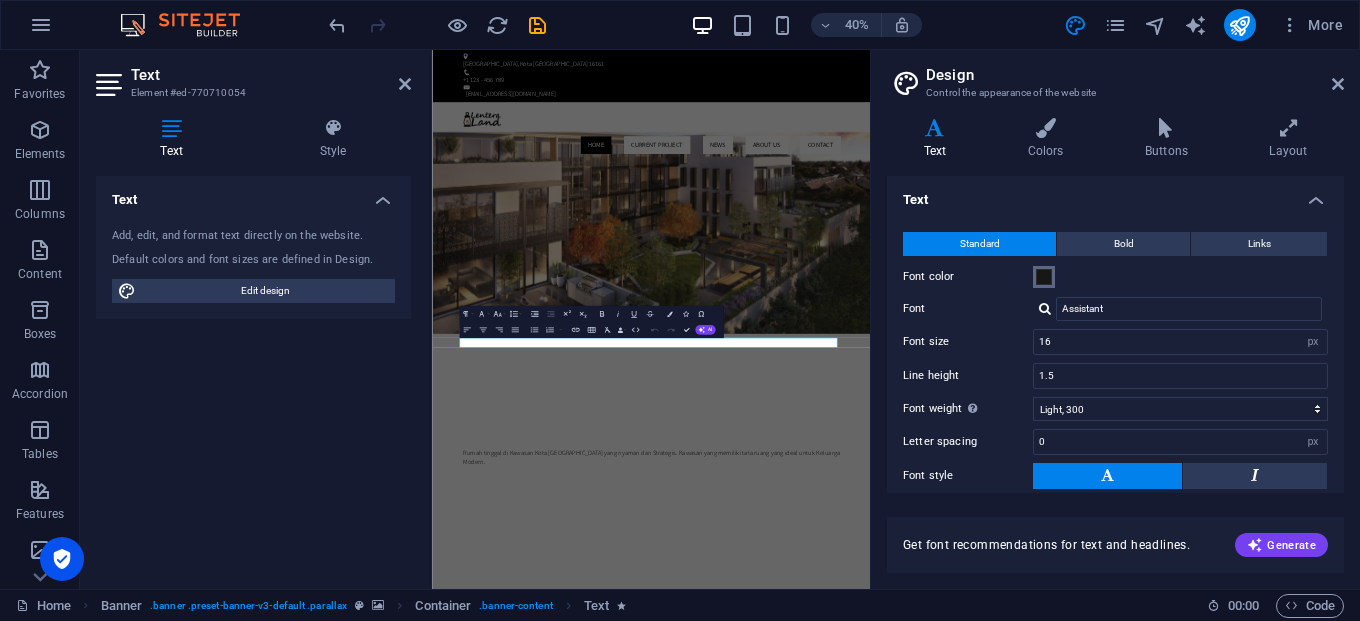 click at bounding box center [1044, 277] 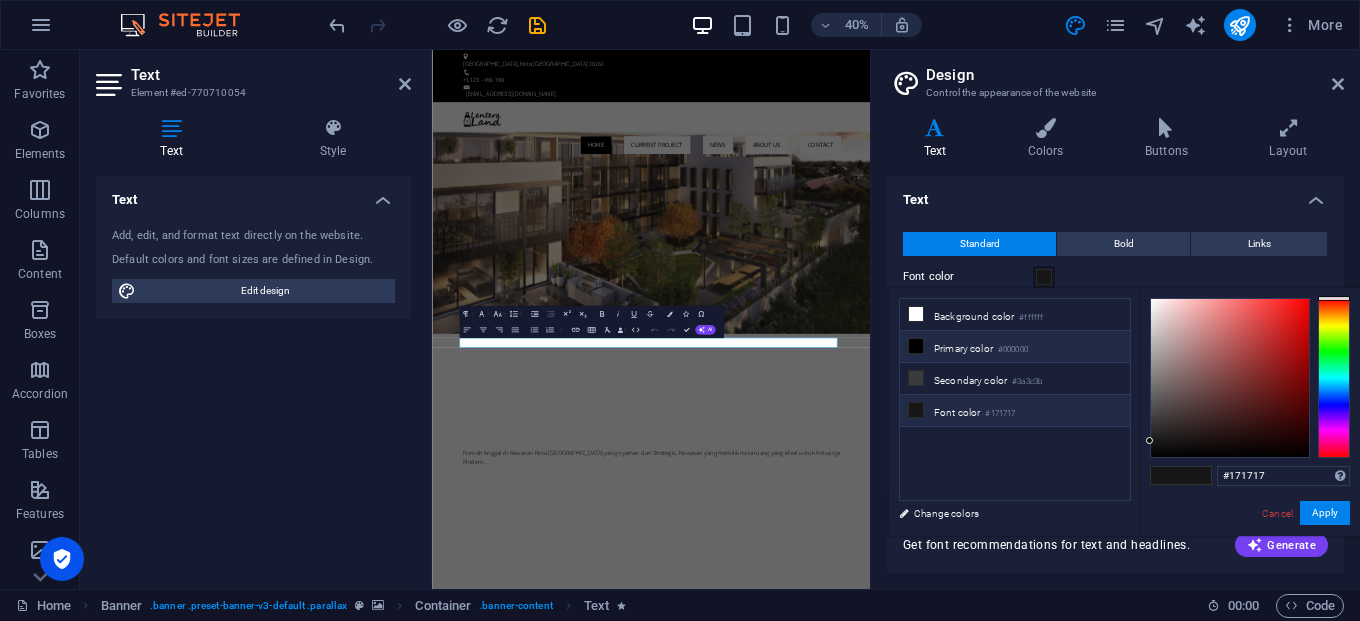 click on "Primary color
#000000" at bounding box center (1015, 347) 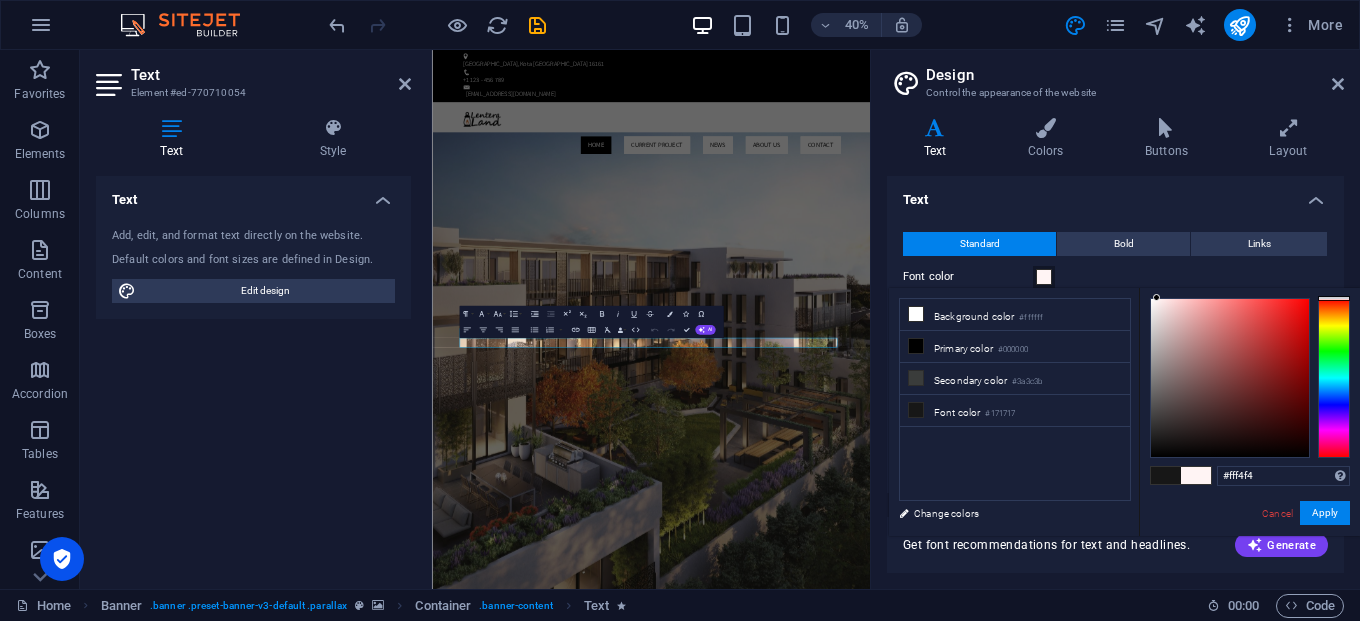drag, startPoint x: 1152, startPoint y: 456, endPoint x: 1157, endPoint y: 281, distance: 175.07141 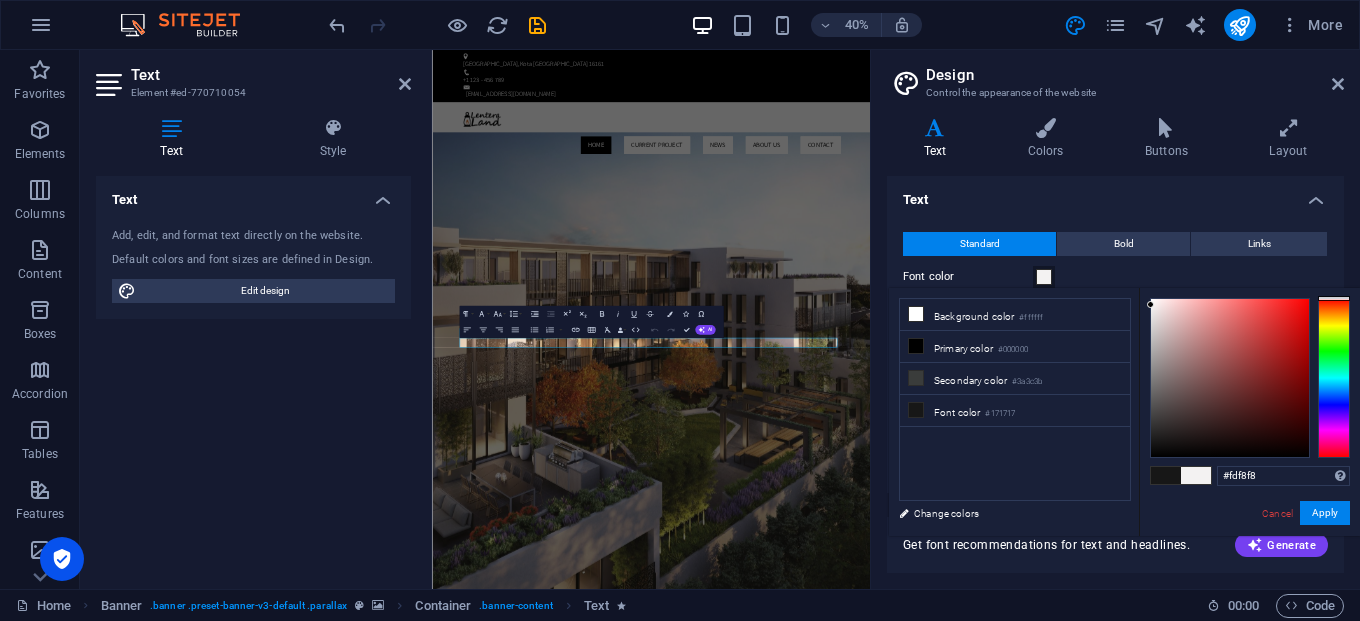 type on "#fffafa" 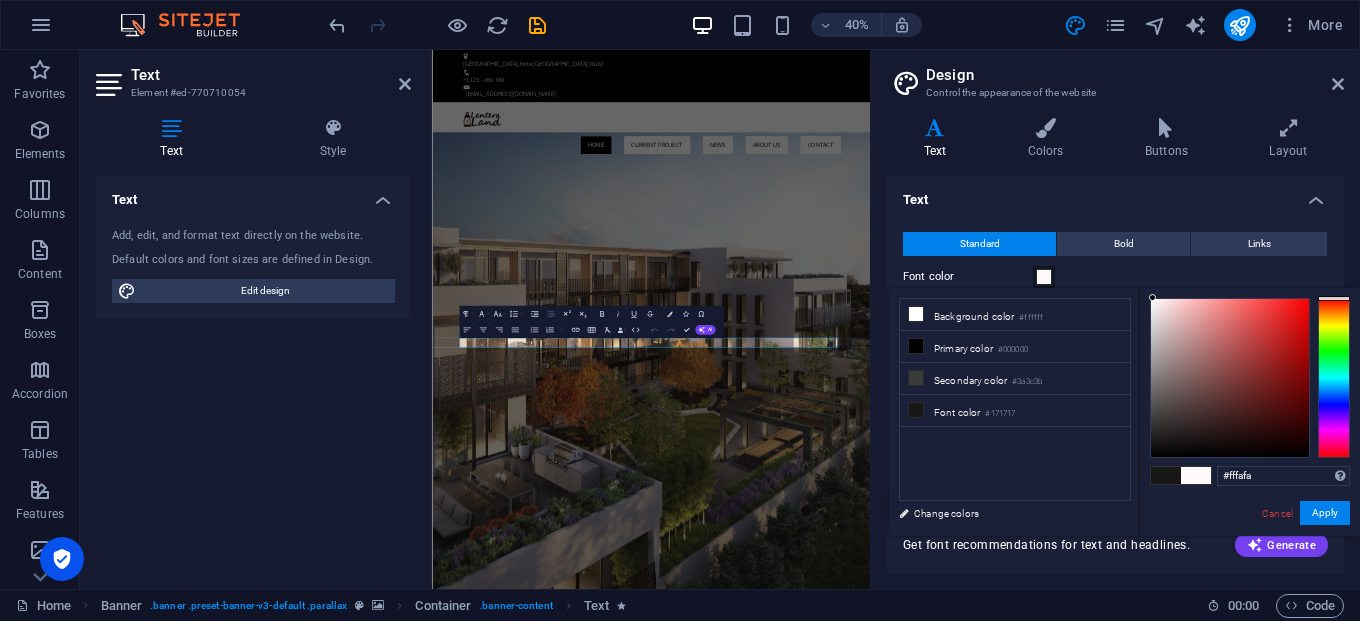 drag, startPoint x: 1151, startPoint y: 305, endPoint x: 1153, endPoint y: 293, distance: 12.165525 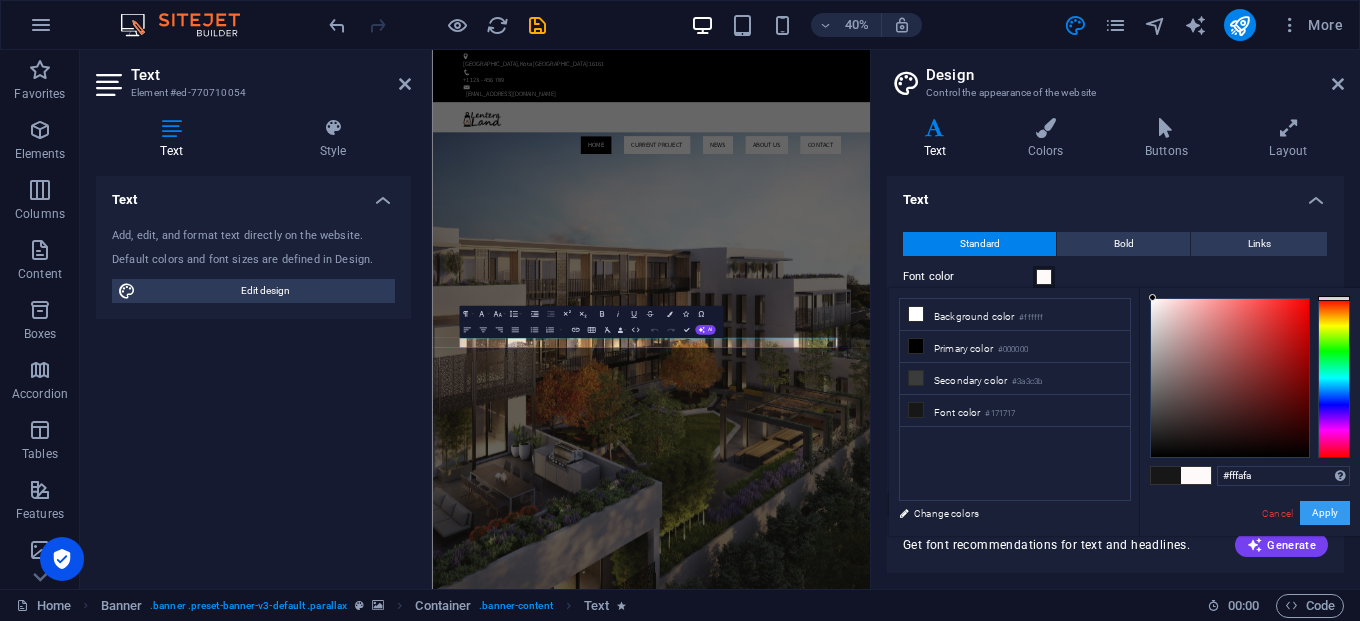 click on "Apply" at bounding box center (1325, 513) 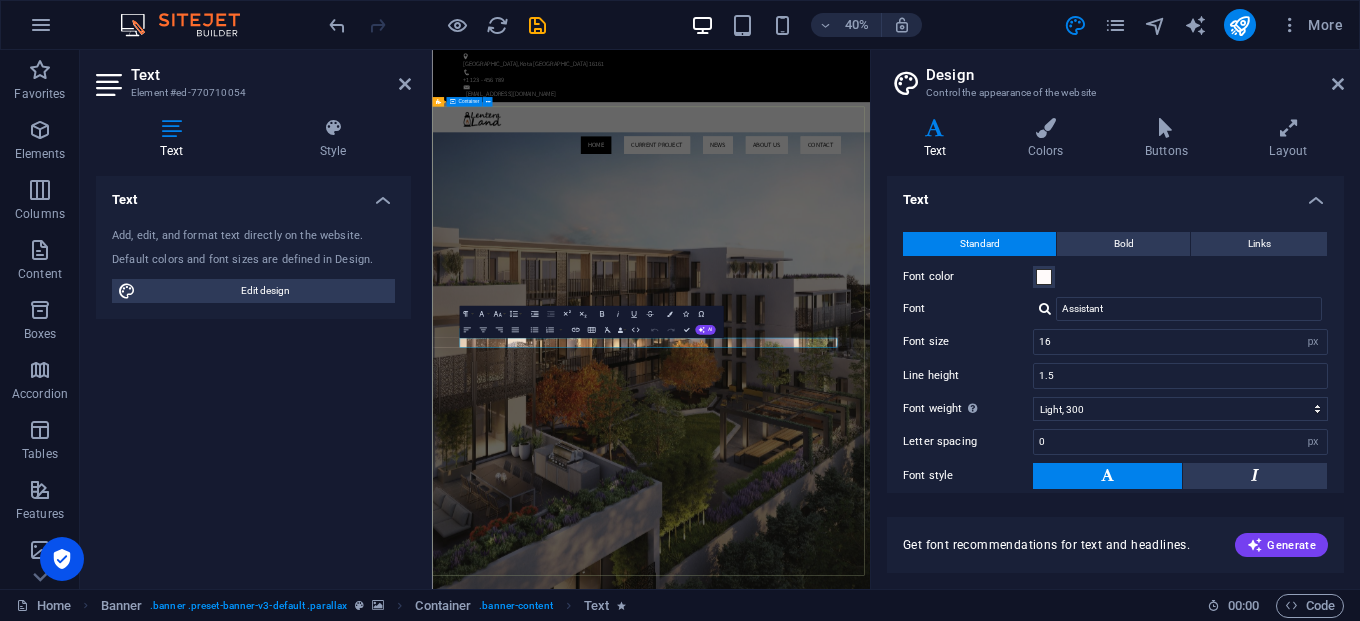 click on "CAHAYA LENTERA LAND Rumah tinggal di Kawasan Kota [GEOGRAPHIC_DATA] yang nyaman dan Strategis. Kawasan yang memiliki tata ruang yang ideal untuk Keluarga Modern. Our Current Project" at bounding box center [979, 1822] 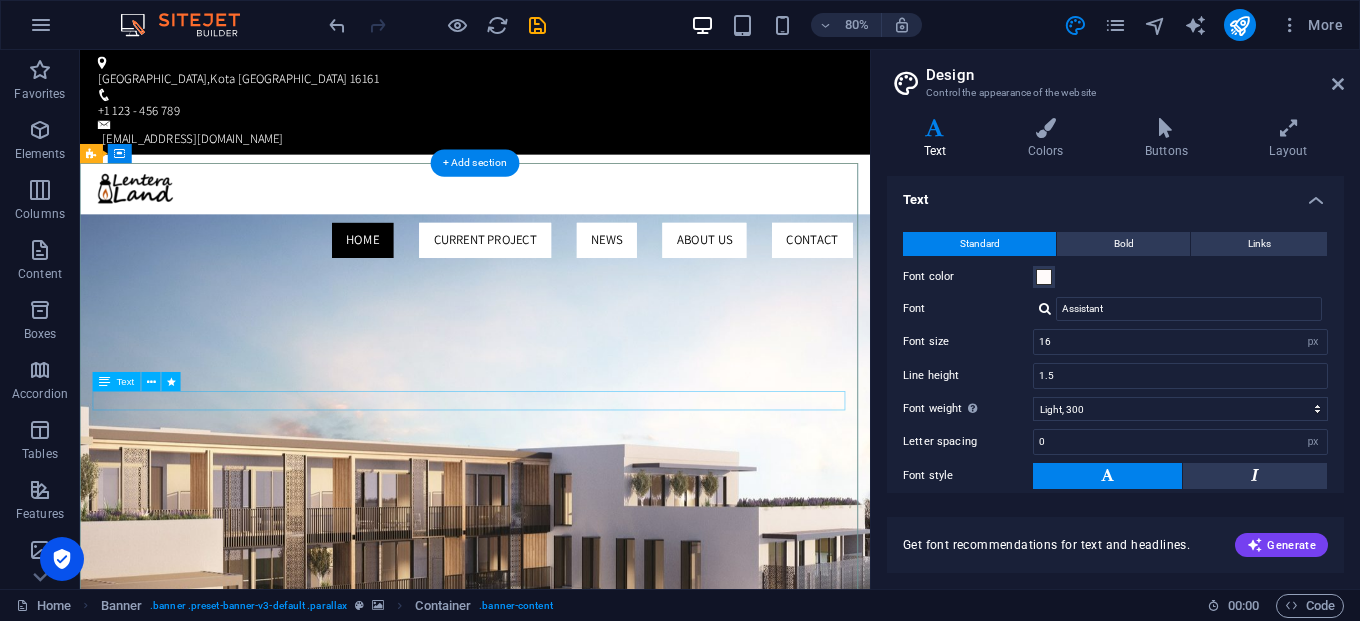 click on "Rumah tinggal di Kawasan Kota [GEOGRAPHIC_DATA] yang nyaman dan Strategis. Kawasan yang memiliki tata ruang yang ideal untuk Keluarga Modern." at bounding box center (574, 1826) 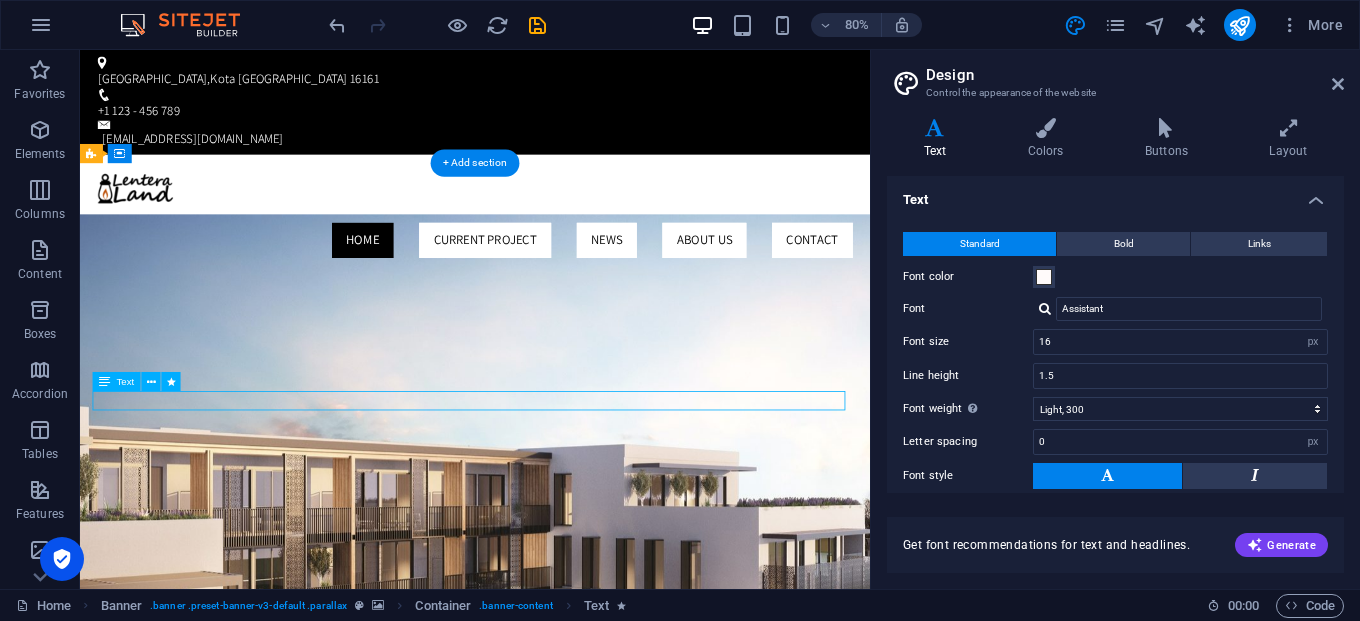click on "Rumah tinggal di Kawasan Kota [GEOGRAPHIC_DATA] yang nyaman dan Strategis. Kawasan yang memiliki tata ruang yang ideal untuk Keluarga Modern." at bounding box center [574, 1826] 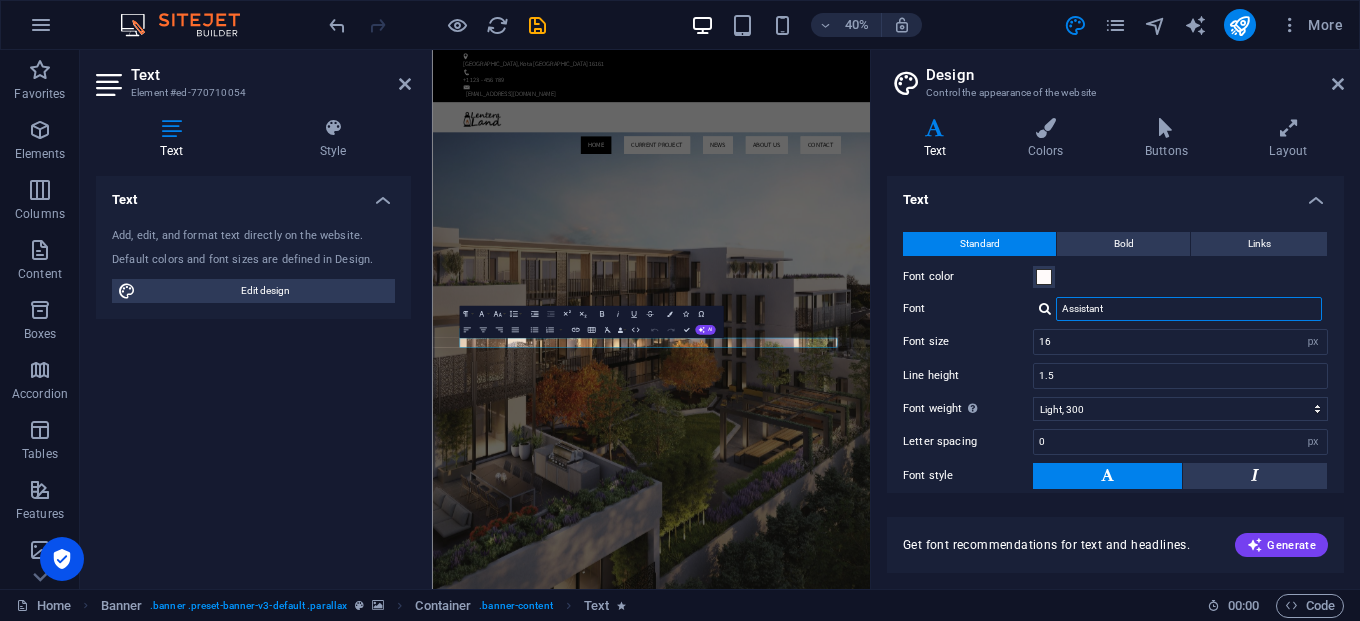 click on "Assistant" at bounding box center (1189, 309) 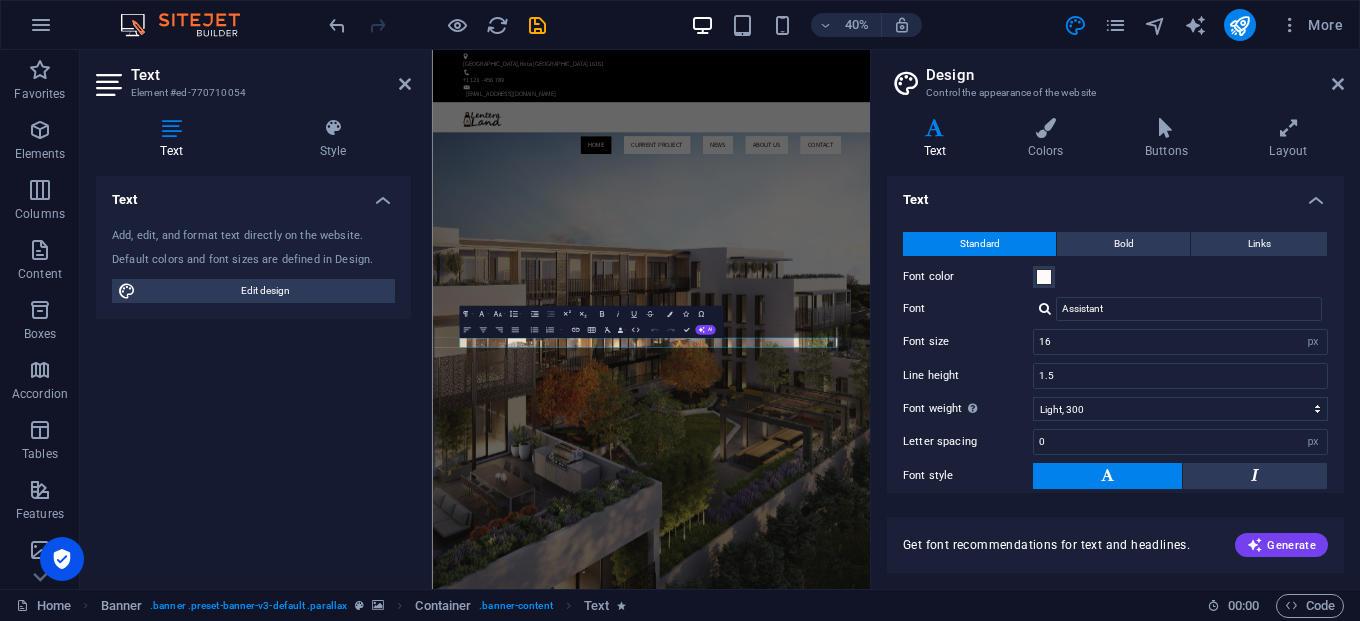 click at bounding box center (1045, 308) 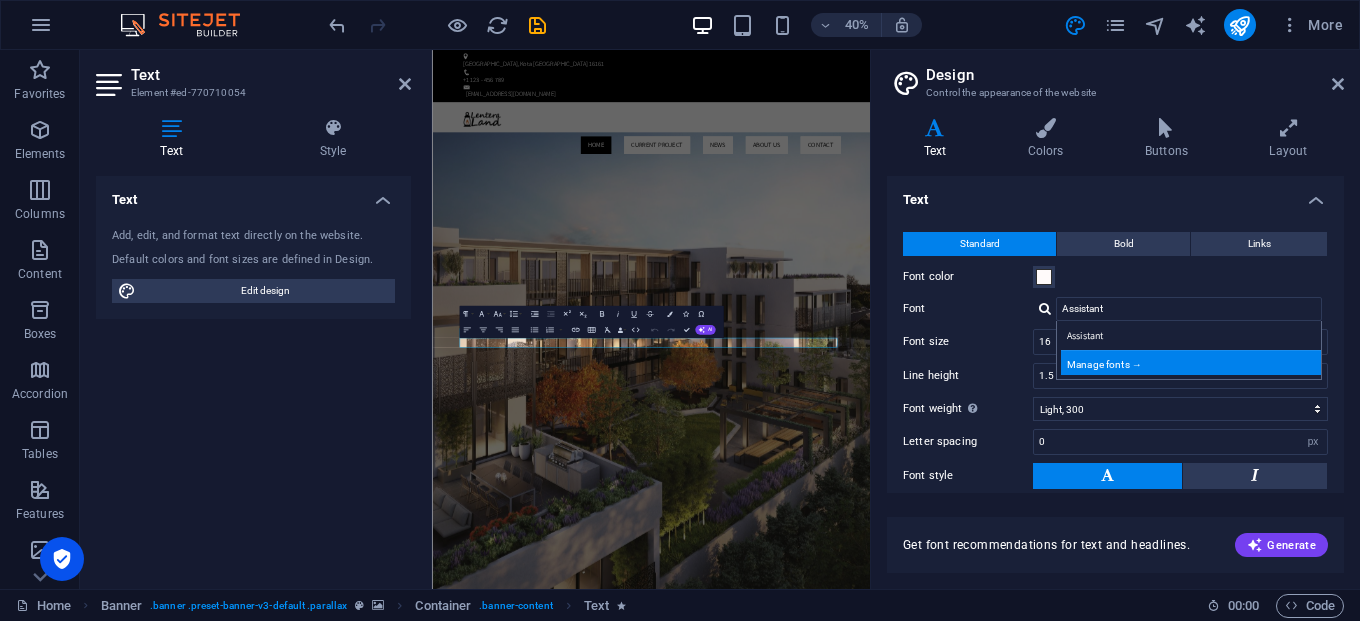 click on "Manage fonts →" at bounding box center (1193, 362) 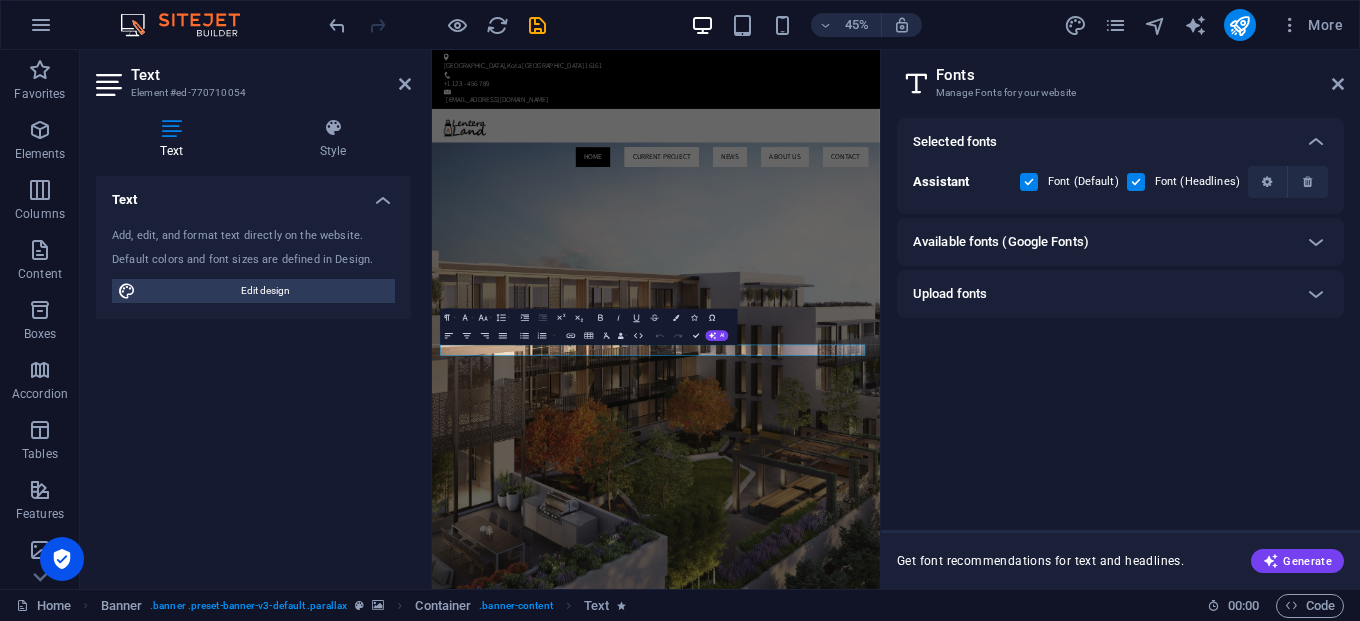 click on "Available fonts (Google Fonts)" at bounding box center (1102, 242) 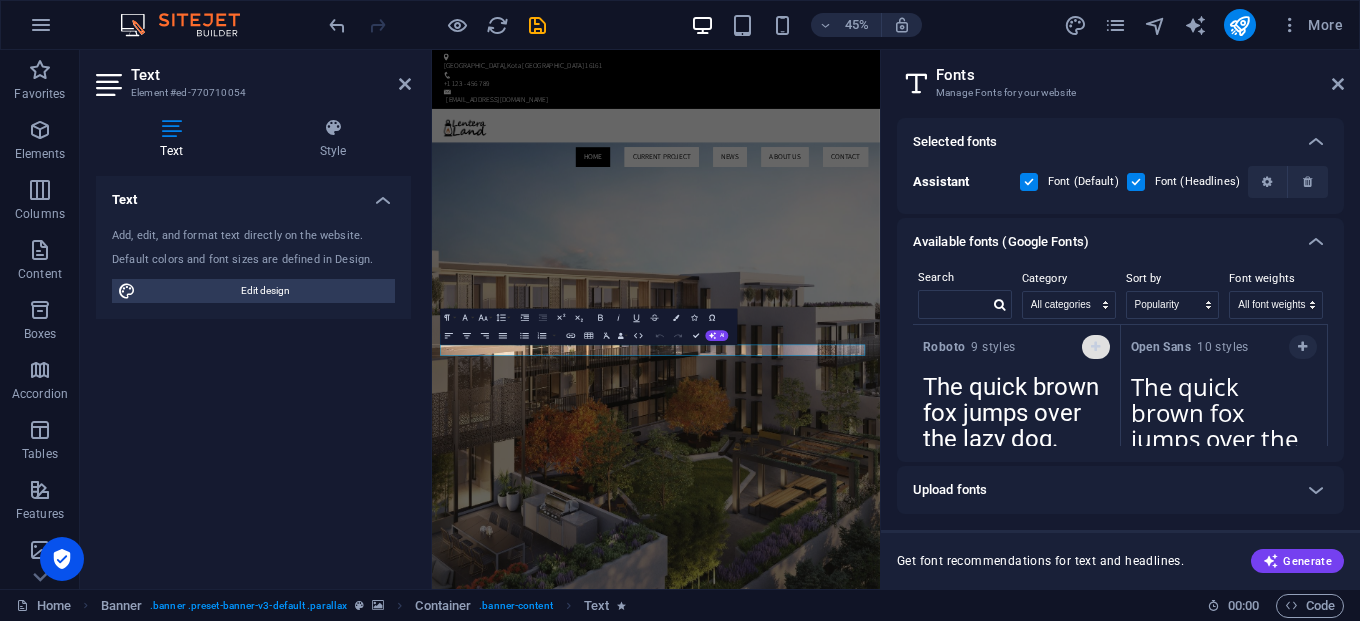 click at bounding box center (1095, 347) 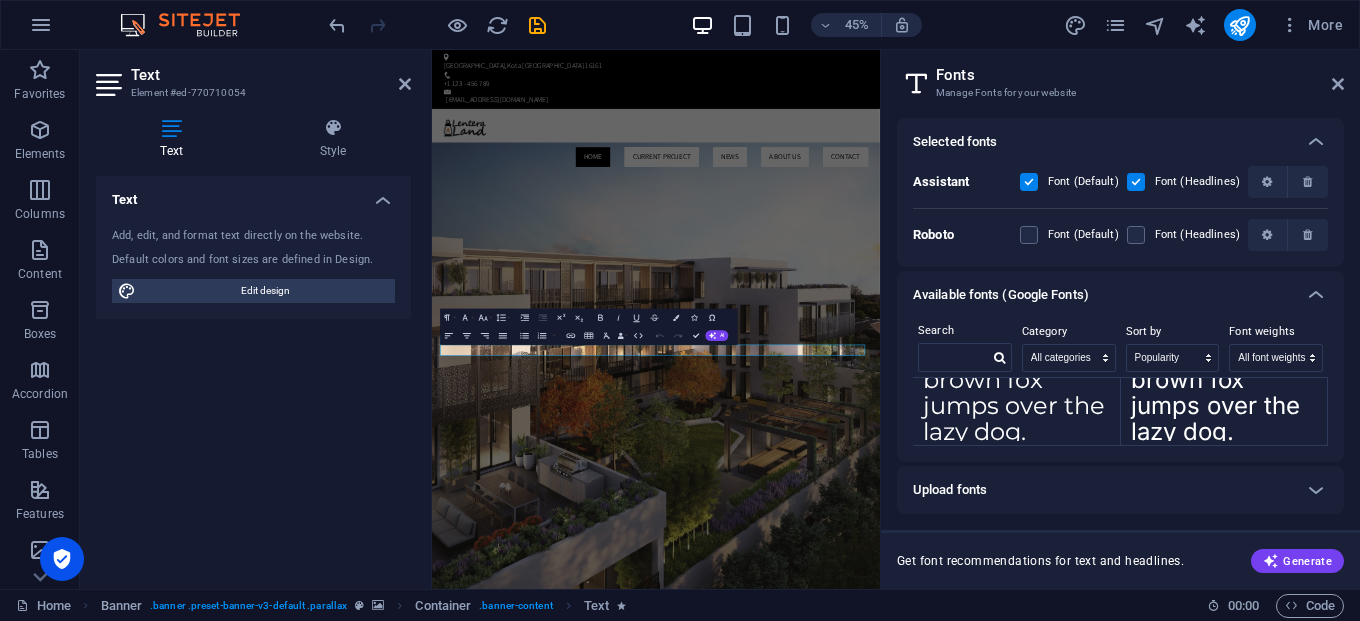 scroll, scrollTop: 0, scrollLeft: 0, axis: both 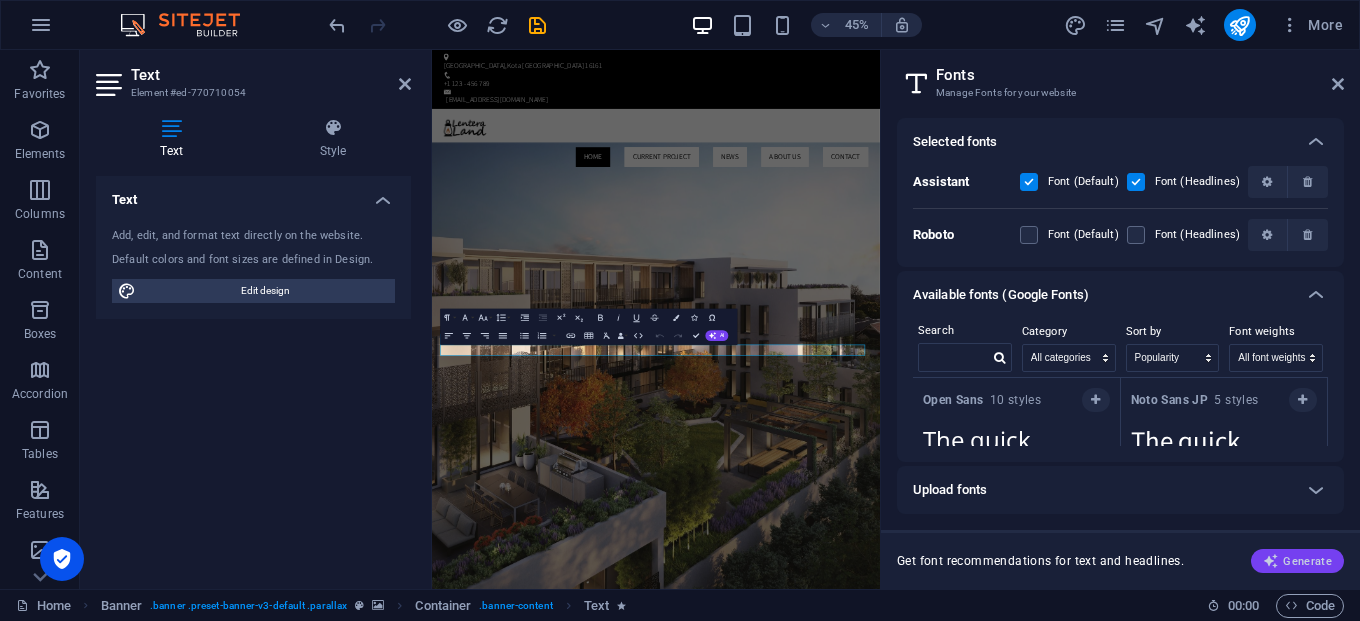click on "Generate" at bounding box center [1297, 561] 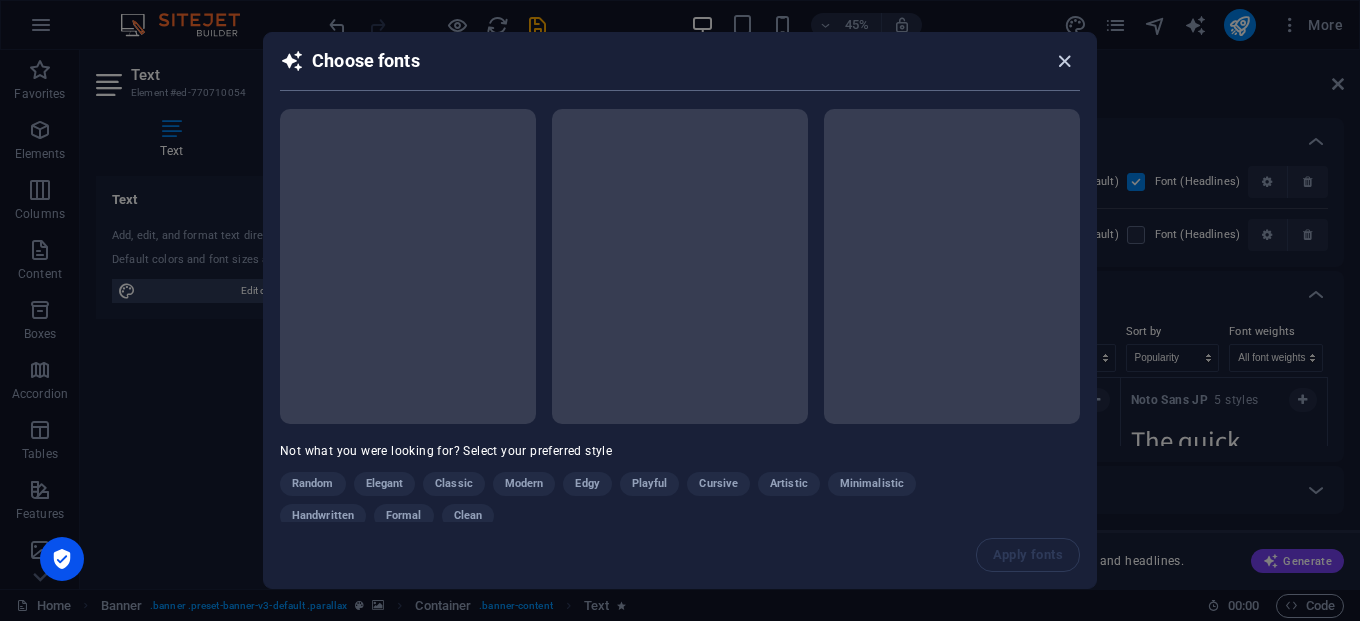 click at bounding box center [1064, 61] 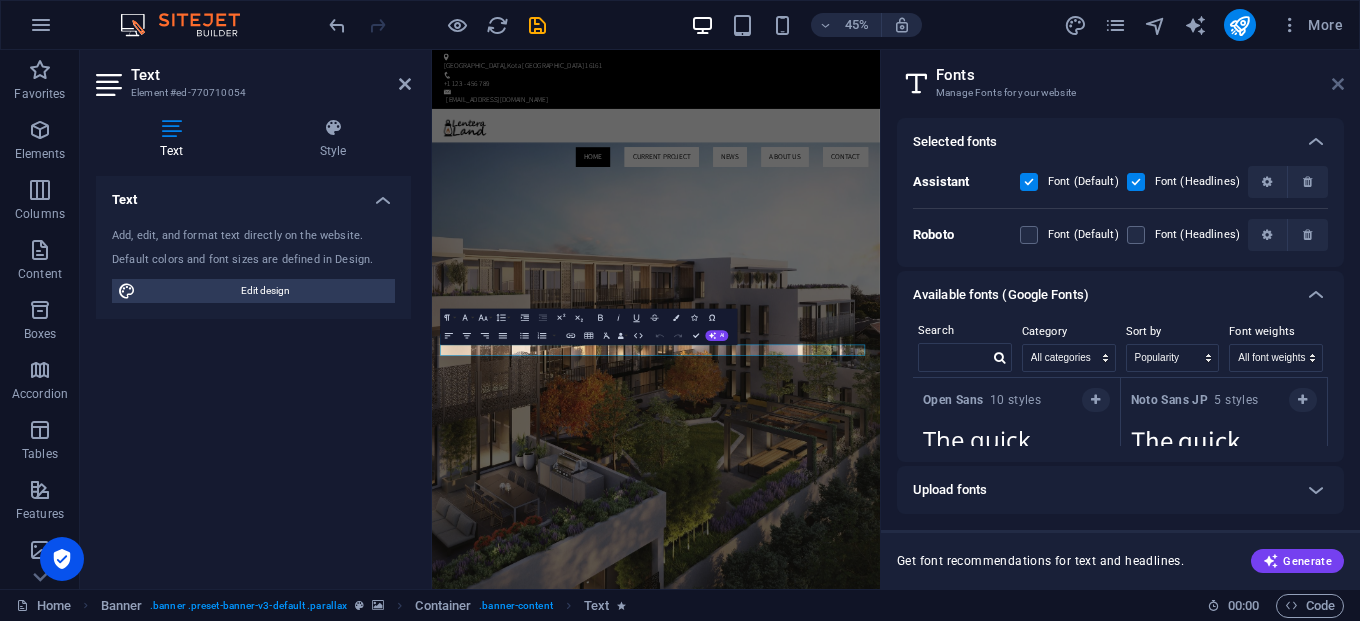 click at bounding box center (1338, 84) 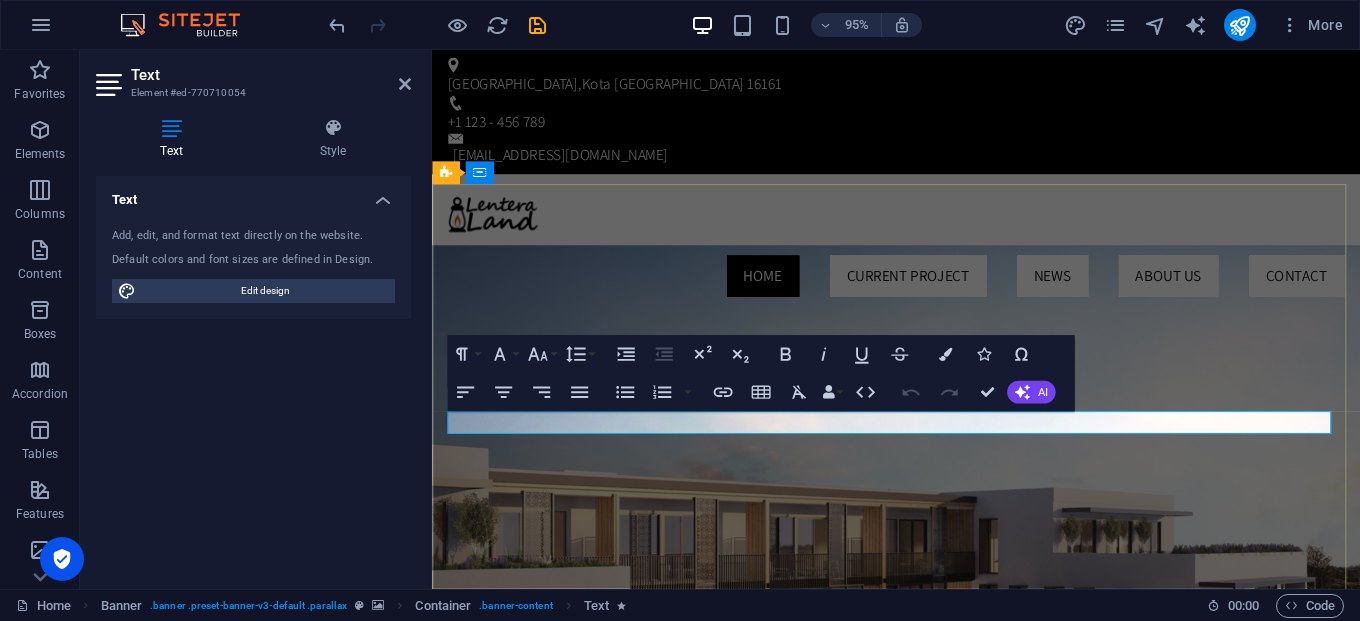 click on "Rumah tinggal di Kawasan Kota [GEOGRAPHIC_DATA] yang nyaman dan Strategis. Kawasan yang memiliki tata ruang yang ideal untuk Keluarga Modern." at bounding box center (921, 1685) 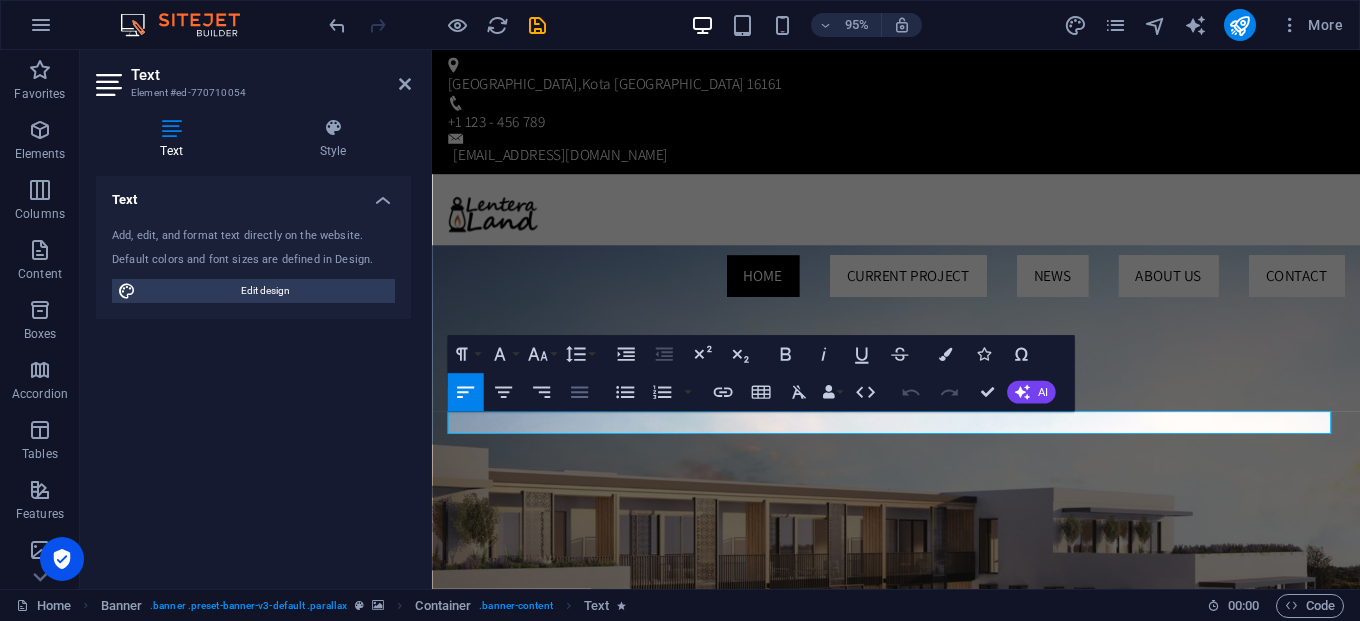 click 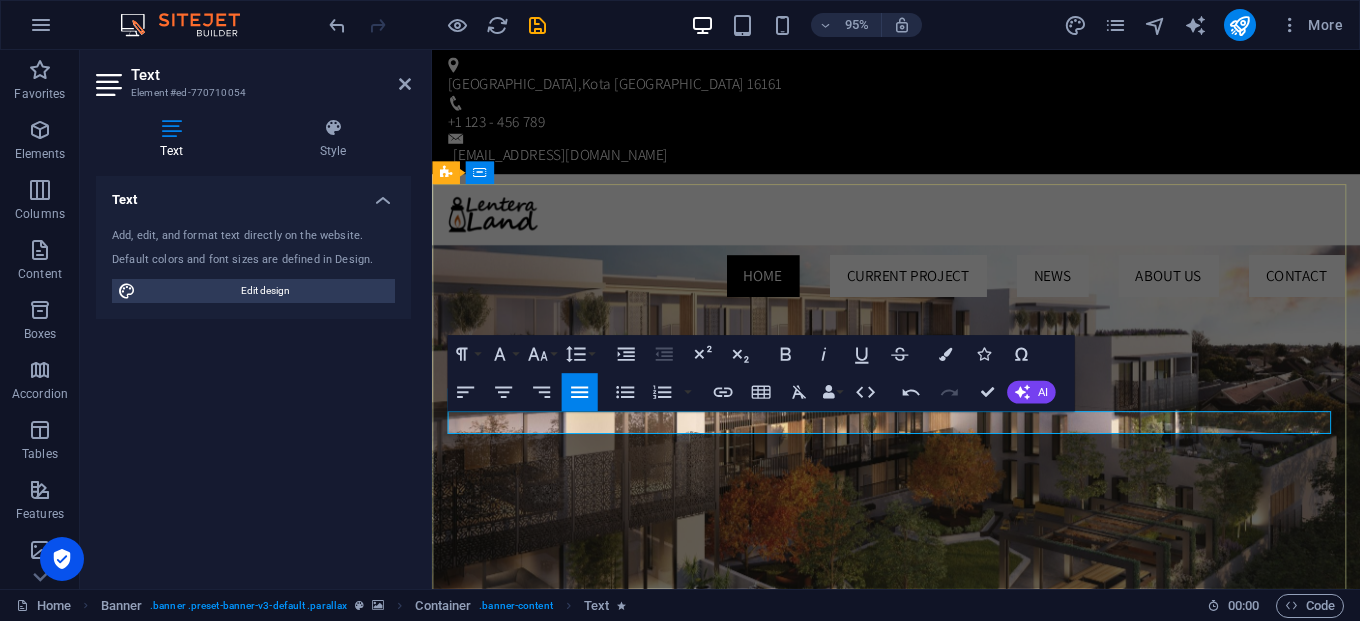 click on "Rumah tinggal di Kawasan Kota [GEOGRAPHIC_DATA] yang nyaman dan Strategis. Kawasan yang memiliki tata ruang yang ideal untuk Keluarga Modern." at bounding box center [921, 1095] 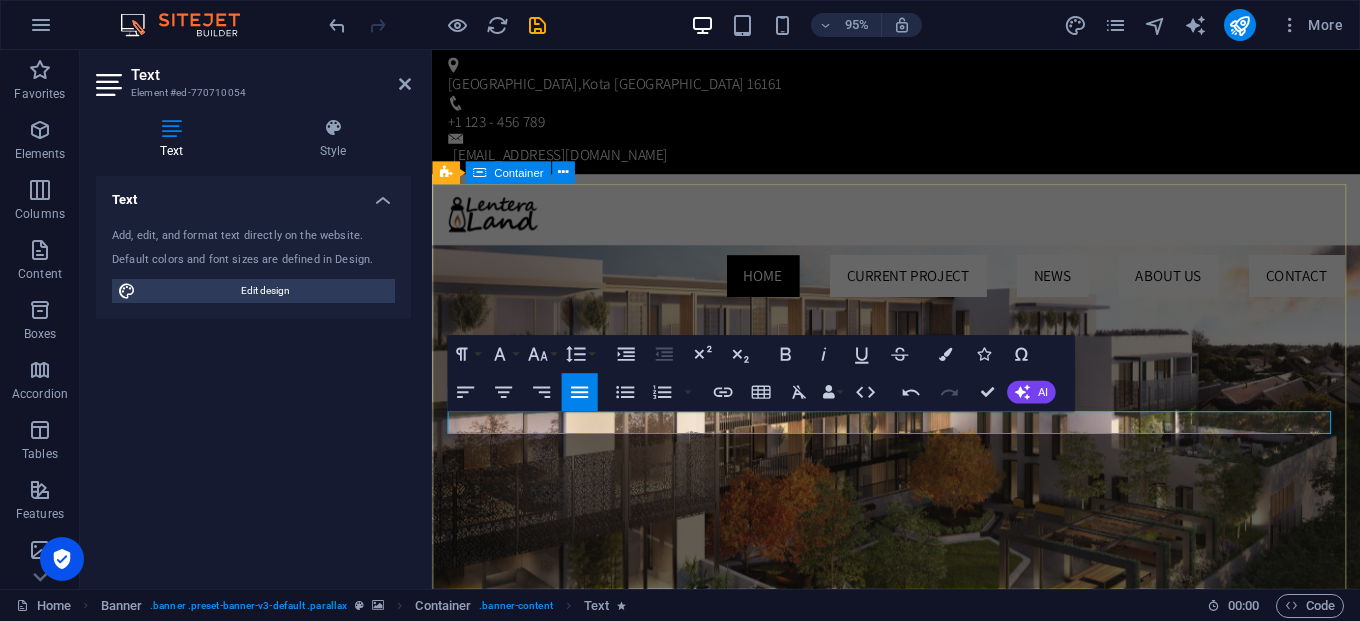 click on "CAHAYA LENTERA LAND Rumah tinggal di Kawasan Kota [GEOGRAPHIC_DATA] yang nyaman dan Strategis. Kawasan yang memiliki tata ruang yang ideal untuk Keluarga Modern. Our Current Project" at bounding box center (920, 1091) 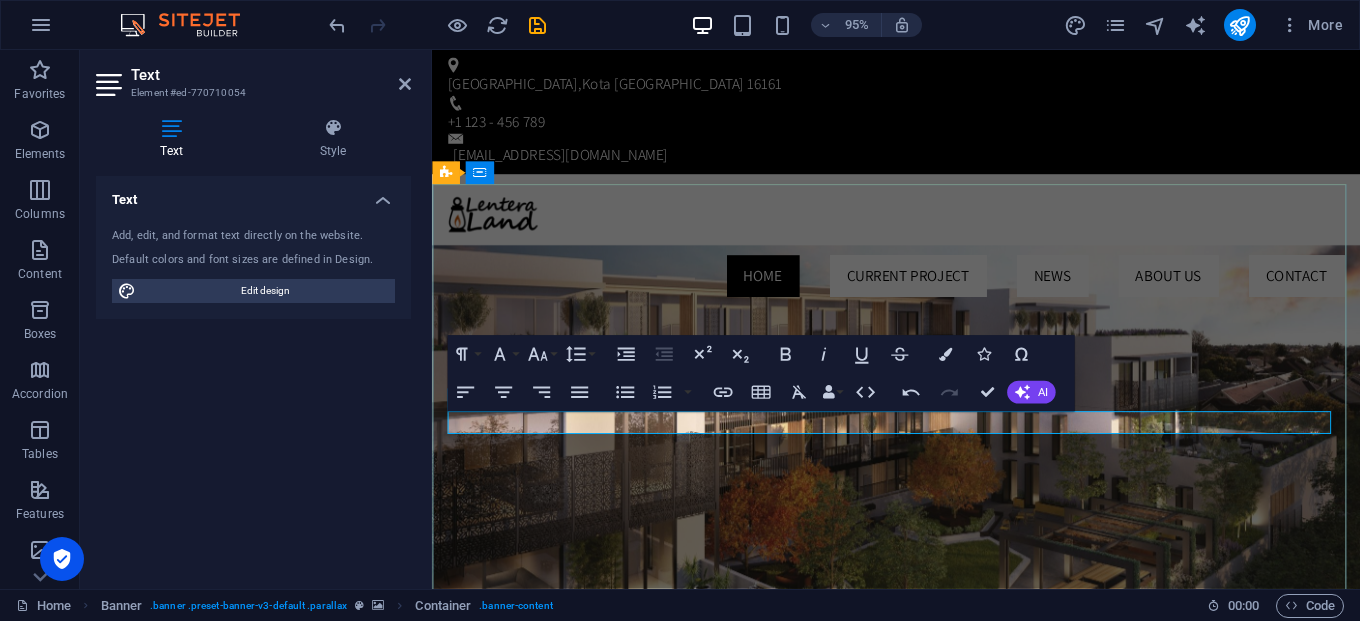 click on "CAHAYA LENTERA LAND Rumah tinggal di Kawasan Kota [GEOGRAPHIC_DATA] yang nyaman dan Strategis. Kawasan yang memiliki tata ruang yang ideal untuk Keluarga Modern. Our Current Project" at bounding box center [920, 1091] 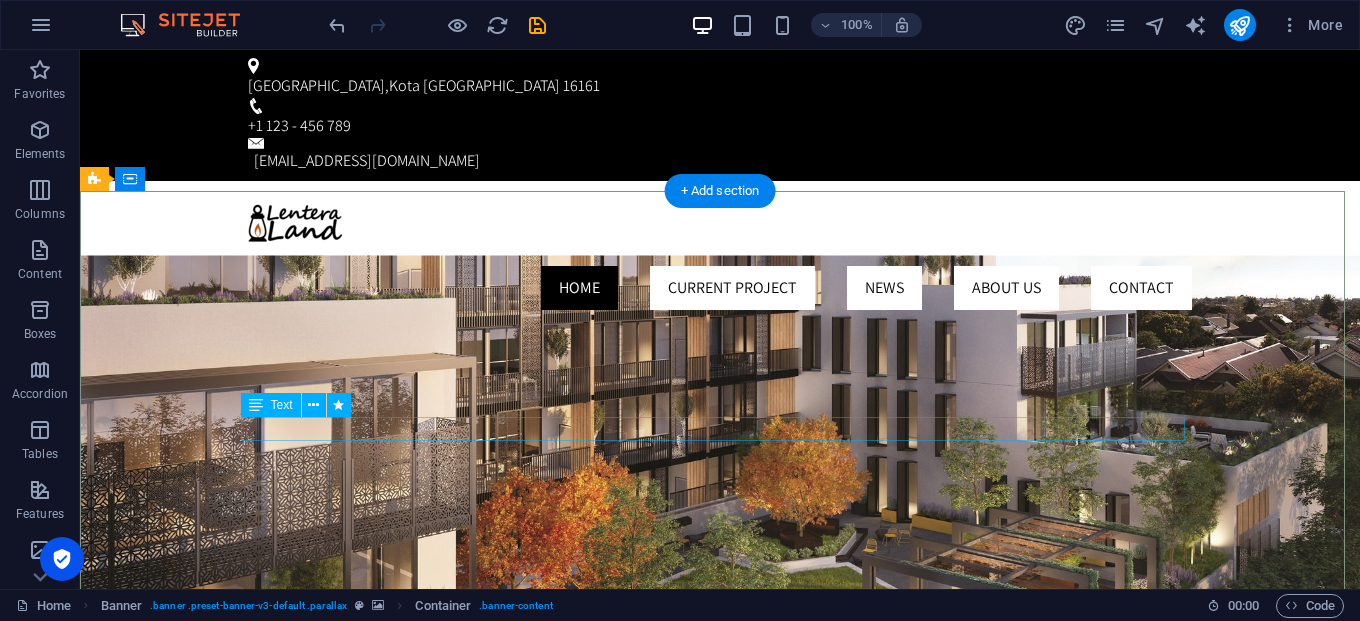click on "Rumah tinggal di Kawasan Kota [GEOGRAPHIC_DATA] yang nyaman dan Strategis. Kawasan yang memiliki tata ruang yang ideal untuk Keluarga Modern." at bounding box center (720, 1069) 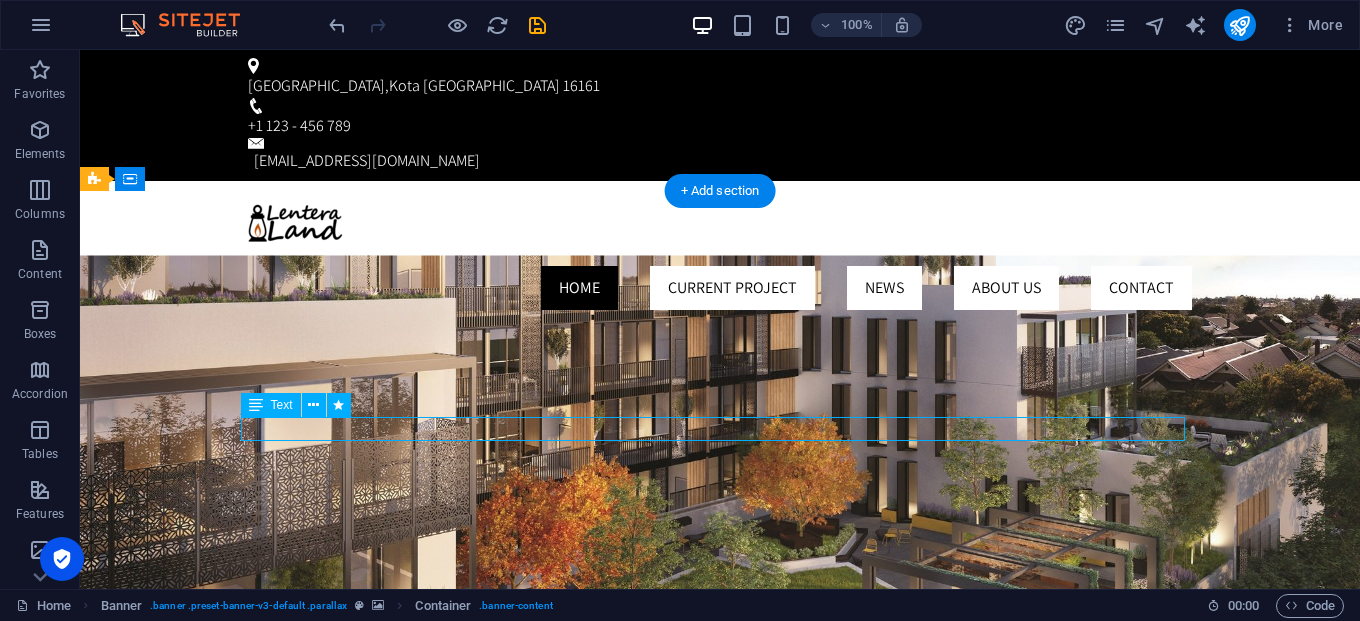 click on "Rumah tinggal di Kawasan Kota [GEOGRAPHIC_DATA] yang nyaman dan Strategis. Kawasan yang memiliki tata ruang yang ideal untuk Keluarga Modern." at bounding box center [720, 1069] 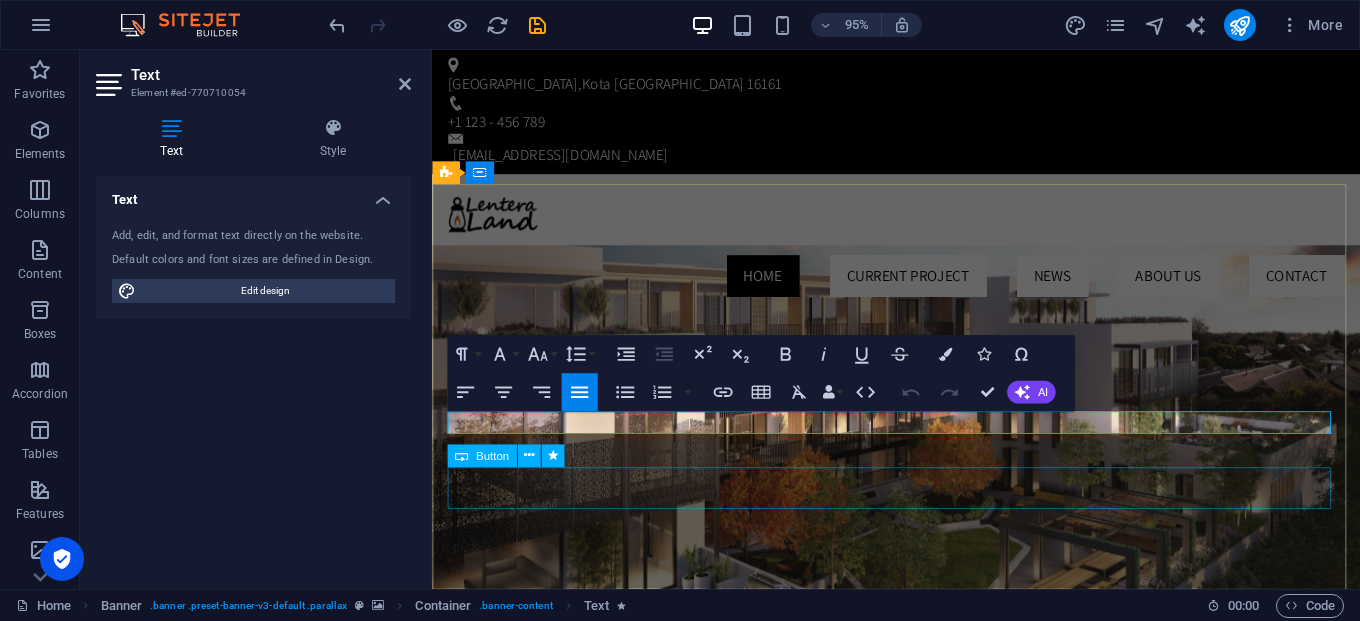 click on "Our Current Project" at bounding box center (921, 1150) 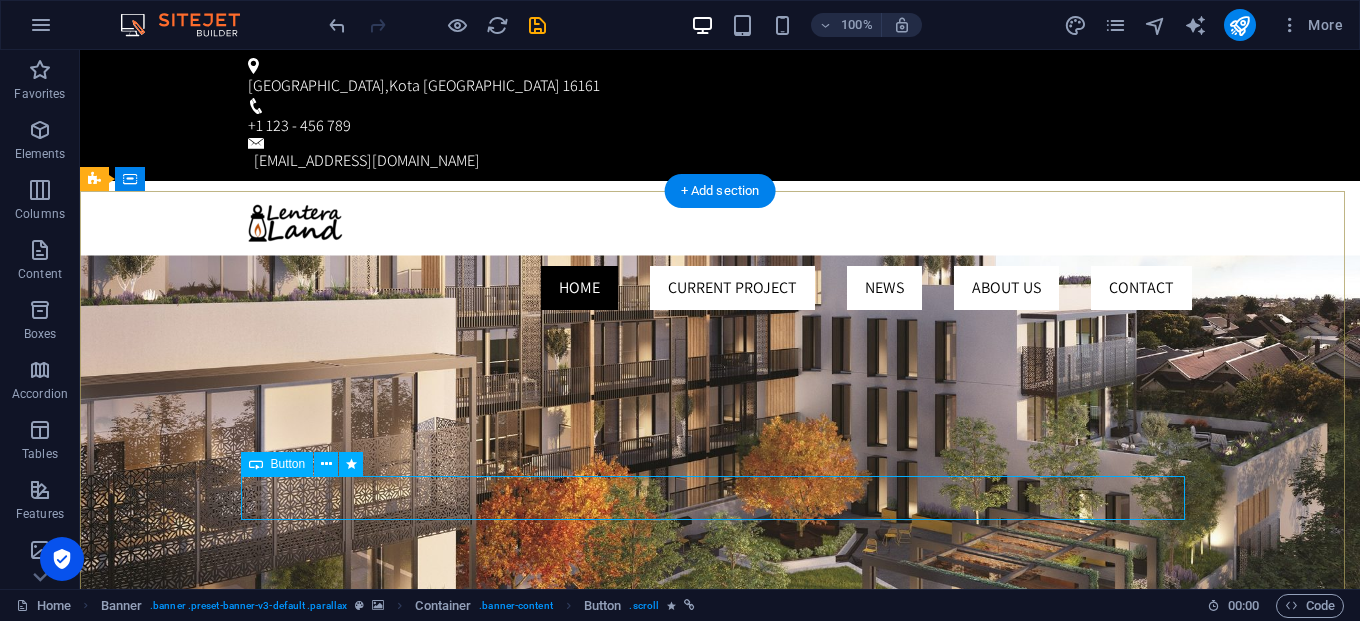 click on "Our Current Project" at bounding box center (720, 1150) 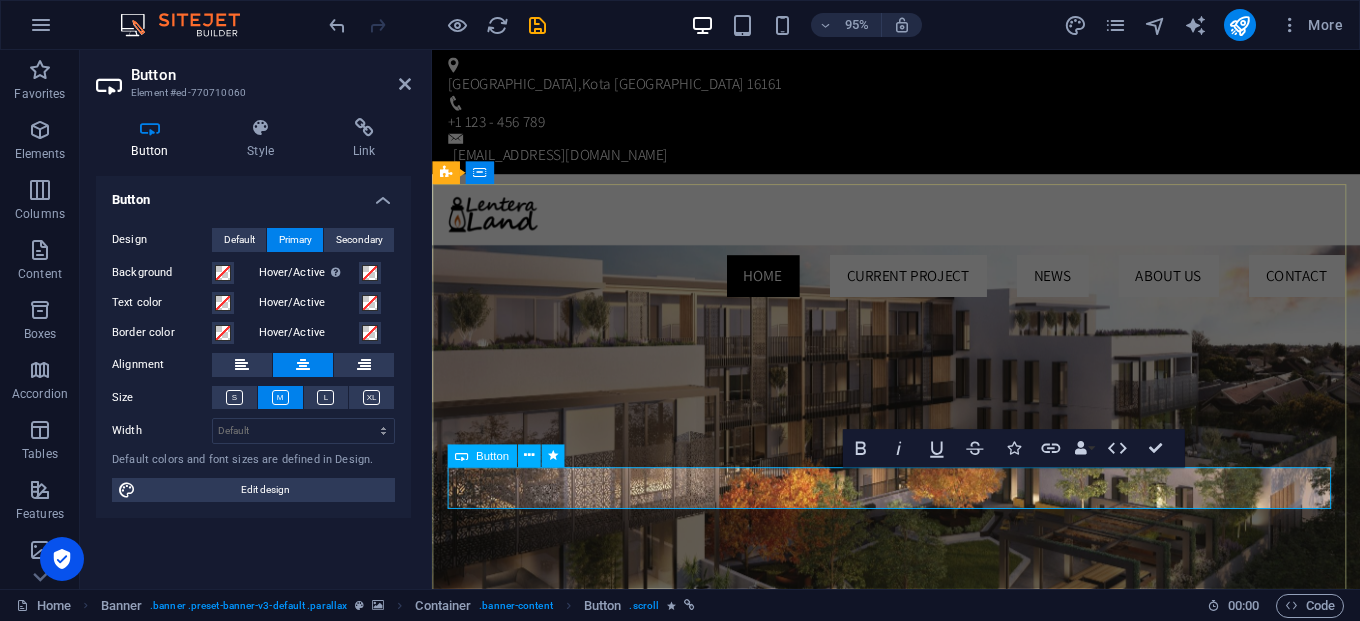 type 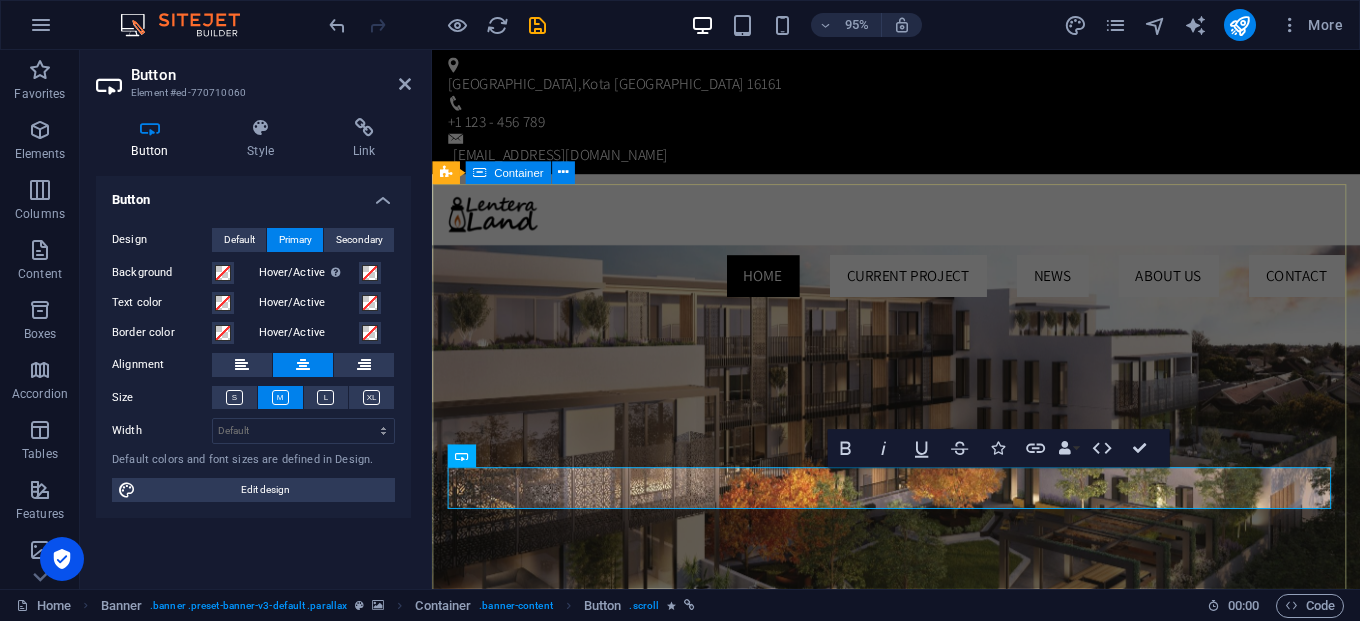 click on "CAHAYA LENTERA LAND Rumah tinggal di Kawasan Kota [GEOGRAPHIC_DATA] yang nyaman dan Strategis. Kawasan yang memiliki tata ruang yang ideal untuk Keluarga Modern. our Project" at bounding box center (920, 1091) 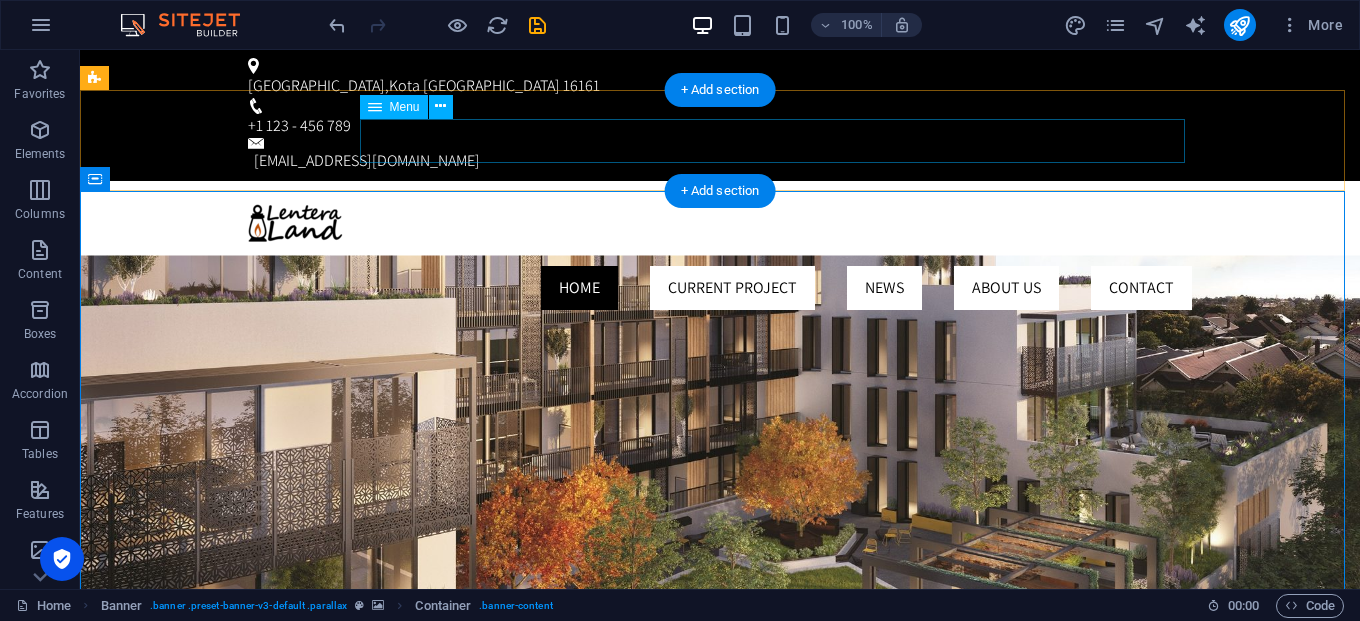 click on "Home Current Project News About us Contact" at bounding box center [720, 288] 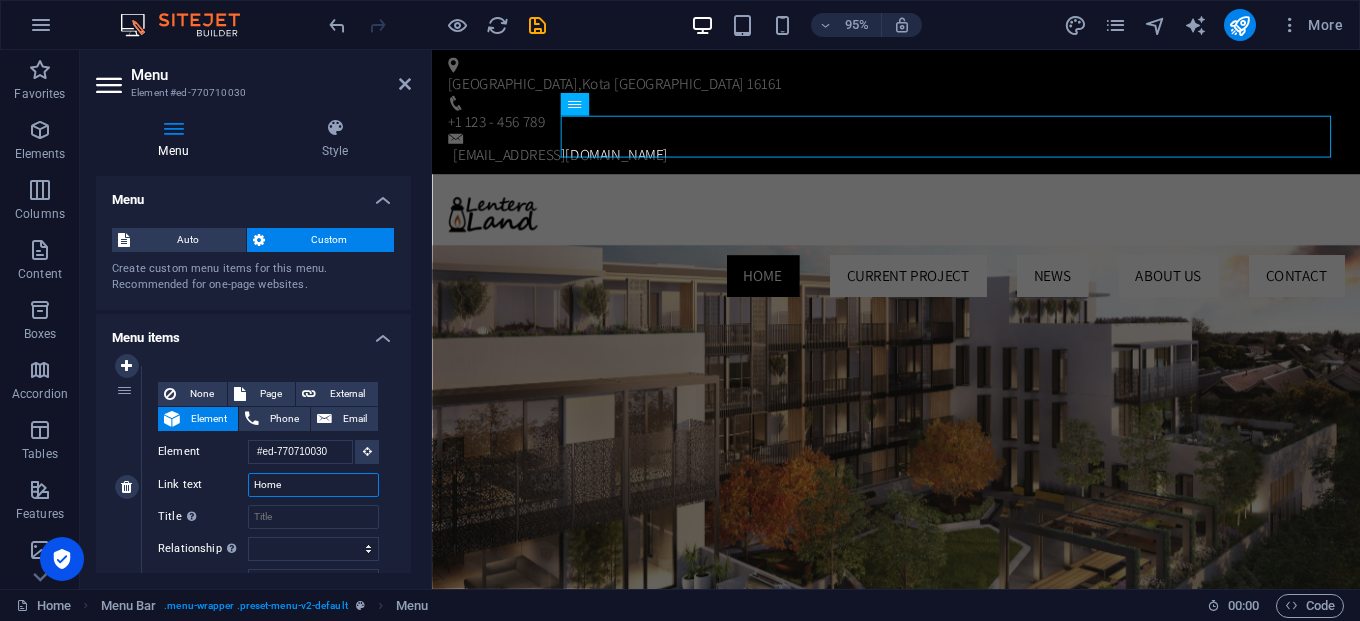 click on "Home" at bounding box center (313, 485) 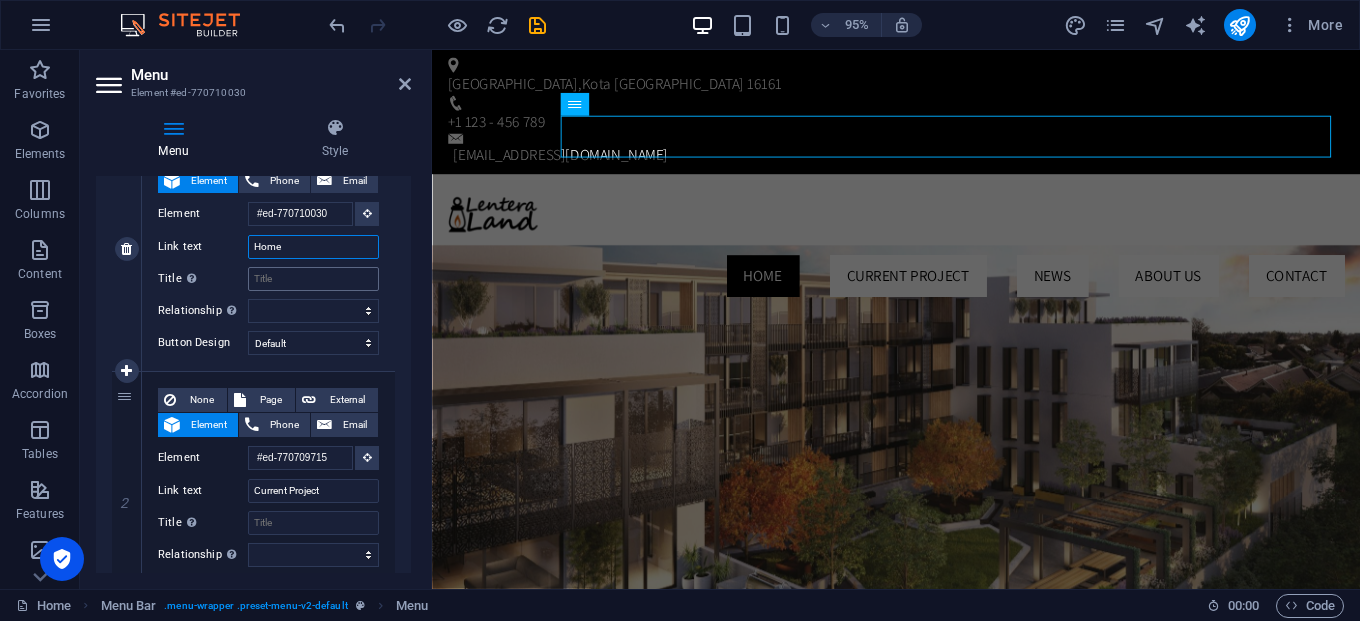 scroll, scrollTop: 240, scrollLeft: 0, axis: vertical 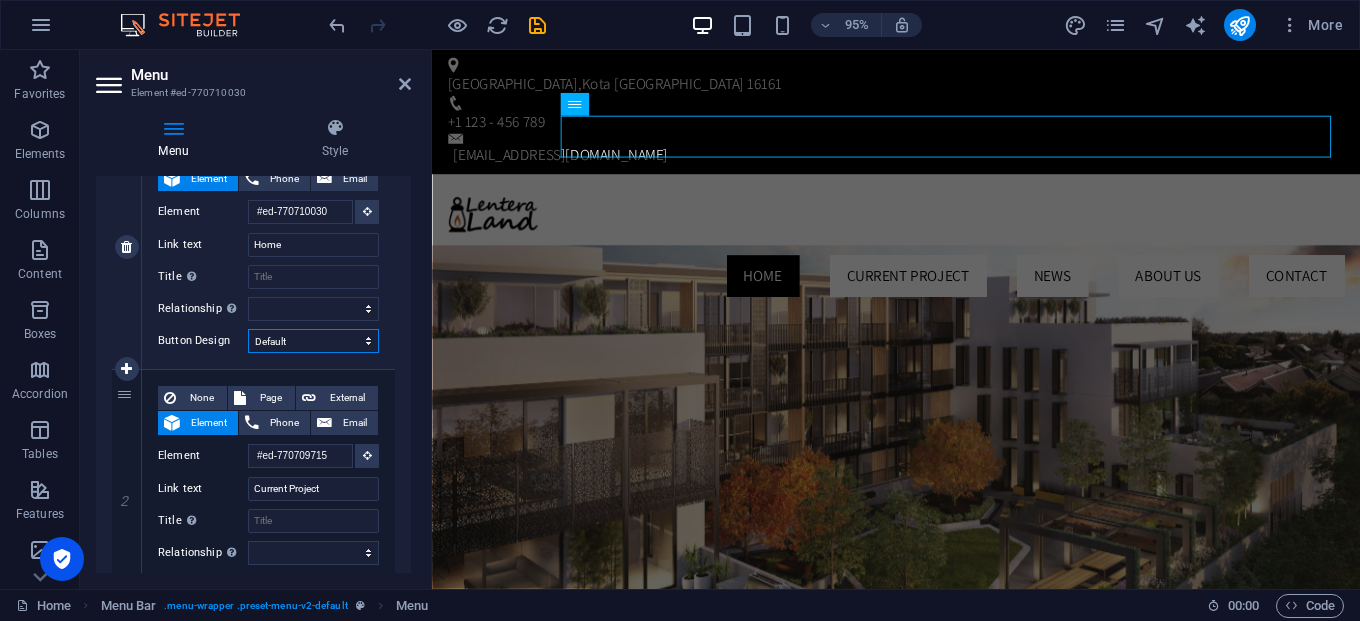 select on "primary" 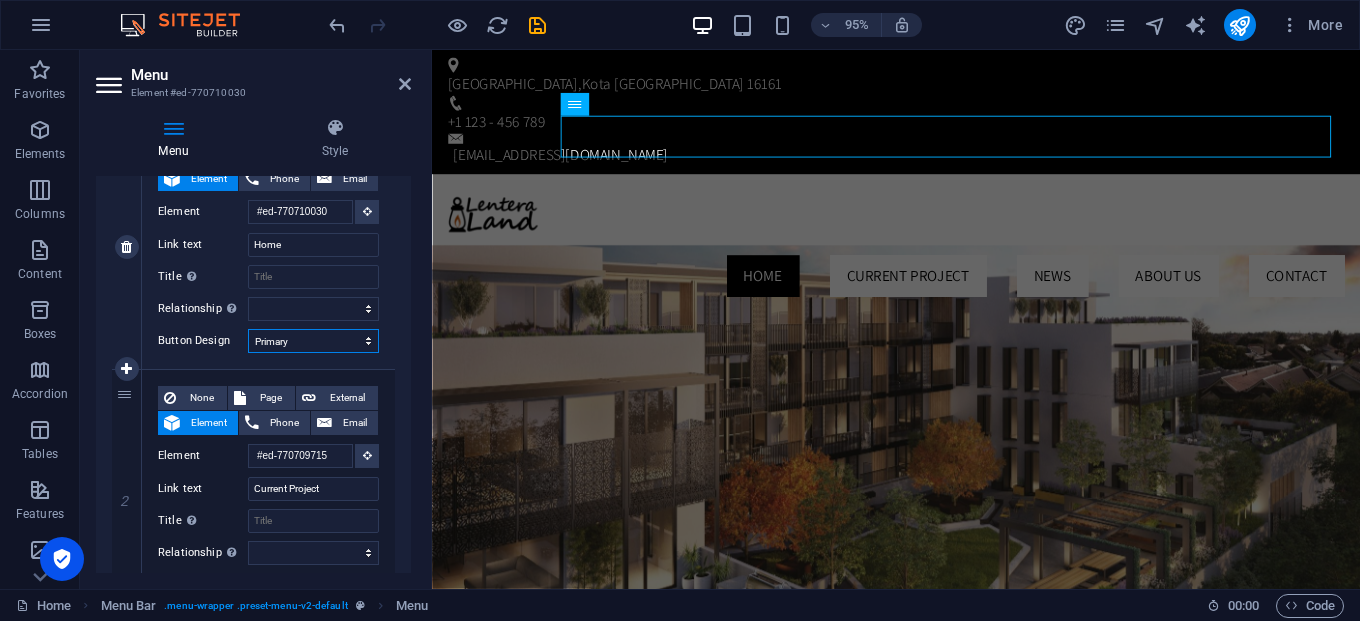 click on "None Default Primary Secondary" at bounding box center [313, 341] 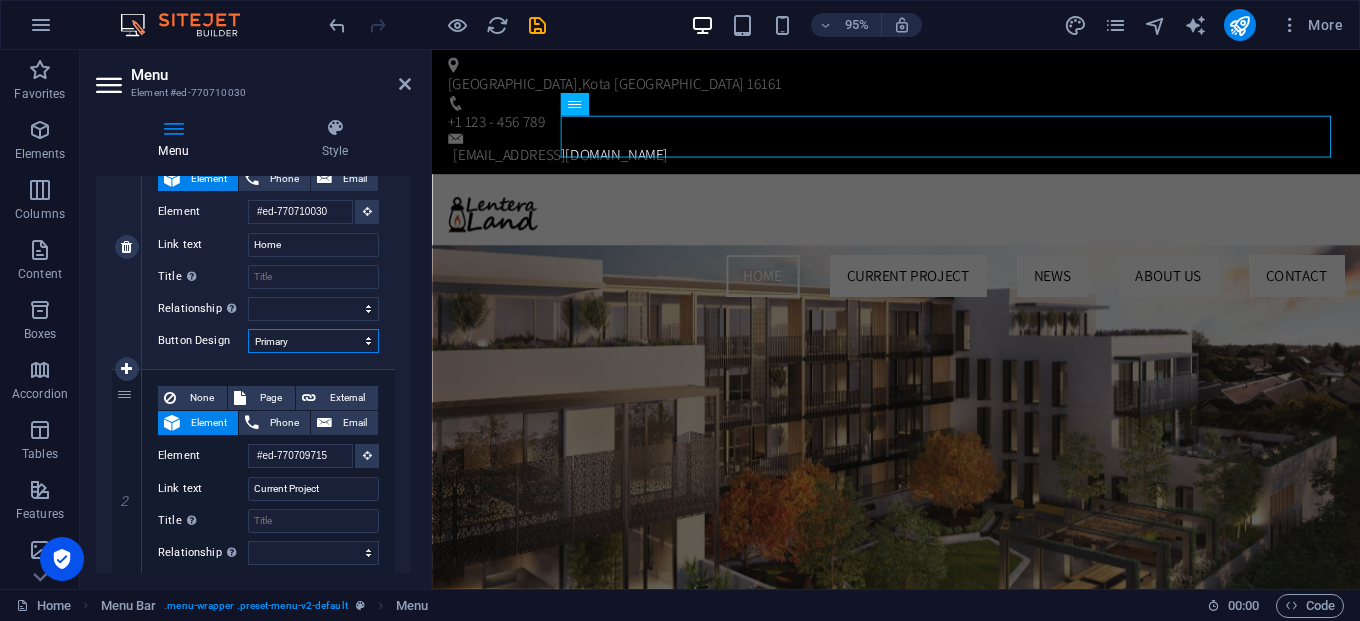 select on "secondary" 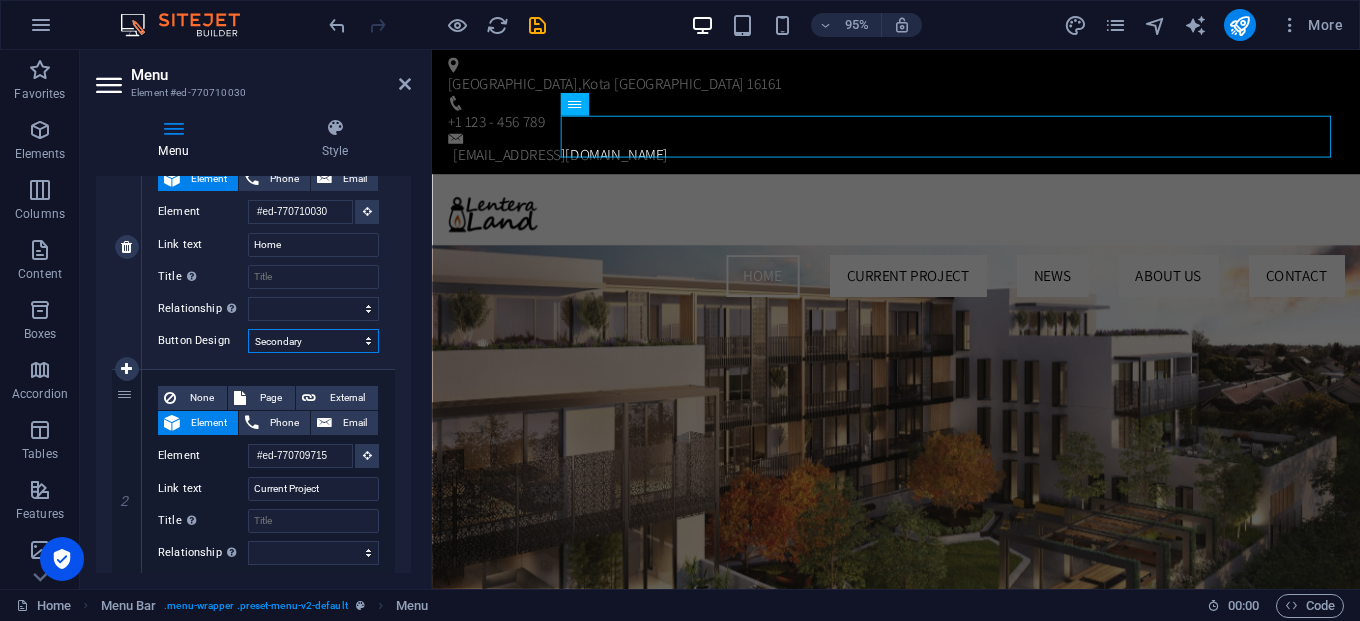 click on "None Default Primary Secondary" at bounding box center (313, 341) 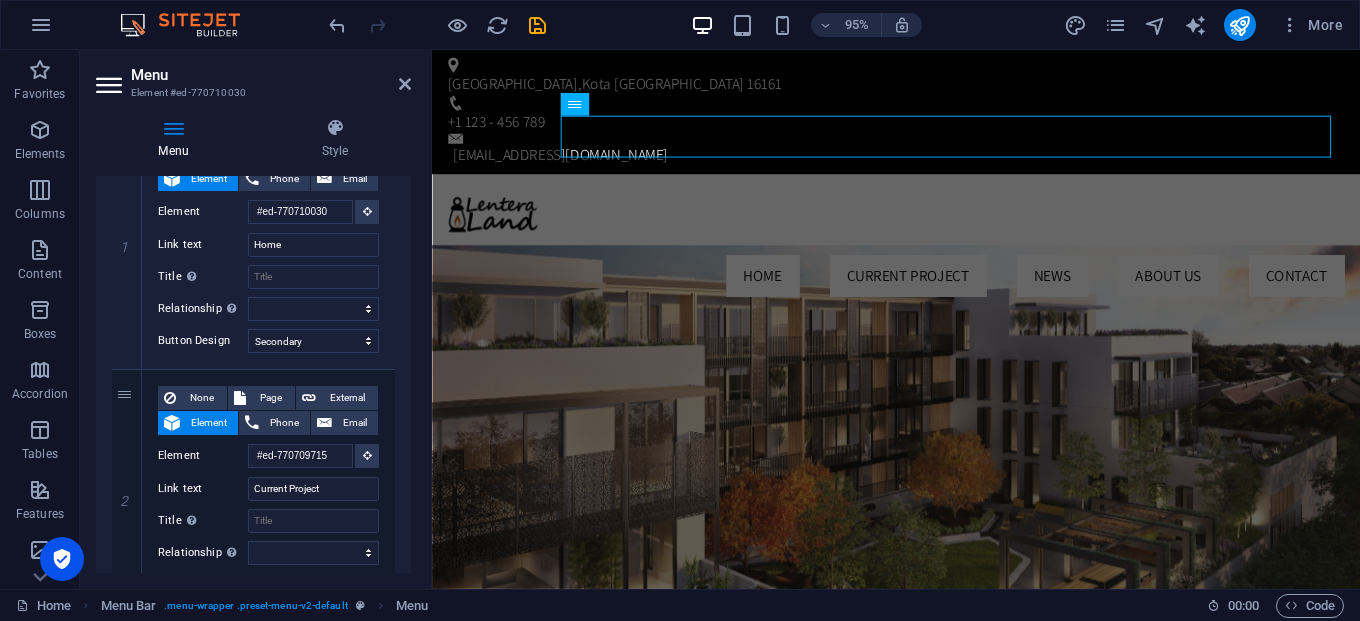 click on "Menu" at bounding box center [271, 75] 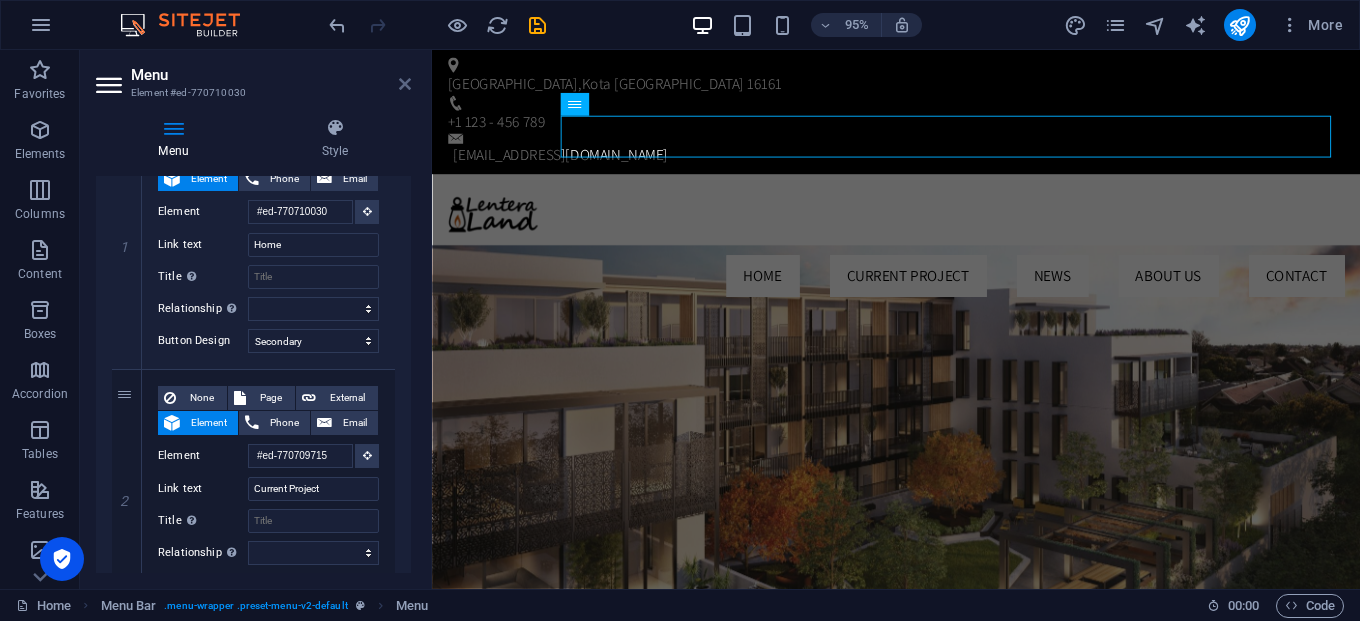 click at bounding box center (405, 84) 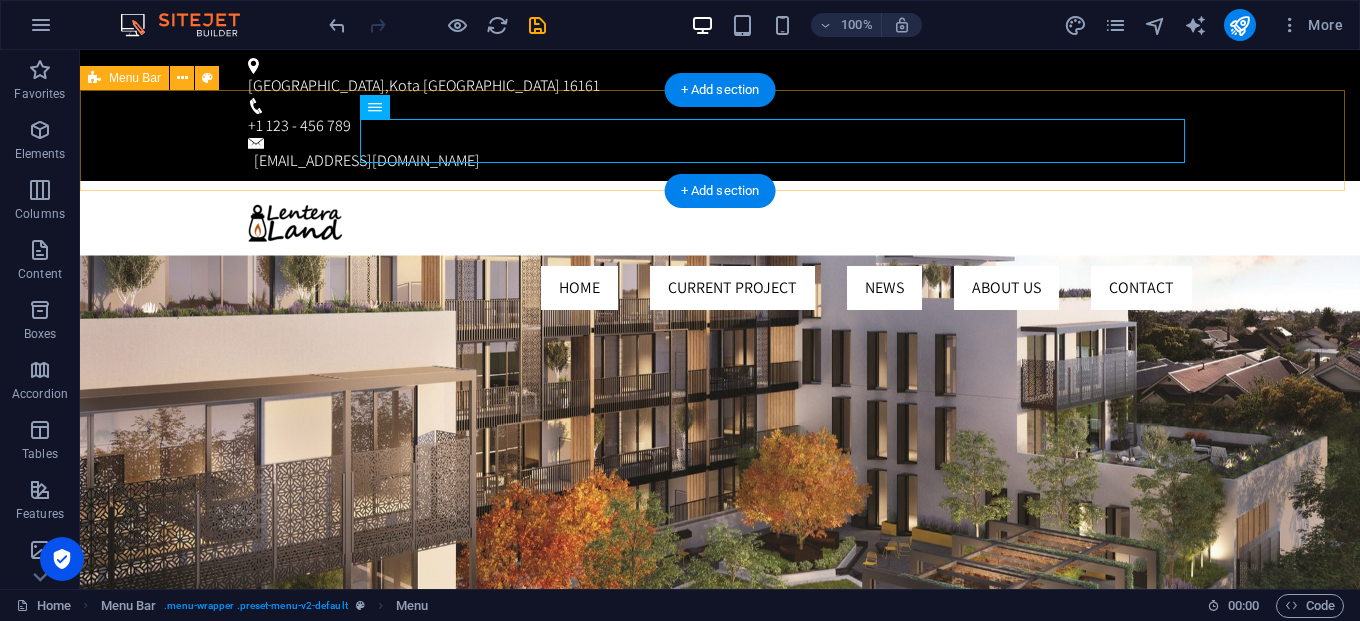 click on "Home Current Project News About us Contact" at bounding box center [720, 253] 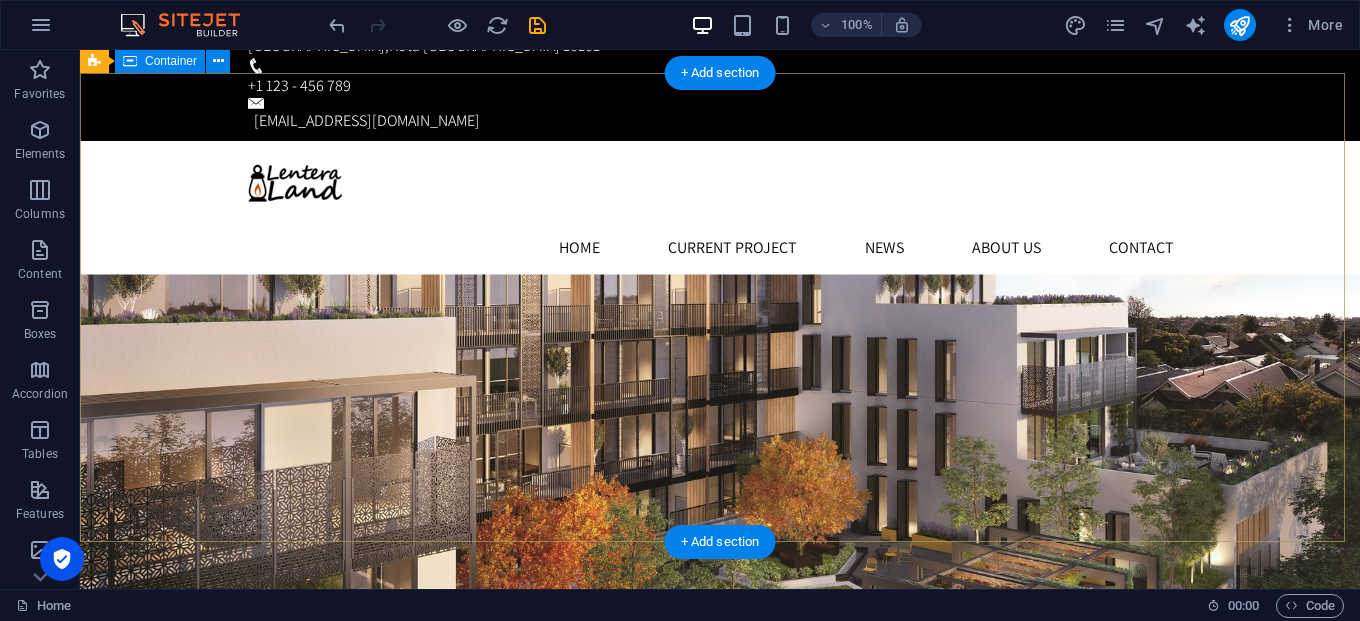 scroll, scrollTop: 0, scrollLeft: 0, axis: both 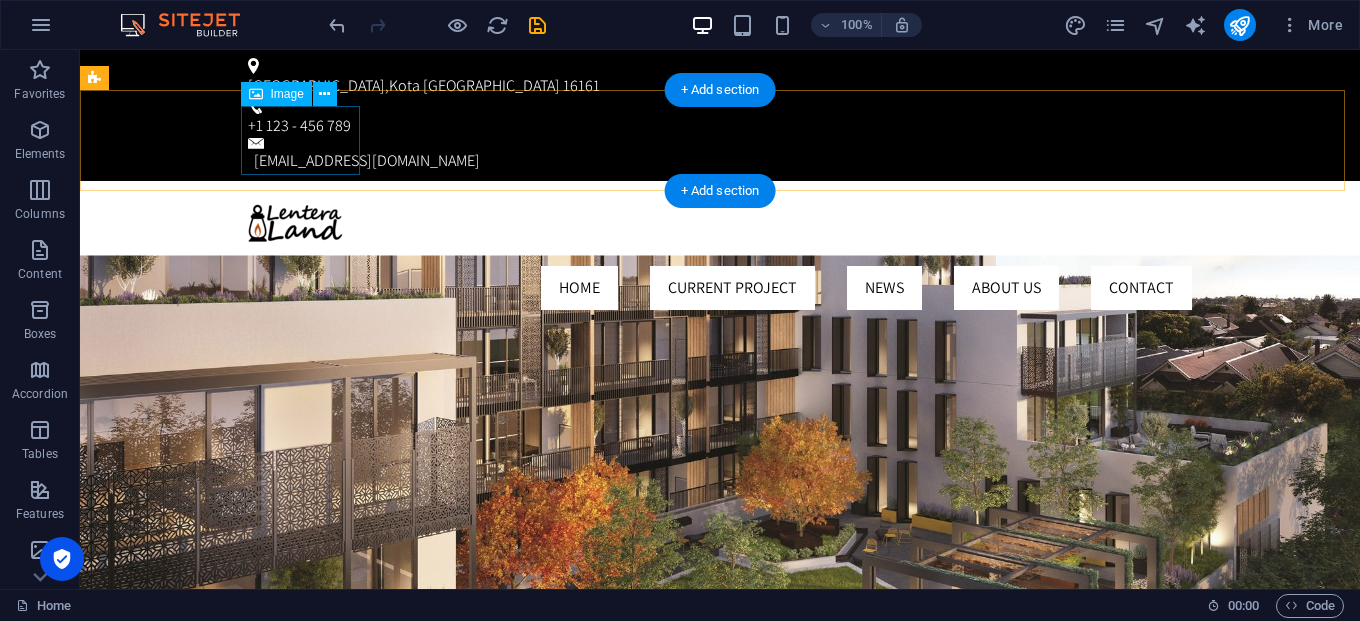 click at bounding box center [720, 231] 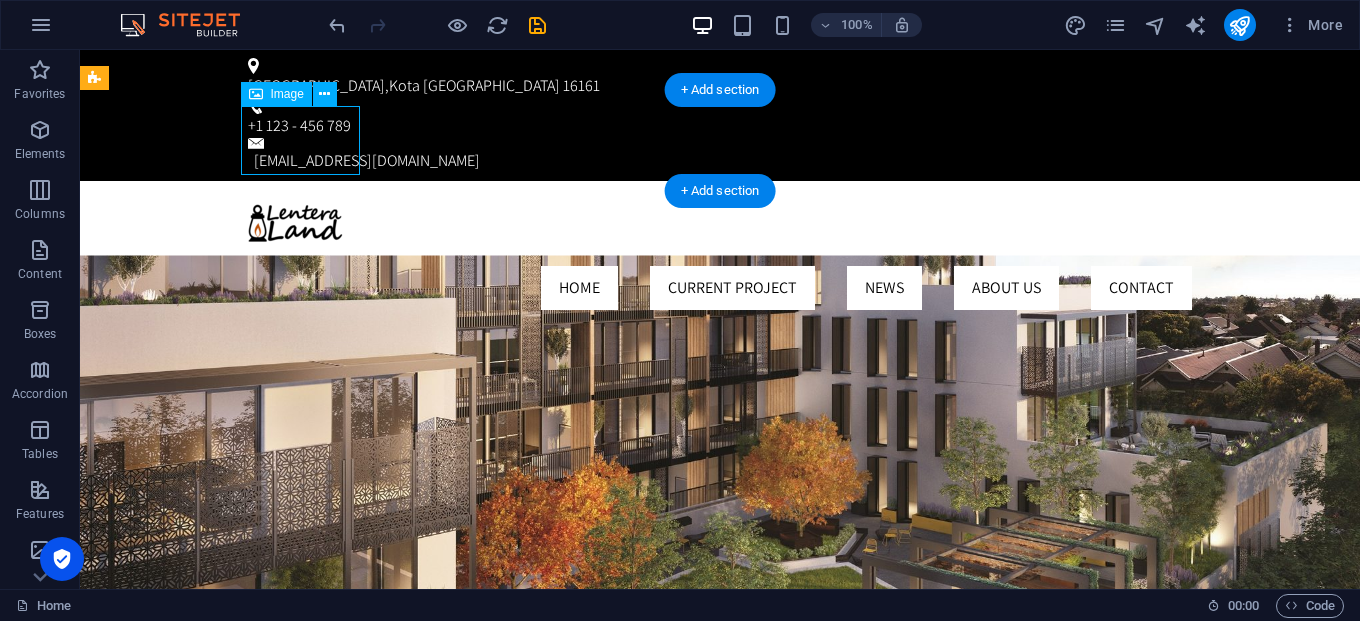 click at bounding box center [720, 231] 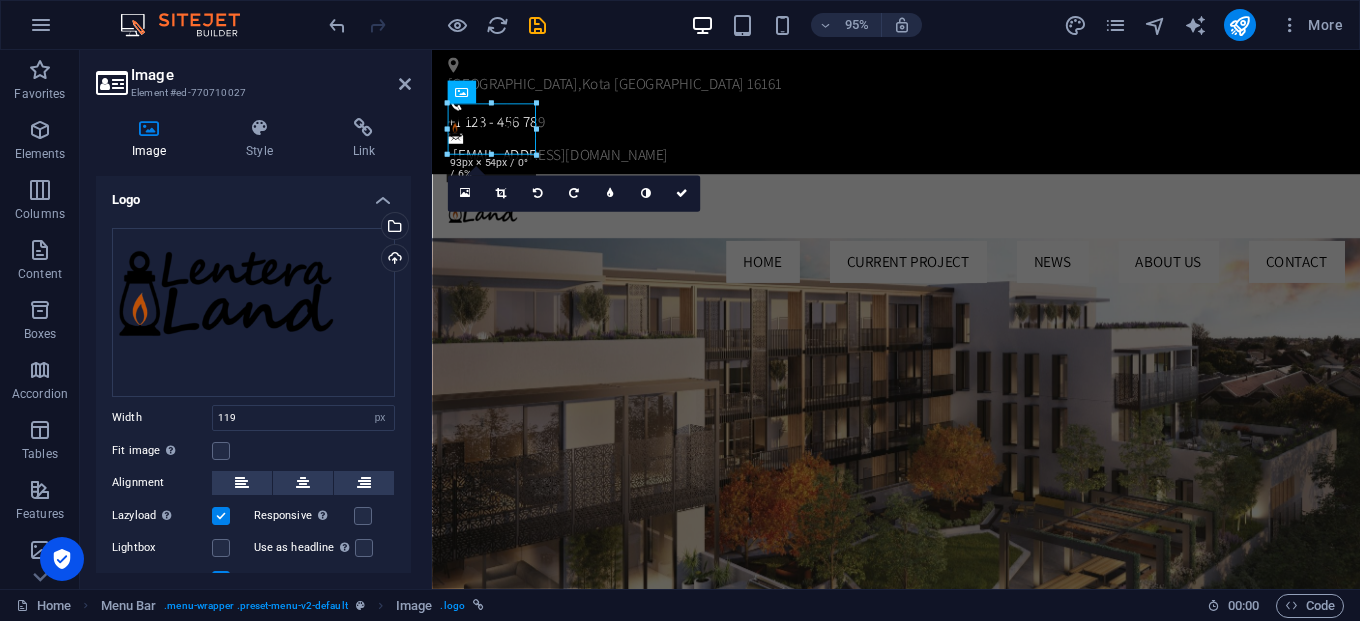 drag, startPoint x: 507, startPoint y: 169, endPoint x: 550, endPoint y: 159, distance: 44.14748 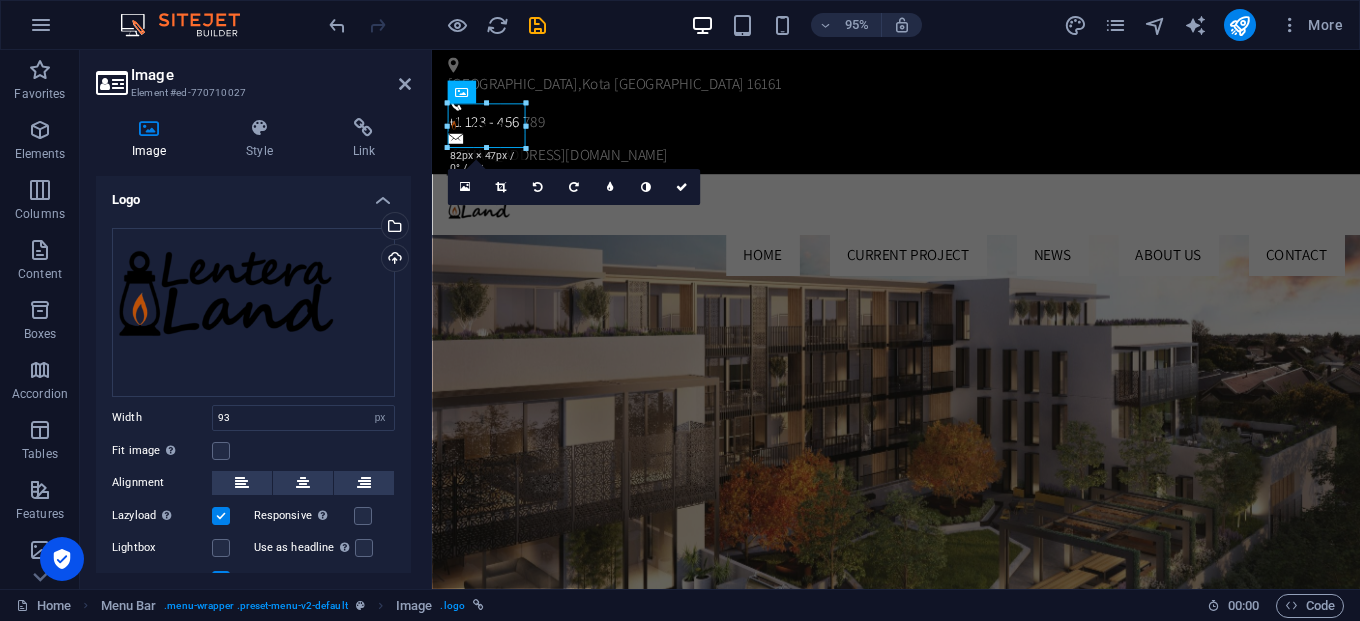 drag, startPoint x: 538, startPoint y: 130, endPoint x: 526, endPoint y: 135, distance: 13 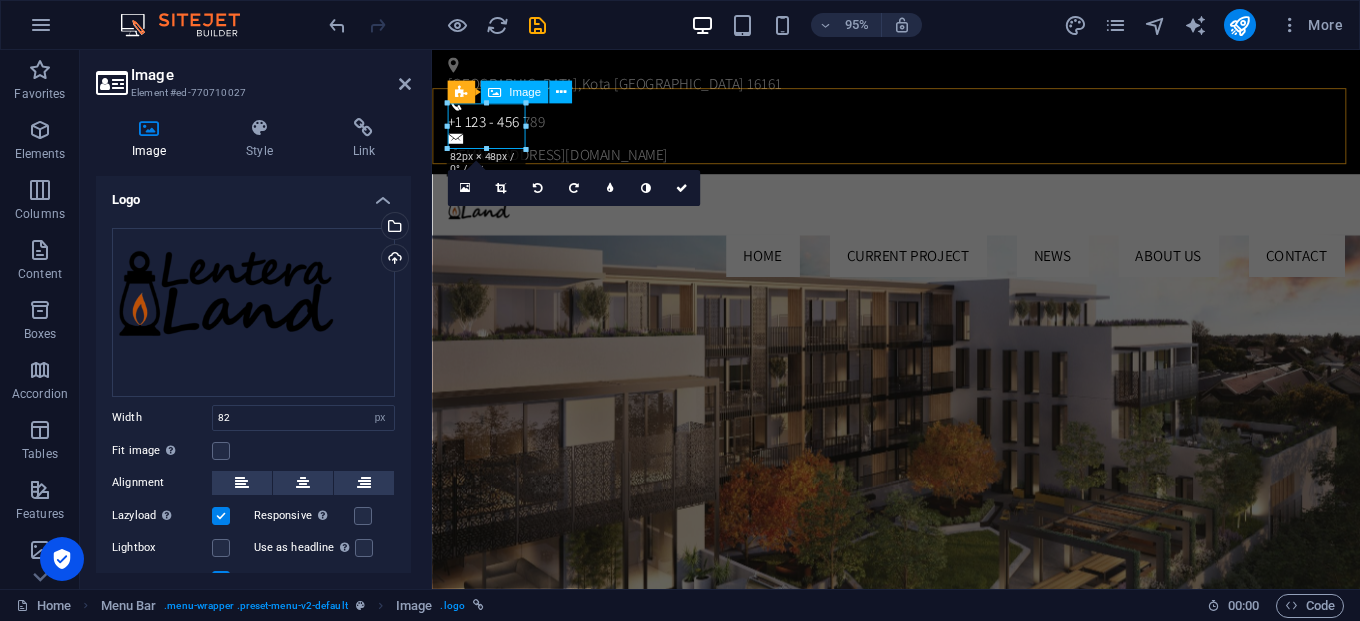click at bounding box center [921, 221] 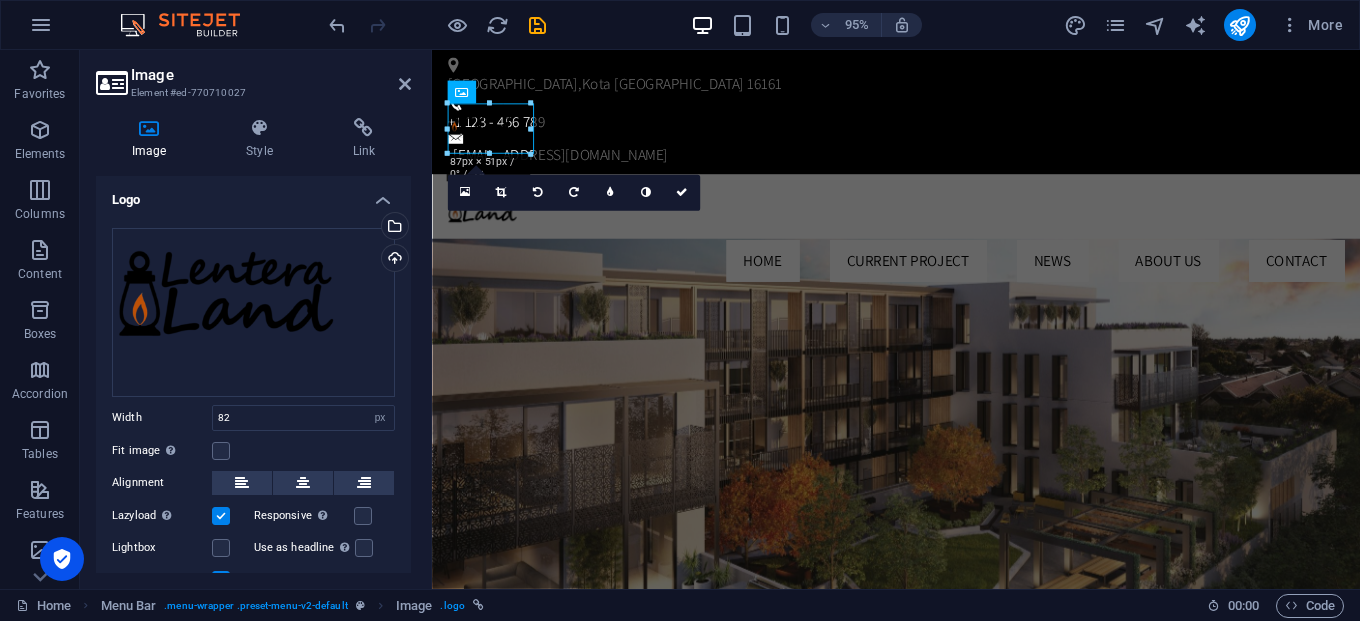 type on "91" 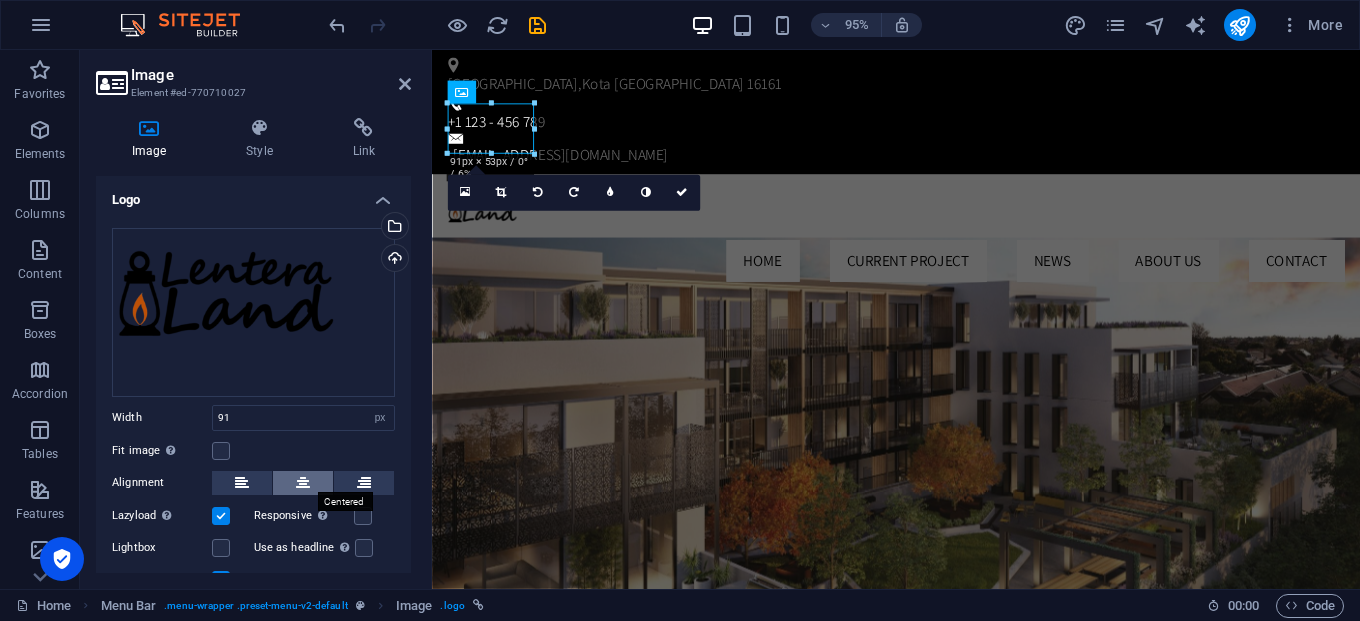 click at bounding box center [303, 483] 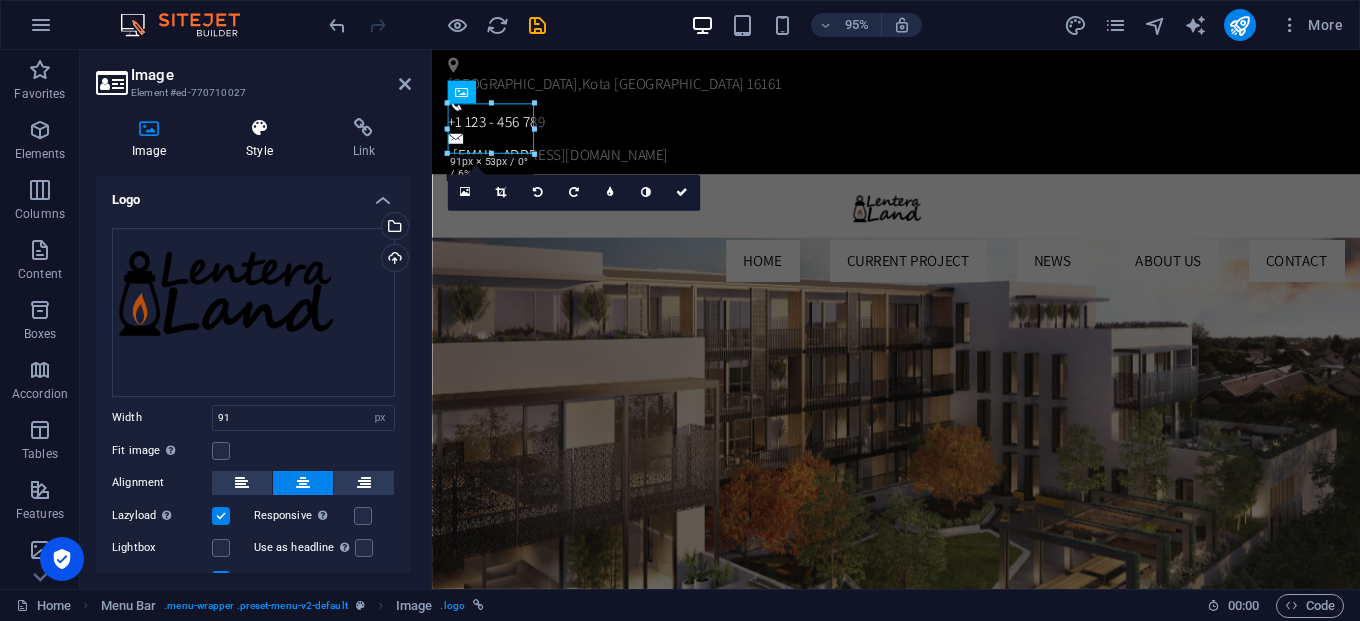 click on "Style" at bounding box center (263, 139) 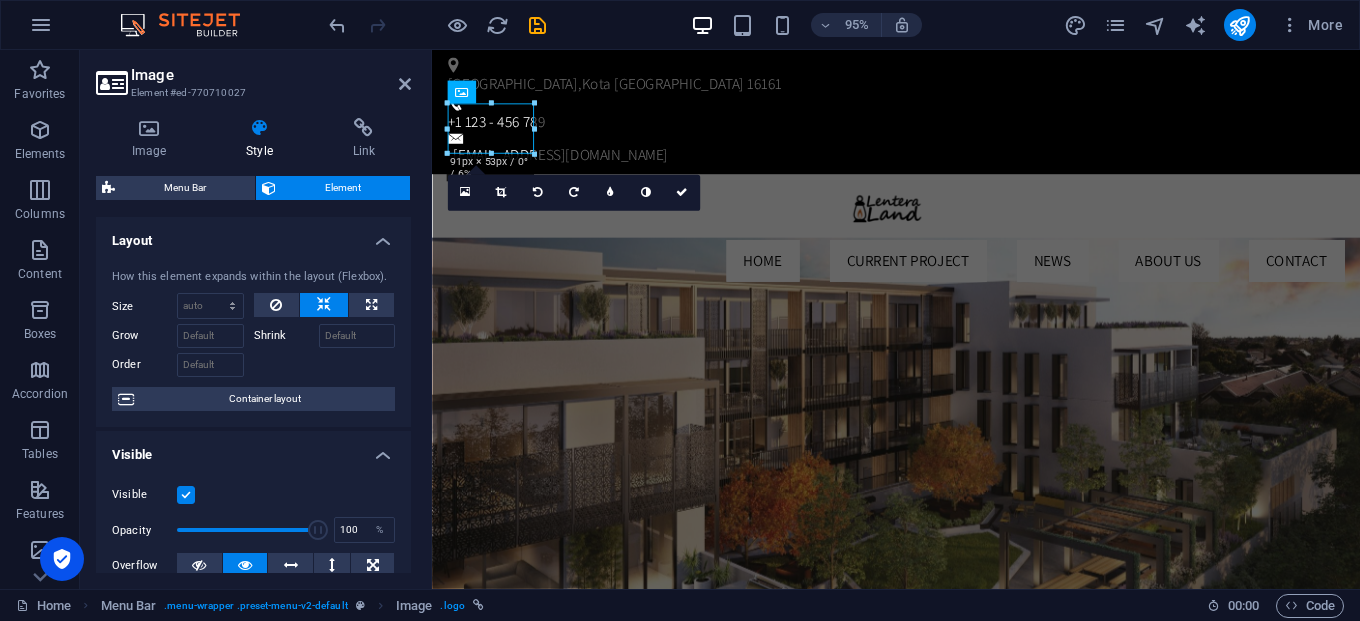 click on "Shrink" at bounding box center [286, 336] 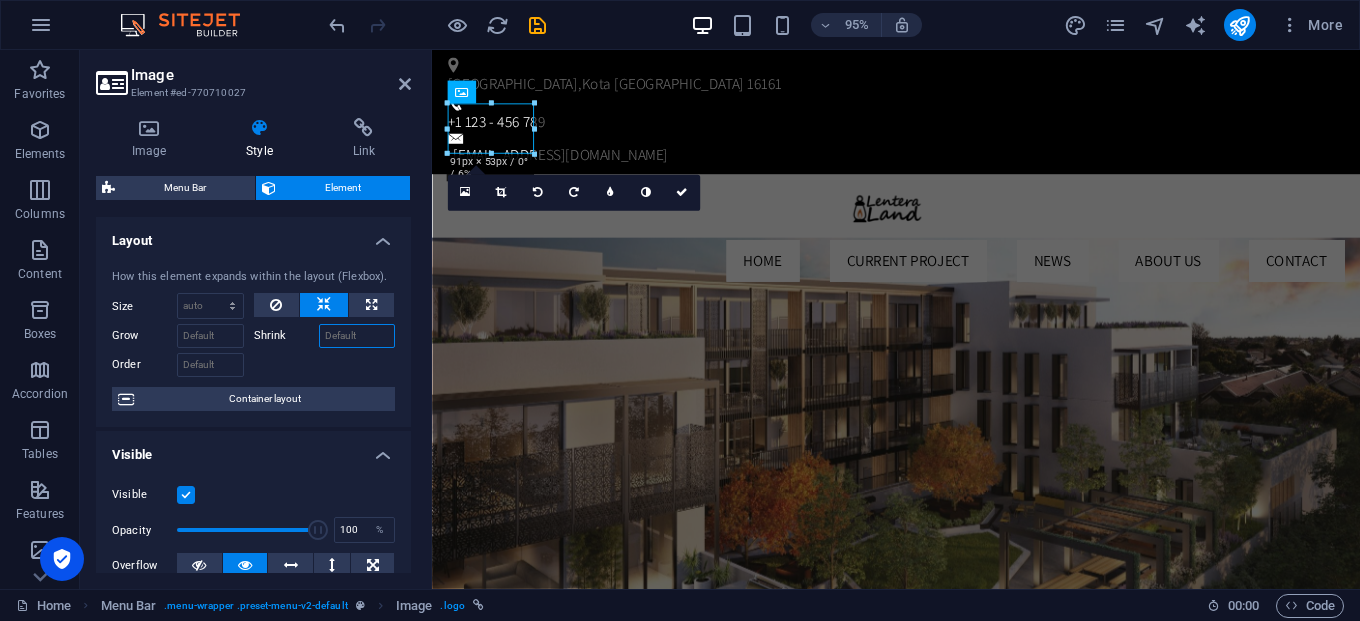 click on "Shrink" at bounding box center [357, 336] 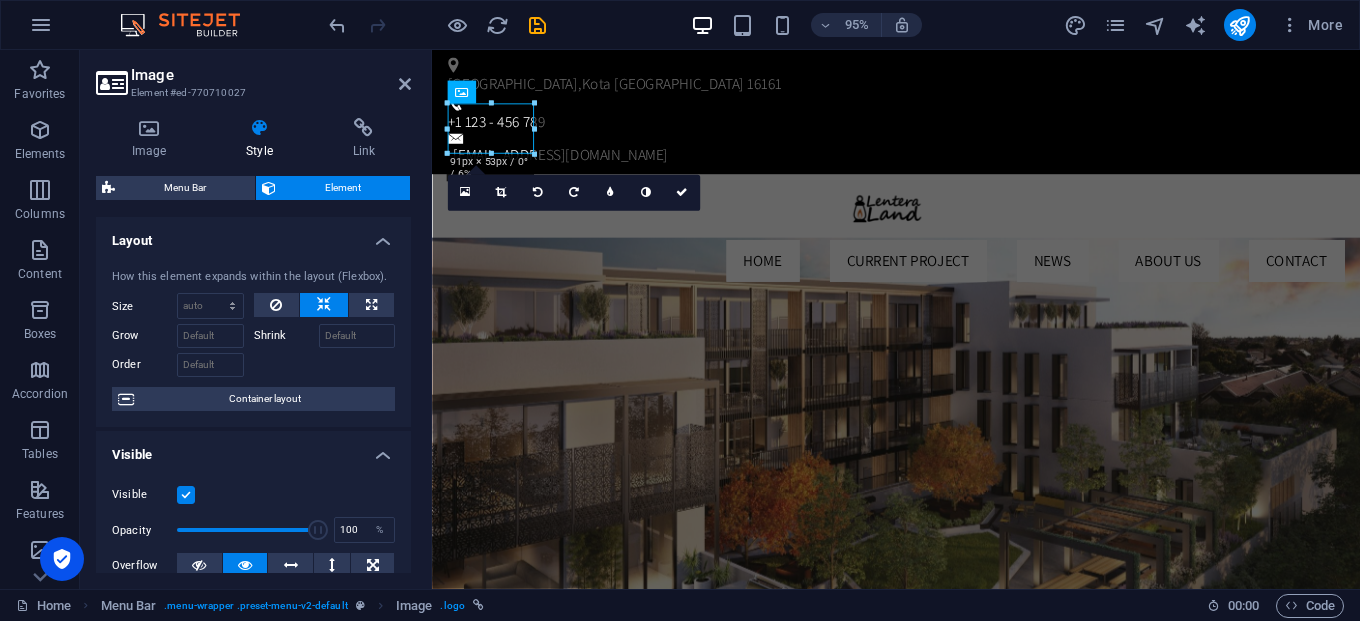 click on "How this element expands within the layout (Flexbox). Size Default auto px % 1/1 1/2 1/3 1/4 1/5 1/6 1/7 1/8 1/9 1/10 Grow Shrink Order Container layout" at bounding box center (253, 340) 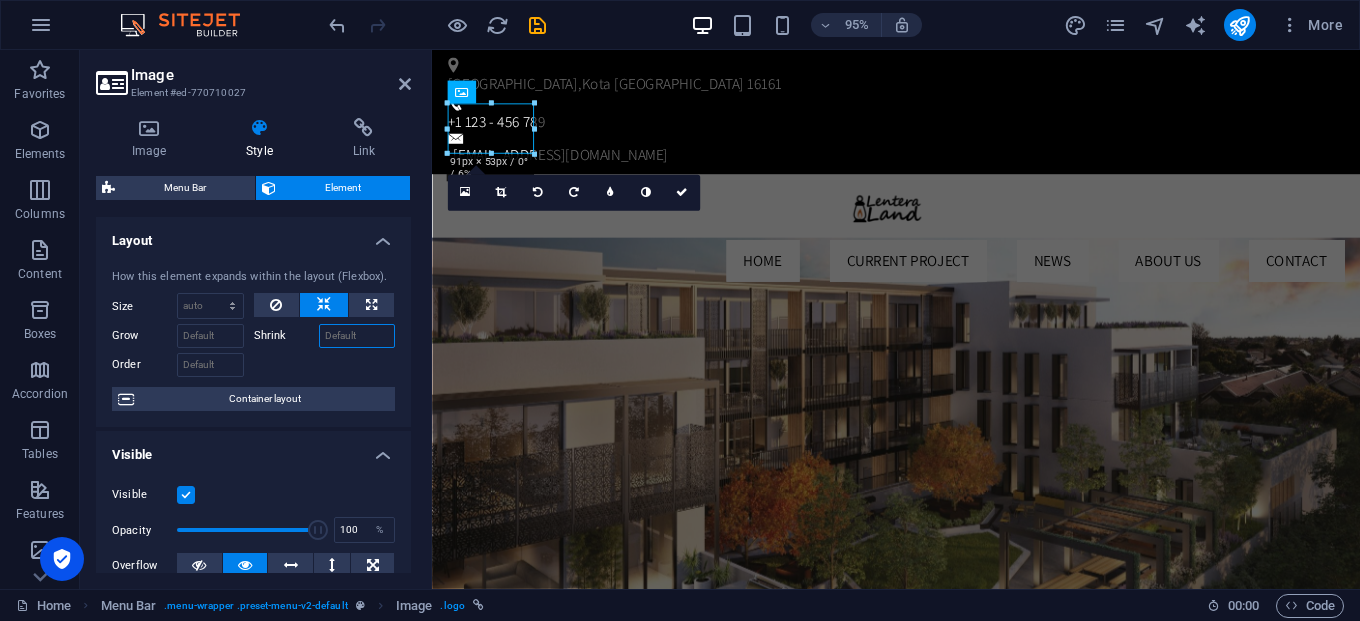 click on "Shrink" at bounding box center [357, 336] 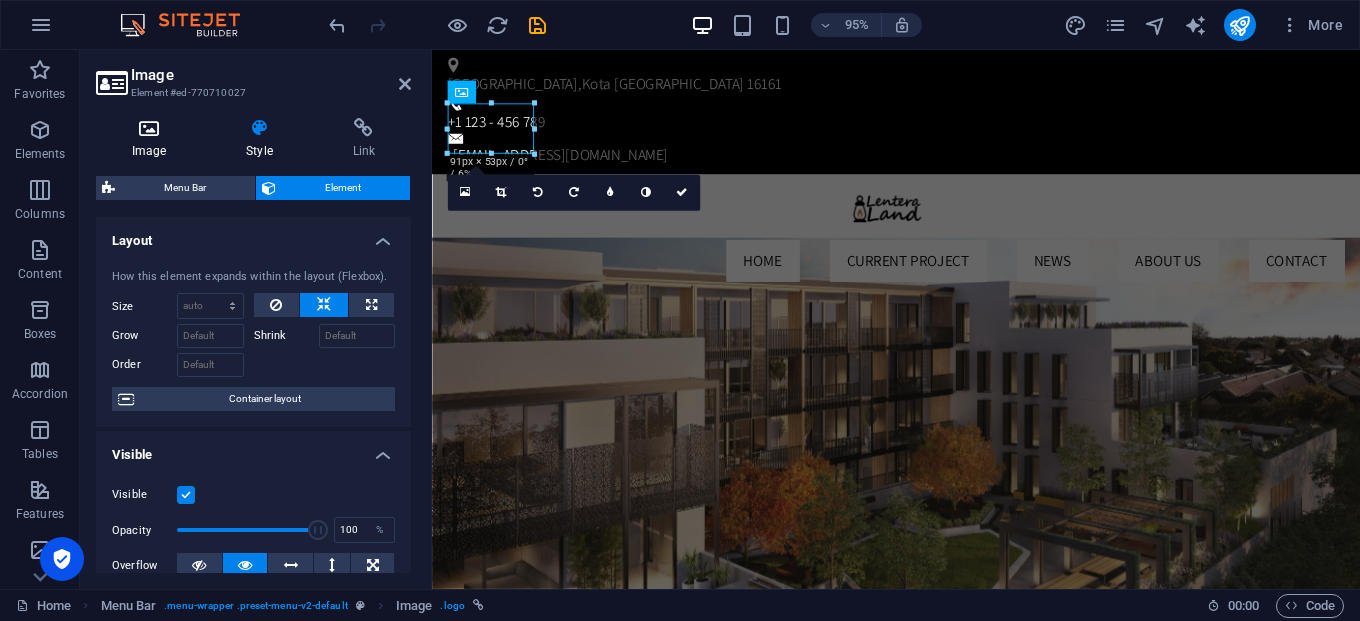 click at bounding box center (149, 128) 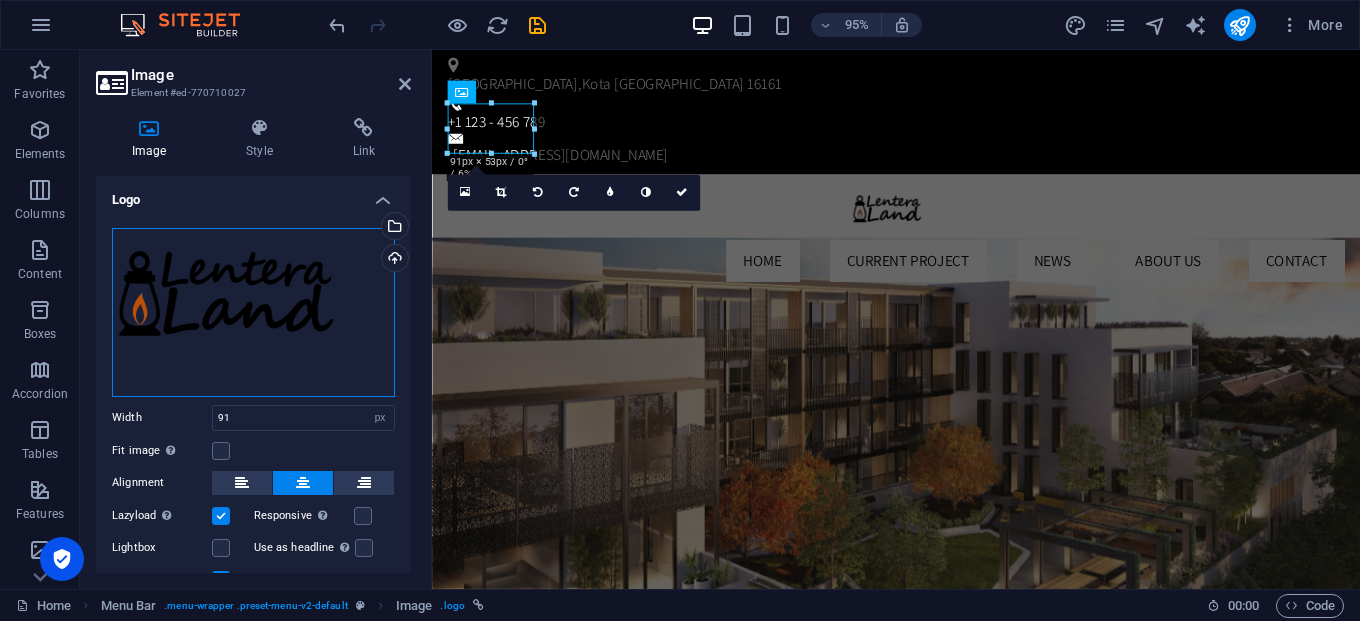 click on "Drag files here, click to choose files or select files from Files or our free stock photos & videos" at bounding box center [253, 312] 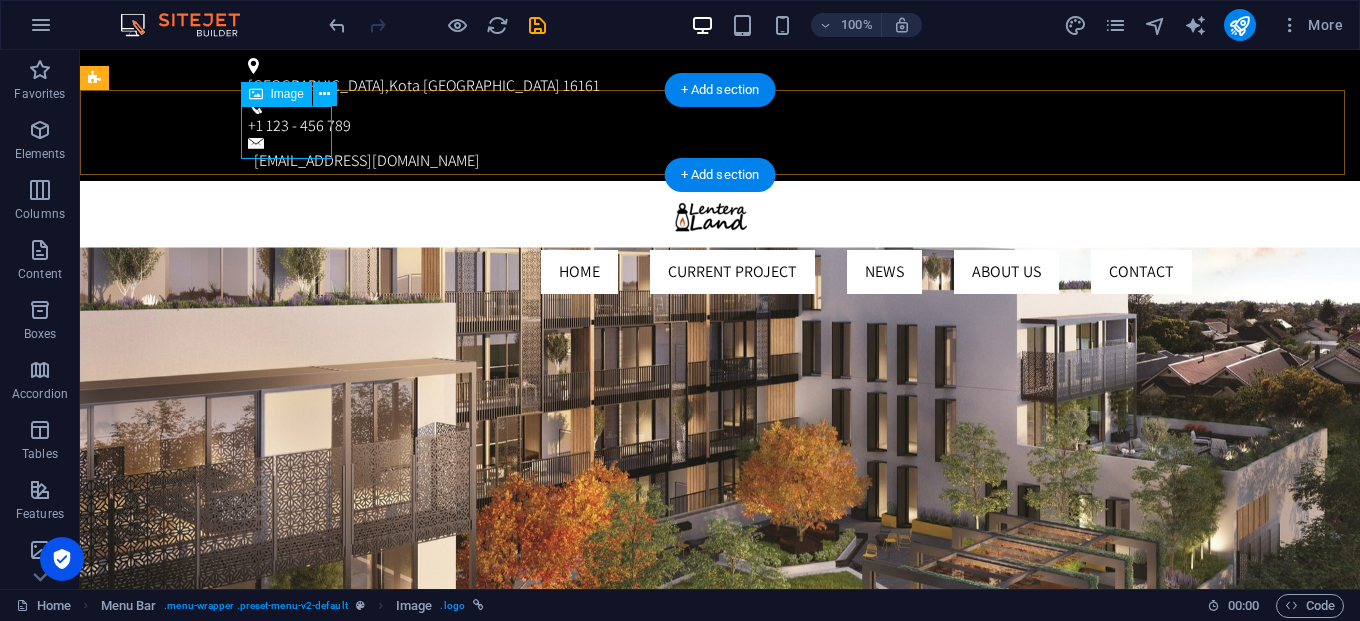 click at bounding box center [720, 223] 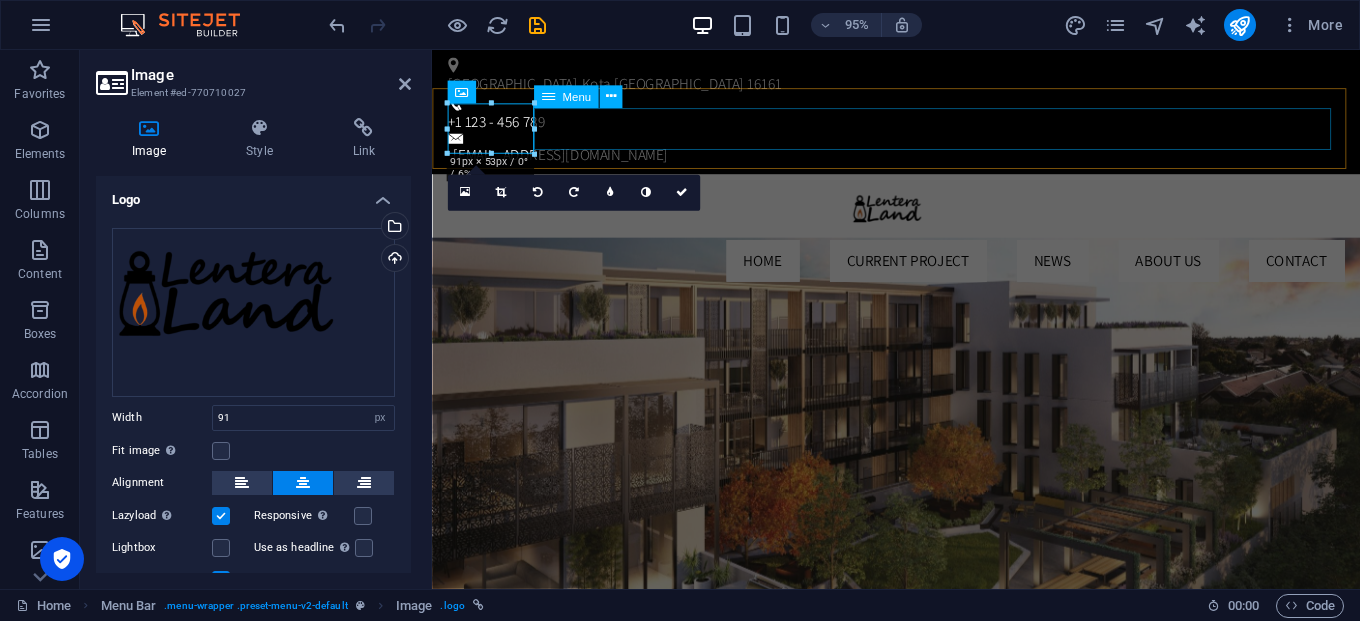 drag, startPoint x: 969, startPoint y: 179, endPoint x: 565, endPoint y: 125, distance: 407.59293 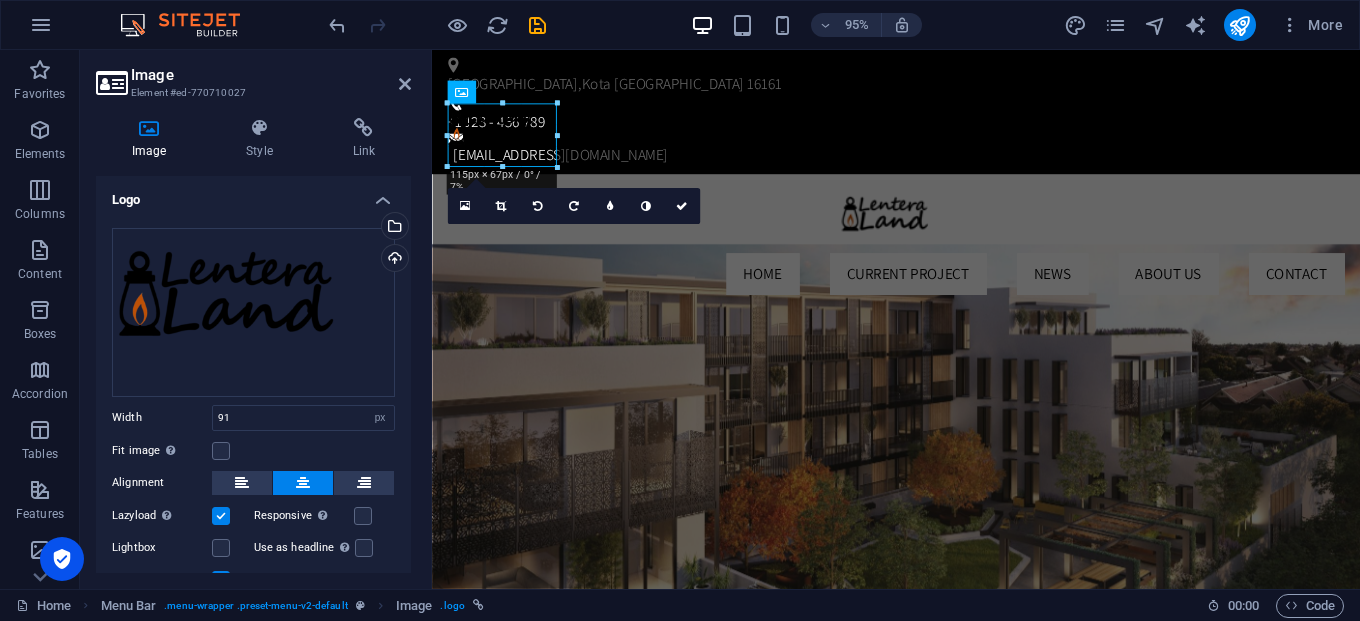 drag, startPoint x: 532, startPoint y: 131, endPoint x: 558, endPoint y: 125, distance: 26.683329 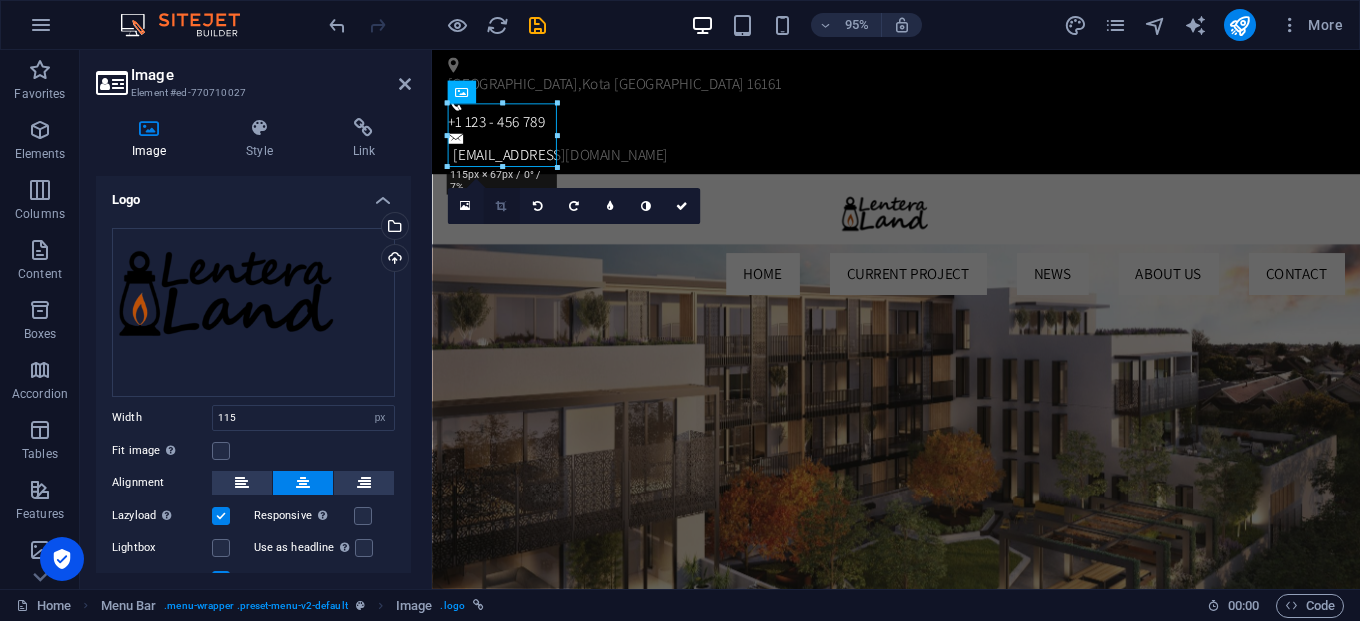 click at bounding box center (501, 205) 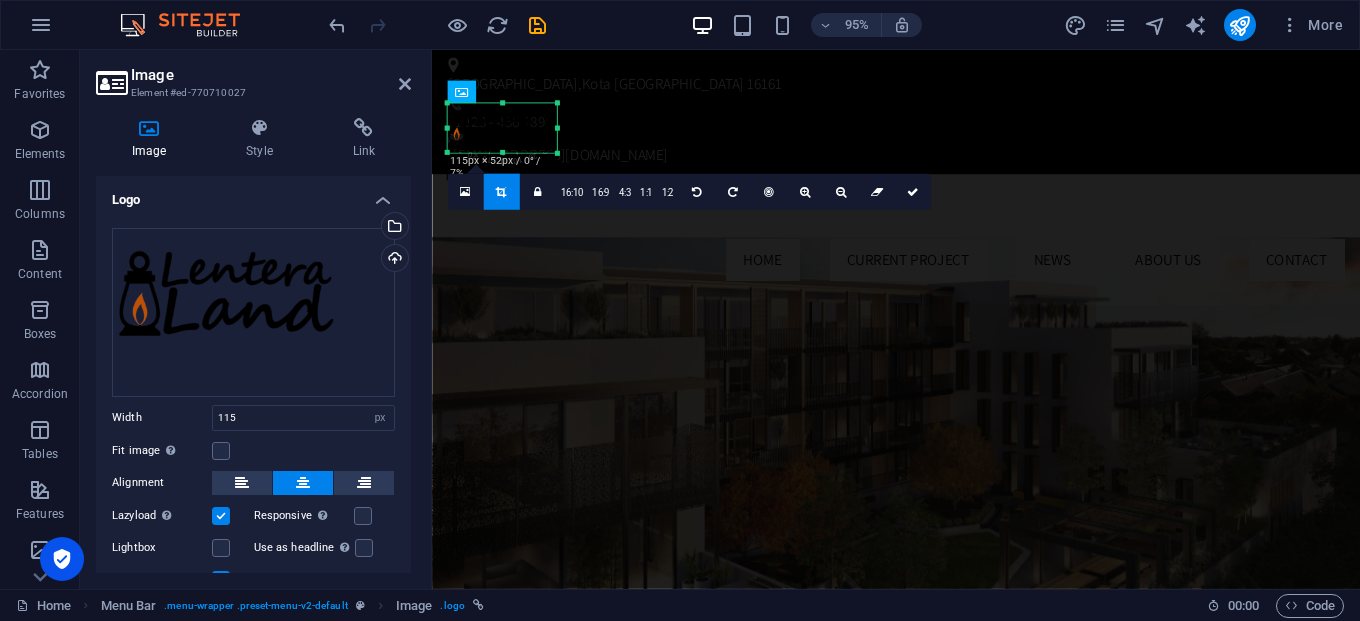 drag, startPoint x: 505, startPoint y: 170, endPoint x: 513, endPoint y: 155, distance: 17 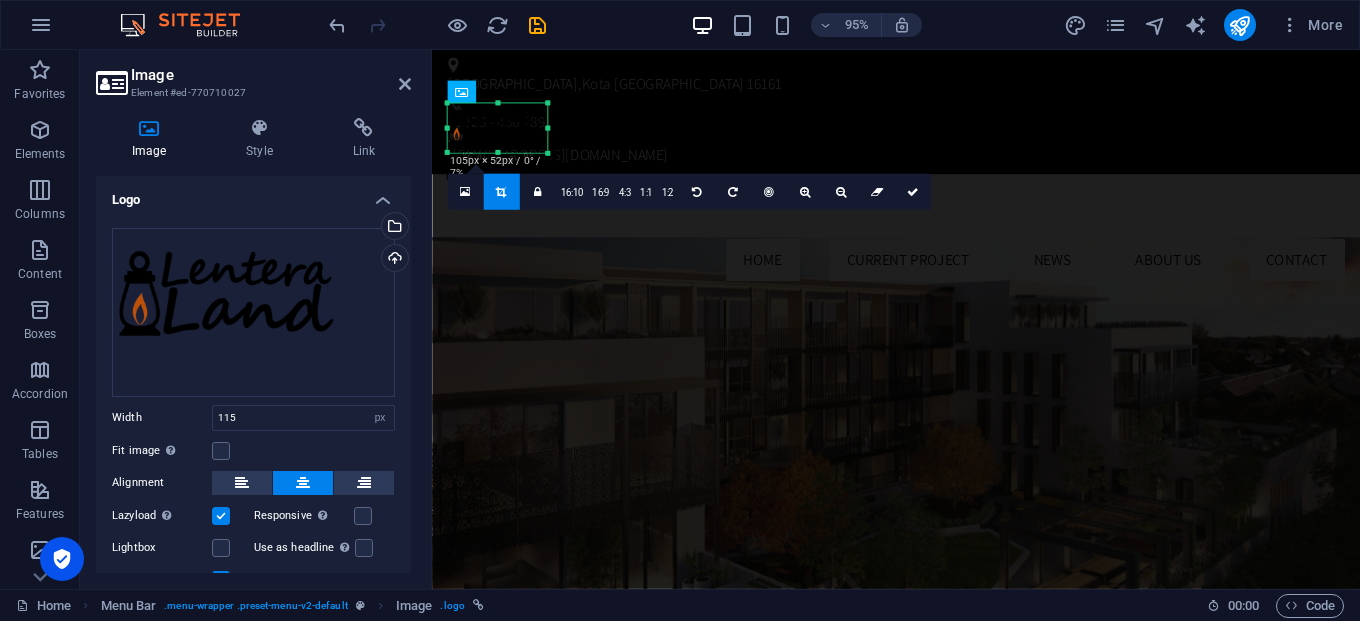 click at bounding box center (547, 153) 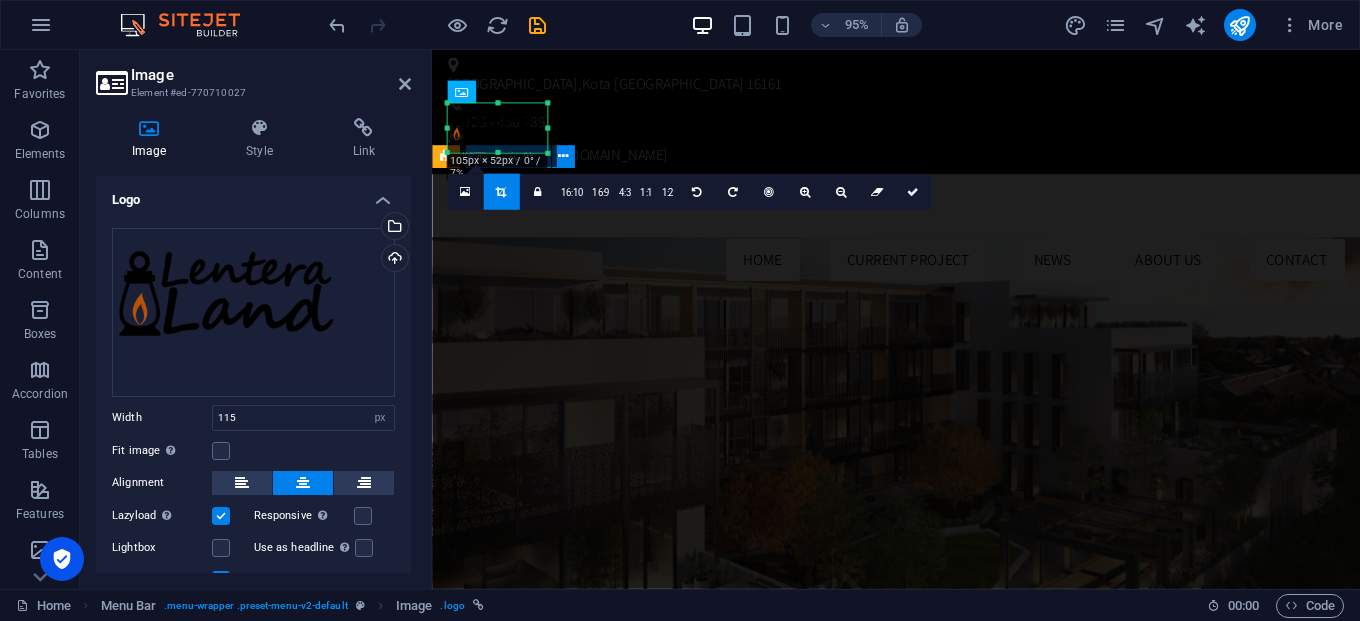 click on "CAHAYA LENTERA LAND Rumah tinggal di Kawasan Kota [GEOGRAPHIC_DATA] yang nyaman dan Strategis. Kawasan yang memiliki tata ruang yang ideal untuk Keluarga Modern. our Project" at bounding box center (920, 1074) 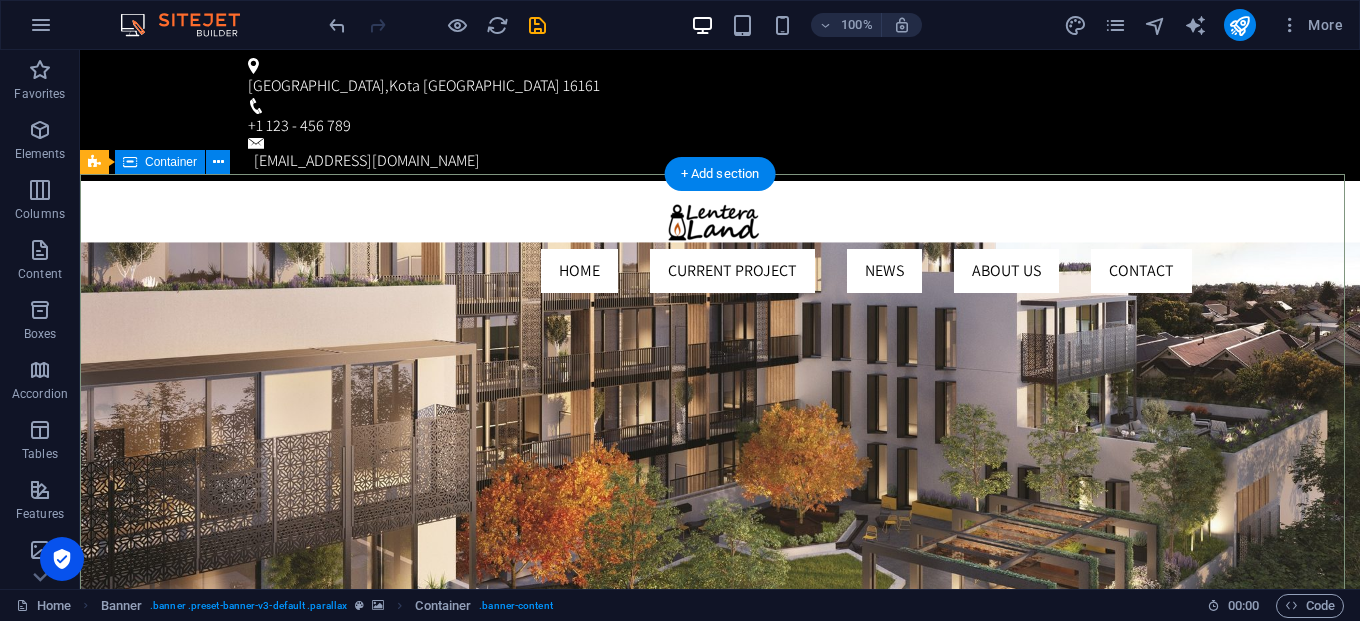 click on "CAHAYA LENTERA LAND Rumah tinggal di Kawasan Kota [GEOGRAPHIC_DATA] yang nyaman dan Strategis. Kawasan yang memiliki tata ruang yang ideal untuk Keluarga Modern. our Project" at bounding box center [720, 1048] 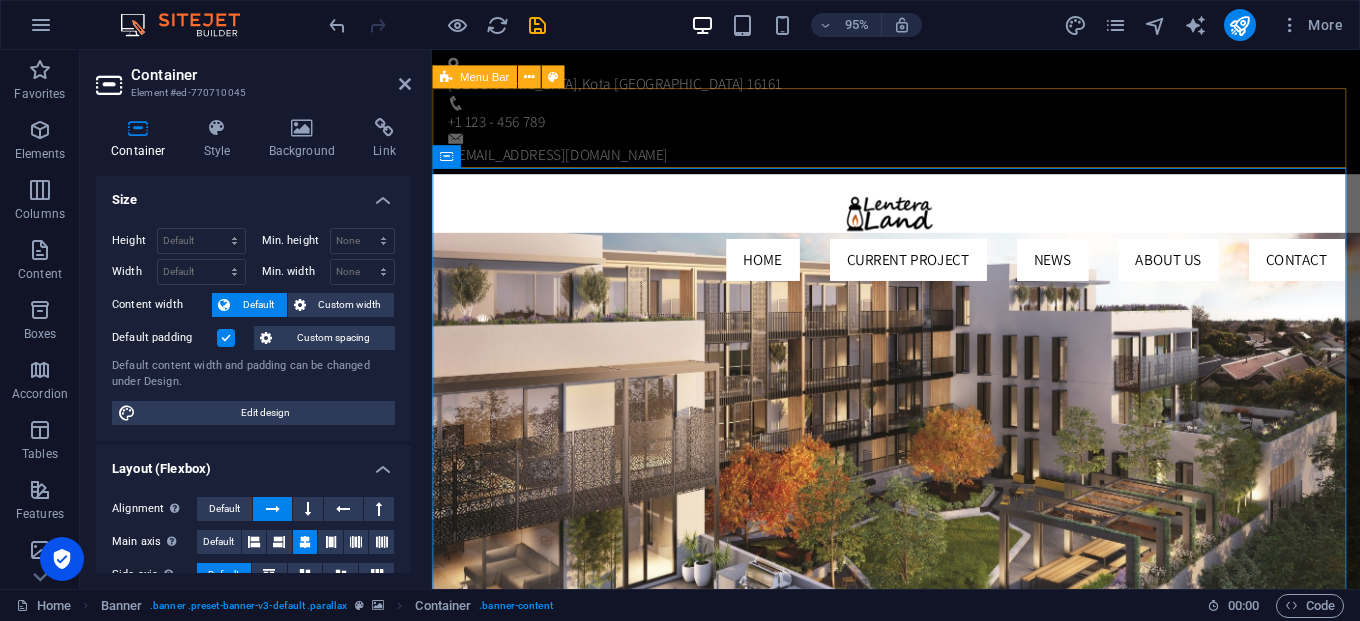 click on "Home Current Project News About us Contact" at bounding box center (920, 245) 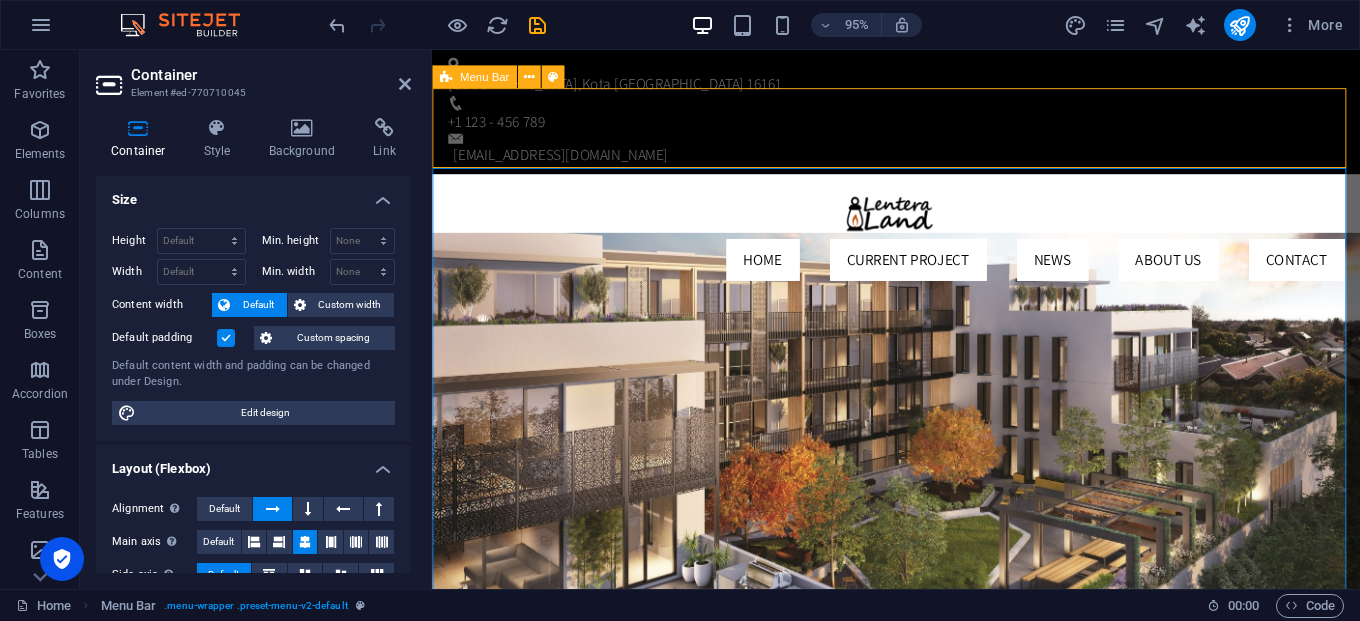 click on "Home Current Project News About us Contact" at bounding box center (920, 245) 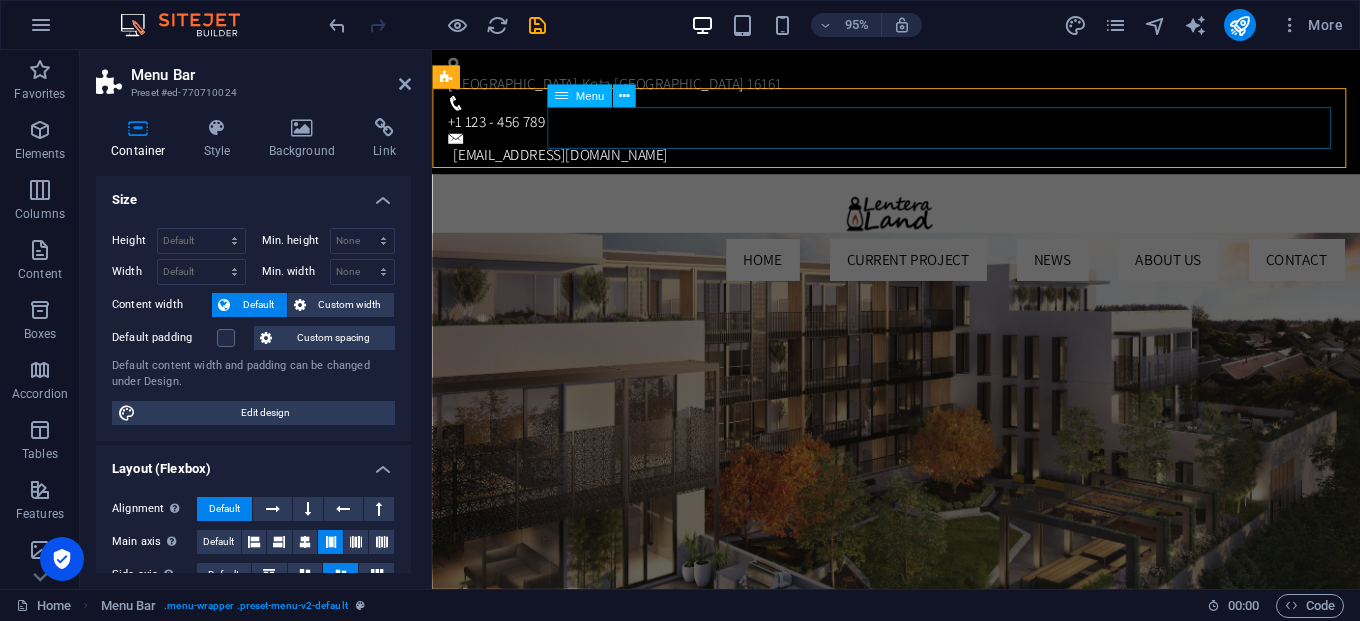 click on "Home Current Project News About us Contact" at bounding box center [921, 271] 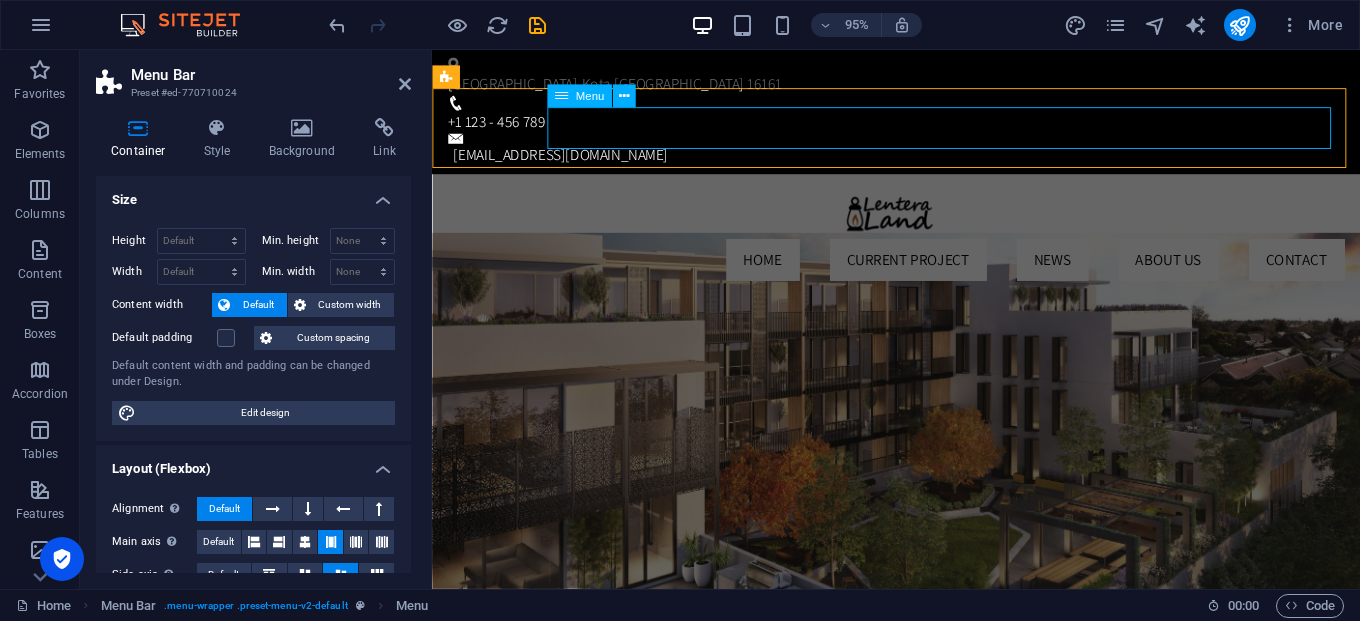 click on "Home Current Project News About us Contact" at bounding box center [921, 271] 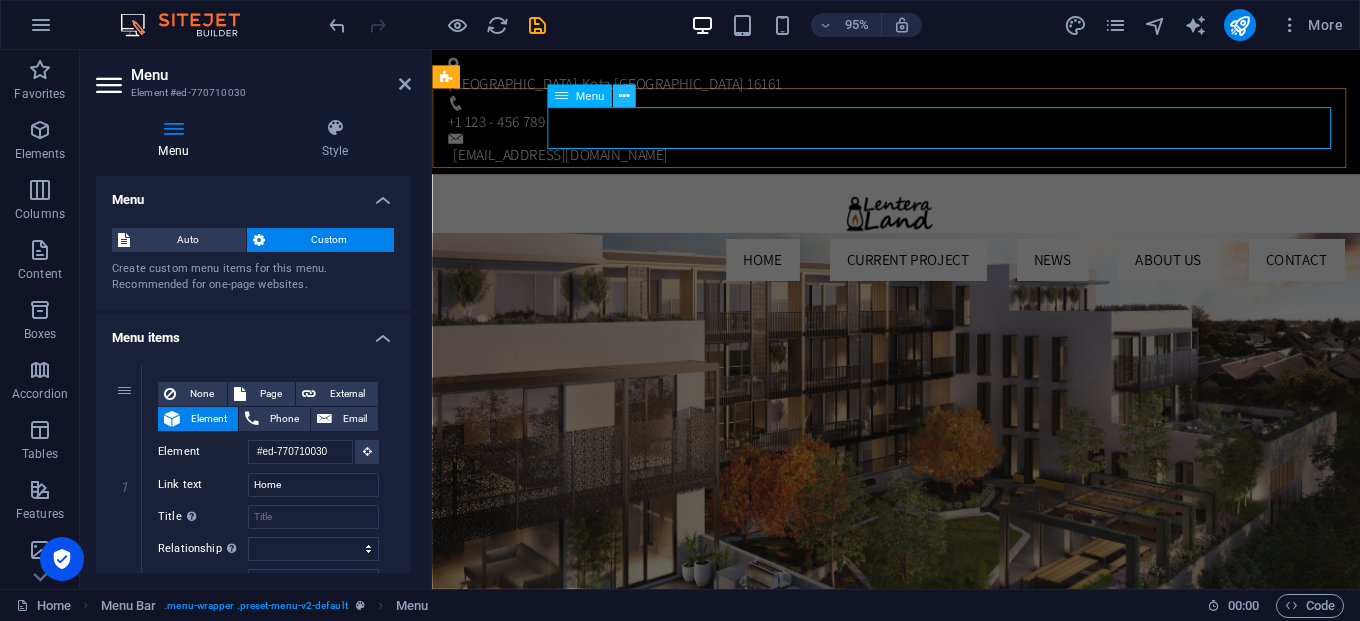 click at bounding box center (624, 96) 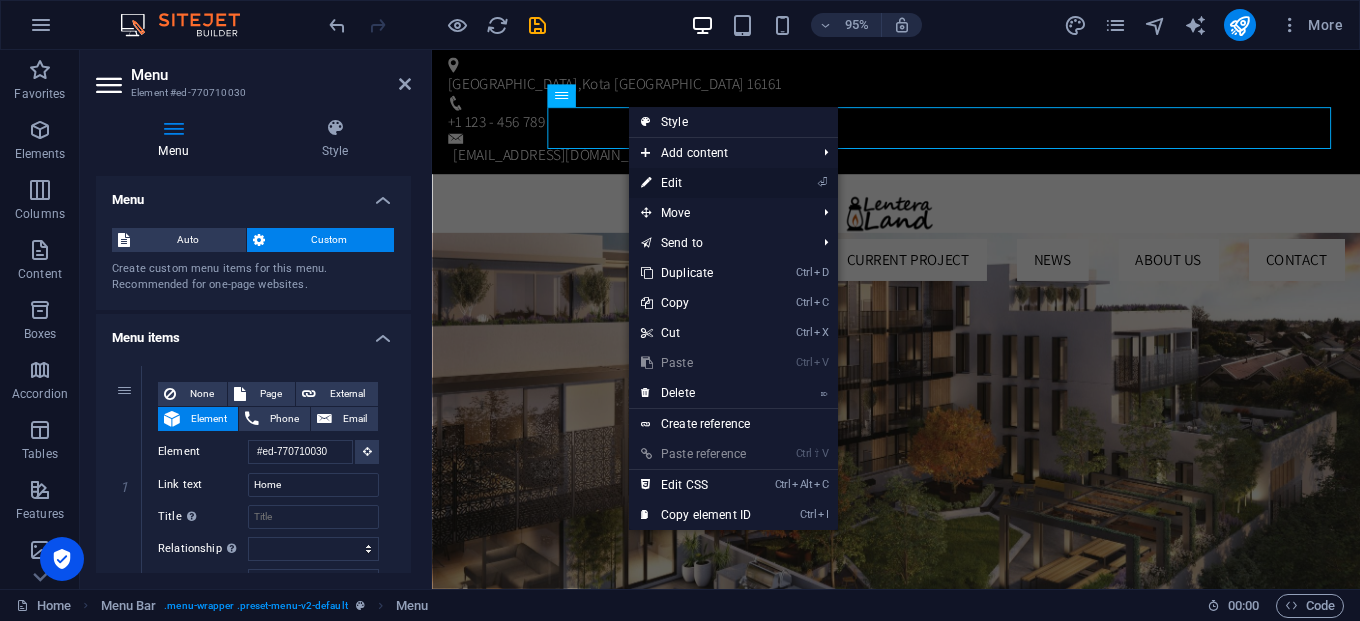 click on "⏎  Edit" at bounding box center (696, 183) 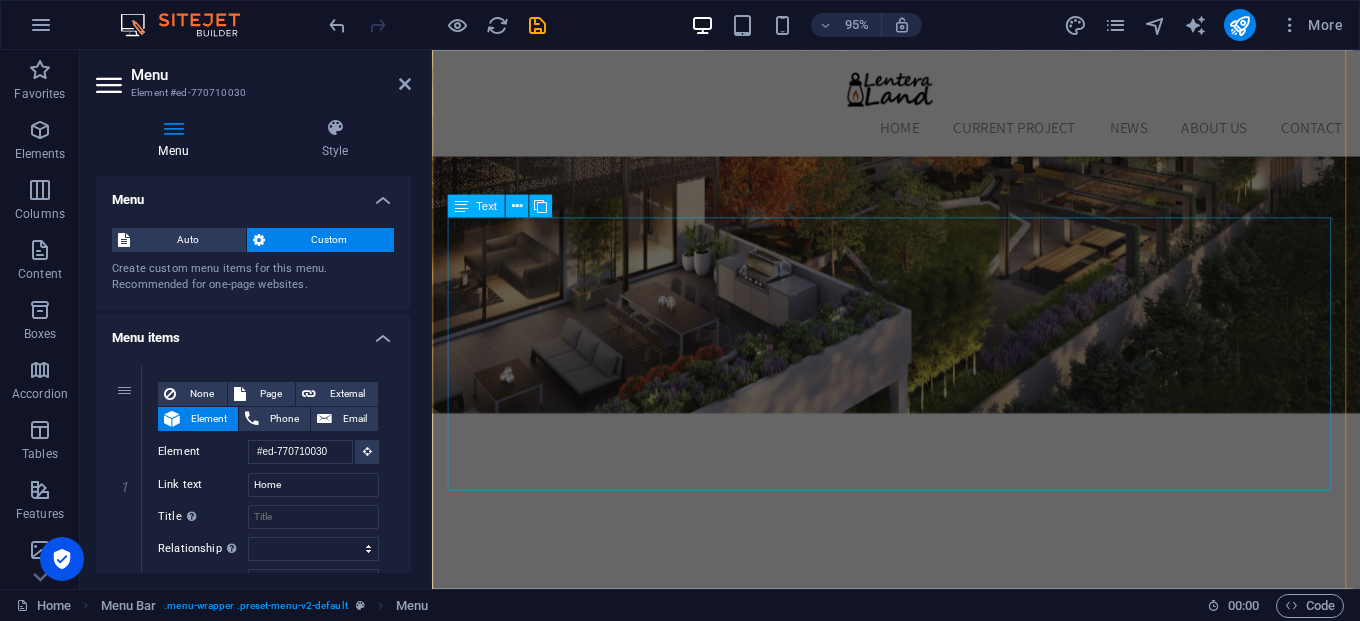 scroll, scrollTop: 600, scrollLeft: 0, axis: vertical 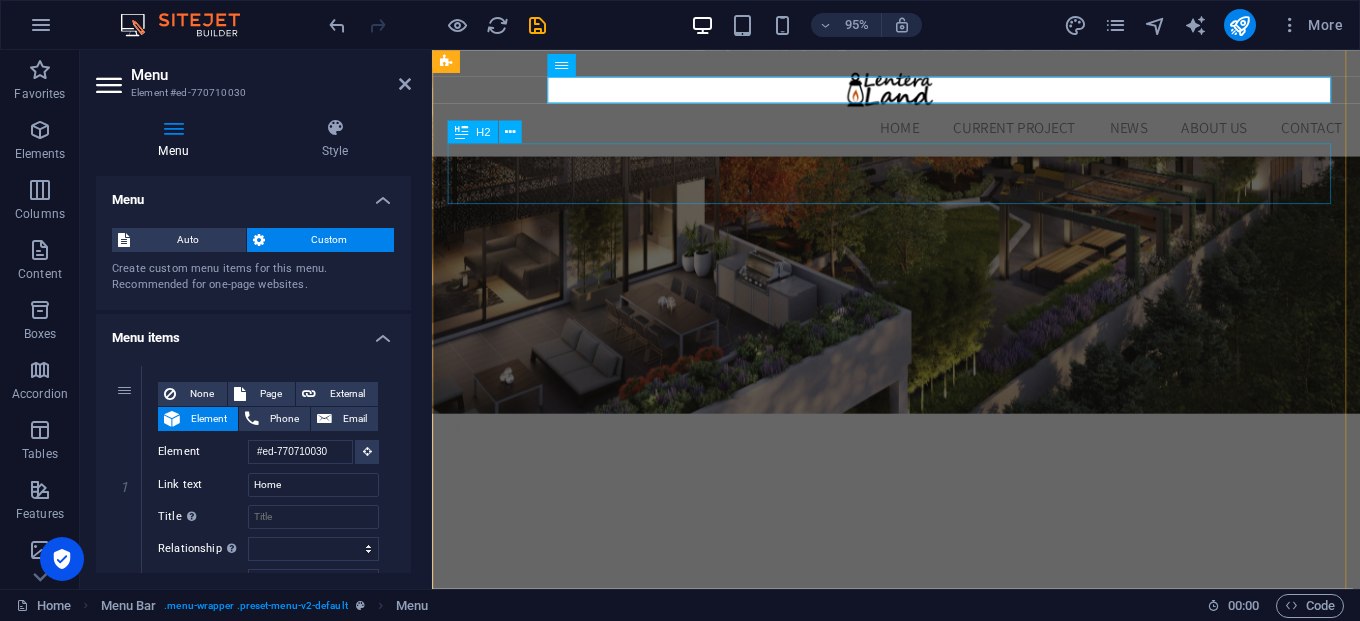 click on "Welcome to Residence Real Estate" at bounding box center (921, 817) 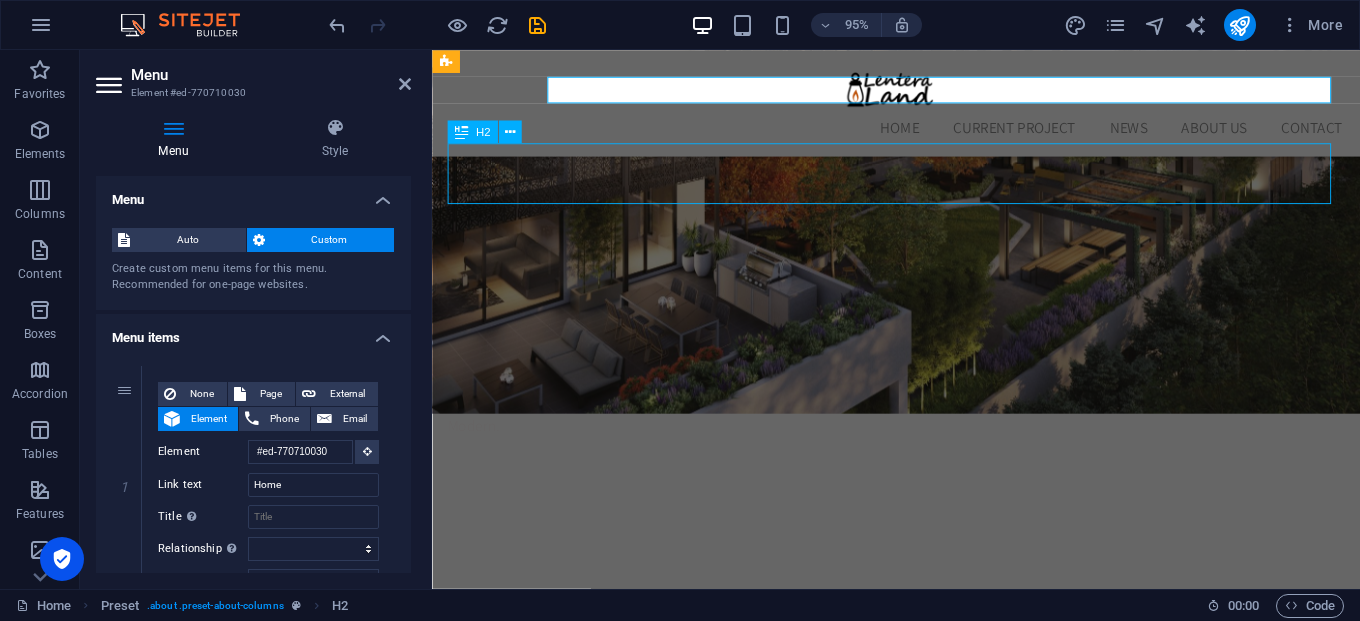 click on "Welcome to Residence Real Estate" at bounding box center (921, 817) 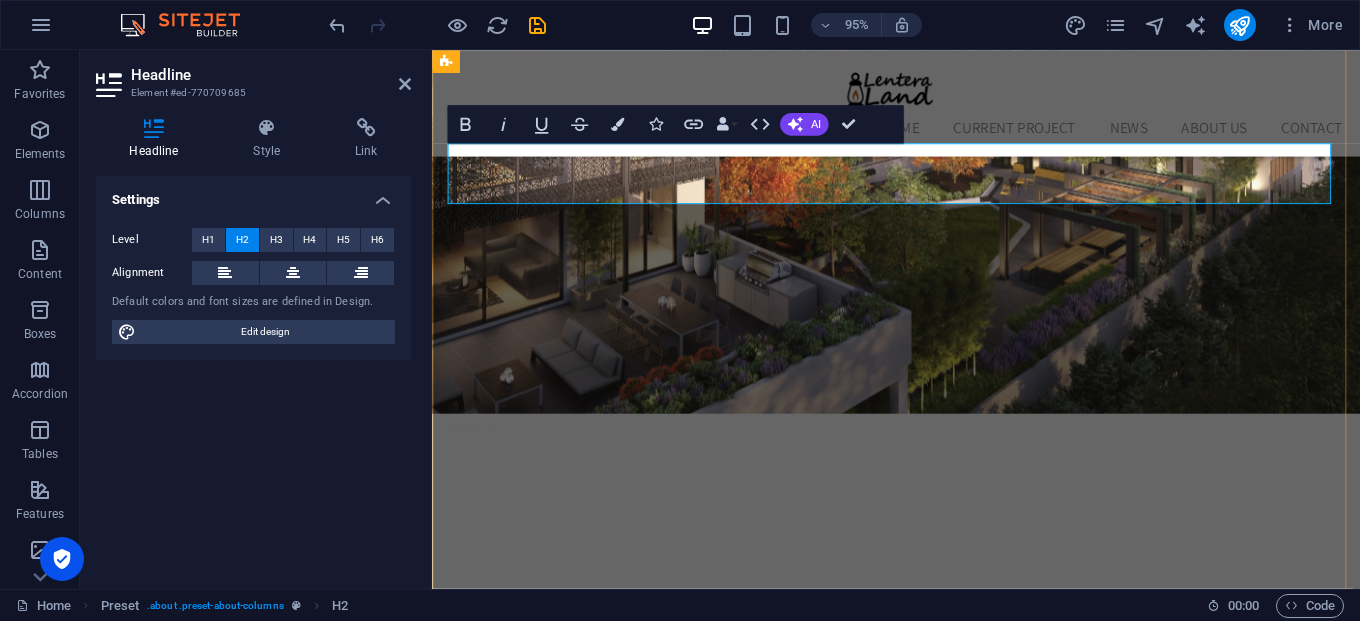 click on "Welcome to Residence Real Estate" at bounding box center (921, 817) 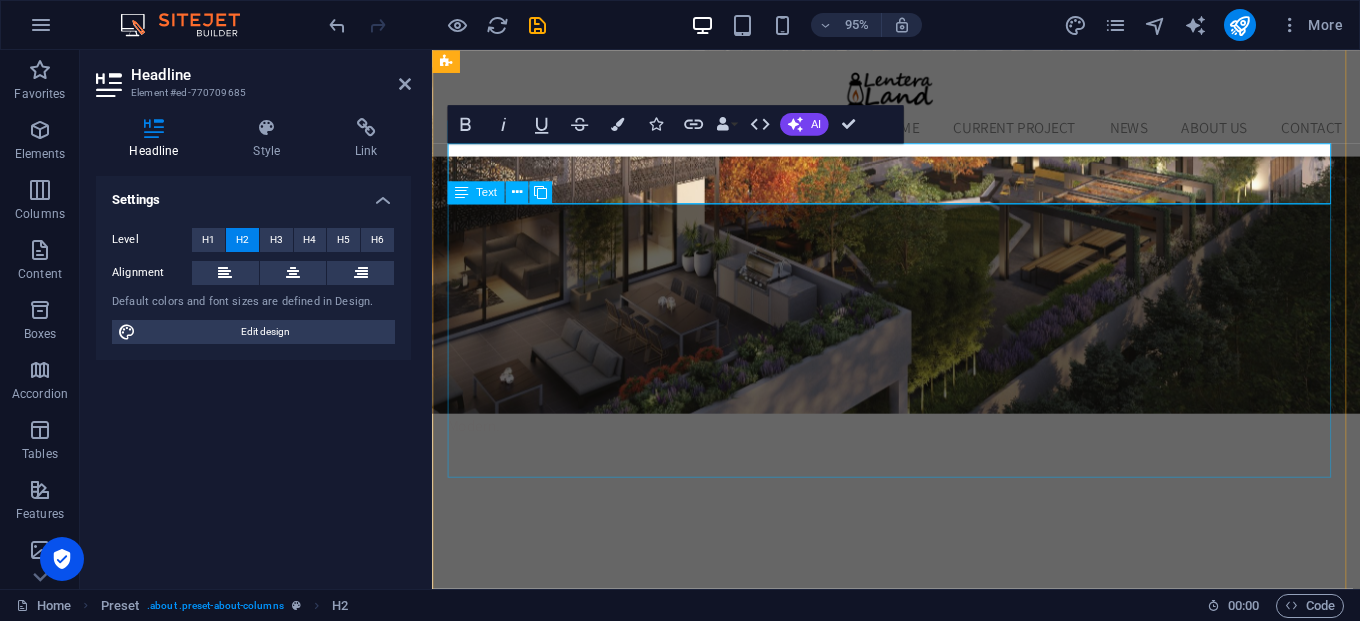 click on ""Lorem ipsum dolor sit amet, consetetur sadipscing elitr, sed diam nonumy eirmod tempor invidunt ut labore et dolore magna aliquyam erat, sed diam voluptua. At vero eos et accusam et justo duo [PERSON_NAME] et ea rebum. Stet clita kasd gubergren, no sea takimata sanctus est Lorem ipsum dolor sit amet." At vero eos et accusam et justo duo dolores et ea rebum. Stet clita kasd gubergren, no sea takimata sanctus est Lorem ipsum dolor sit amet. Lorem ipsum dolor sit amet, consetetur sadipscing elitr, sed diam nonumy eirmod tempor invidunt ut labore et dolore magna aliquyam erat, sed diam voluptua. At vero eos et accusam et justo duo [PERSON_NAME] et ea rebum. Stet clita kasd gubergren, no sea takimata sanctus est Lorem ipsum dolor sit amet. Duis autem vel eum iriure dolor in hendrerit in vulputate velit esse molestie consequat, vel illum dolore eu feugiat nulla facilisis at vero eros et accumsan et iusto odio dignissim qui blandit praesent luptatum zzril delenit augue duis dolore te feugait nulla facilisi." at bounding box center (921, 1001) 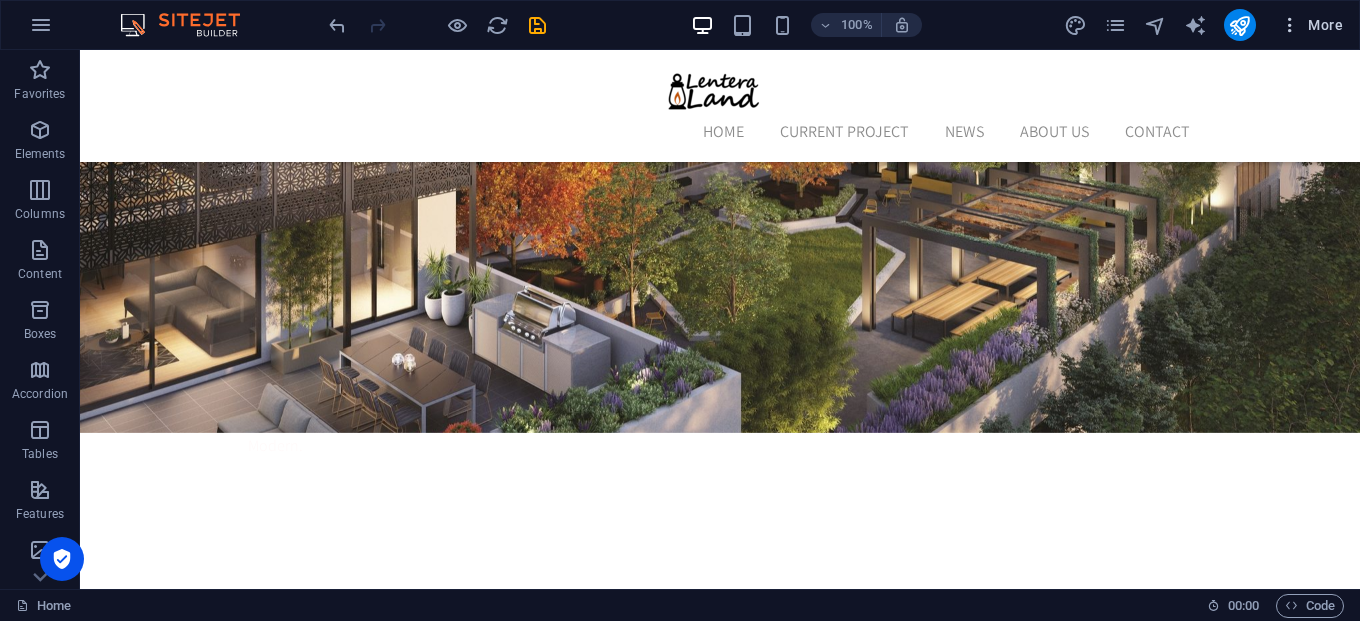 click on "More" at bounding box center [1311, 25] 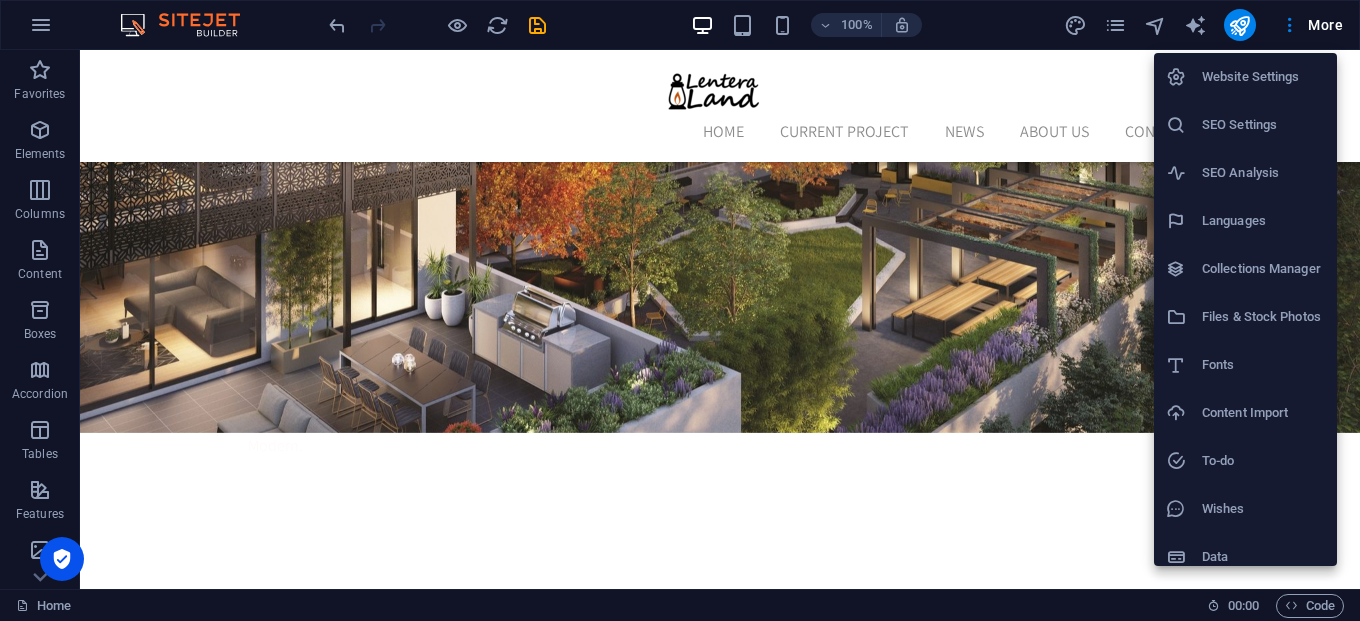 type 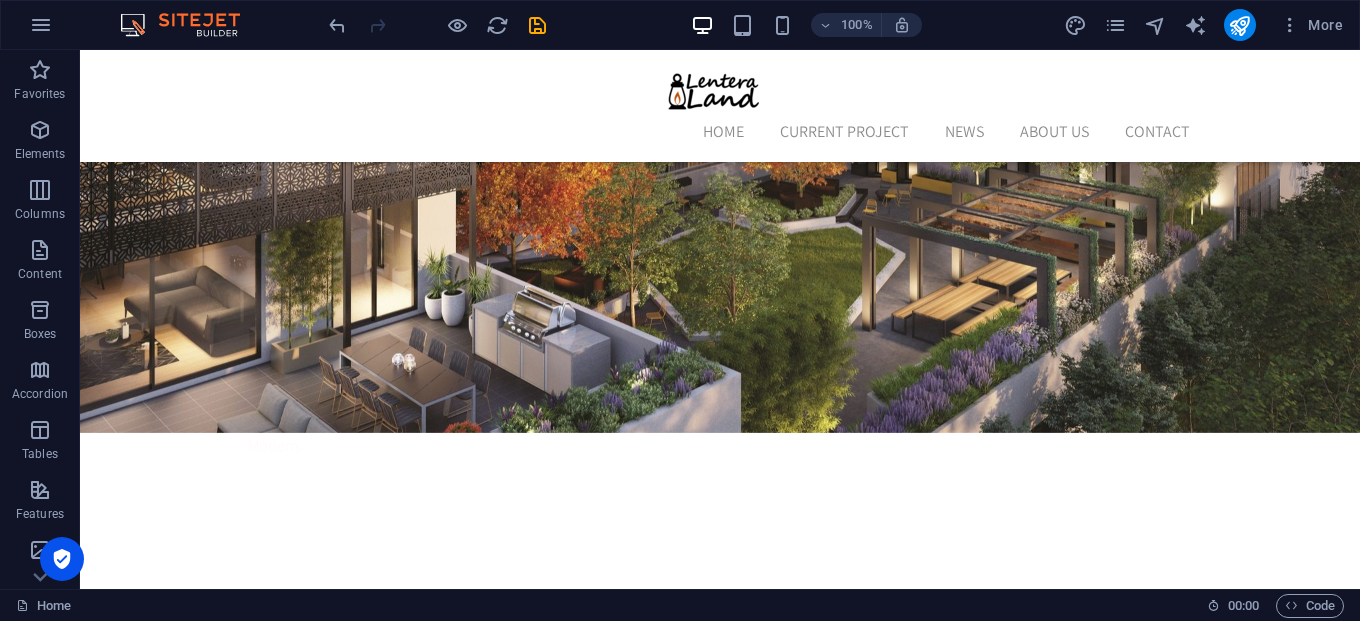 type 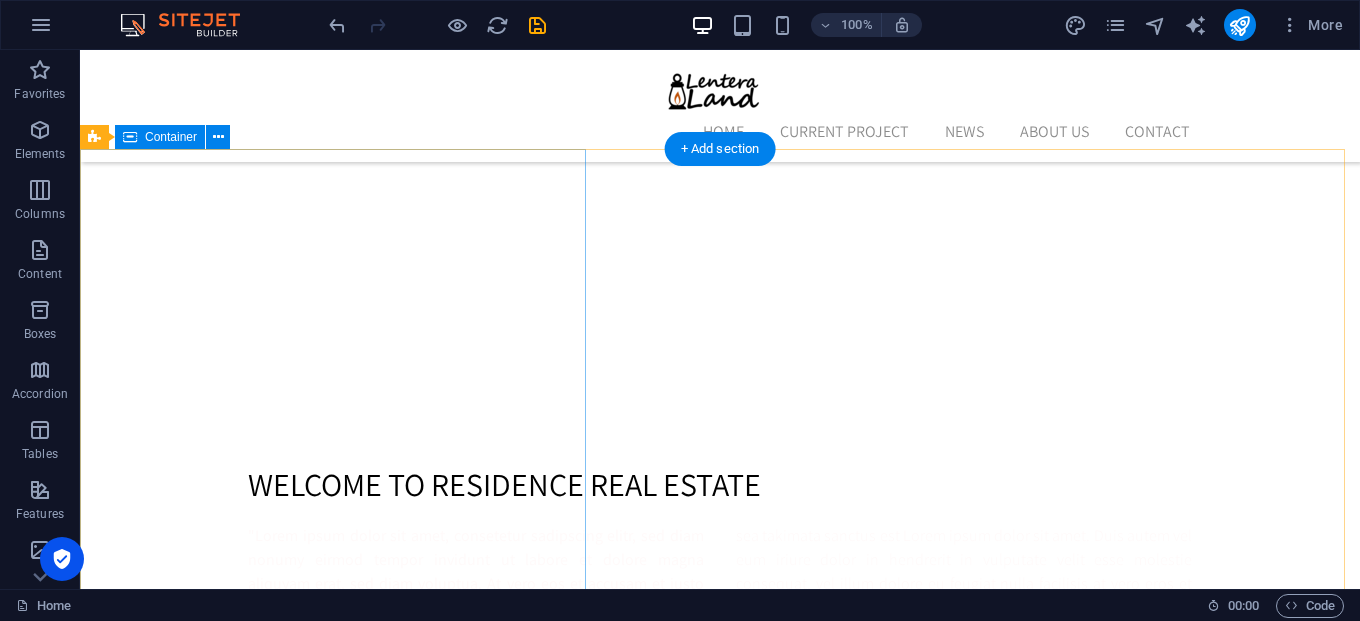 scroll, scrollTop: 1080, scrollLeft: 0, axis: vertical 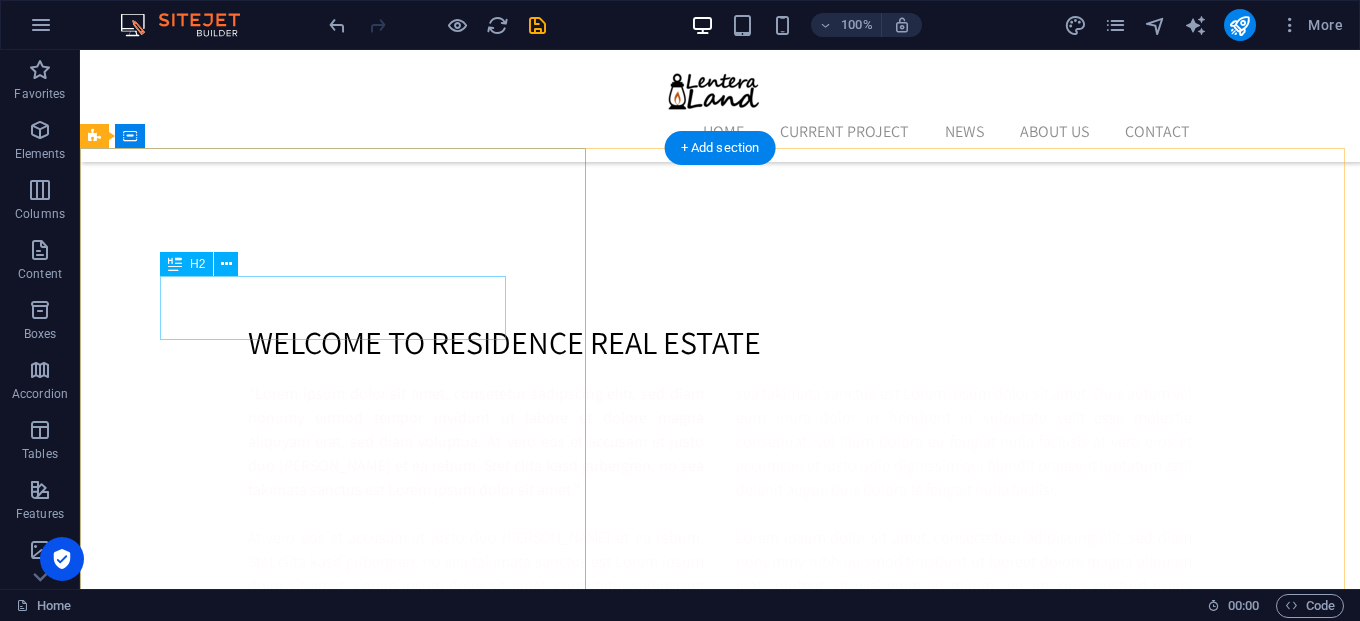 click on "Living in [US_STATE][GEOGRAPHIC_DATA]" at bounding box center [720, 950] 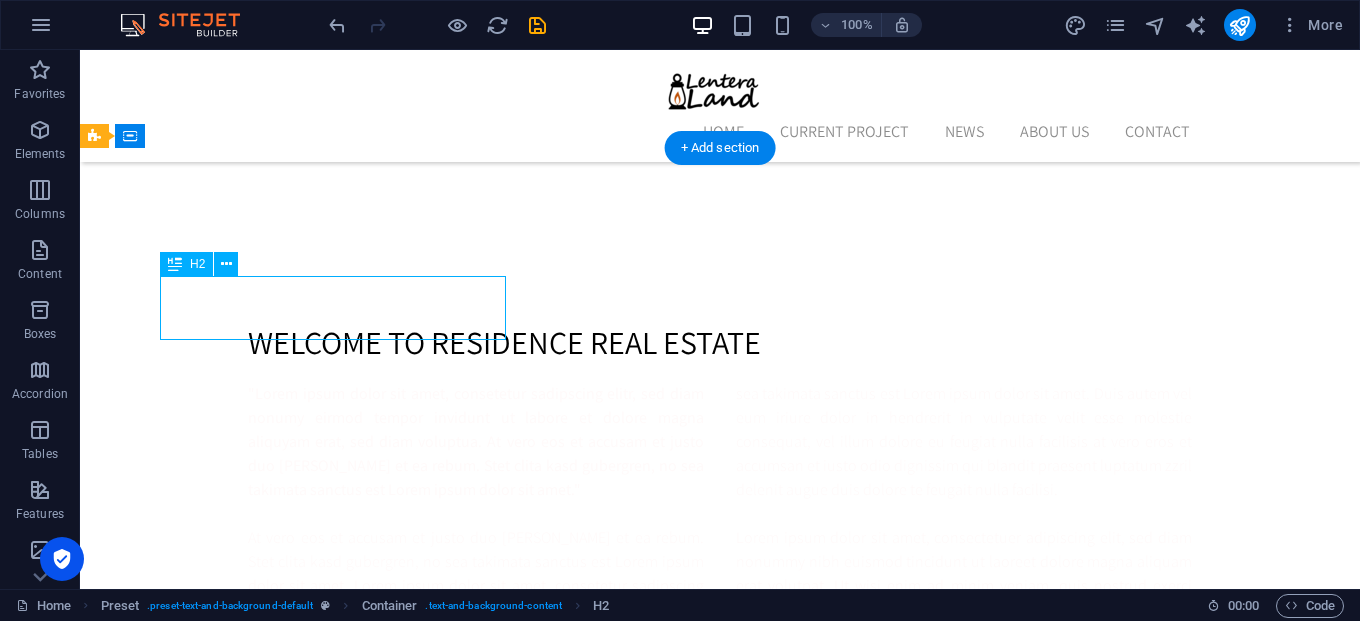 click on "Living in [US_STATE][GEOGRAPHIC_DATA]" at bounding box center (720, 950) 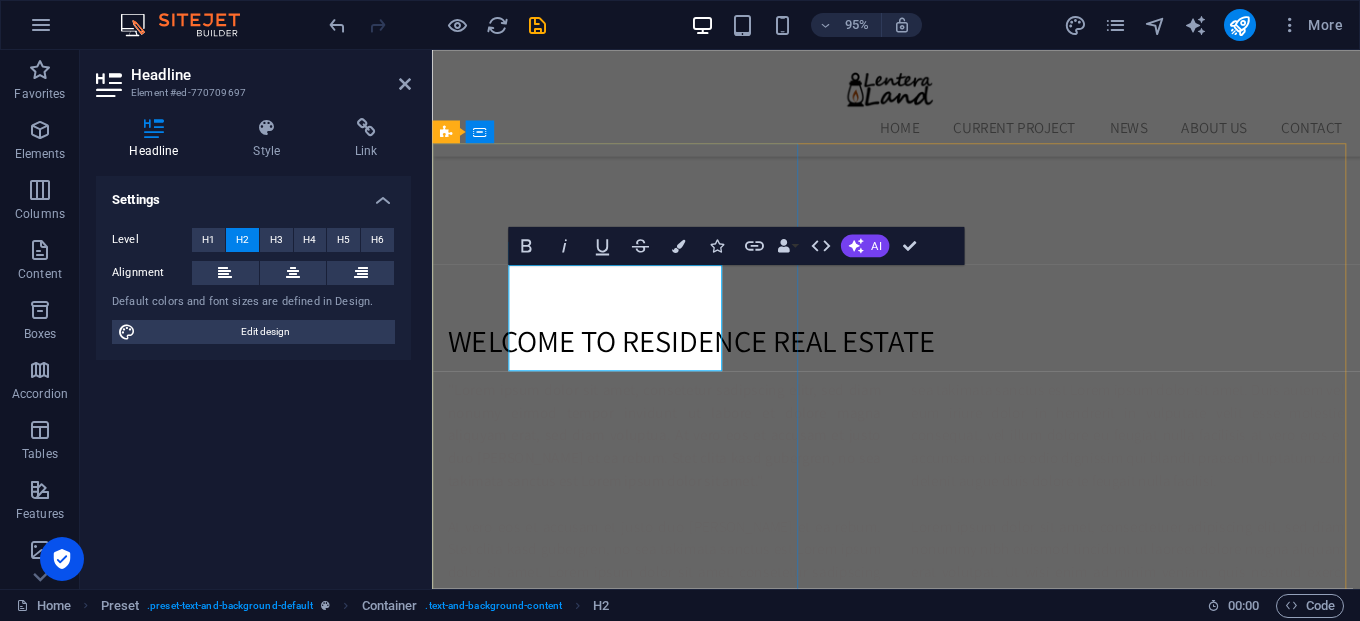 type 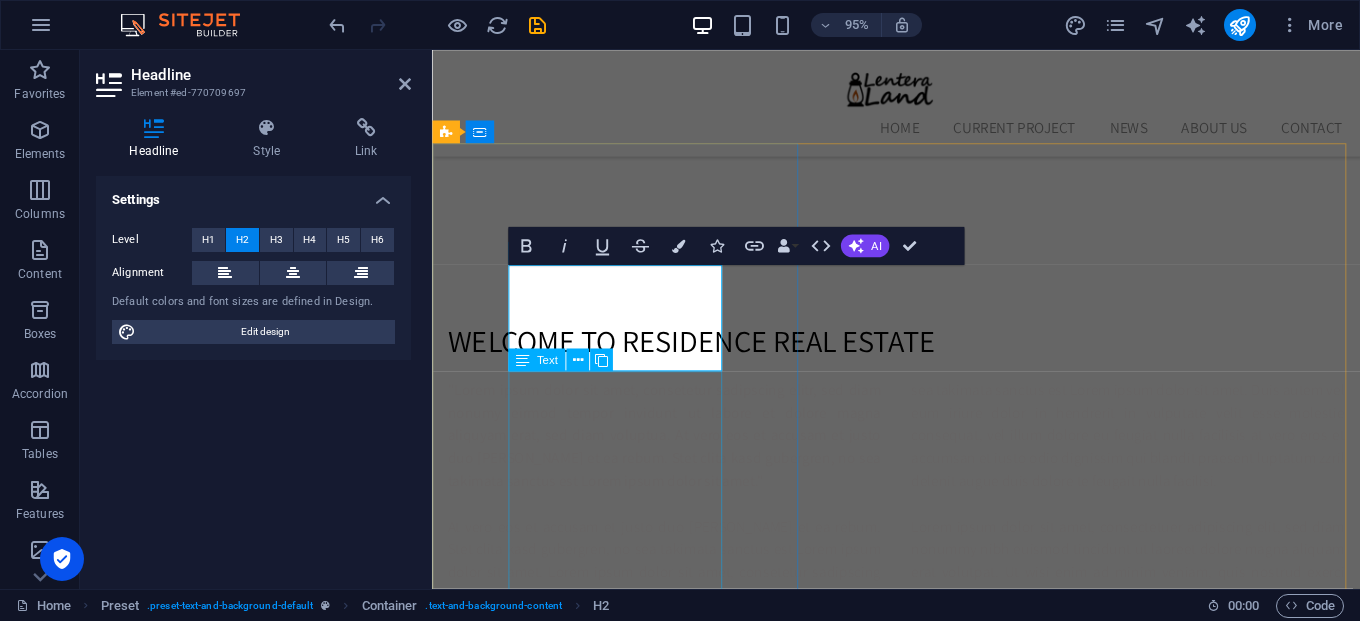 click on "Lorem ipsum dolor sit amet, consectetur adipisicing elit. Vitae, eos, voluptatem, et sequi distinctio adipisci omnis in error quas fuga tempore fugit incidunt quos. [PERSON_NAME], debitis architecto ducimus eligendi dignissimos modi ut non officiis repudiandae maiores. Fugit sit atque eaque dolorum autem reprehenderit porro omnis obcaecati laborum? Obcaecati, laboriosam, ex, deserunt, harum libero a voluptatem possimus culpa nisi eos quas dolore omnis debitis consequatur fugiat eaque nostrum excepturi nulla. Qui, molestias, nobis dicta enim voluptas repellendus tempore mollitia hic tempora natus ipsam sed quo distinctio suscipit officiis consectetur omnis odit saepe soluta atque magni consequuntur unde nemo voluptatem similique porro." at bounding box center (921, 1100) 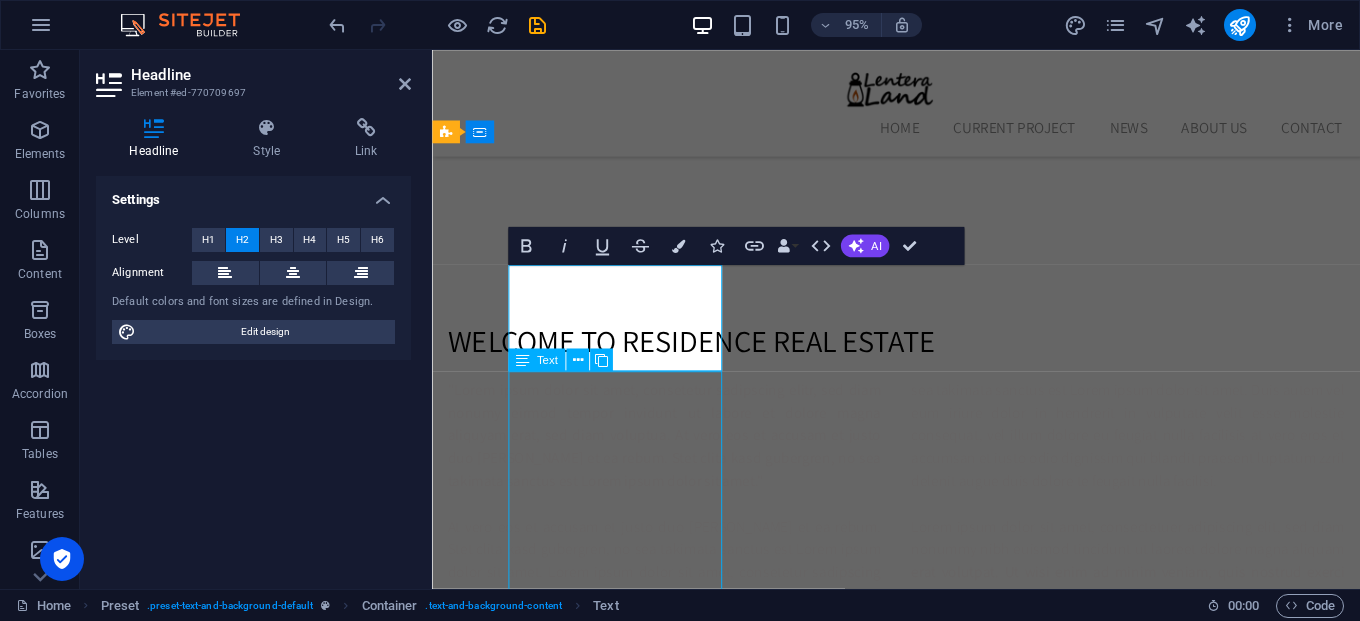 click on "Lorem ipsum dolor sit amet, consectetur adipisicing elit. Vitae, eos, voluptatem, et sequi distinctio adipisci omnis in error quas fuga tempore fugit incidunt quos. [PERSON_NAME], debitis architecto ducimus eligendi dignissimos modi ut non officiis repudiandae maiores. Fugit sit atque eaque dolorum autem reprehenderit porro omnis obcaecati laborum? Obcaecati, laboriosam, ex, deserunt, harum libero a voluptatem possimus culpa nisi eos quas dolore omnis debitis consequatur fugiat eaque nostrum excepturi nulla. Qui, molestias, nobis dicta enim voluptas repellendus tempore mollitia hic tempora natus ipsam sed quo distinctio suscipit officiis consectetur omnis odit saepe soluta atque magni consequuntur unde nemo voluptatem similique porro." at bounding box center [921, 1100] 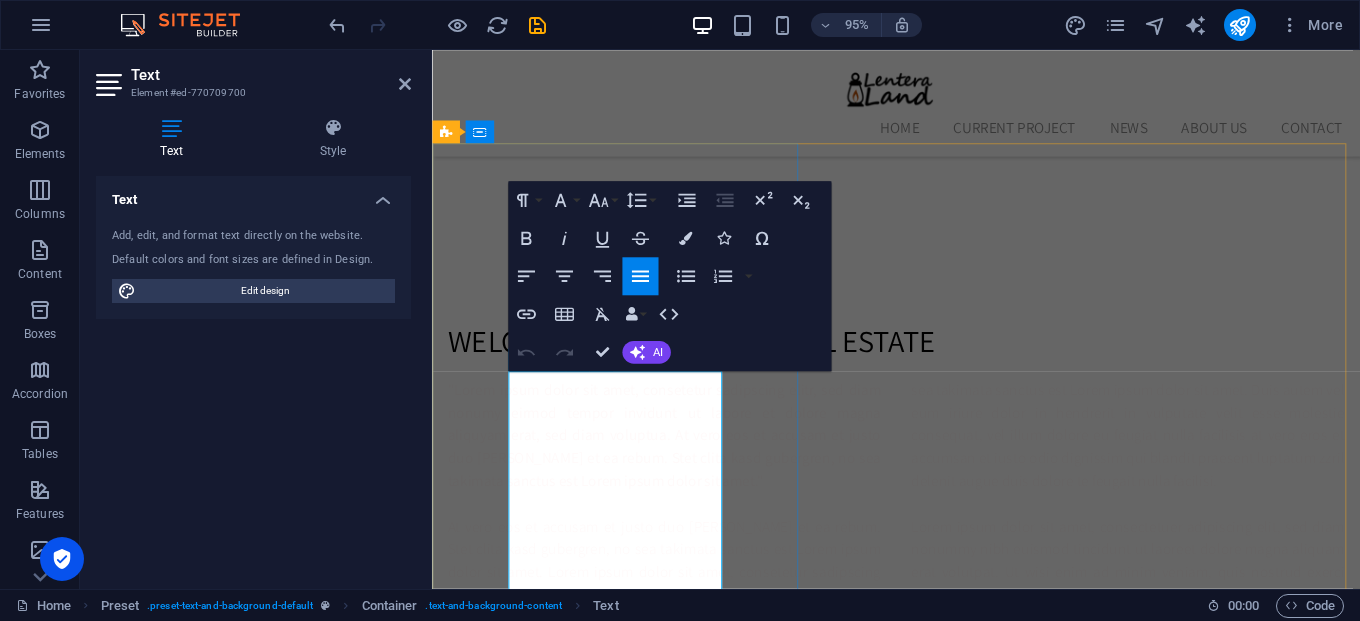 type 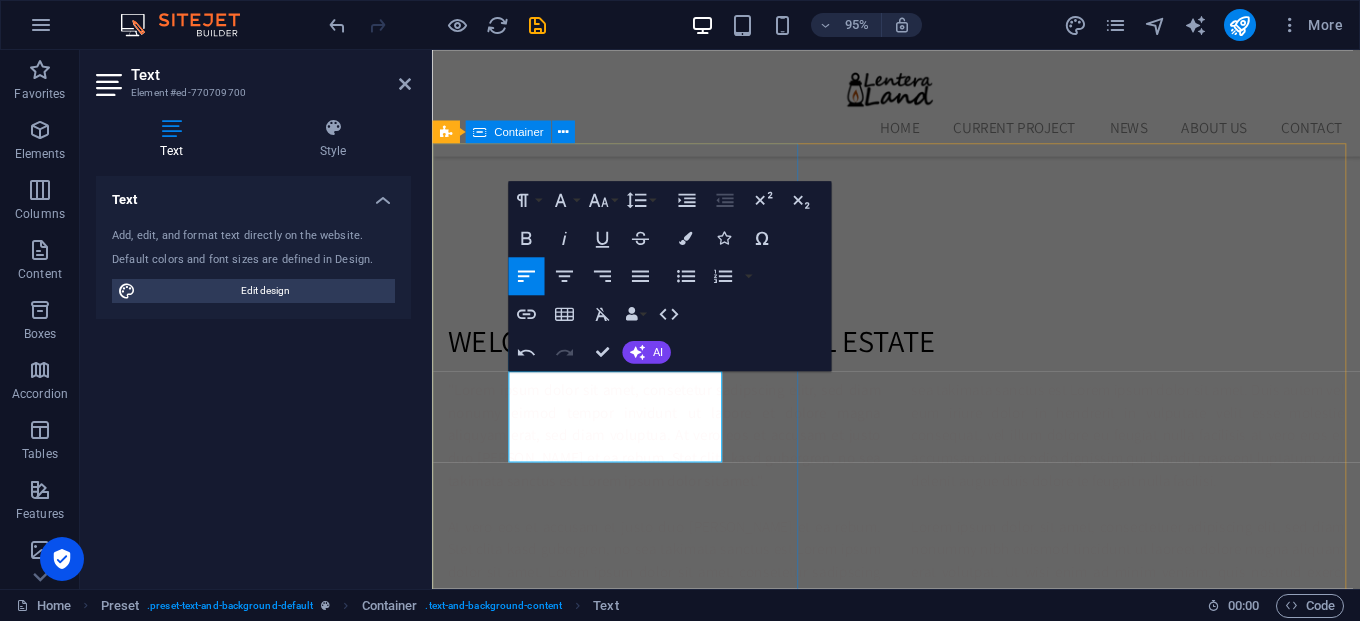 click on "TINGGAL DI KOTA [GEOGRAPHIC_DATA] hunian yang sangat cocok untuk Anda yang mencari Lokasi strategis namun tetap tenang dan nyaman Contact us now" at bounding box center [920, 1016] 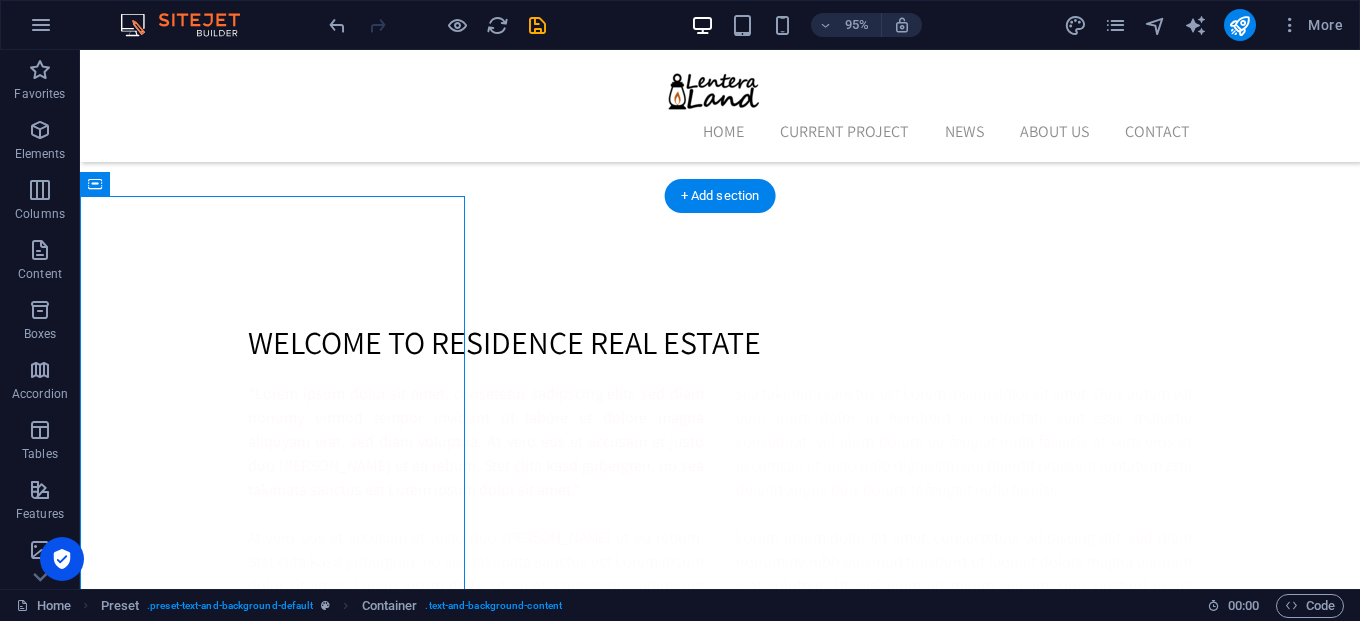 scroll, scrollTop: 1032, scrollLeft: 0, axis: vertical 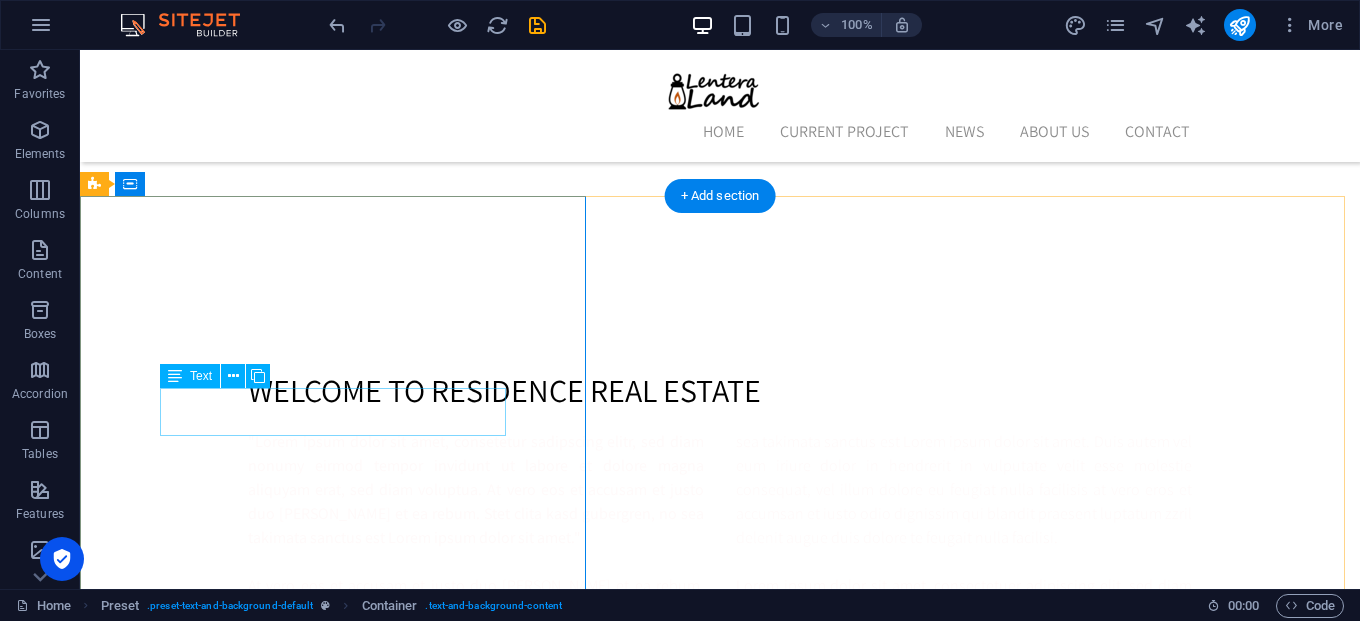 click on "hunian yang sangat cocok untuk Anda yang mencari Lokasi strategis namun tetap tenang dan nyaman" at bounding box center (720, 1050) 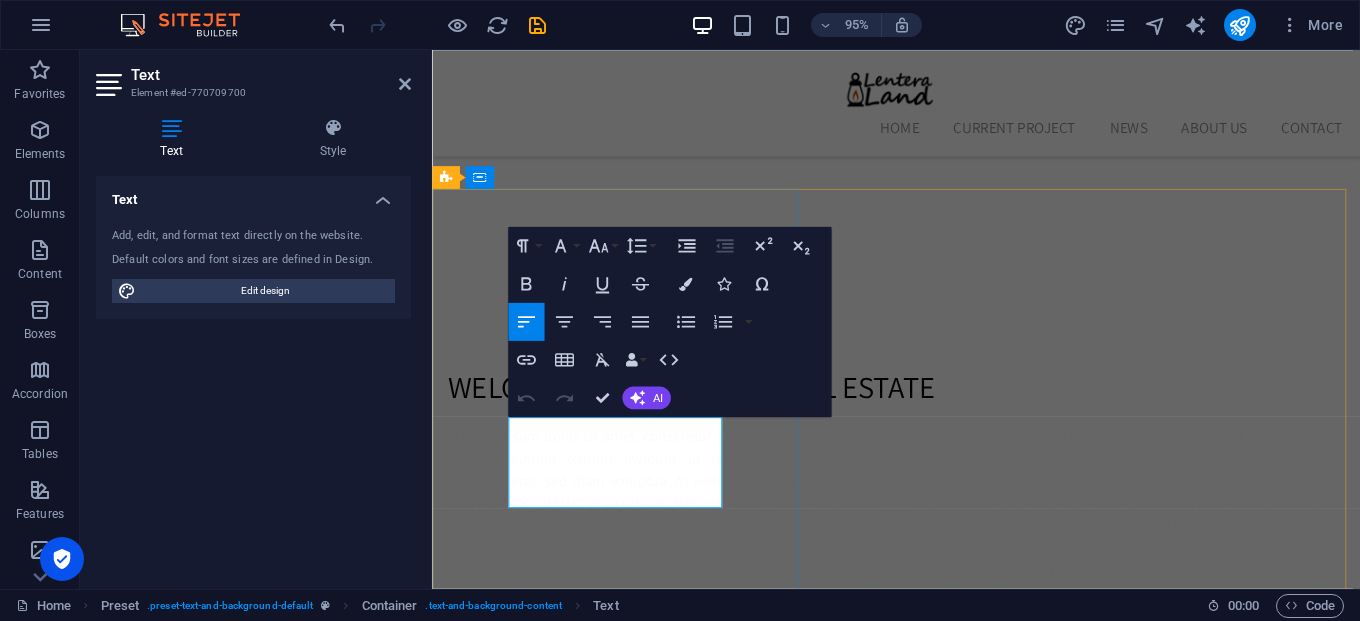 type 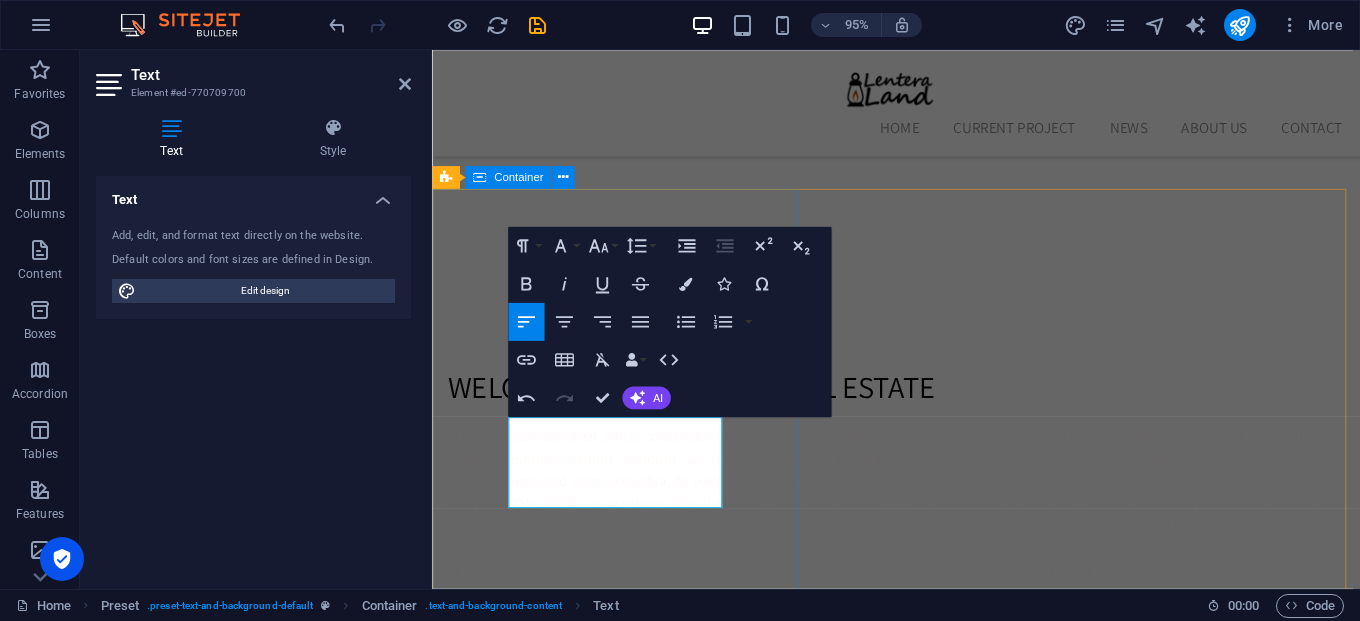 click on "TINGGAL DI KOTA [GEOGRAPHIC_DATA]an yang sangat cocok untuk Anda yang mencari Lokasi strategis namun tetap tenang dan nyaman Contact us now" at bounding box center [920, 1064] 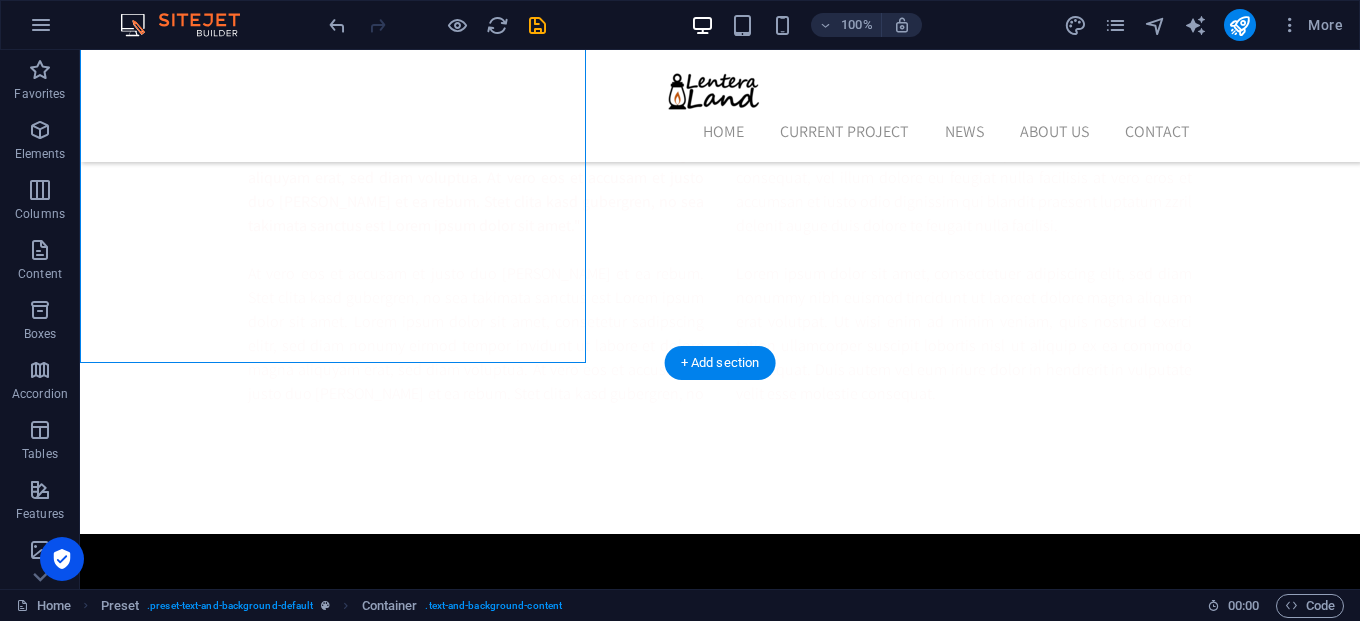 scroll, scrollTop: 984, scrollLeft: 0, axis: vertical 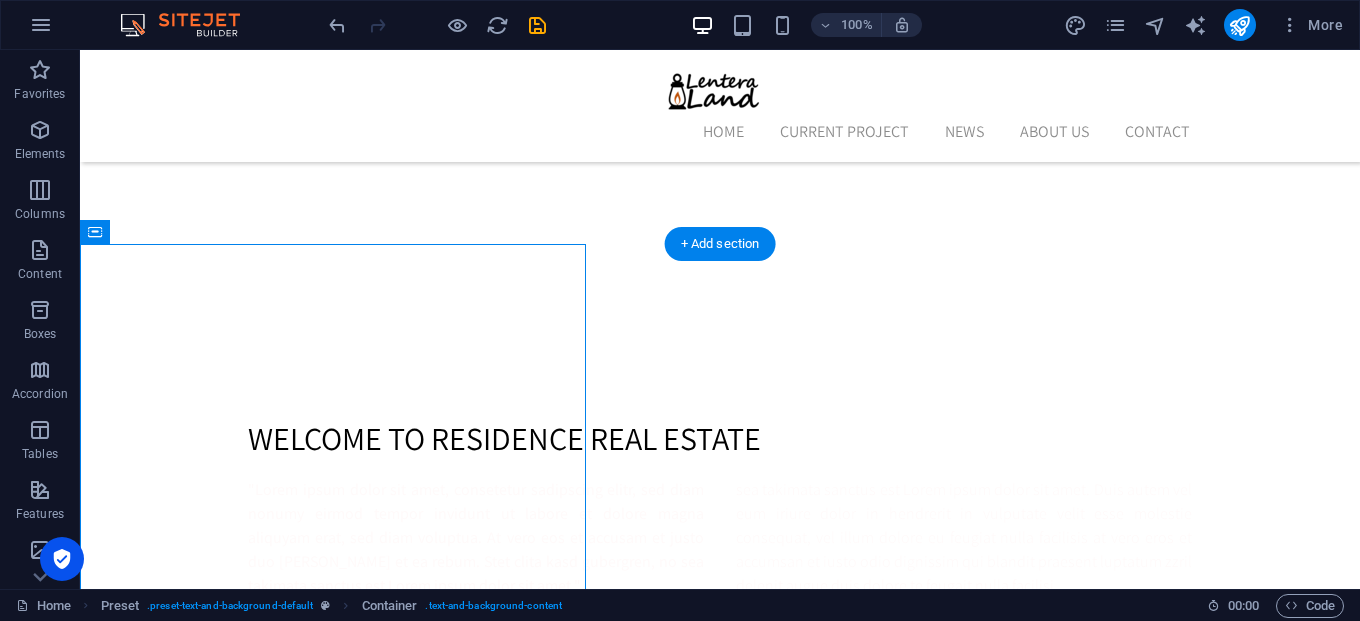 click at bounding box center (459, 1205) 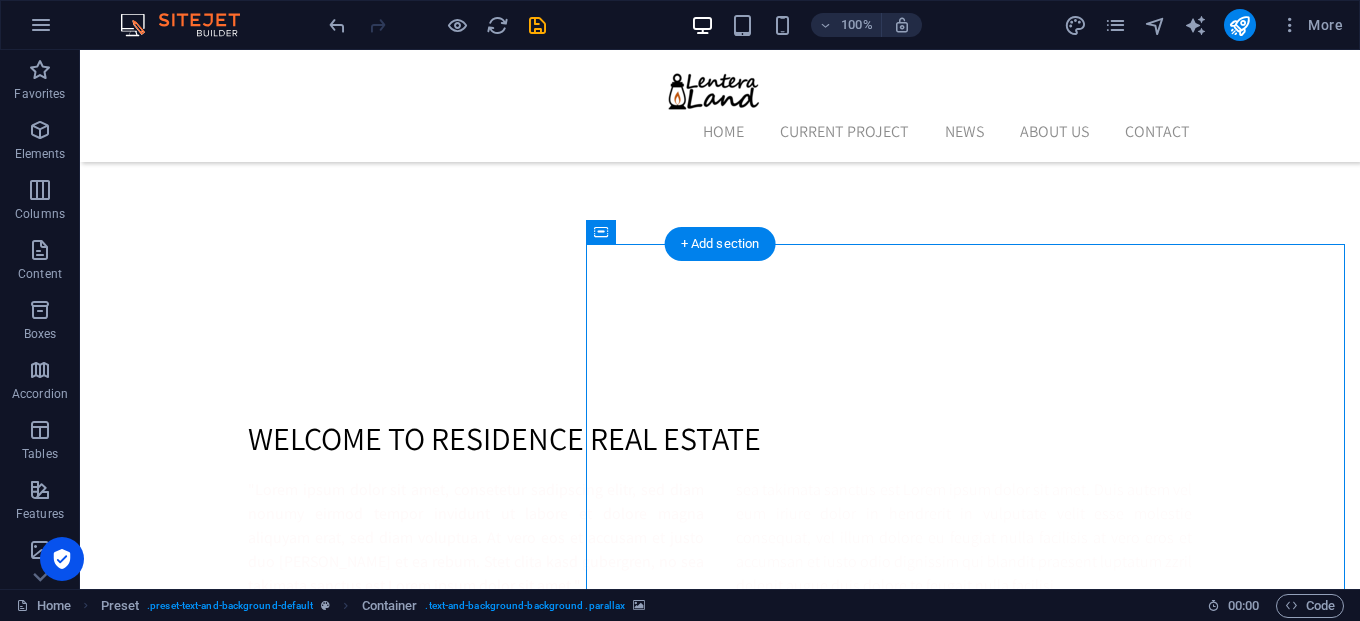 click at bounding box center [459, 1205] 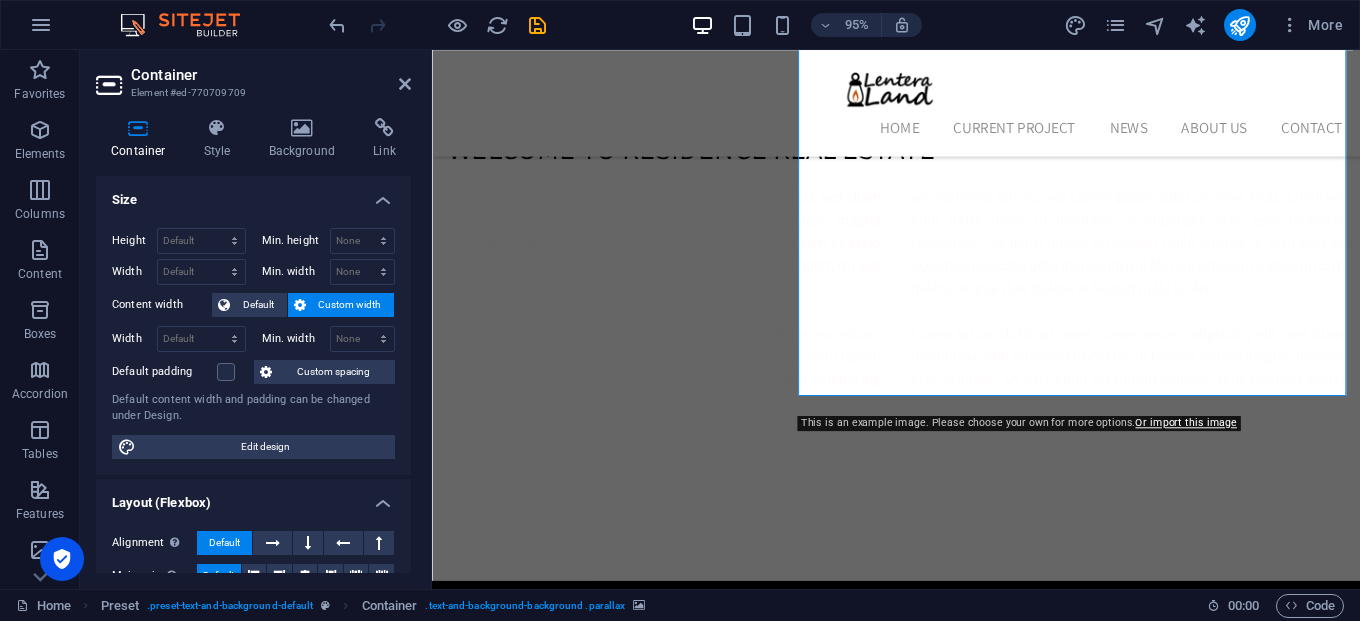 scroll, scrollTop: 1464, scrollLeft: 0, axis: vertical 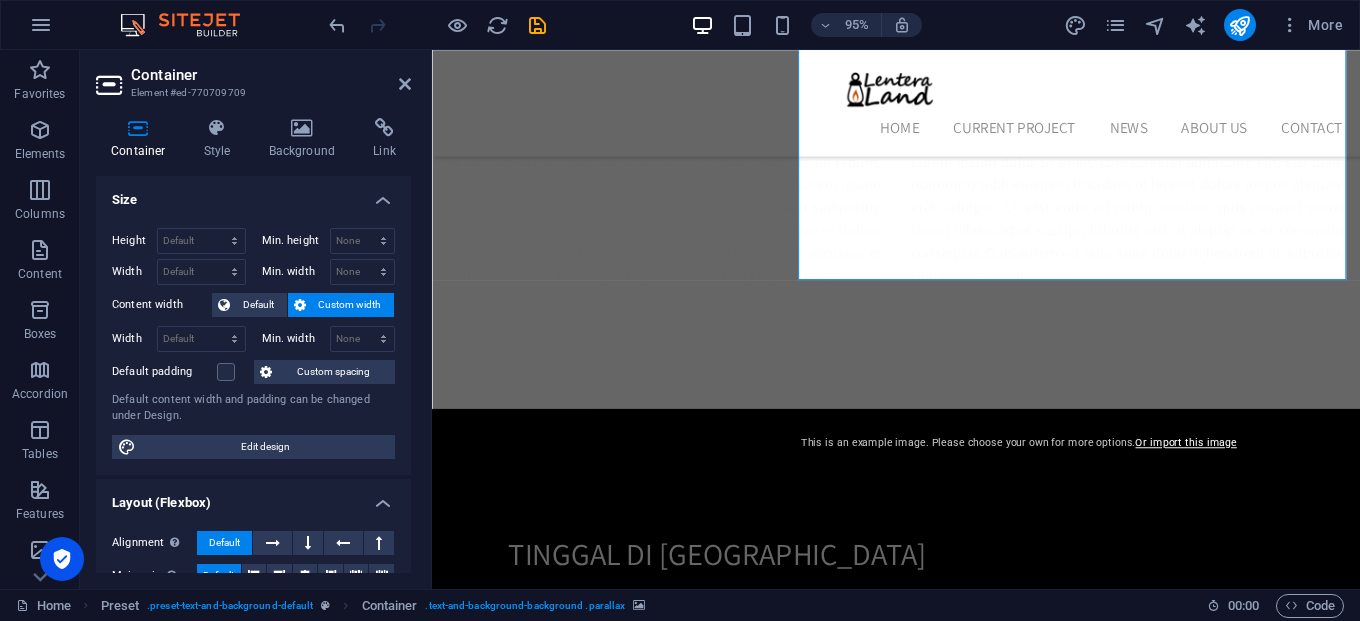 click at bounding box center [721, 979] 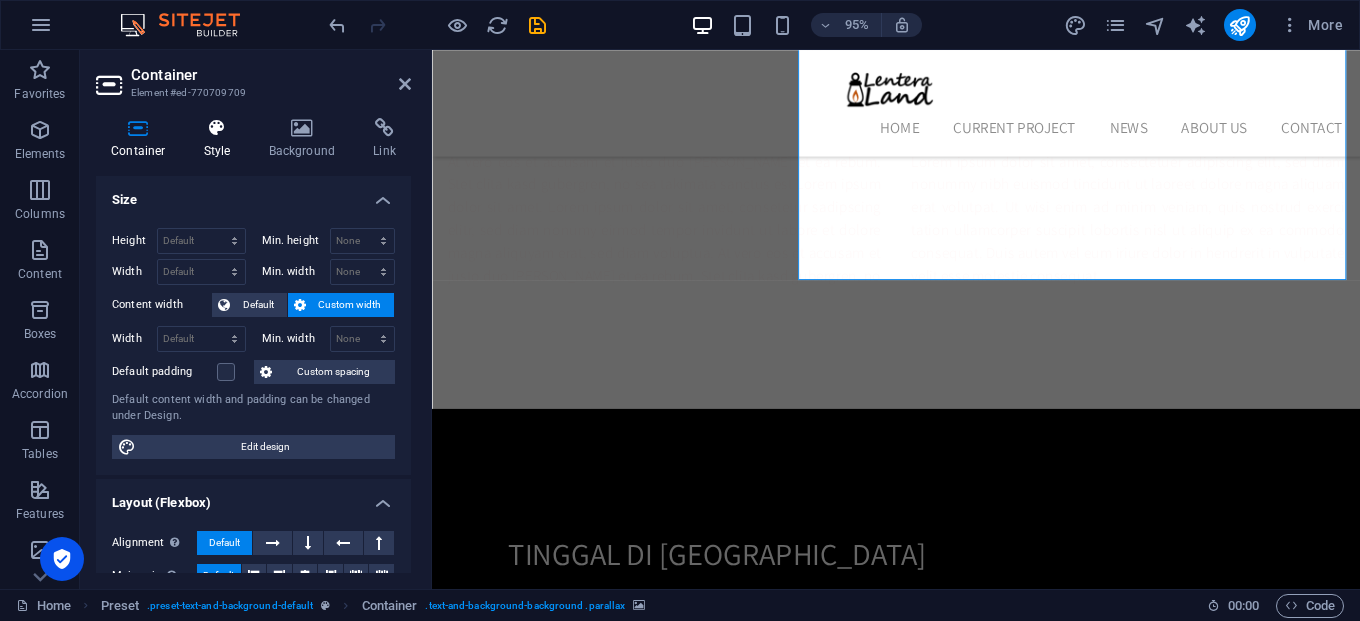 click at bounding box center (217, 128) 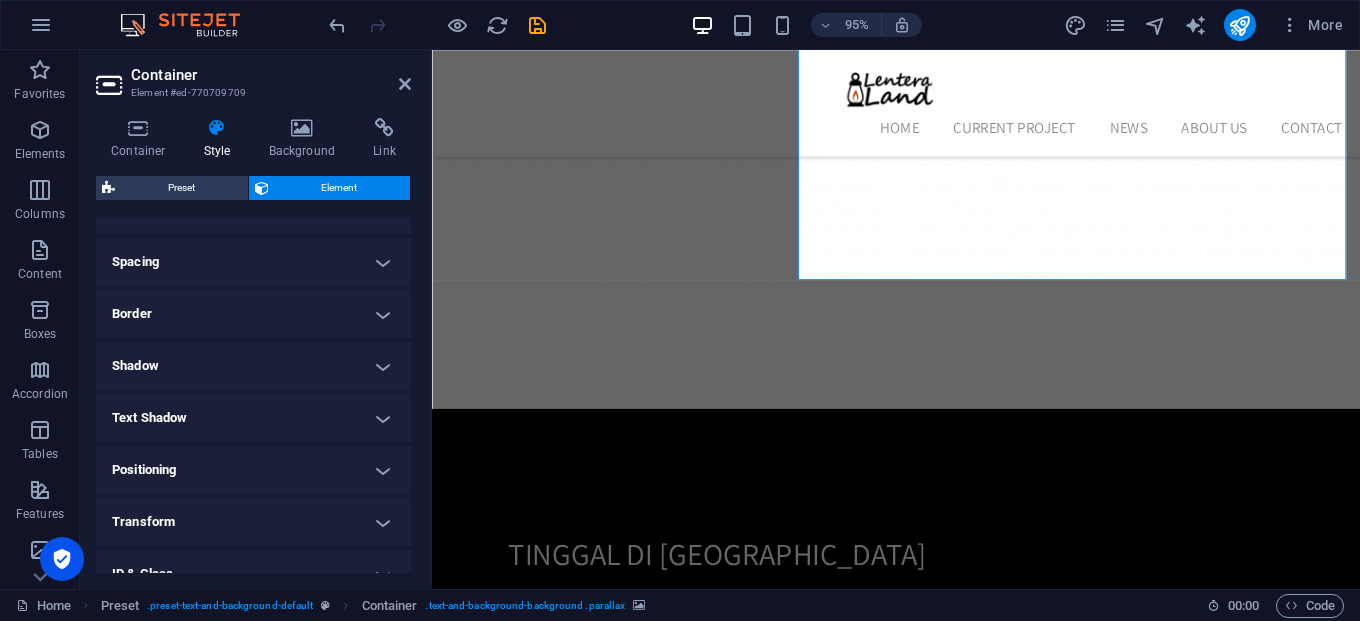 scroll, scrollTop: 240, scrollLeft: 0, axis: vertical 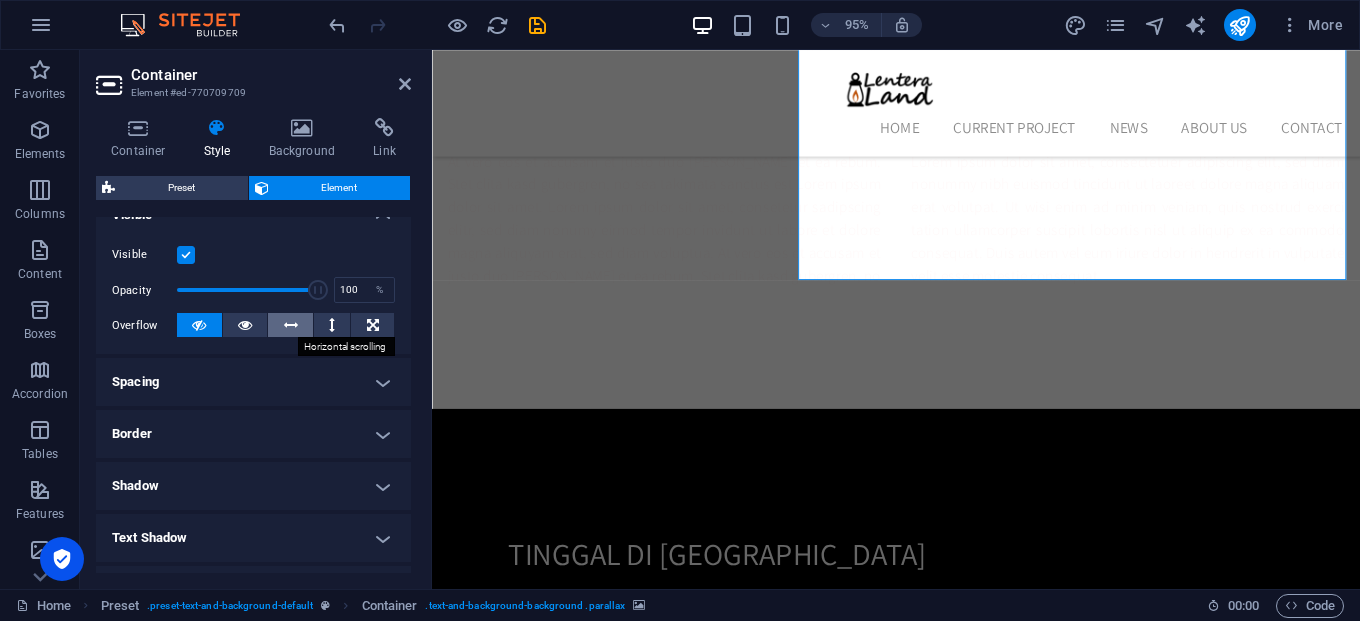 click at bounding box center (290, 325) 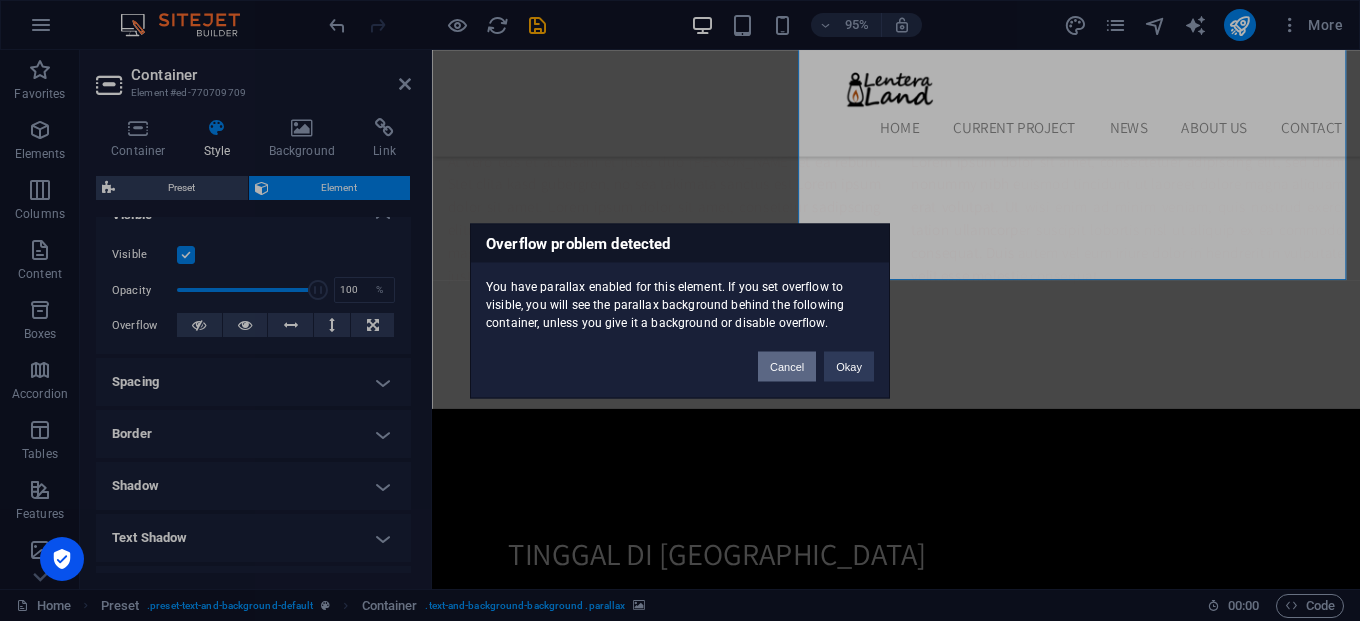 click on "Cancel" at bounding box center (787, 366) 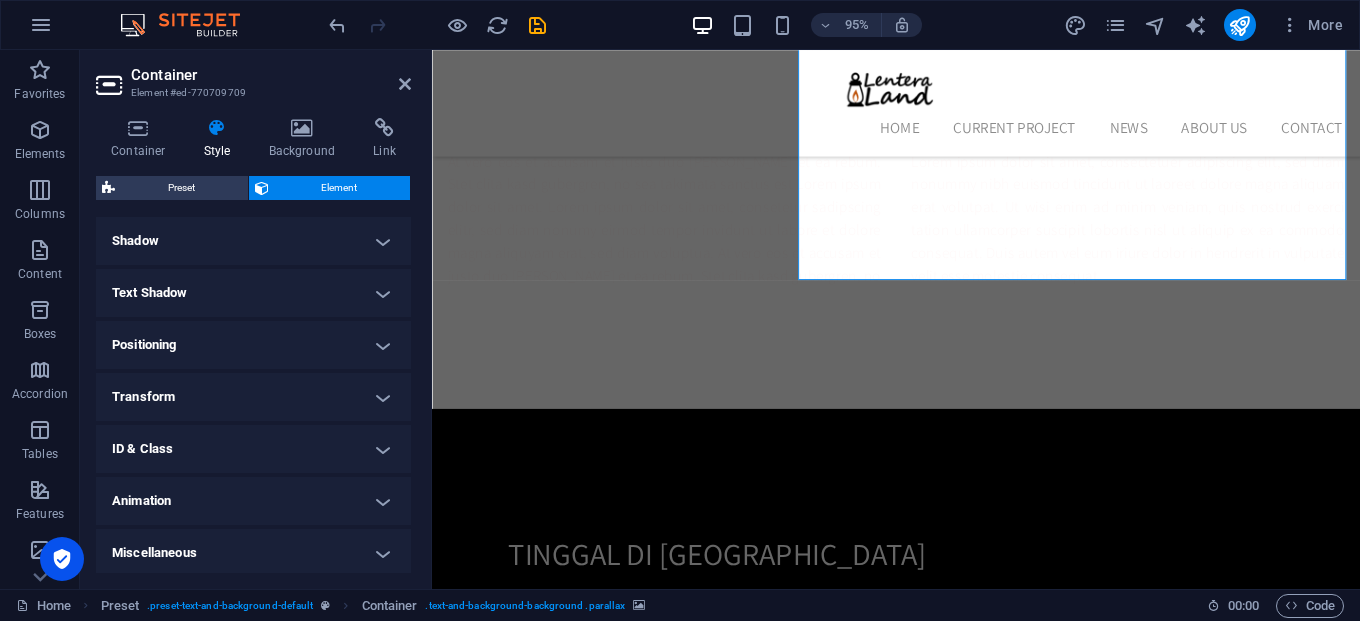 scroll, scrollTop: 489, scrollLeft: 0, axis: vertical 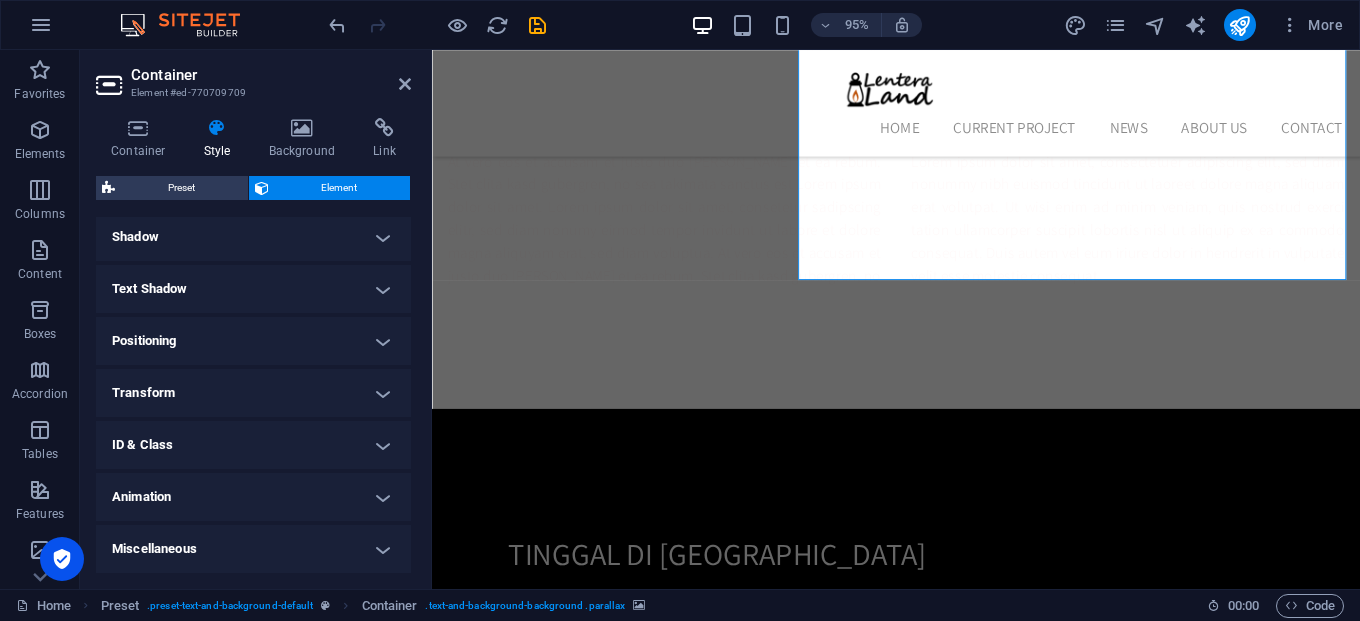 click on "Animation" at bounding box center (253, 497) 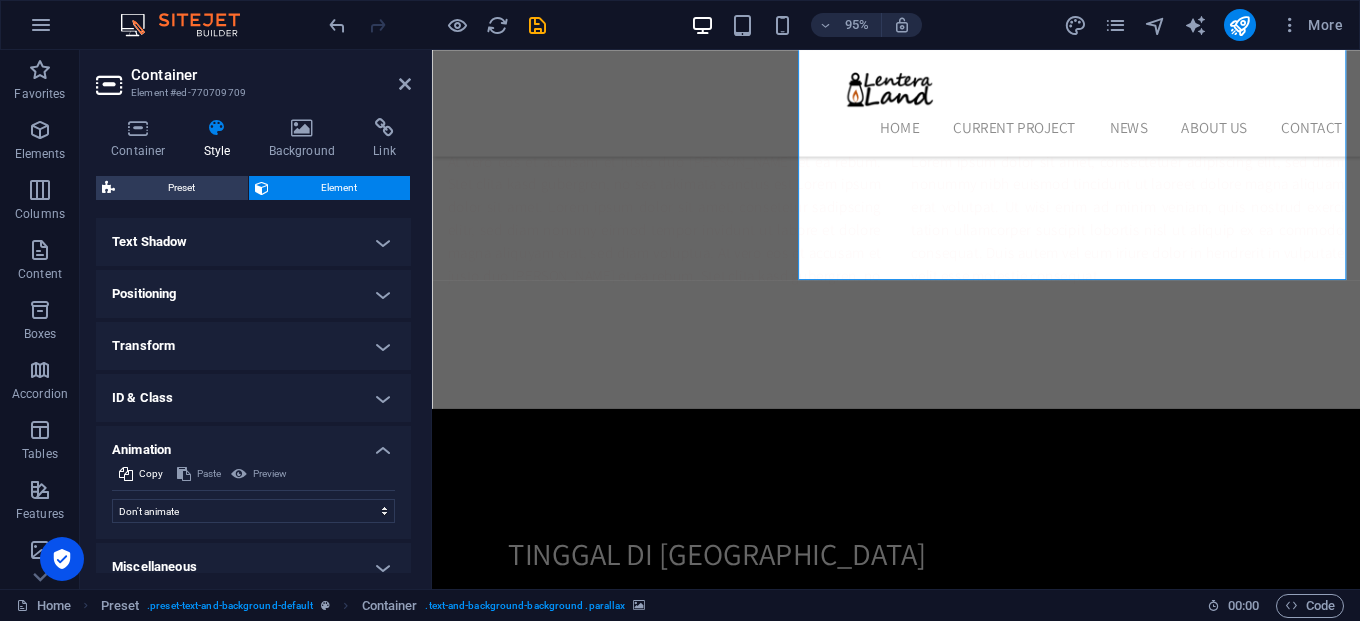 scroll, scrollTop: 554, scrollLeft: 0, axis: vertical 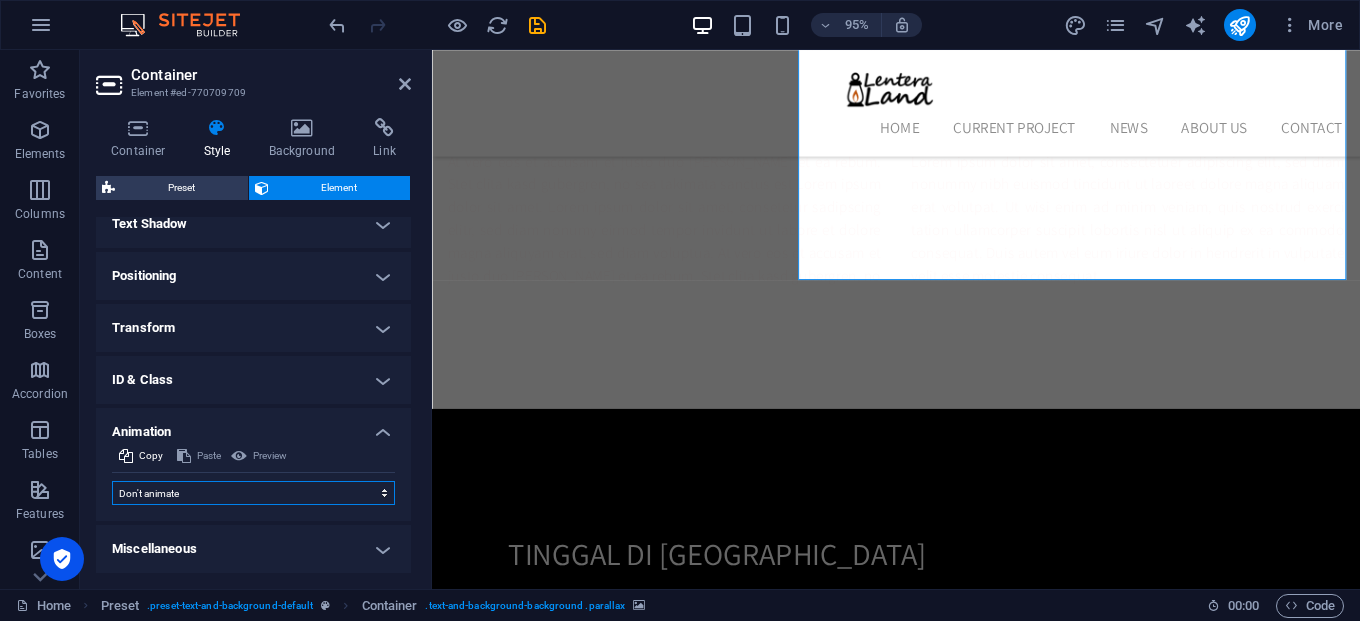 select on "shrink" 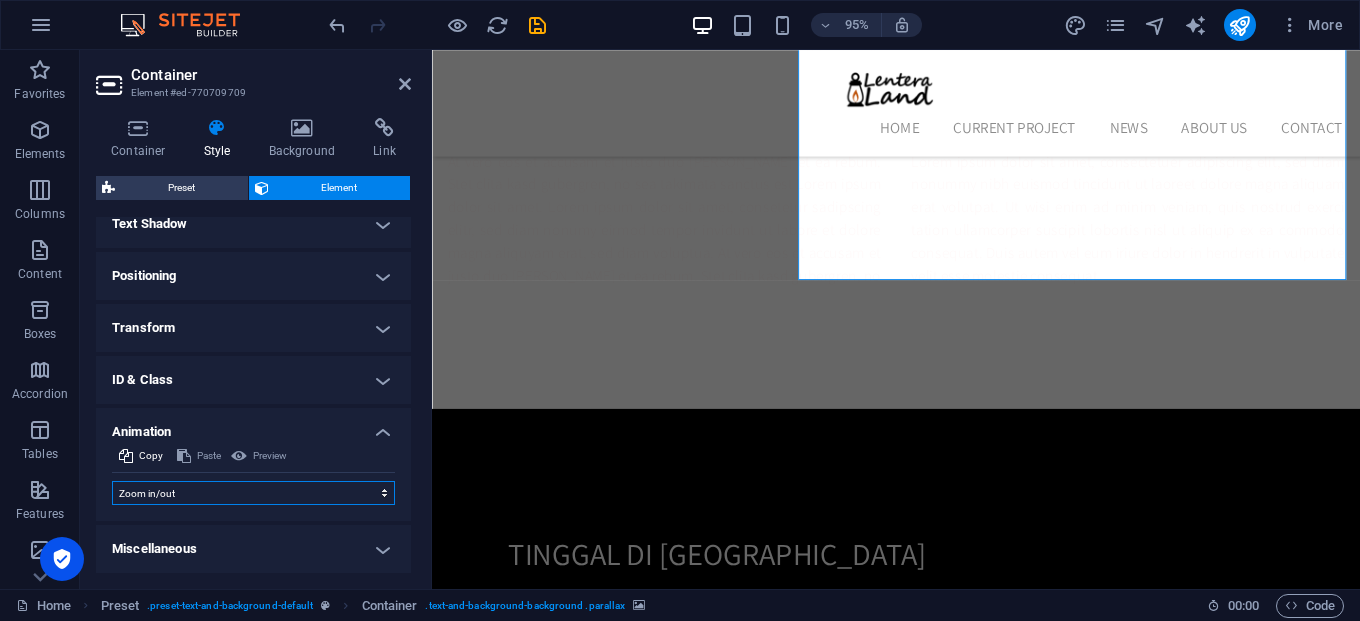 click on "Don't animate Show / Hide Slide up/down Zoom in/out Slide left to right Slide right to left Slide top to bottom Slide bottom to top Pulse Blink Open as overlay" at bounding box center (253, 493) 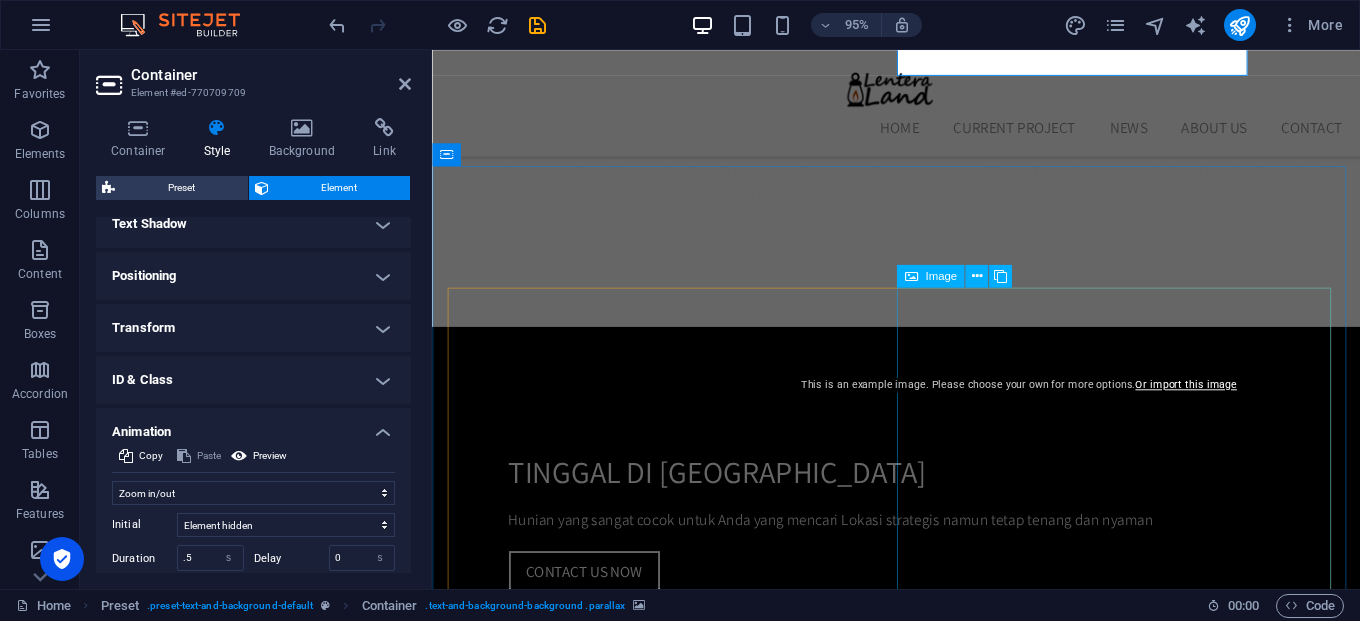 scroll, scrollTop: 1584, scrollLeft: 0, axis: vertical 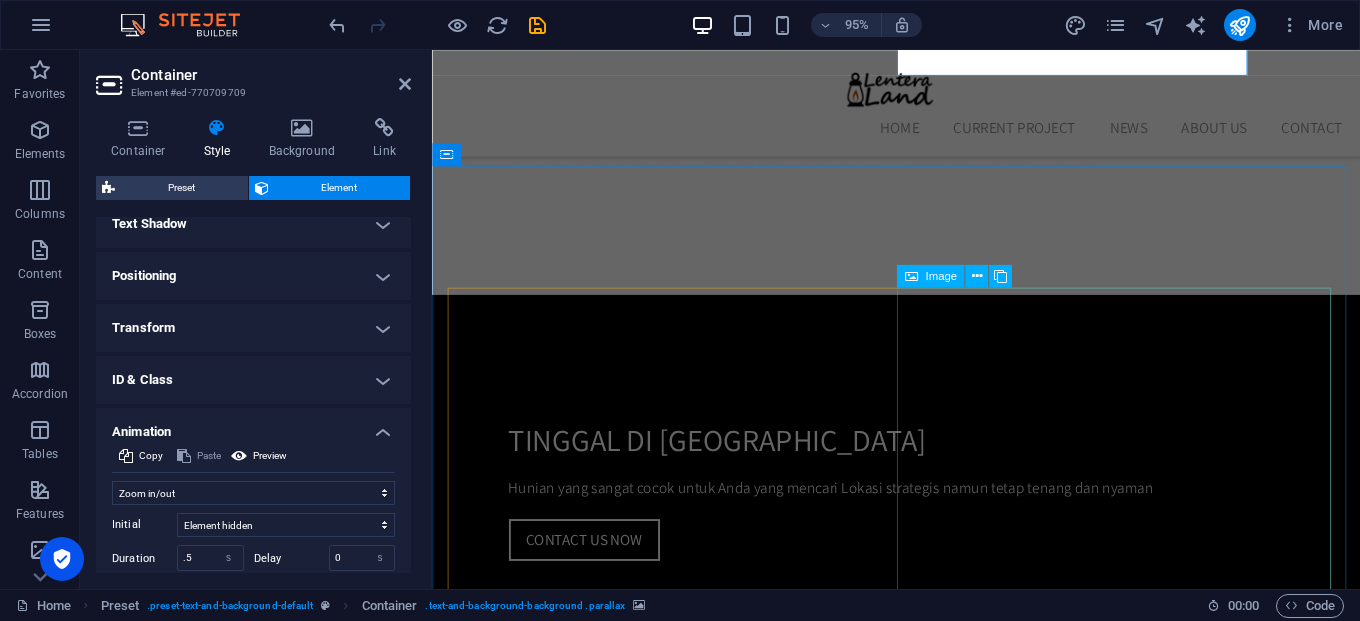 click at bounding box center [593, 1878] 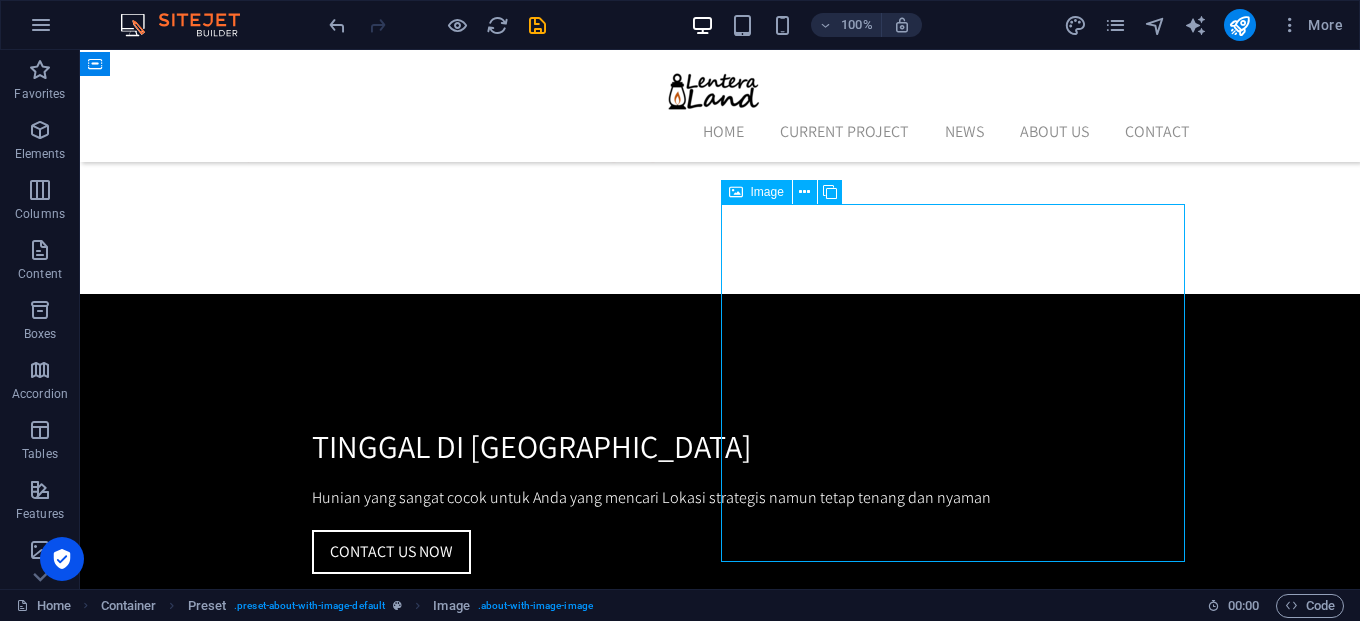 click at bounding box center [392, 1802] 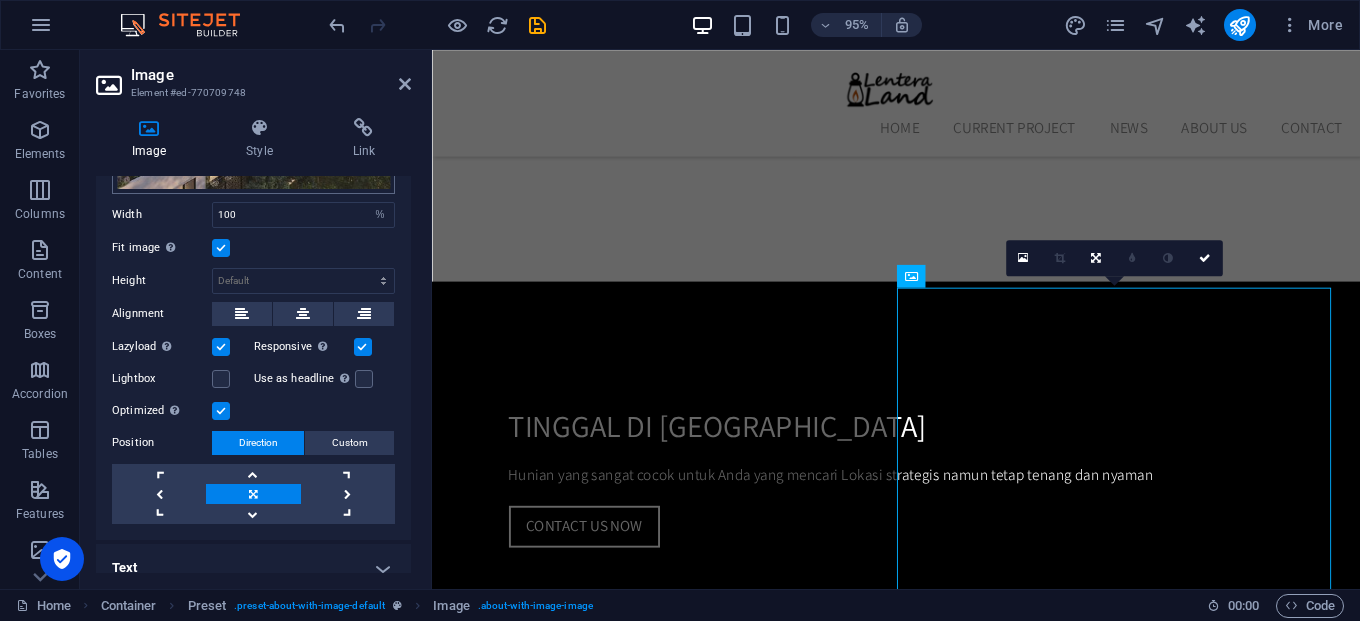 scroll, scrollTop: 285, scrollLeft: 0, axis: vertical 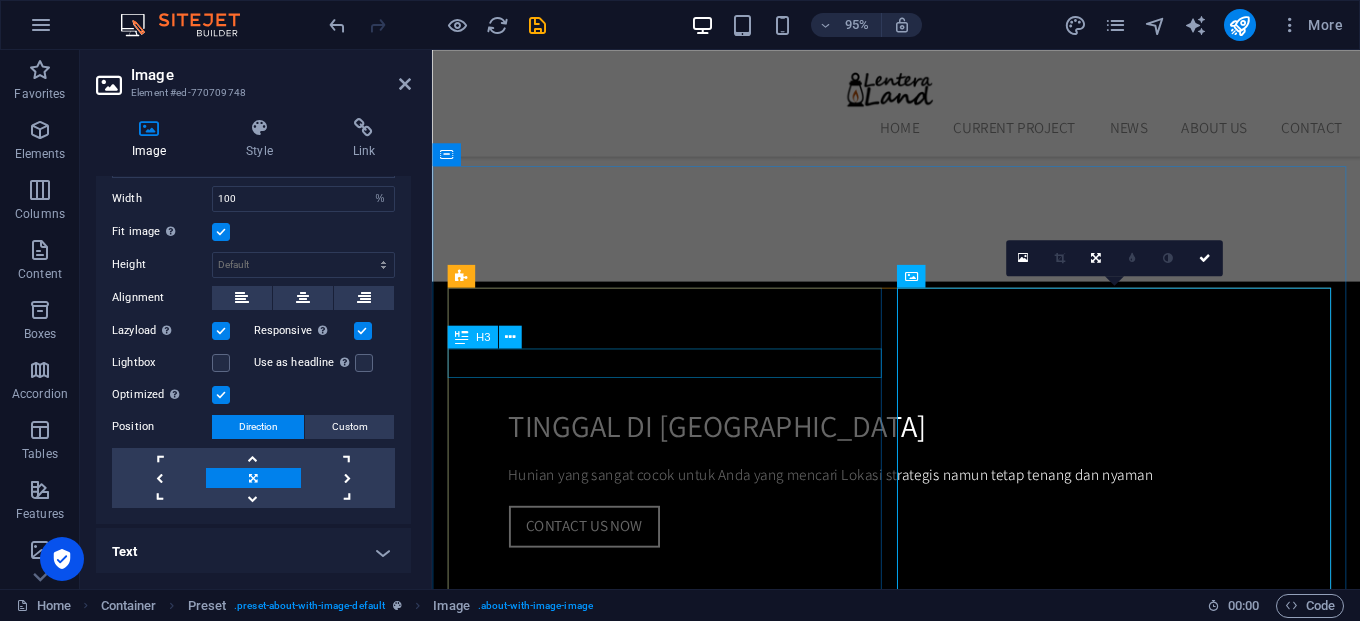 click on "COMPLETION: 2020" at bounding box center (921, 1537) 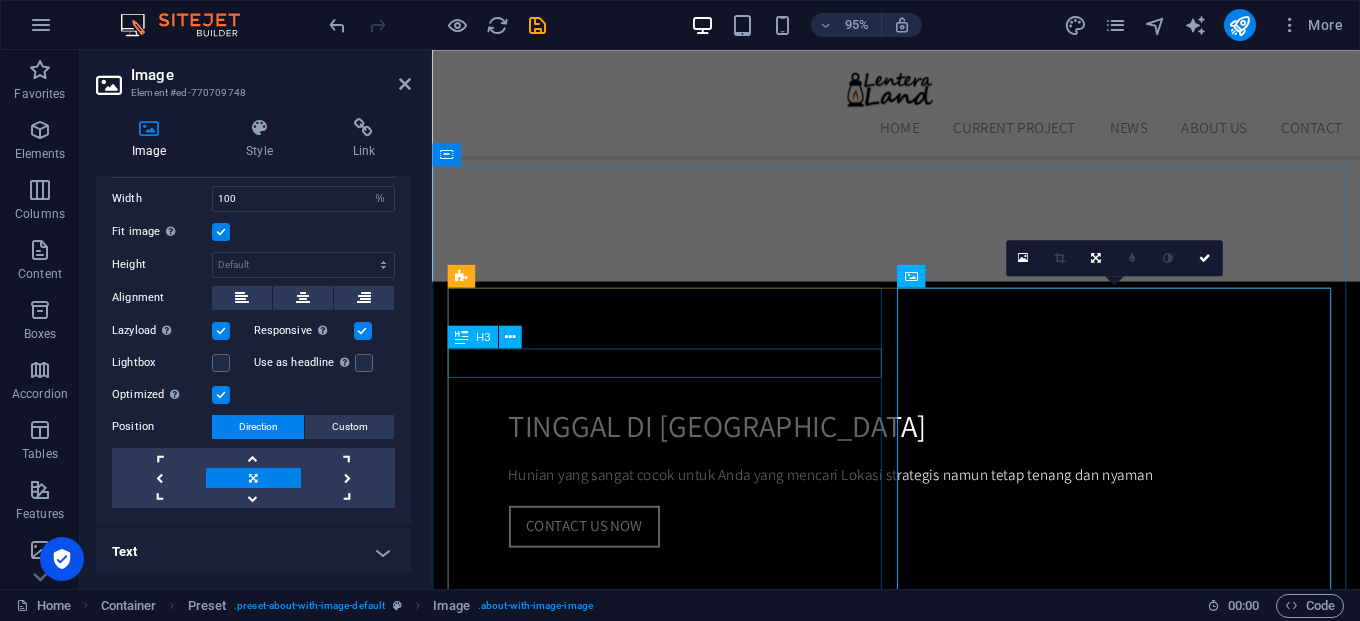 click on "COMPLETION: 2020" at bounding box center [921, 1537] 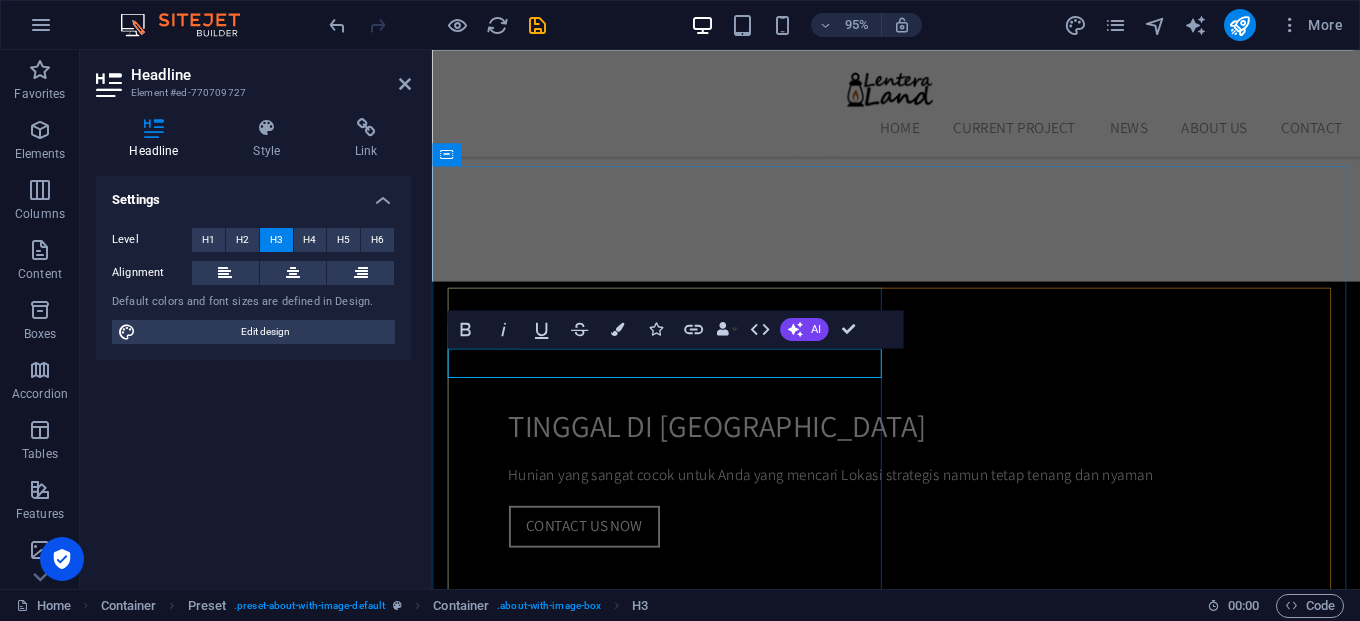 click on "COMPLETION: 2020" at bounding box center (921, 1537) 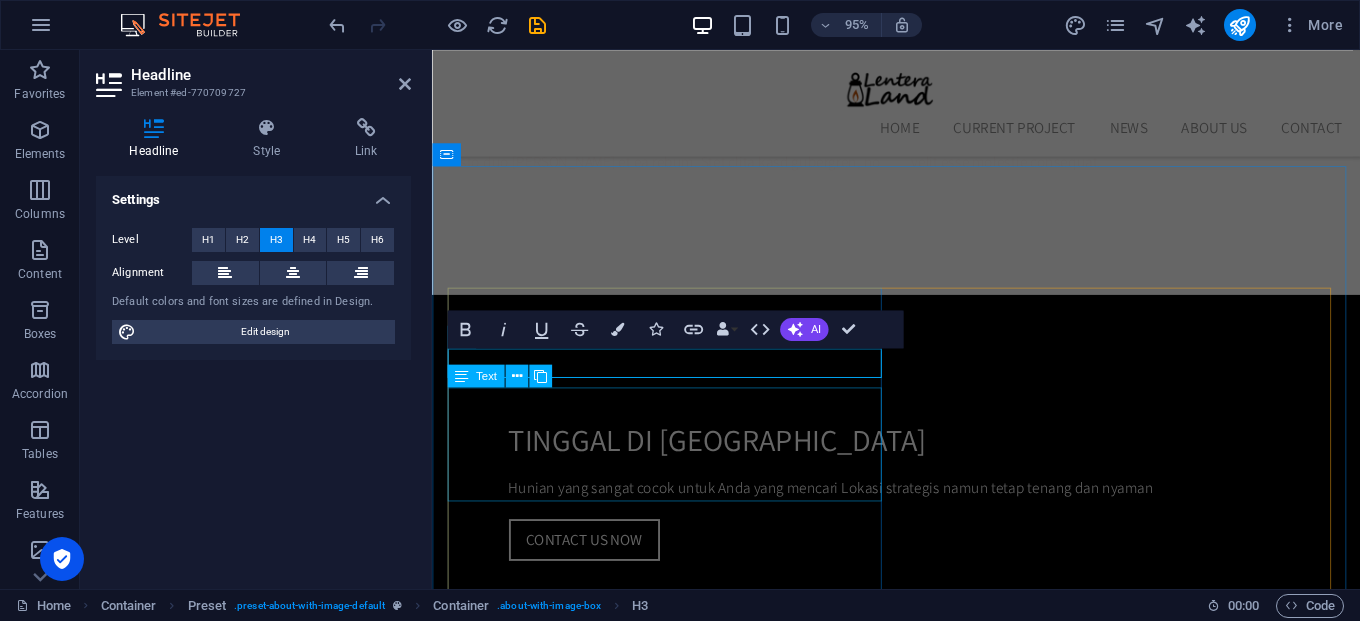 click on "Lorem ipsum dolor sit amet, consetetur sadipscing elitr, sed diam nonumy eirmod tempor invidunt ut labore et dolore magna aliquyam erat, sed diam voluptua. At vero eos et accusam et justo duo [PERSON_NAME] et ea rebum. Stet clita kasd gubergren, no sea takimata sanctus est Lorem ipsum dolor sit amet." at bounding box center [921, 1675] 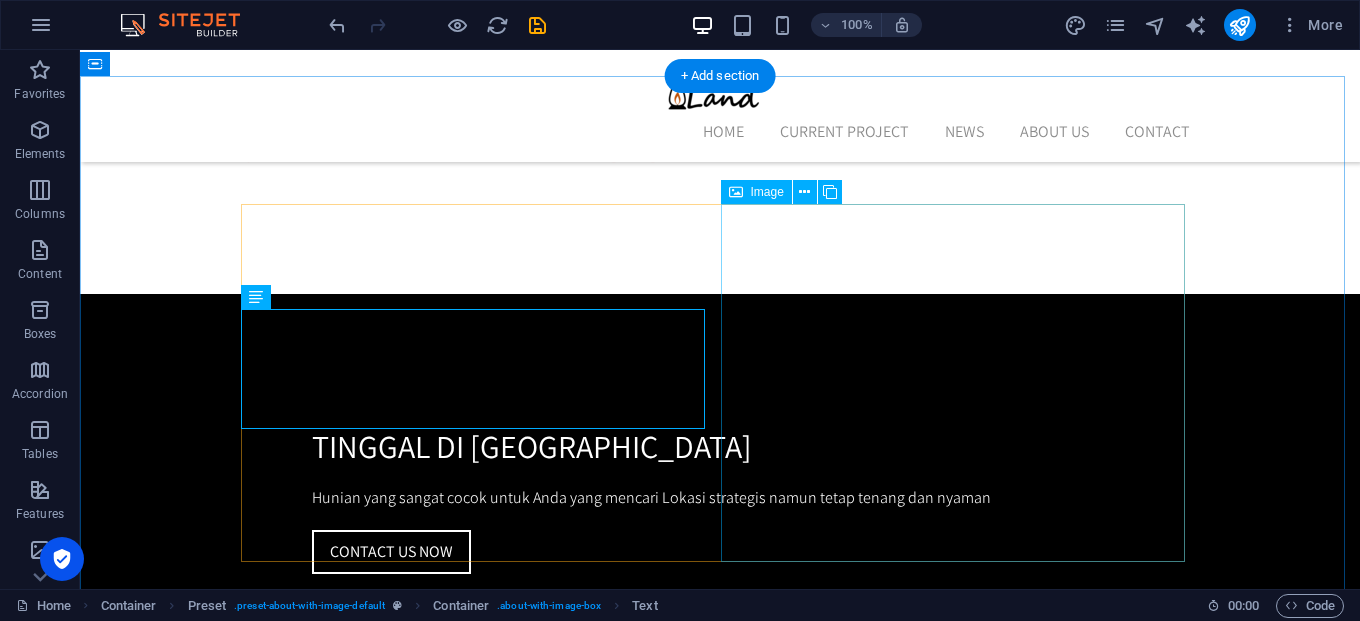 click at bounding box center [392, 1802] 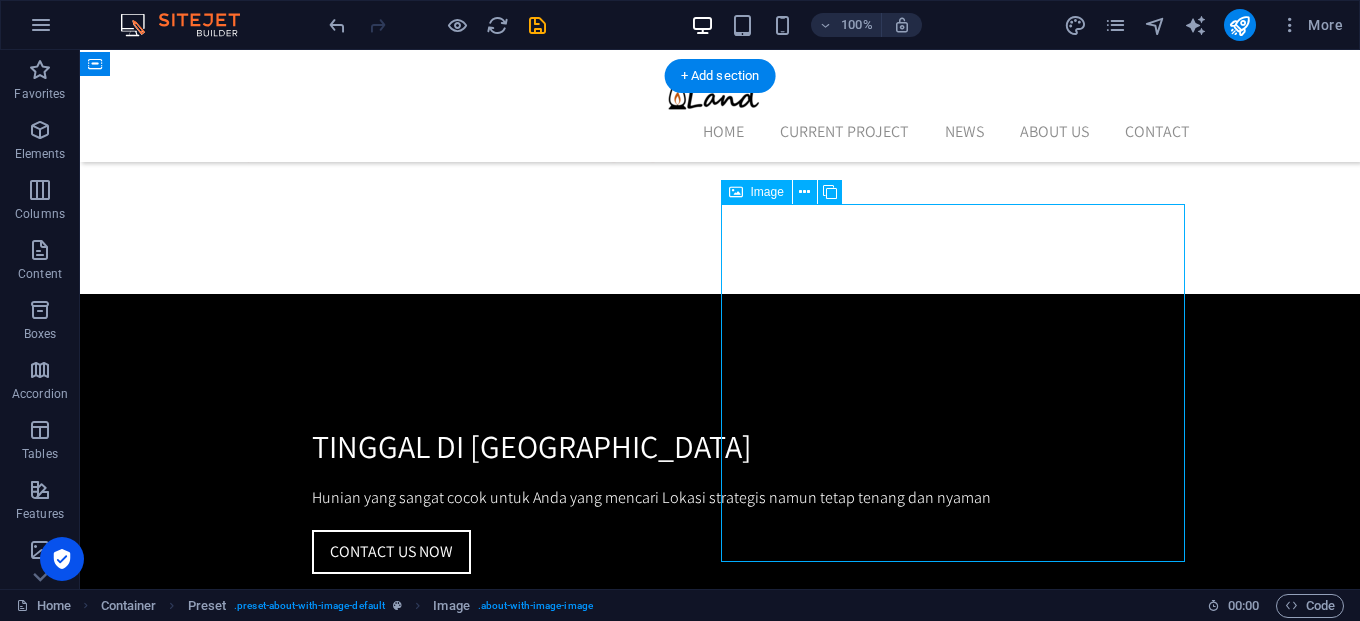 click at bounding box center [392, 1802] 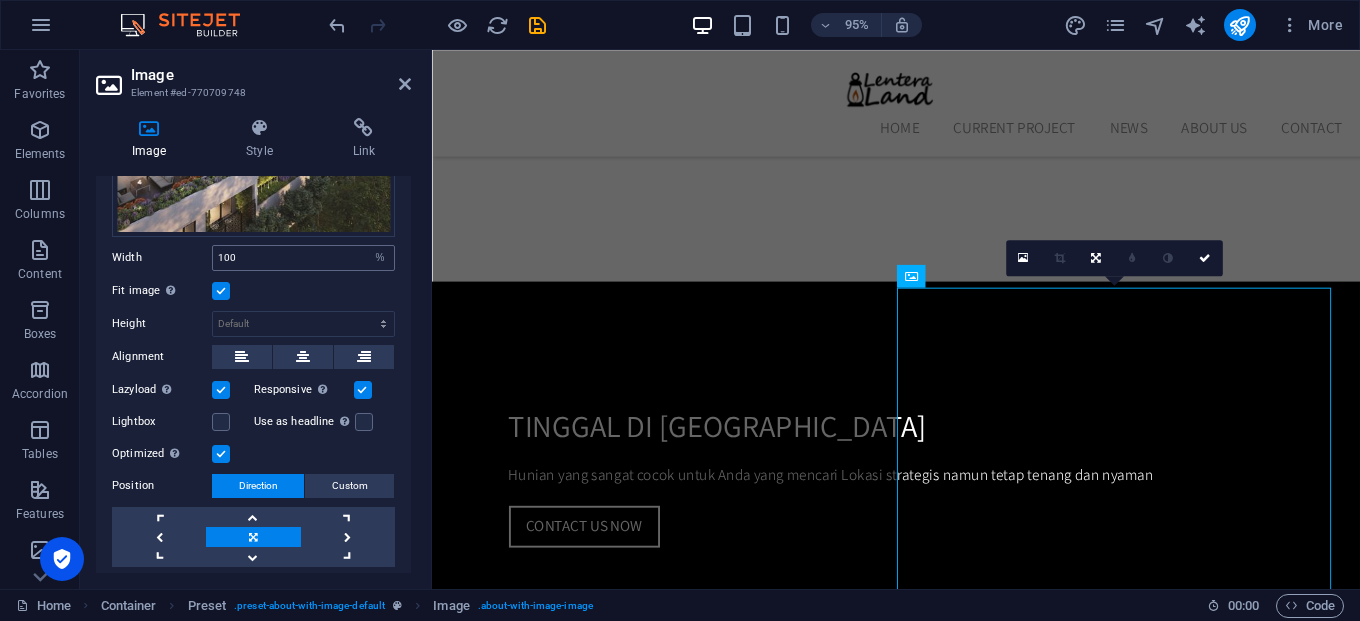 scroll, scrollTop: 285, scrollLeft: 0, axis: vertical 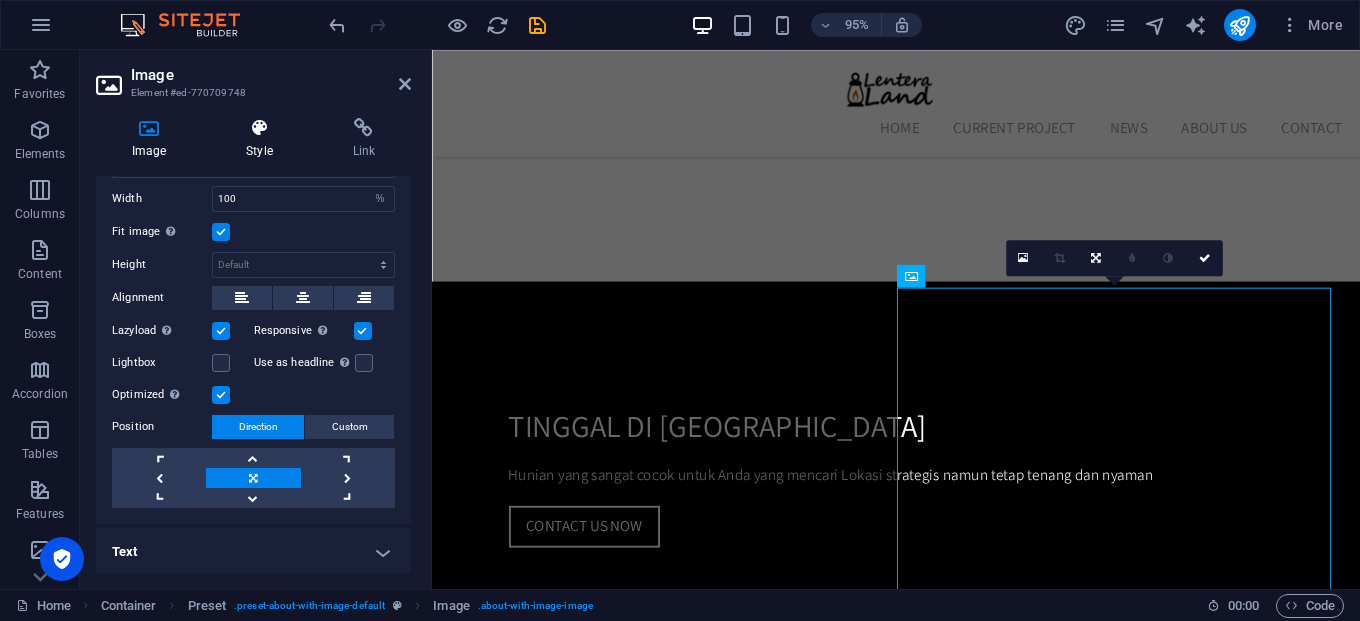 click at bounding box center (259, 128) 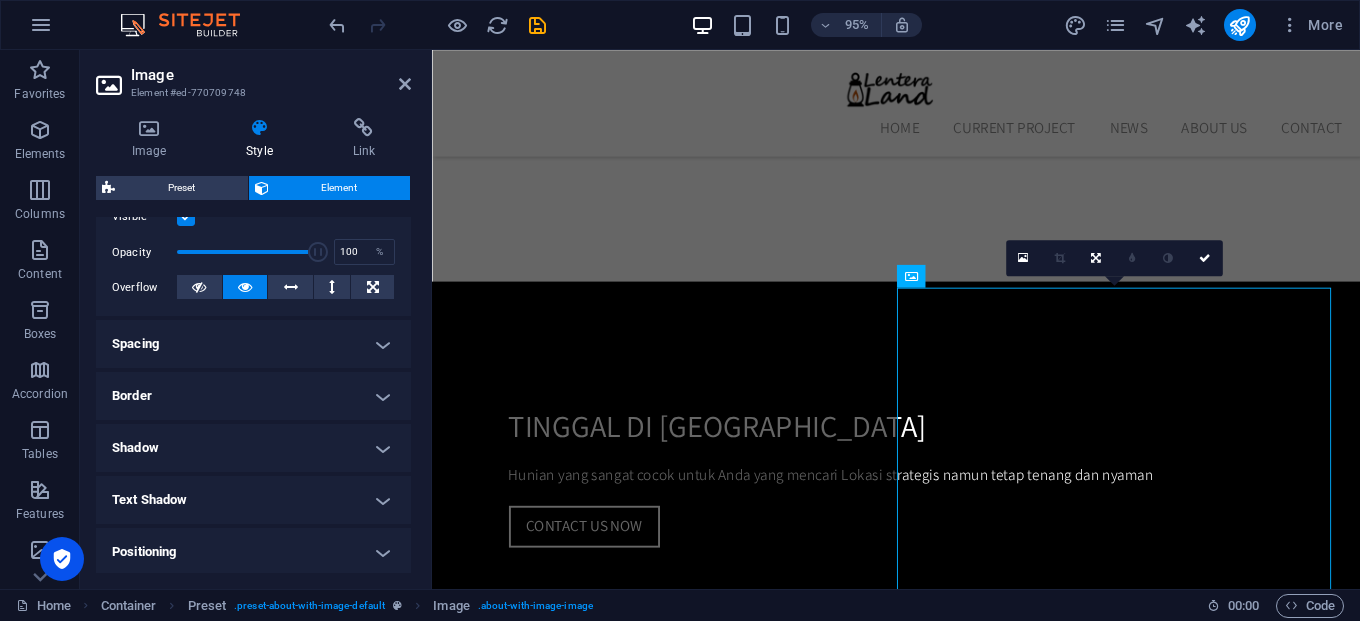 scroll, scrollTop: 489, scrollLeft: 0, axis: vertical 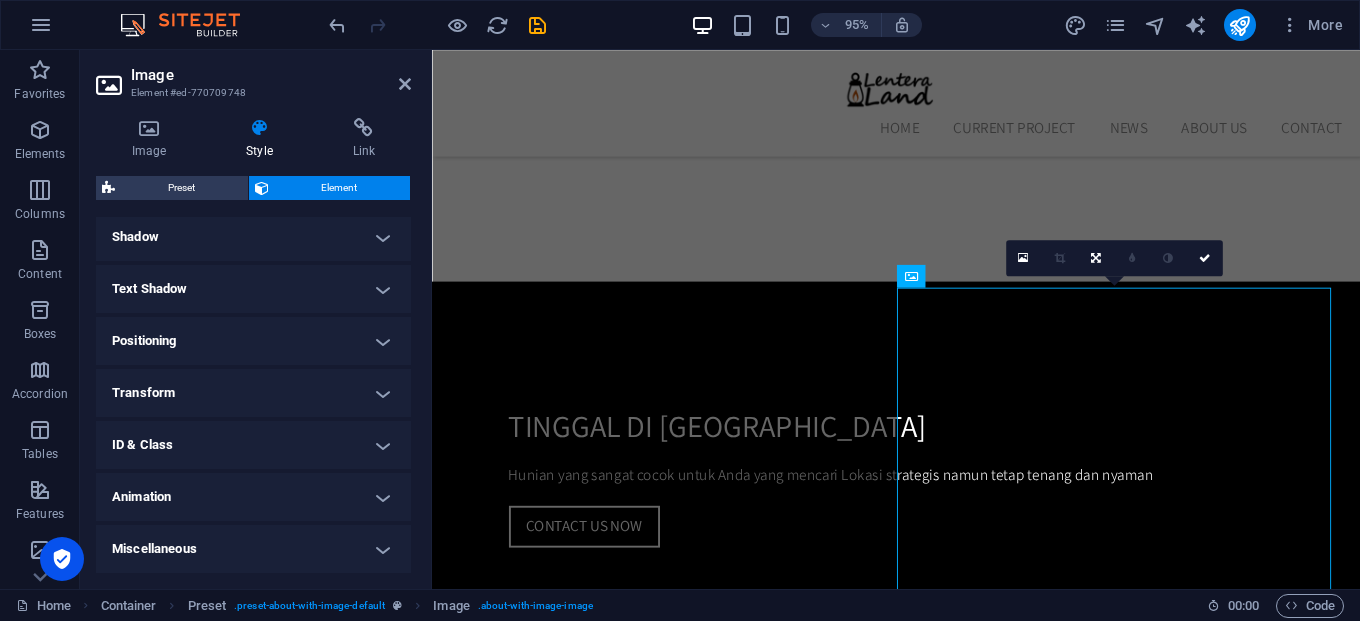 click on "Animation" at bounding box center (253, 497) 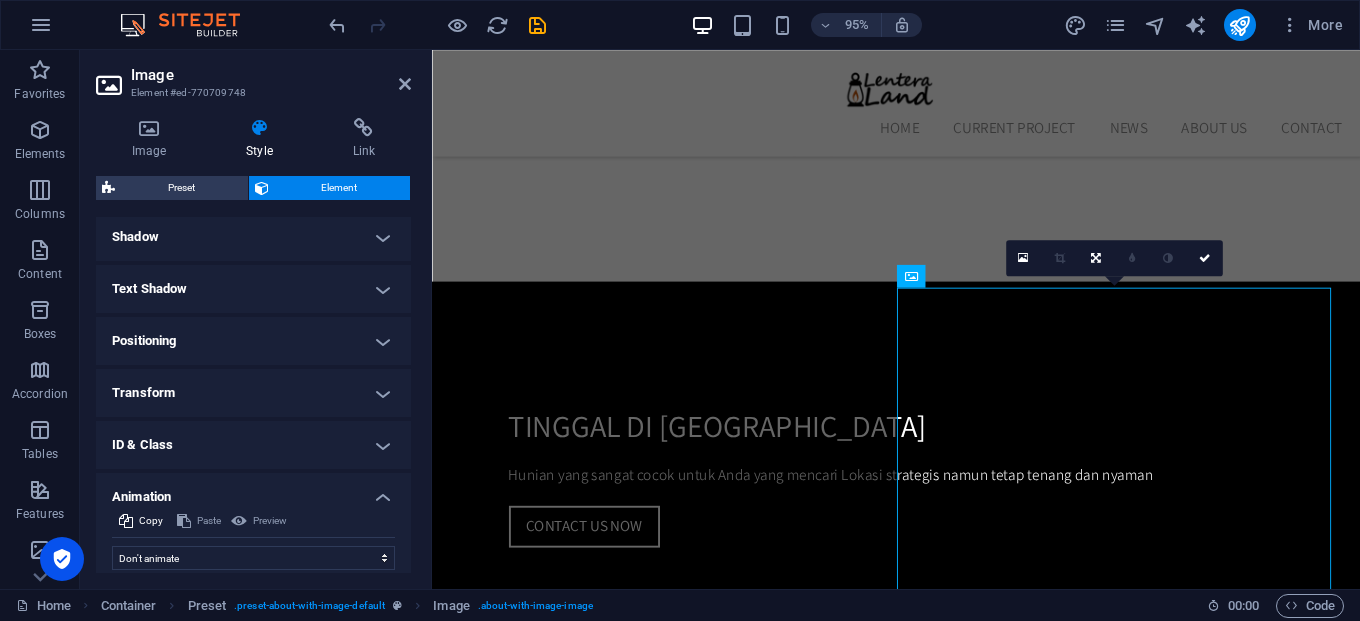 scroll, scrollTop: 554, scrollLeft: 0, axis: vertical 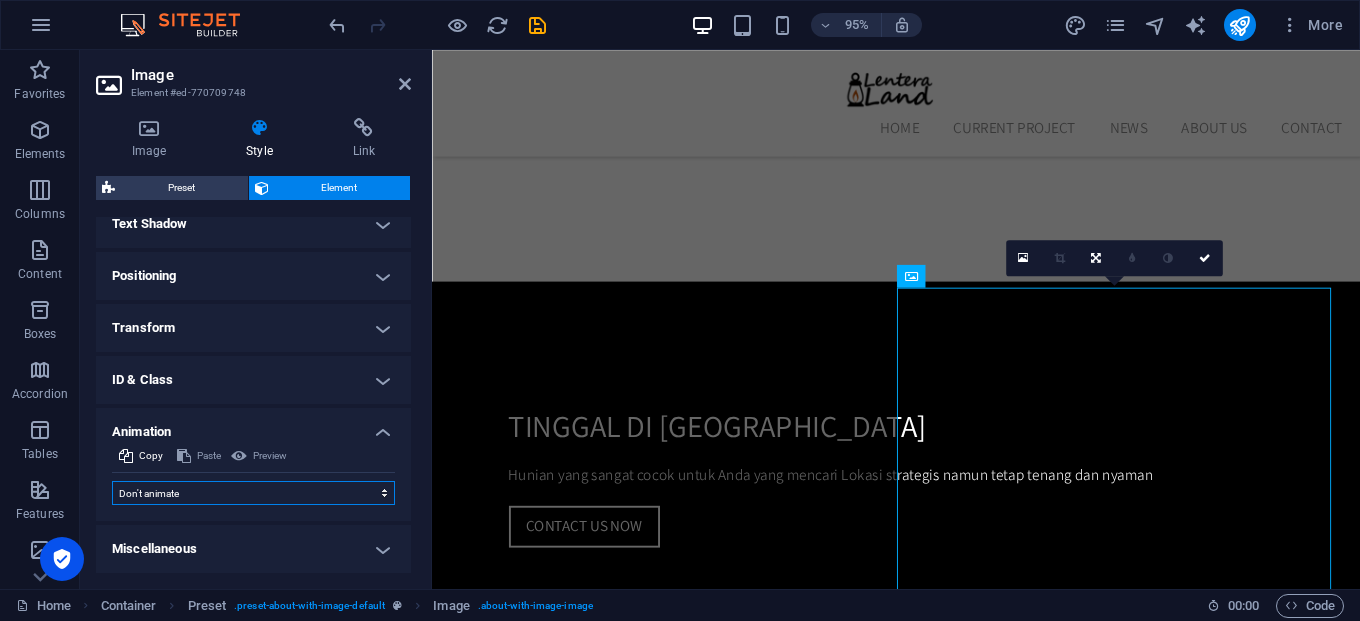 select on "move-right-to-left" 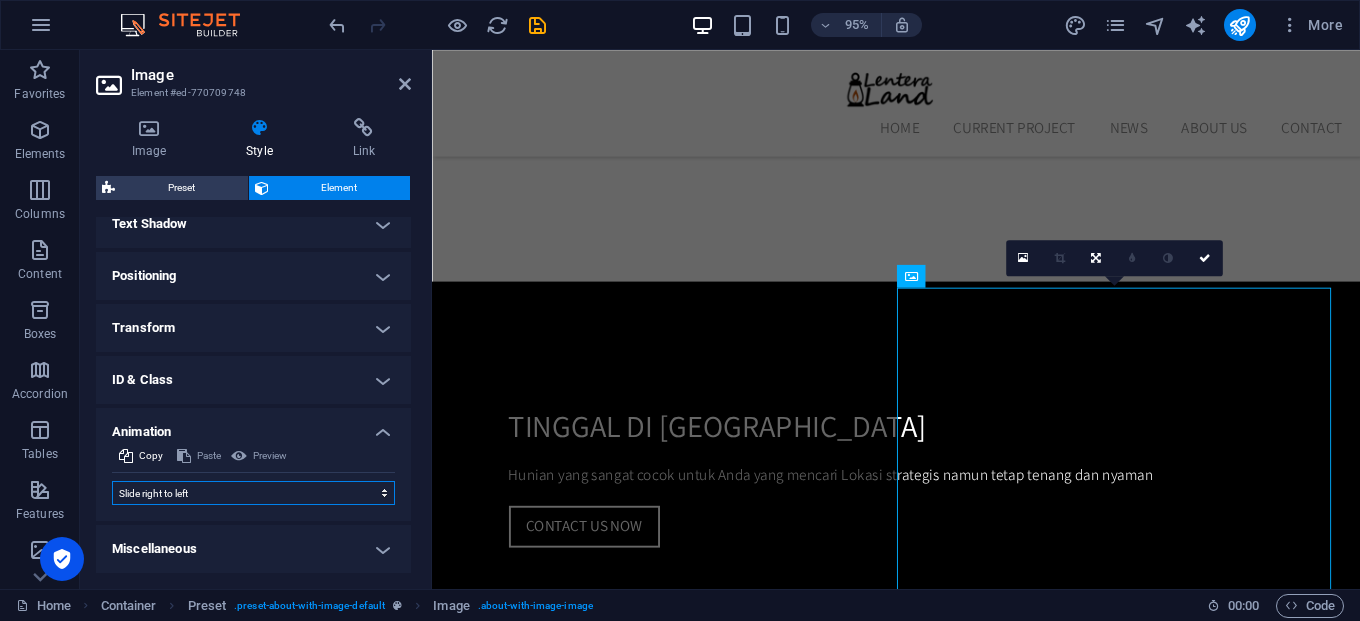 click on "Don't animate Show / Hide Slide up/down Zoom in/out Slide left to right Slide right to left Slide top to bottom Slide bottom to top Pulse Blink Open as overlay" at bounding box center (253, 493) 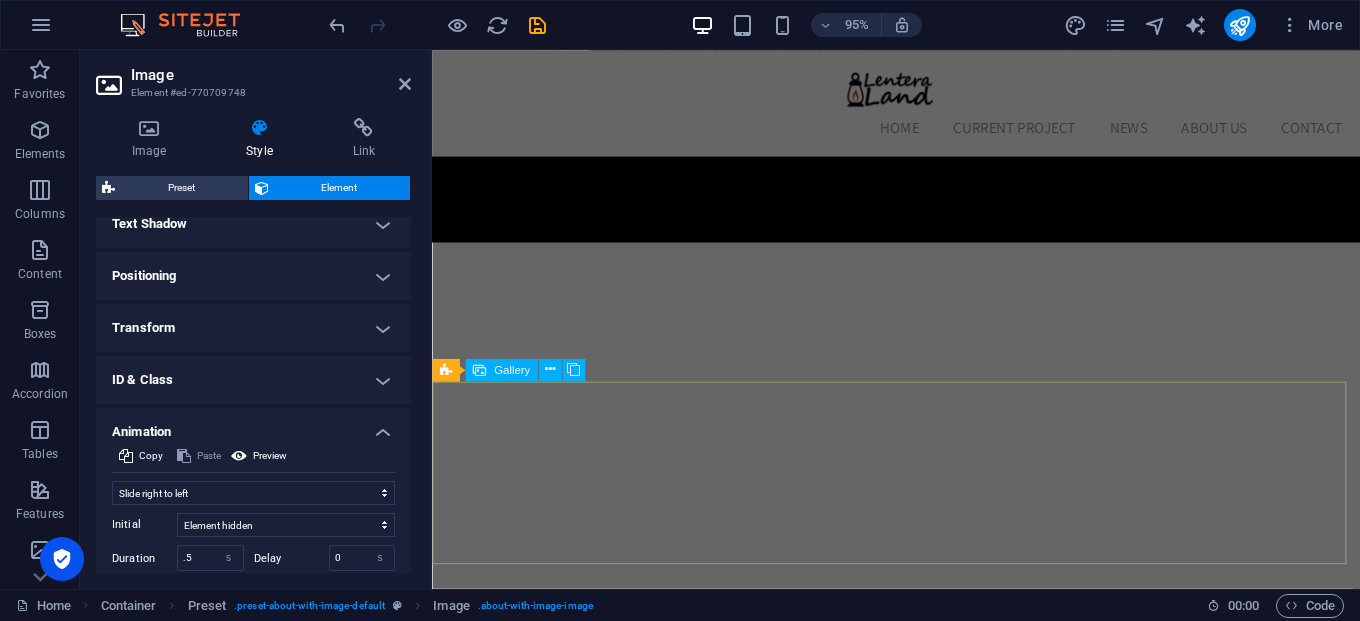 scroll, scrollTop: 2304, scrollLeft: 0, axis: vertical 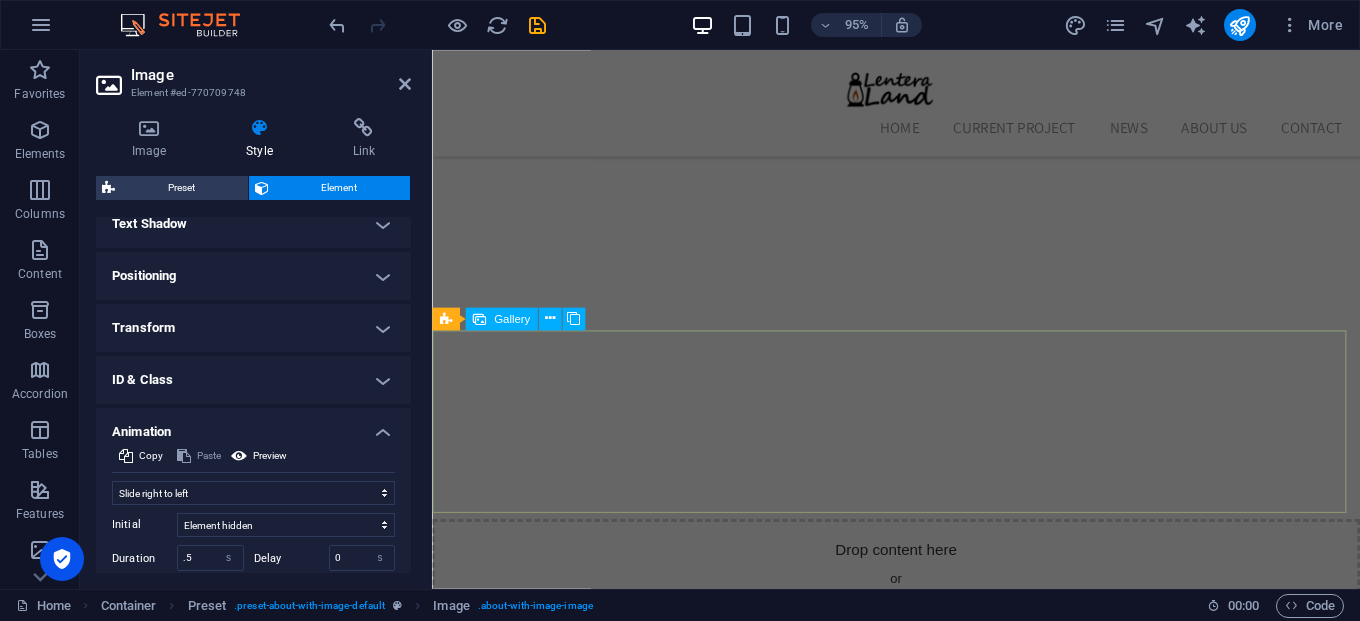 click at bounding box center [529, 2044] 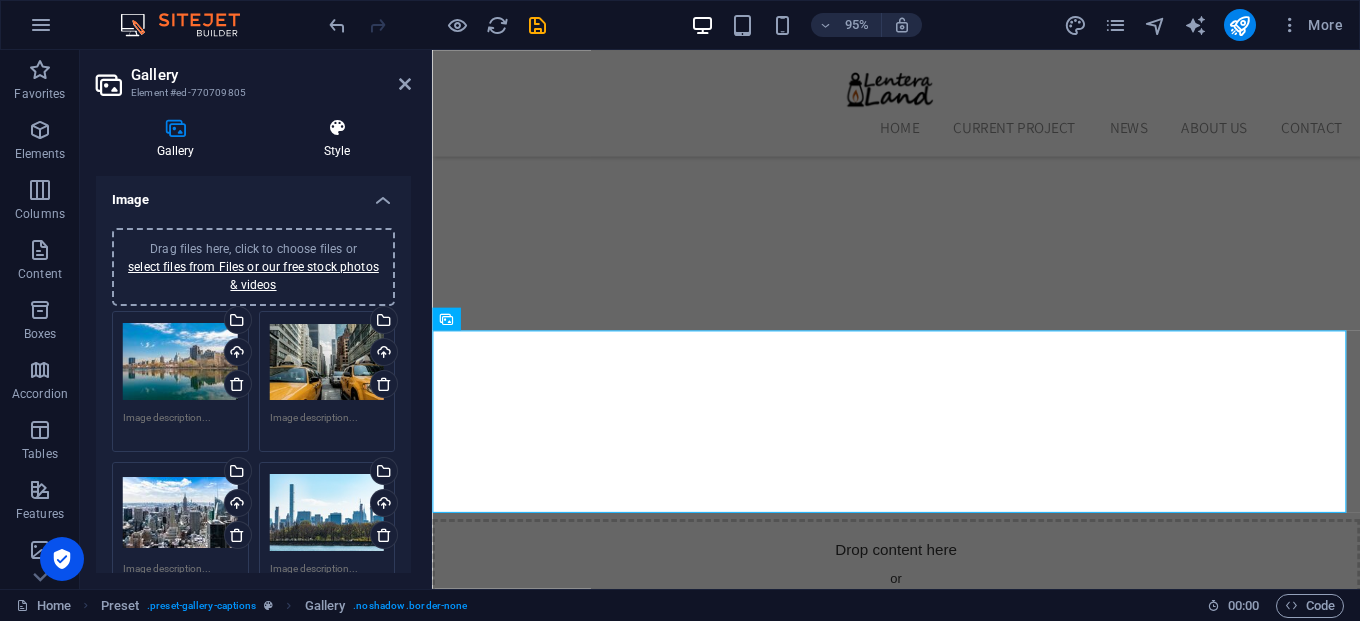 click at bounding box center (337, 128) 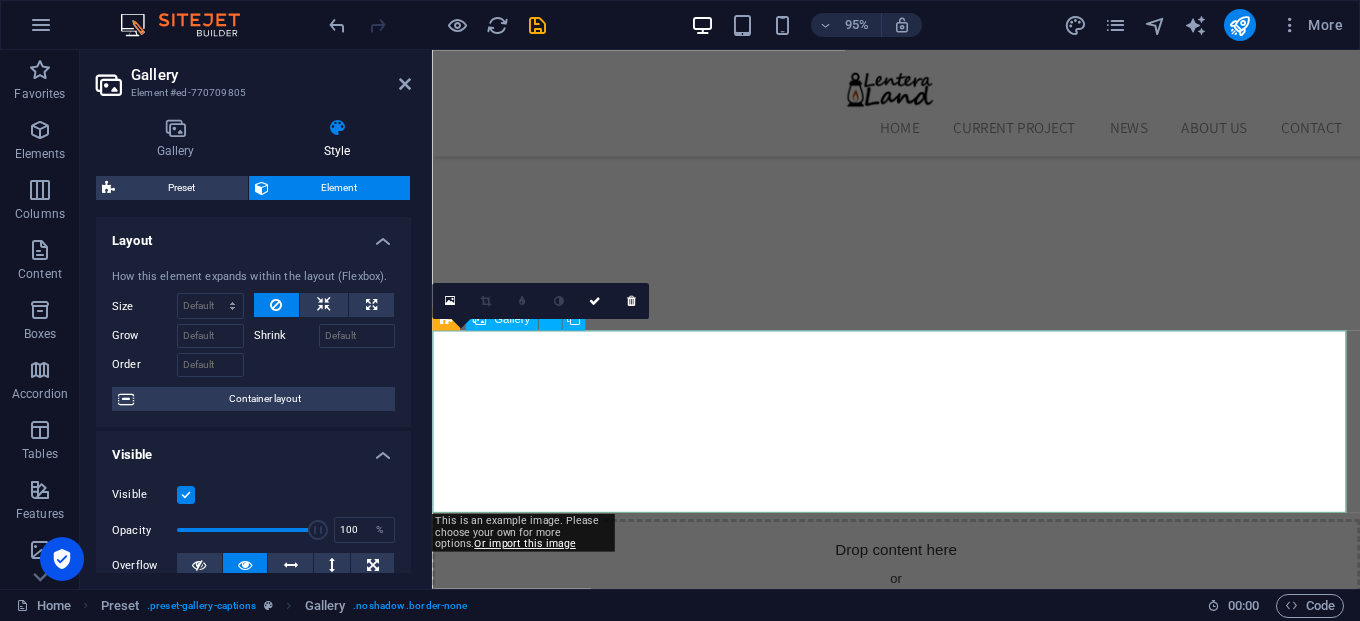 click at bounding box center [529, 2044] 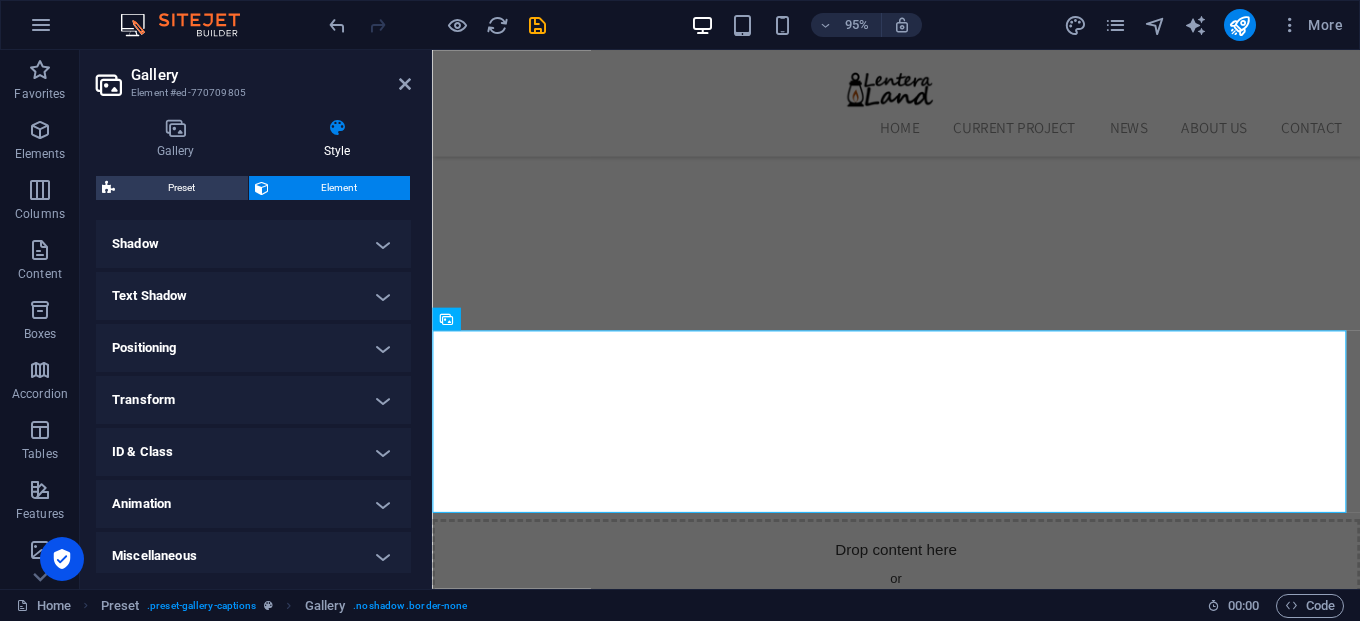 scroll, scrollTop: 489, scrollLeft: 0, axis: vertical 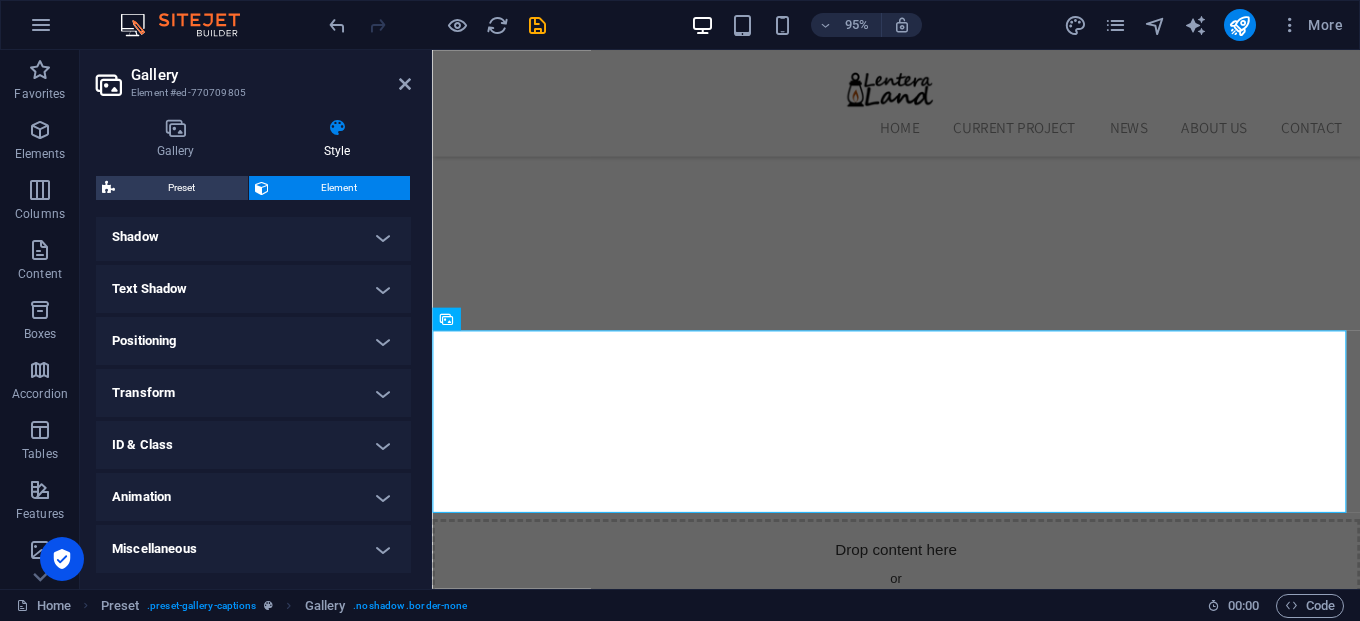 click on "Animation" at bounding box center [253, 497] 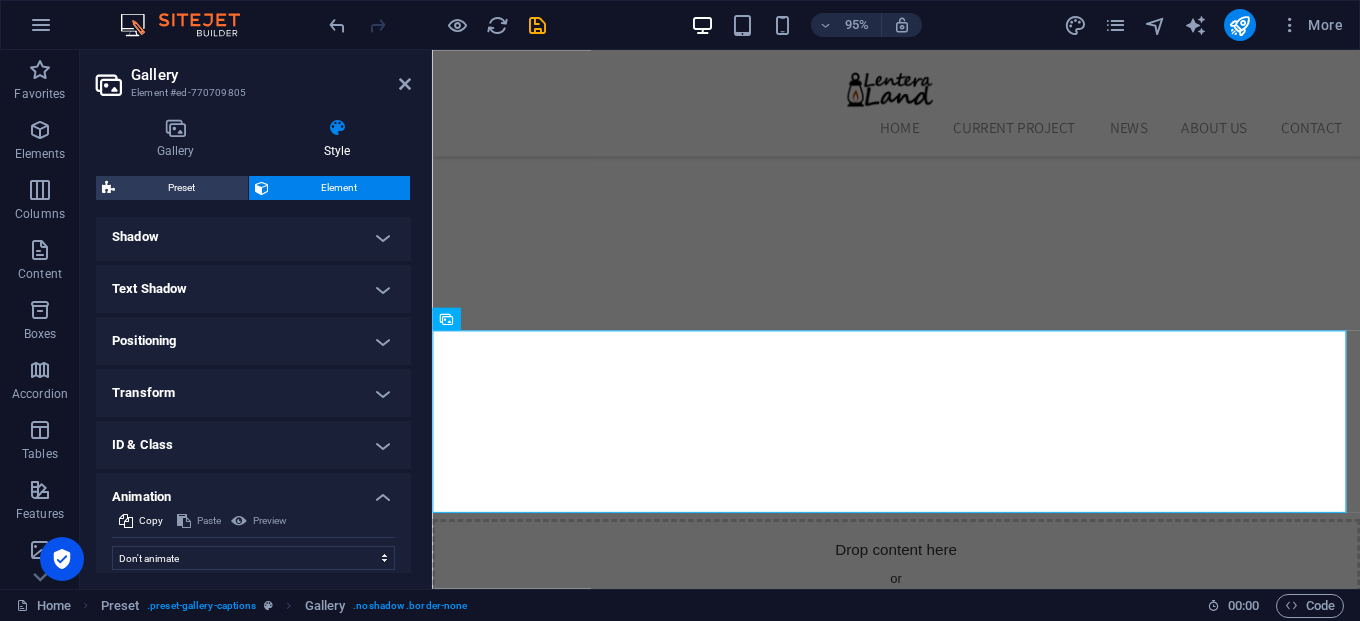 scroll, scrollTop: 554, scrollLeft: 0, axis: vertical 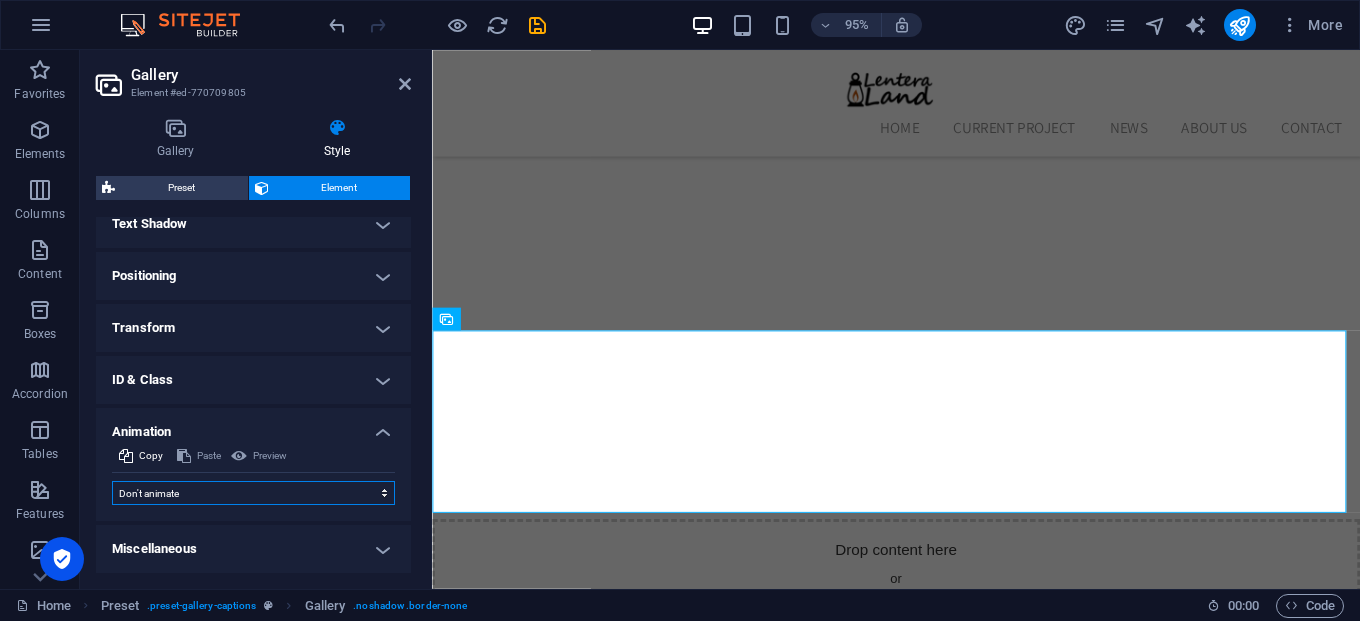 drag, startPoint x: 371, startPoint y: 503, endPoint x: 368, endPoint y: 488, distance: 15.297058 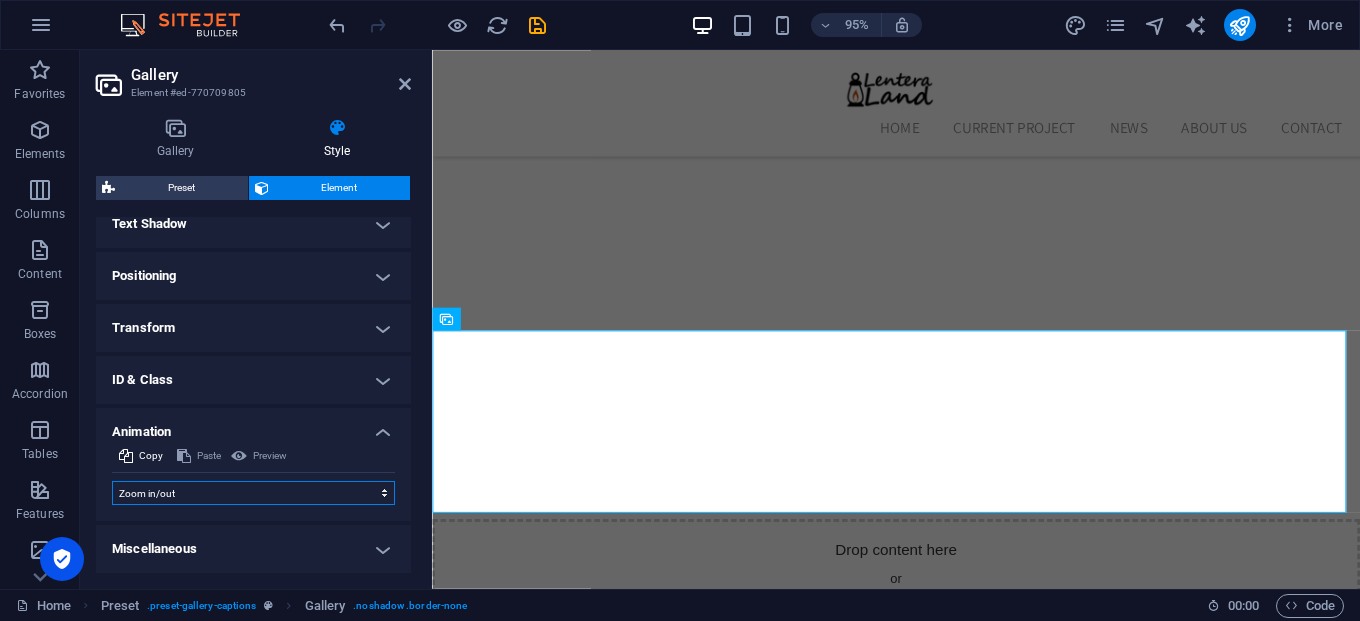 click on "Don't animate Show / Hide Slide up/down Zoom in/out Slide left to right Slide right to left Slide top to bottom Slide bottom to top Pulse Blink Open as overlay" at bounding box center [253, 493] 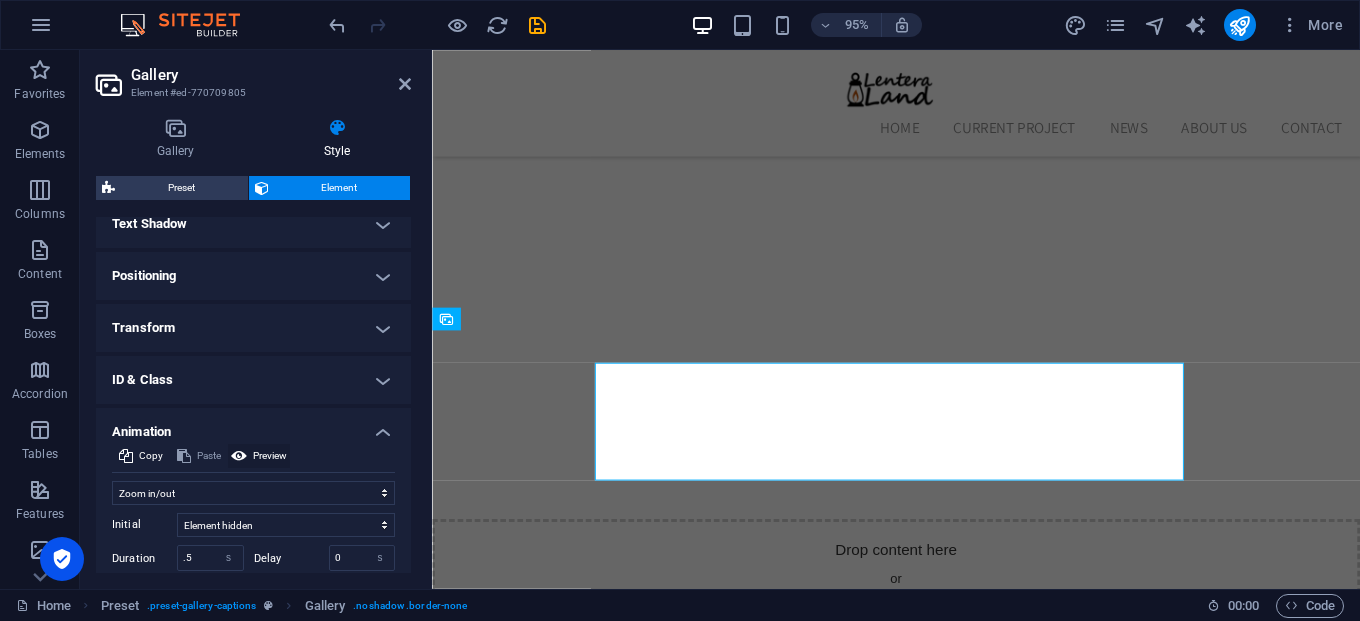 click on "Preview" at bounding box center [270, 456] 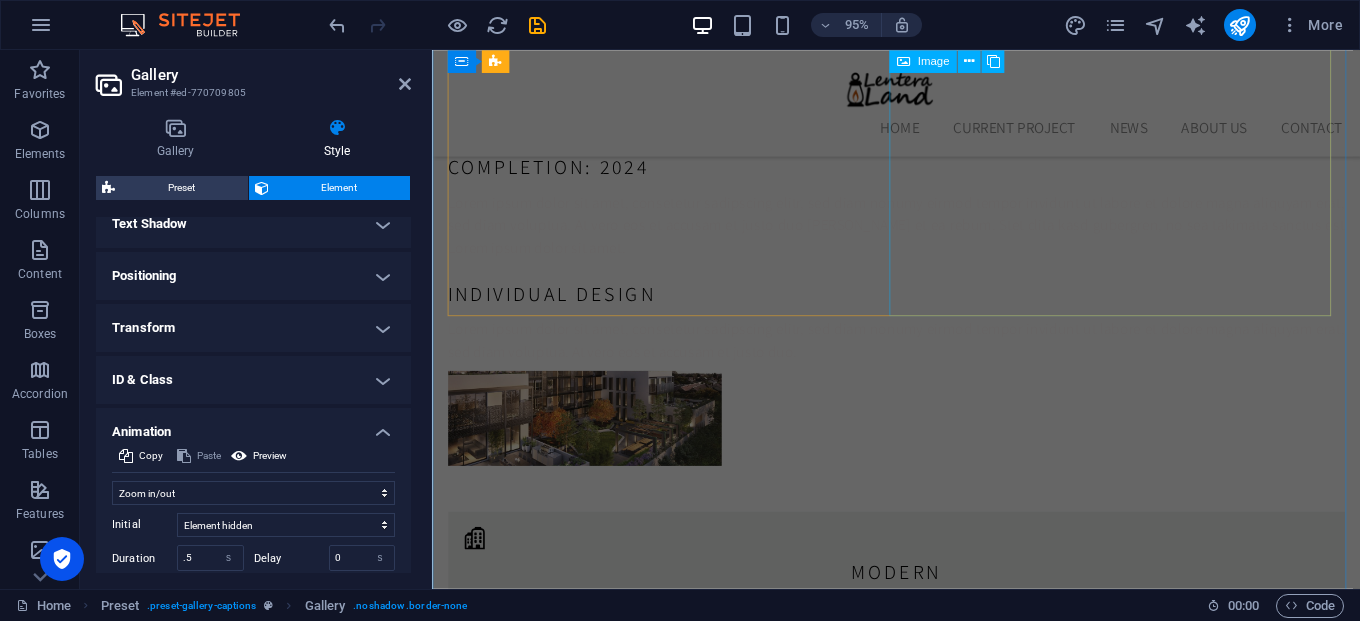 click at bounding box center (590, 1913) 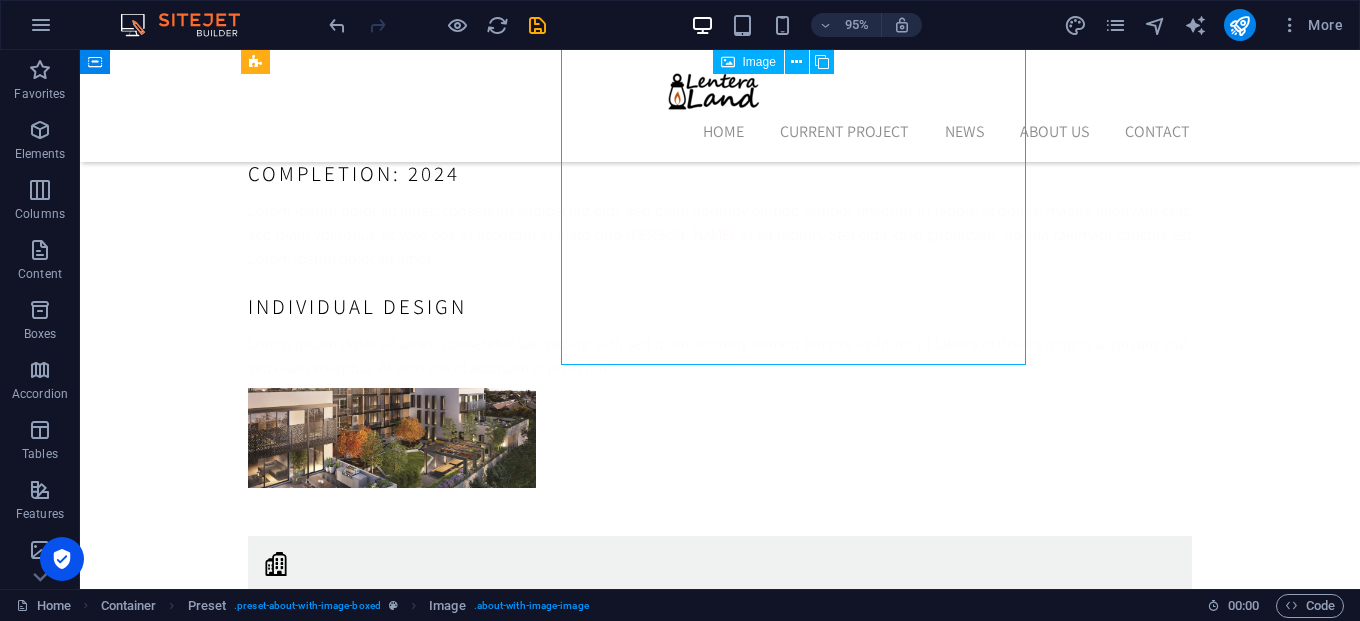 scroll, scrollTop: 2989, scrollLeft: 0, axis: vertical 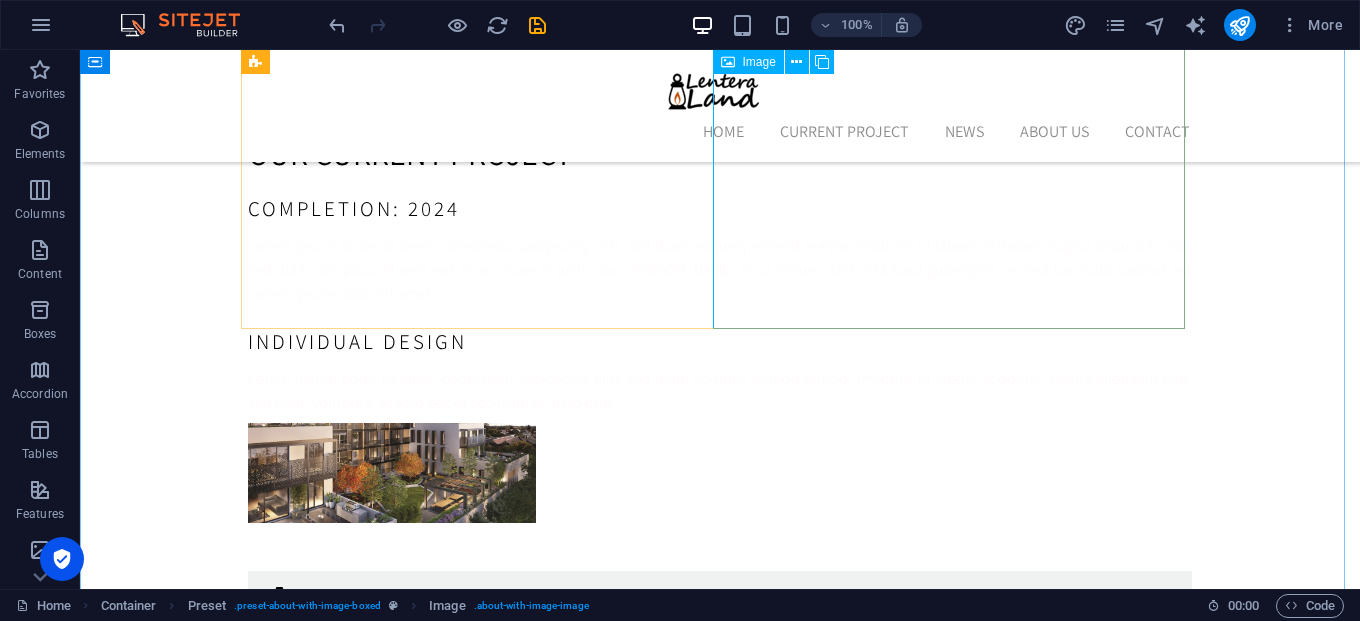 click at bounding box center (389, 2009) 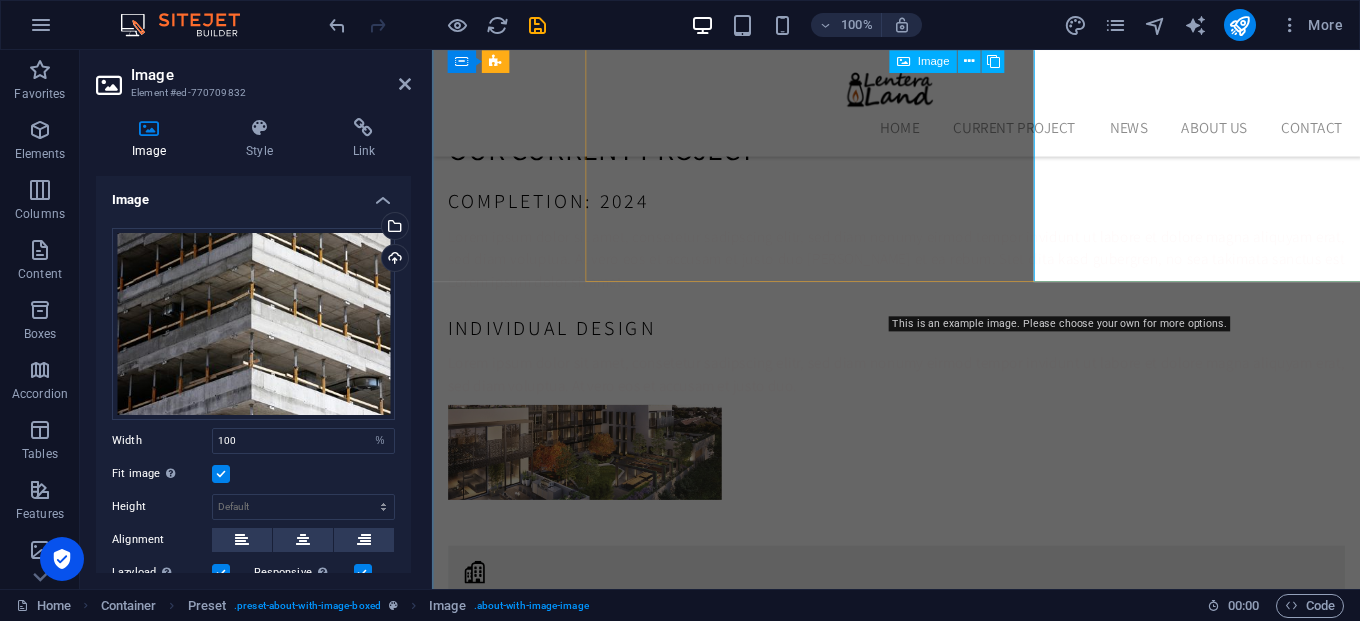scroll, scrollTop: 3024, scrollLeft: 0, axis: vertical 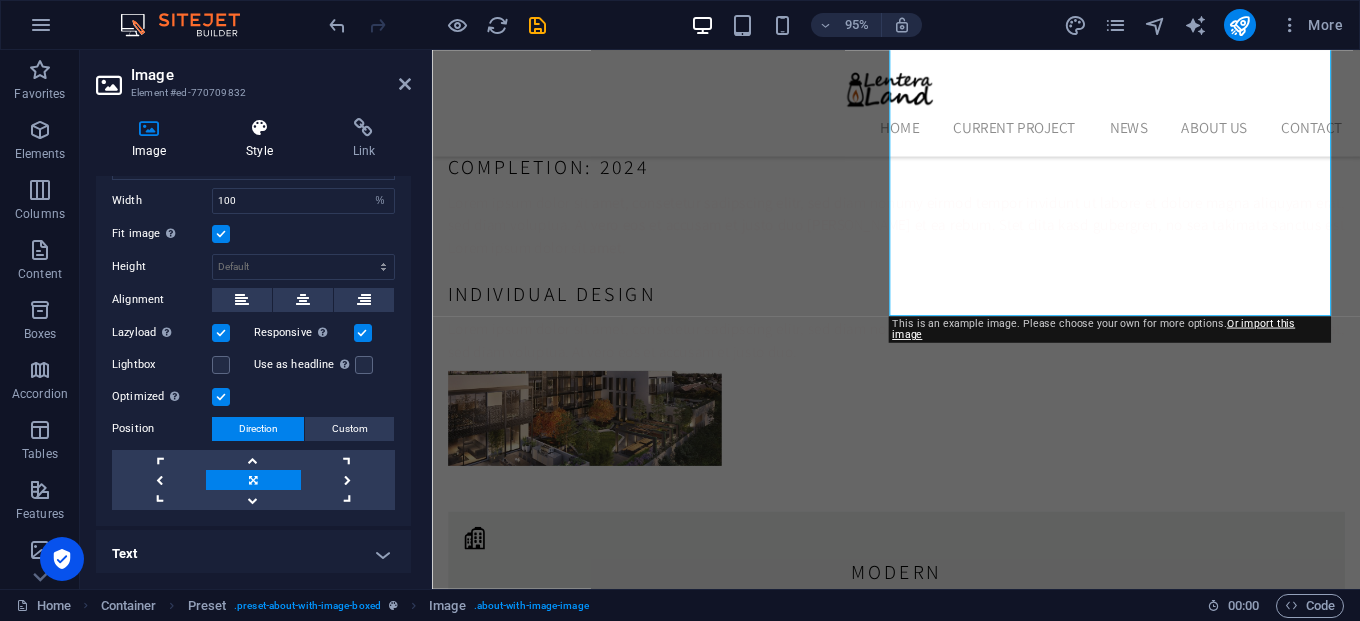 click on "Style" at bounding box center (263, 139) 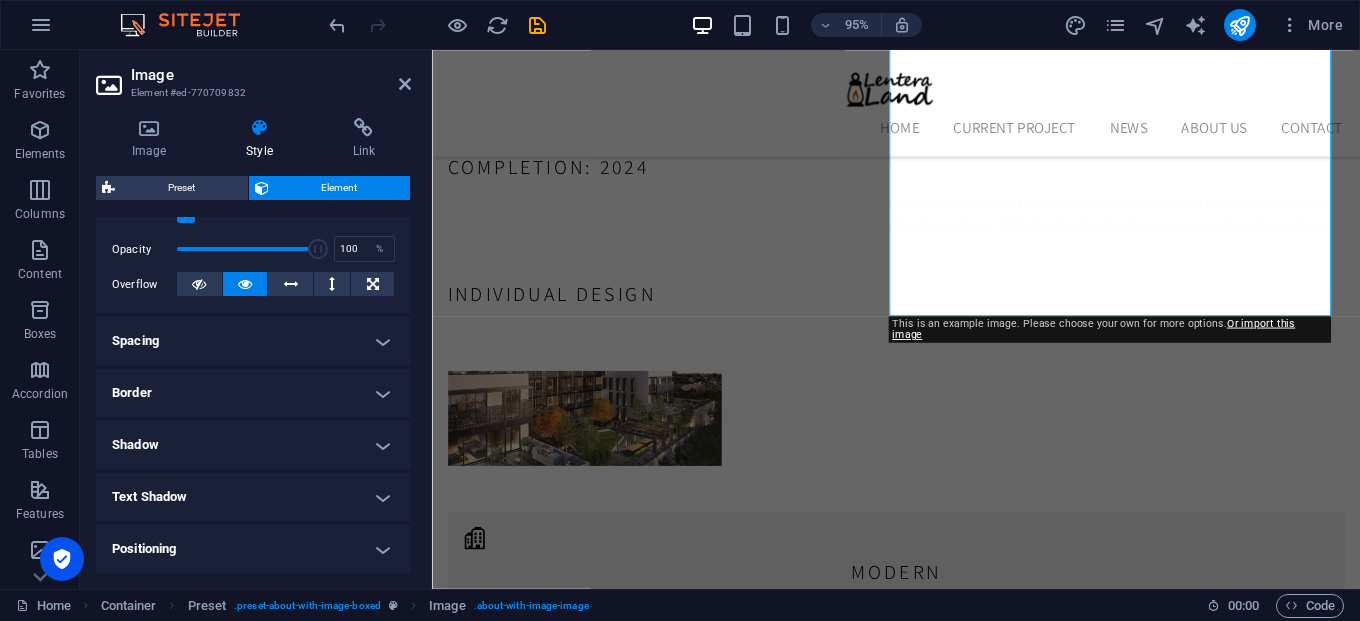 scroll, scrollTop: 489, scrollLeft: 0, axis: vertical 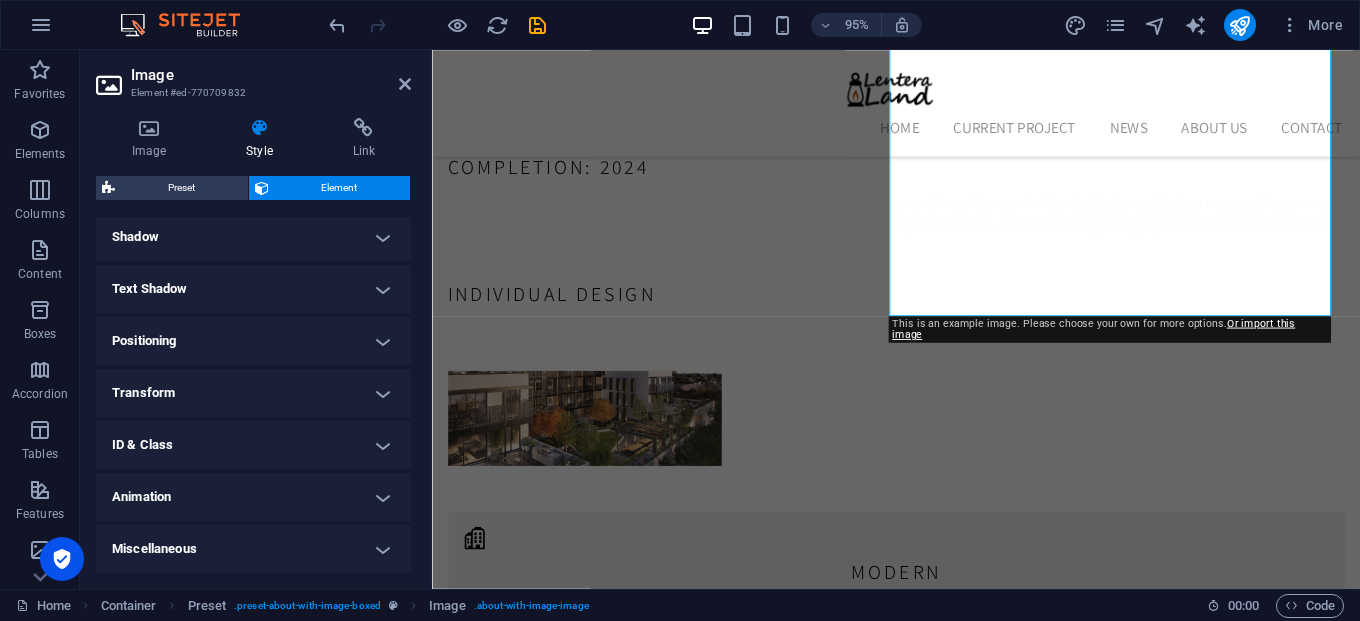 click on "Animation" at bounding box center (253, 497) 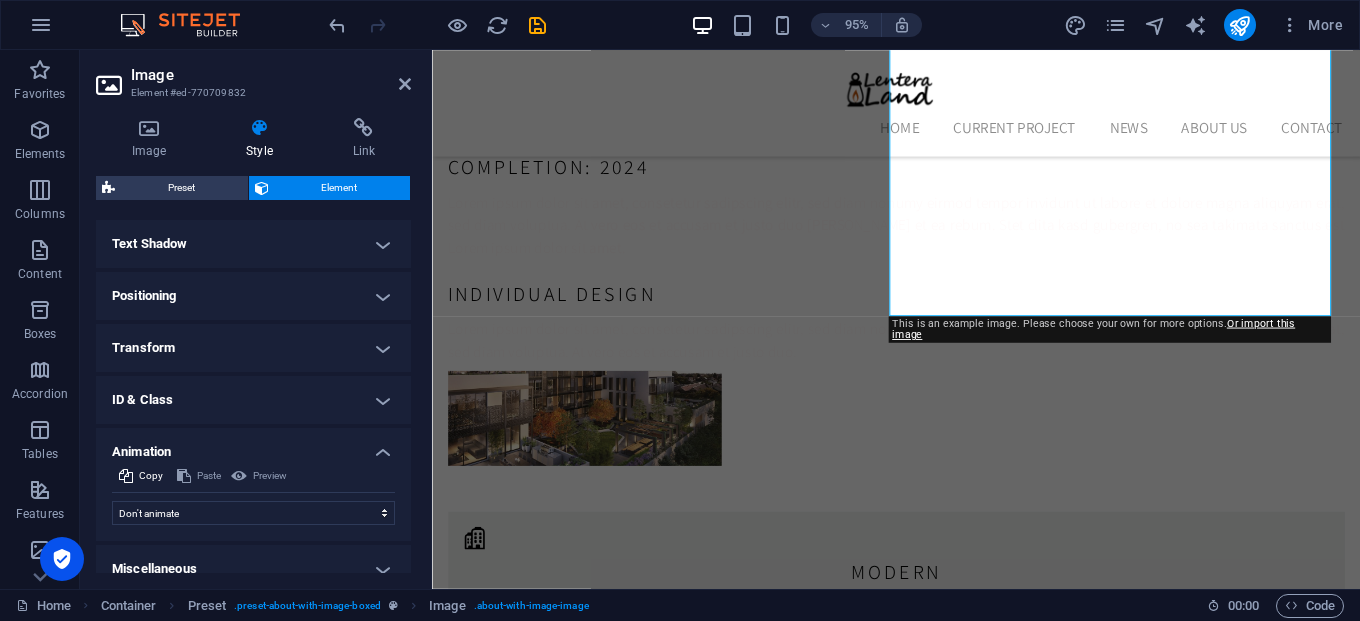 scroll, scrollTop: 554, scrollLeft: 0, axis: vertical 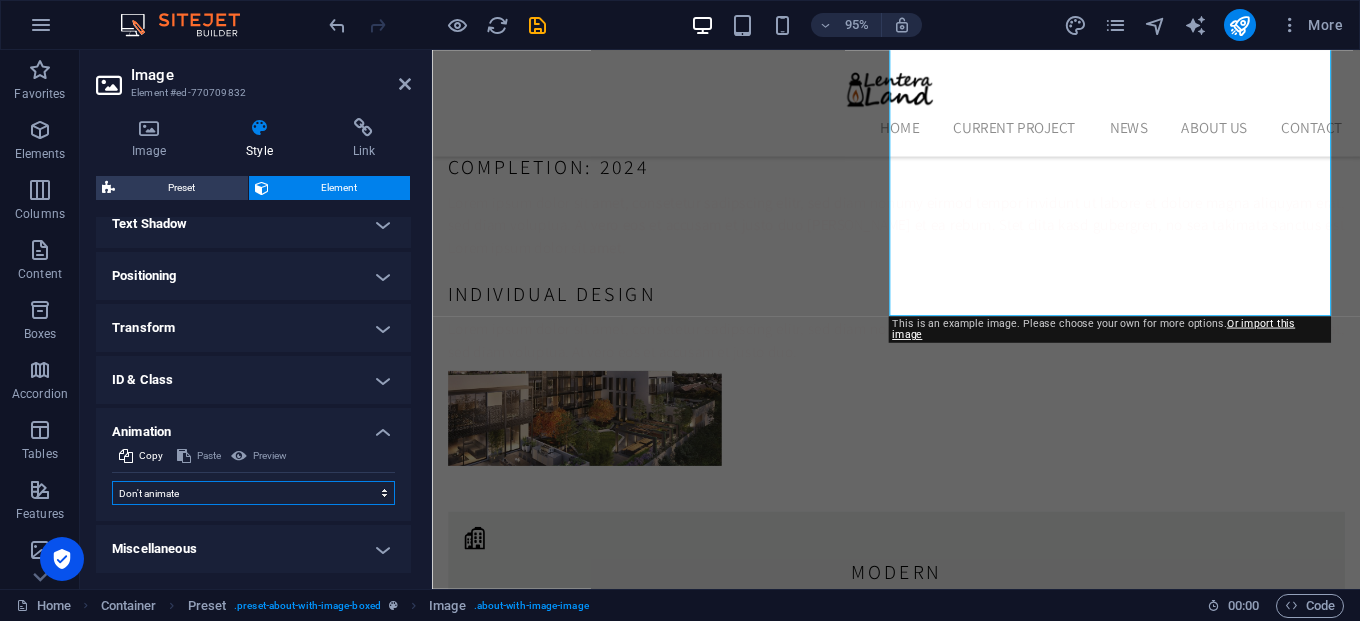 select on "pulse" 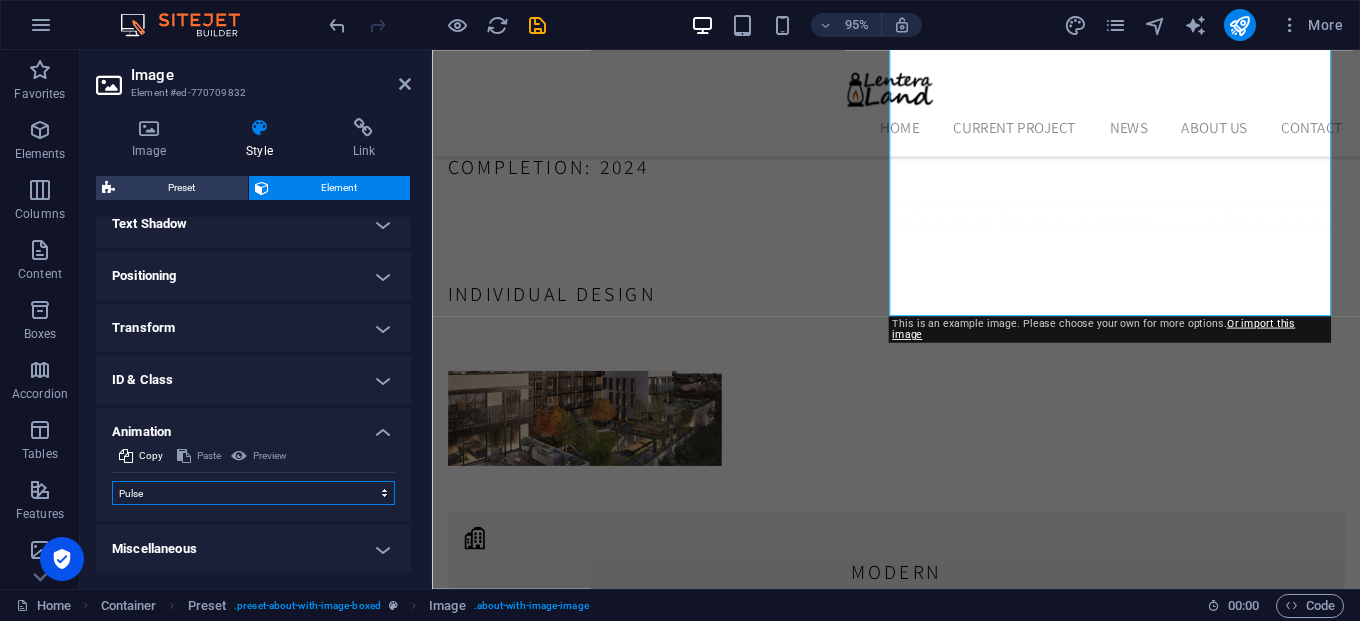 click on "Don't animate Show / Hide Slide up/down Zoom in/out Slide left to right Slide right to left Slide top to bottom Slide bottom to top Pulse Blink Open as overlay" at bounding box center [253, 493] 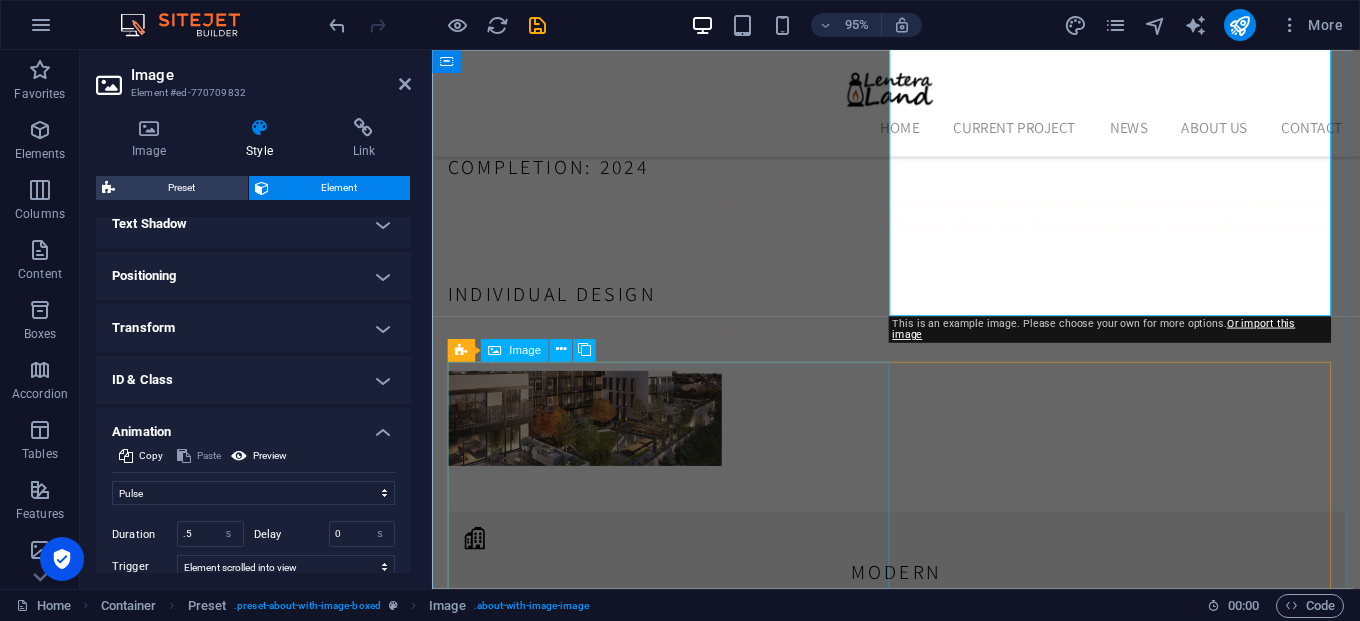 click at bounding box center [590, 2061] 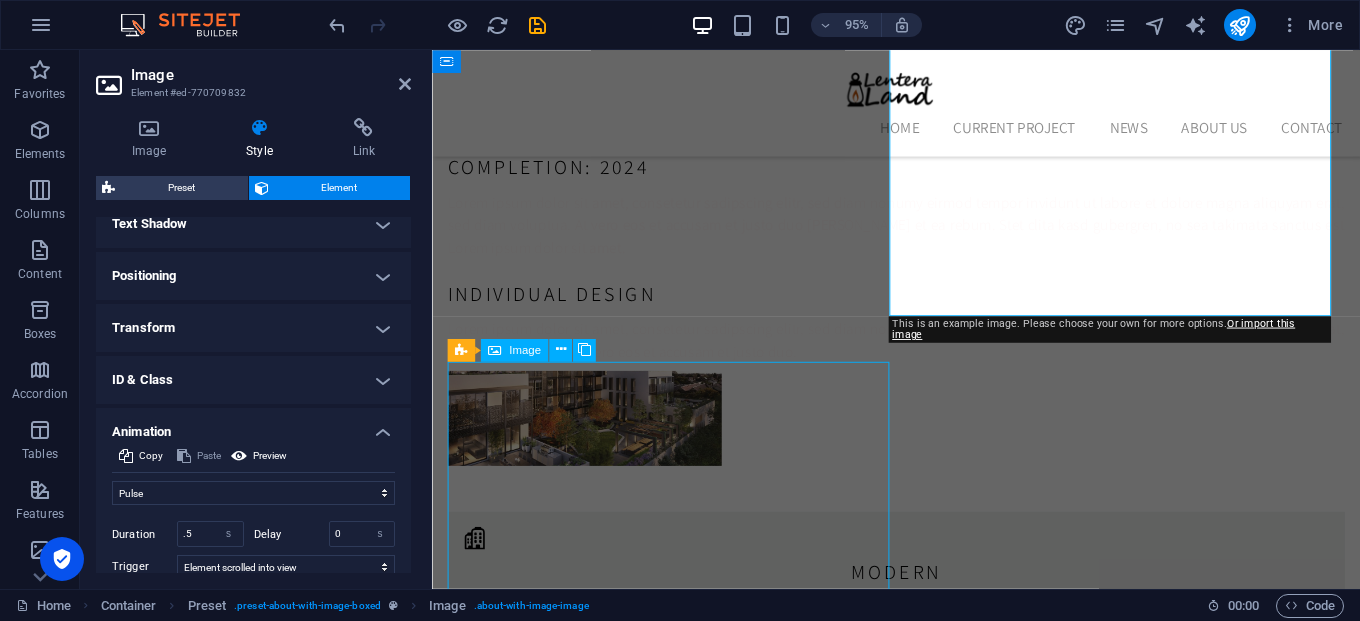 click at bounding box center [590, 2061] 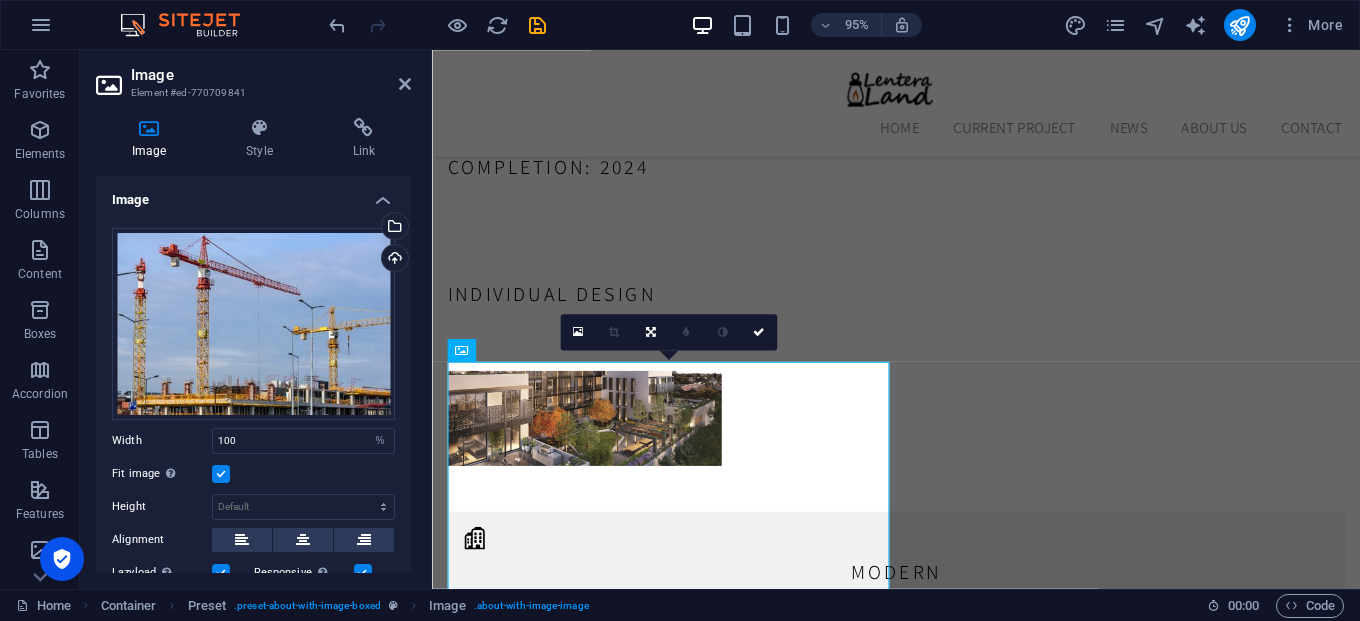 click on "Image Style Link Image Drag files here, click to choose files or select files from Files or our free stock photos & videos Select files from the file manager, stock photos, or upload file(s) Upload Width 100 Default auto px rem % em vh vw Fit image Automatically fit image to a fixed width and height Height Default auto px Alignment Lazyload Loading images after the page loads improves page speed. Responsive Automatically load retina image and smartphone optimized sizes. Lightbox Use as headline The image will be wrapped in an H1 headline tag. Useful for giving alternative text the weight of an H1 headline, e.g. for the logo. Leave unchecked if uncertain. Optimized Images are compressed to improve page speed. Position Direction Custom X offset 50 px rem % vh vw Y offset 50 px rem % vh vw Text Float No float Image left Image right Determine how text should behave around the image. Text Alternative text Image caption Paragraph Format Normal Heading 1 Heading 2 Heading 3 Heading 4 Heading 5 Heading 6 Code Arial 8" at bounding box center [253, 345] 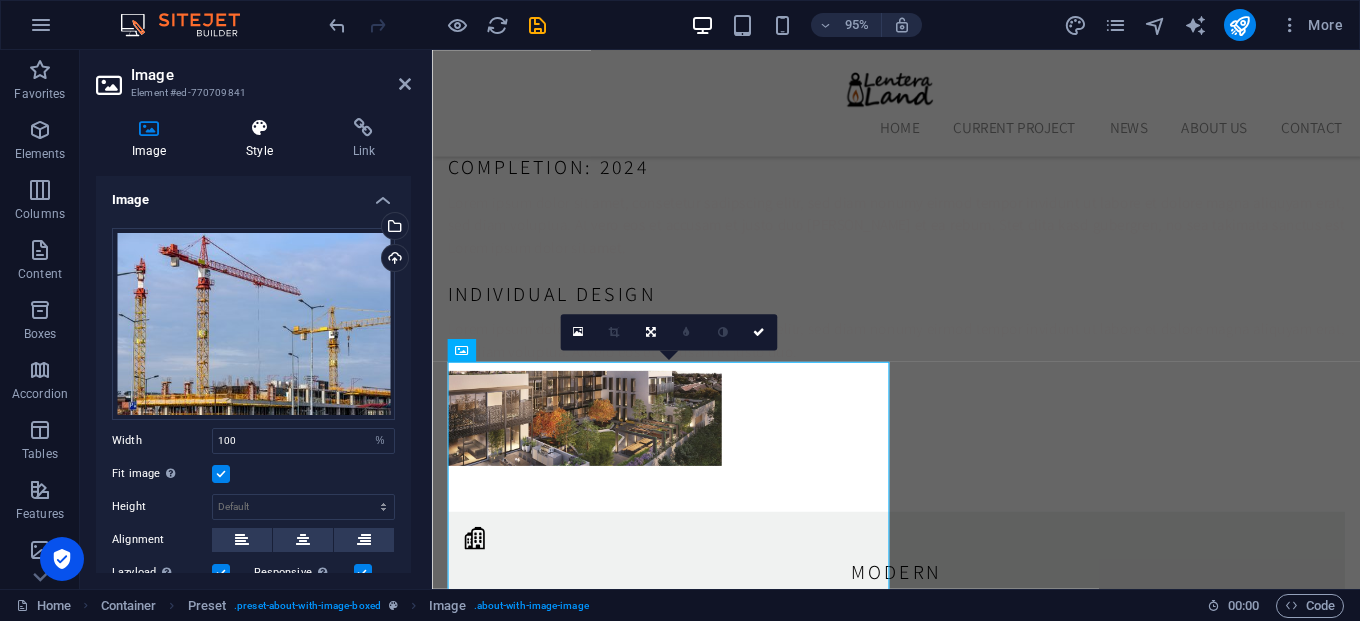 click at bounding box center [259, 128] 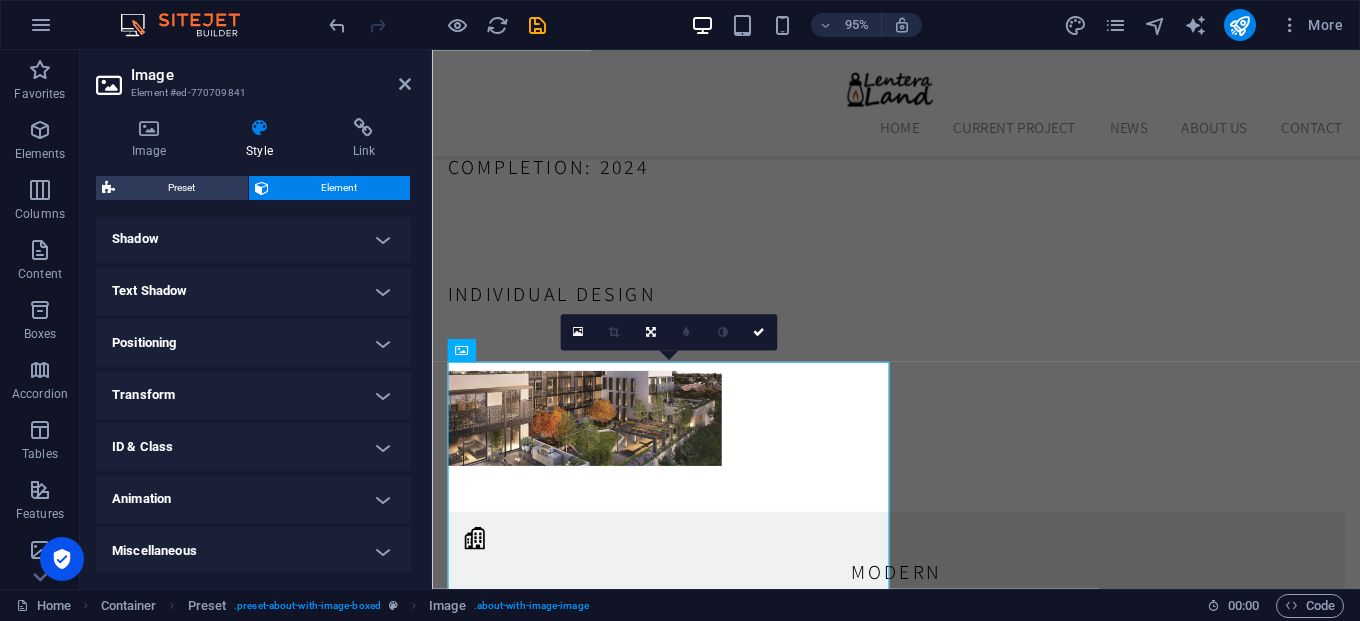 scroll, scrollTop: 489, scrollLeft: 0, axis: vertical 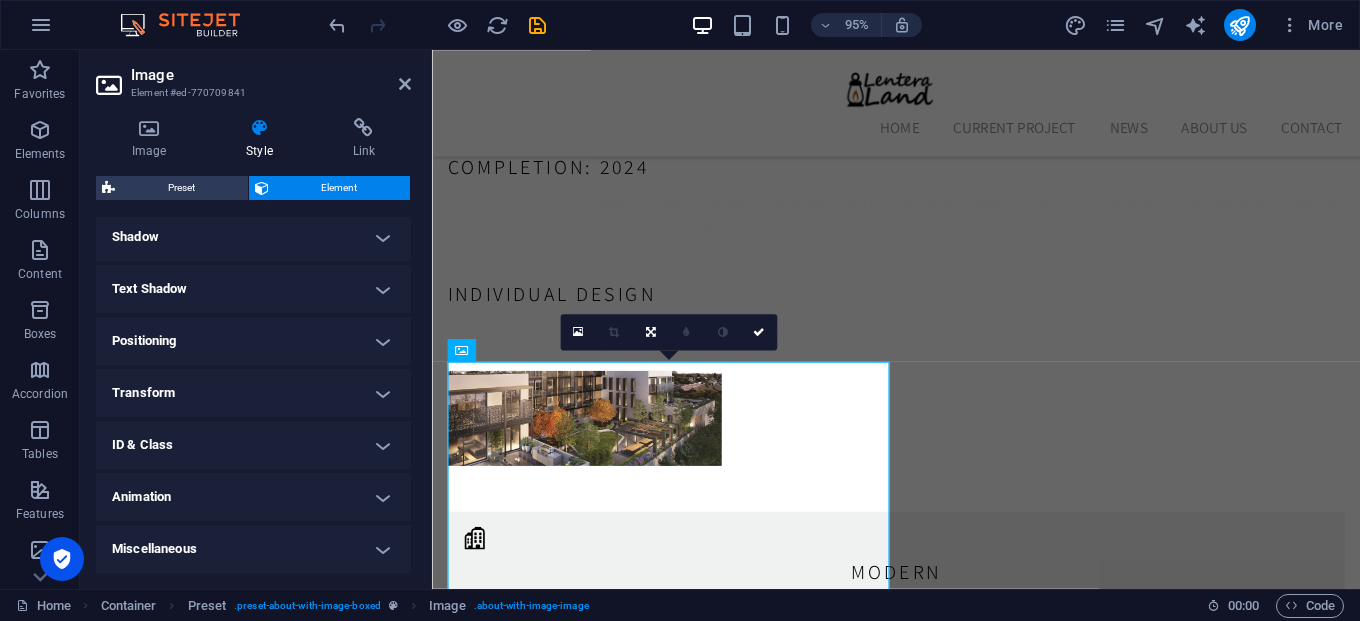 click on "Animation" at bounding box center [253, 497] 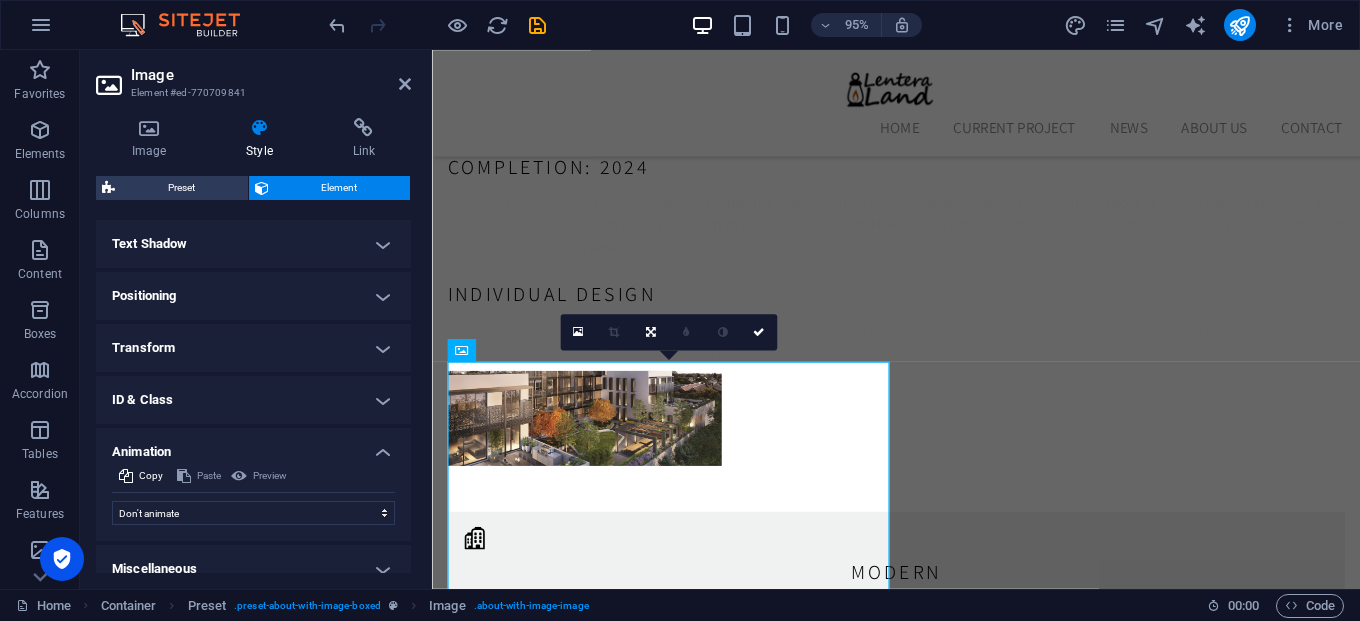 scroll, scrollTop: 554, scrollLeft: 0, axis: vertical 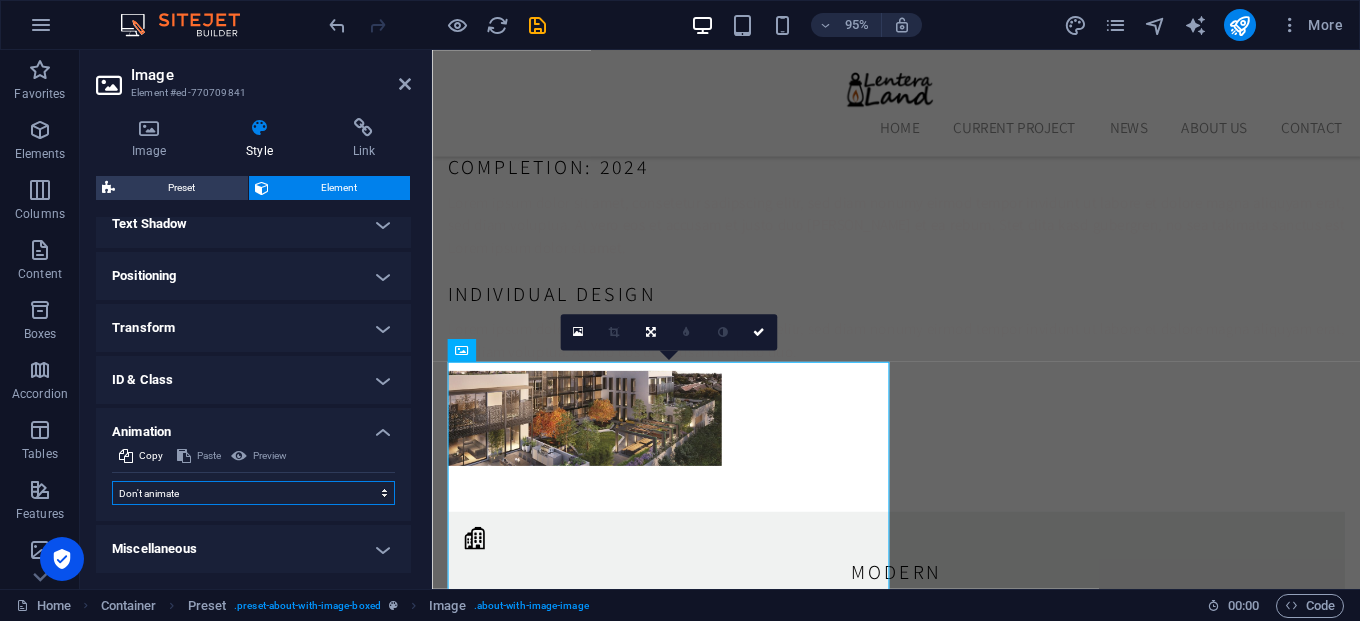 select on "flash" 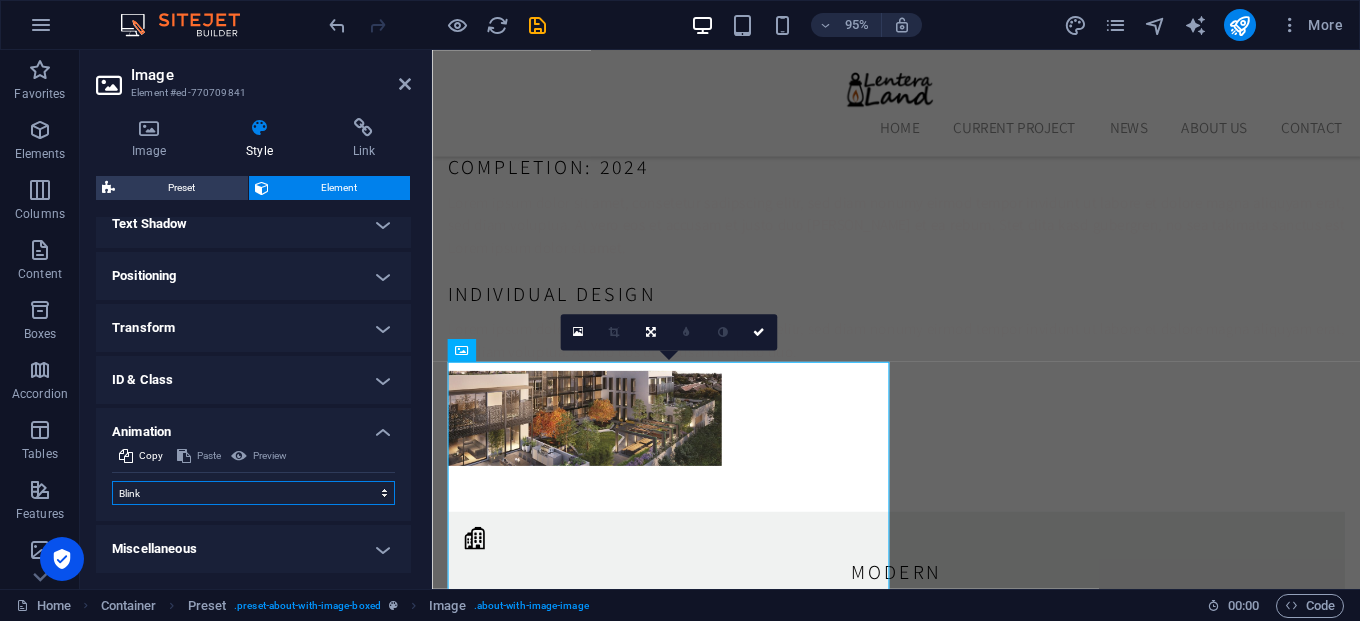 click on "Don't animate Show / Hide Slide up/down Zoom in/out Slide left to right Slide right to left Slide top to bottom Slide bottom to top Pulse Blink Open as overlay" at bounding box center [253, 493] 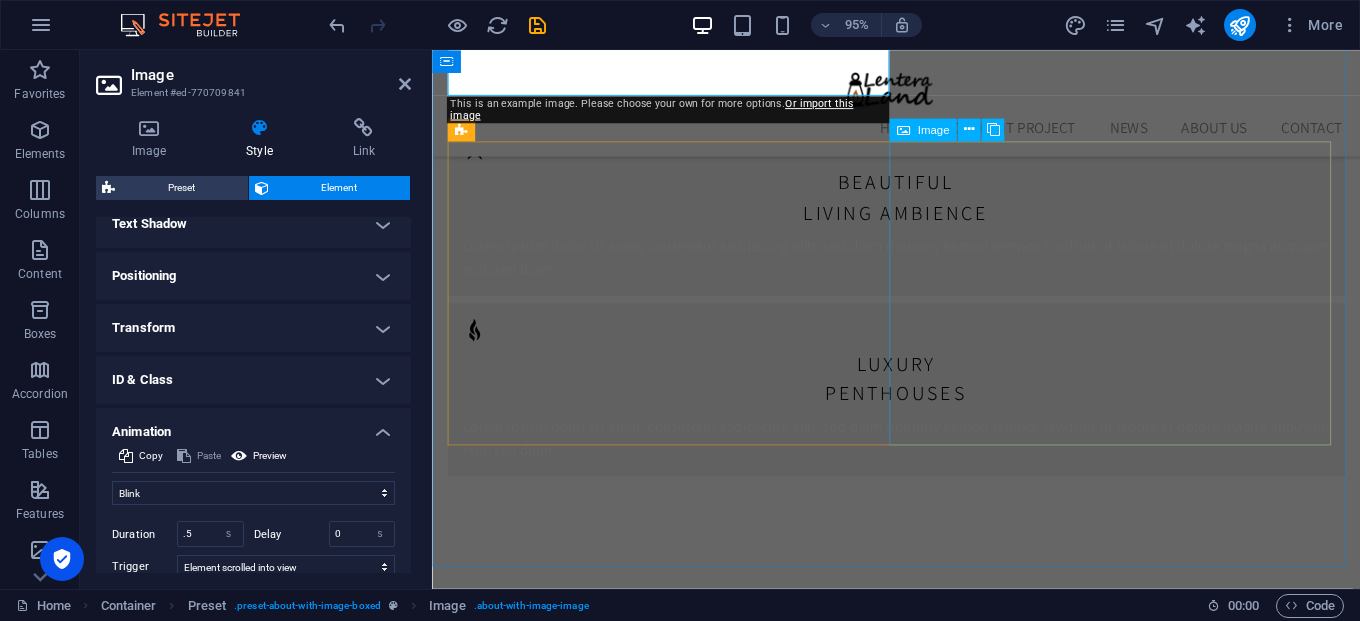 click at bounding box center [590, 2106] 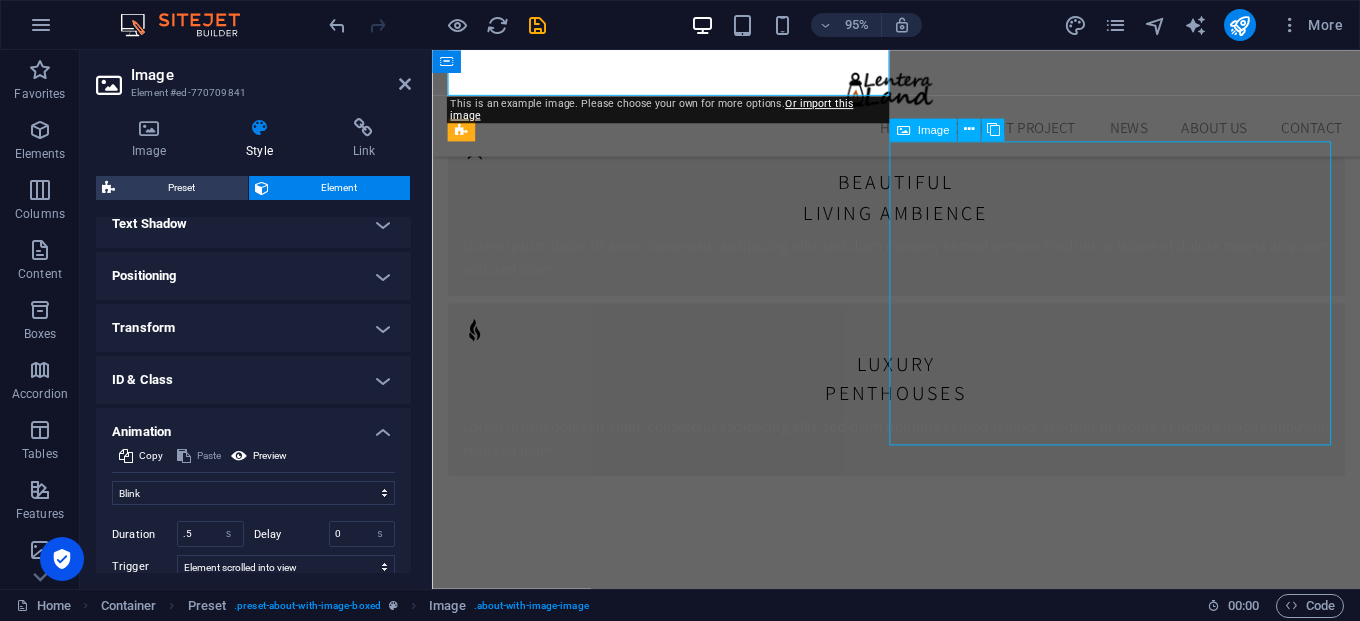 scroll, scrollTop: 3588, scrollLeft: 0, axis: vertical 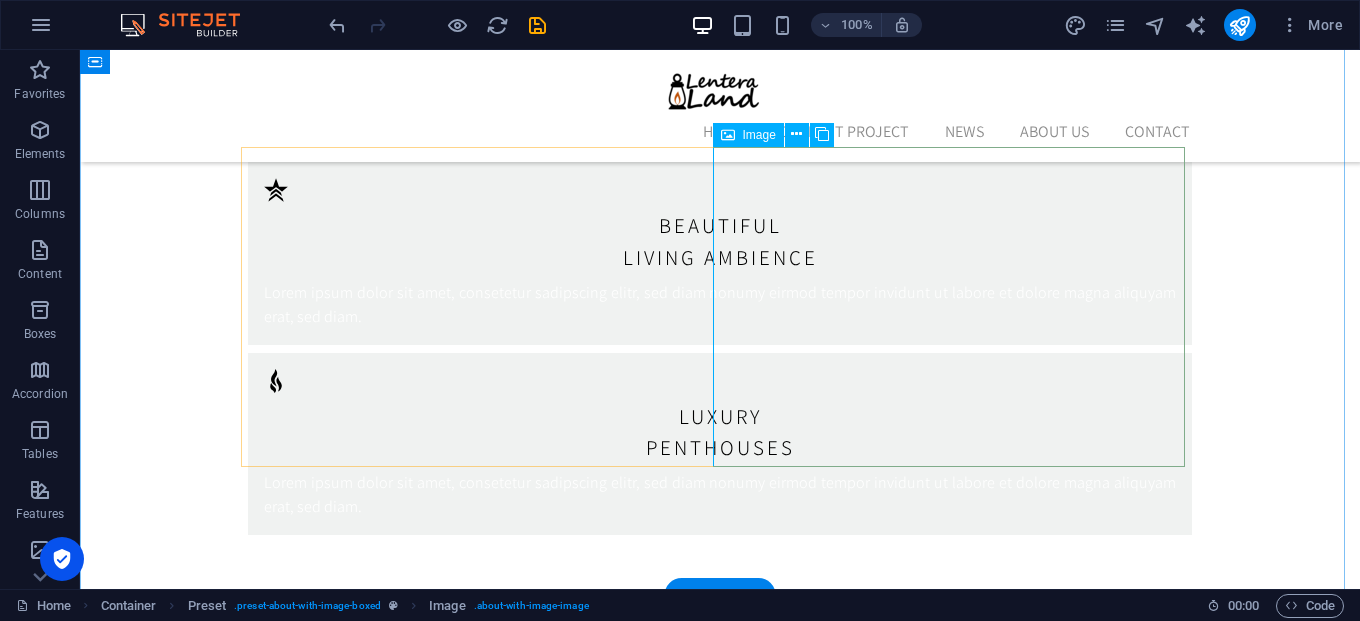 click at bounding box center (389, 2202) 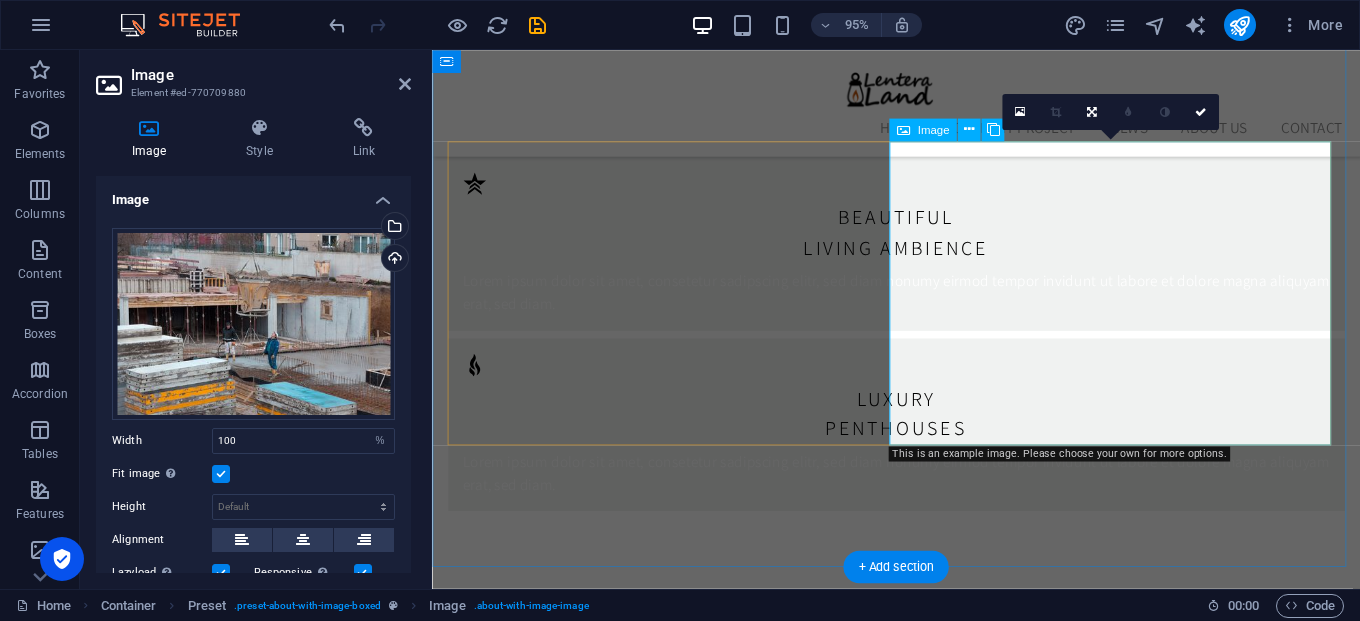 scroll, scrollTop: 3624, scrollLeft: 0, axis: vertical 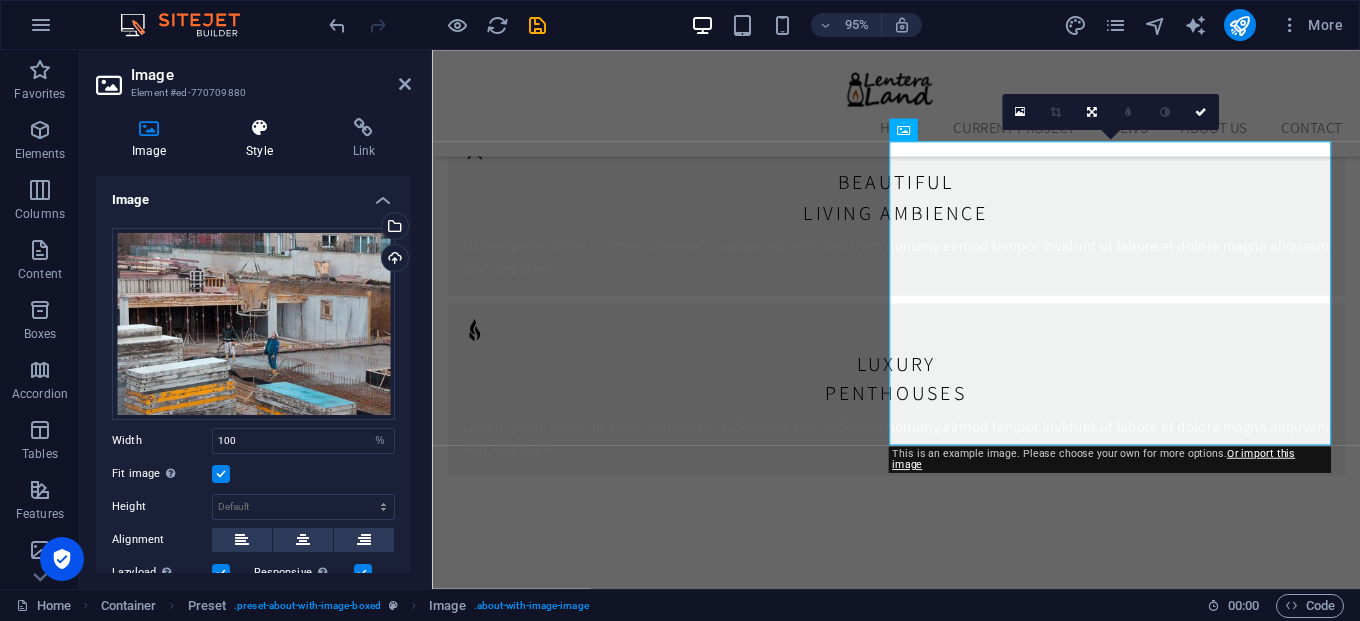 click at bounding box center (259, 128) 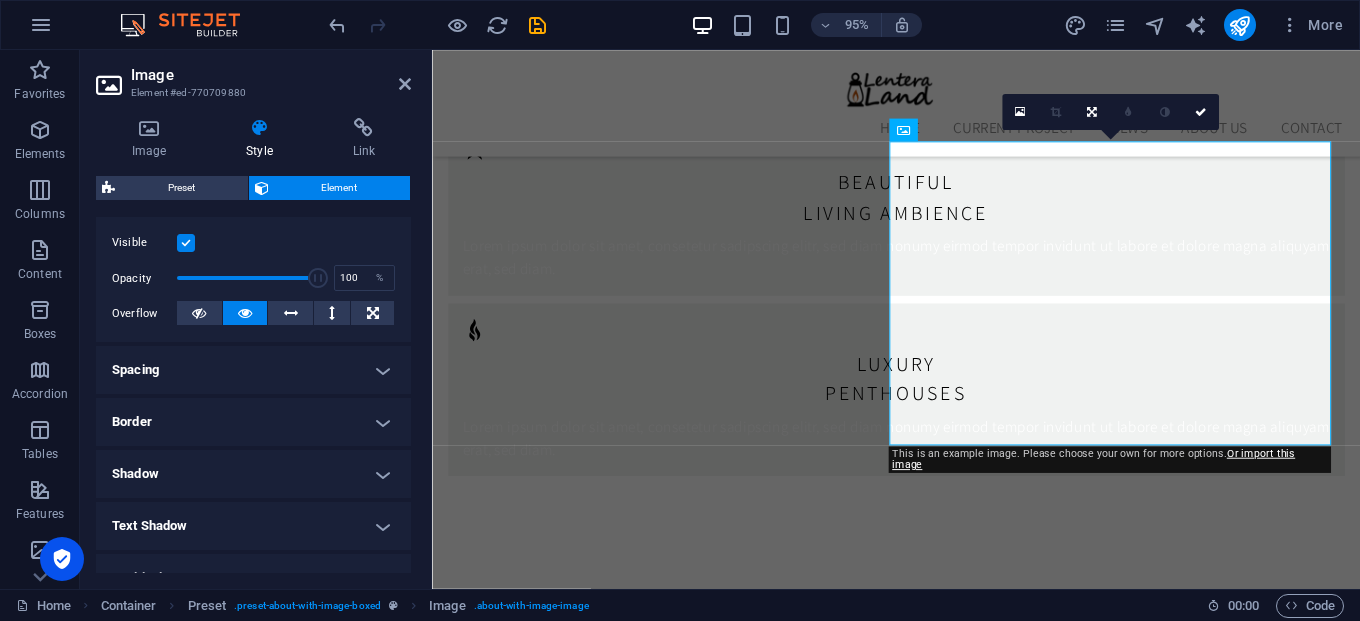 scroll, scrollTop: 489, scrollLeft: 0, axis: vertical 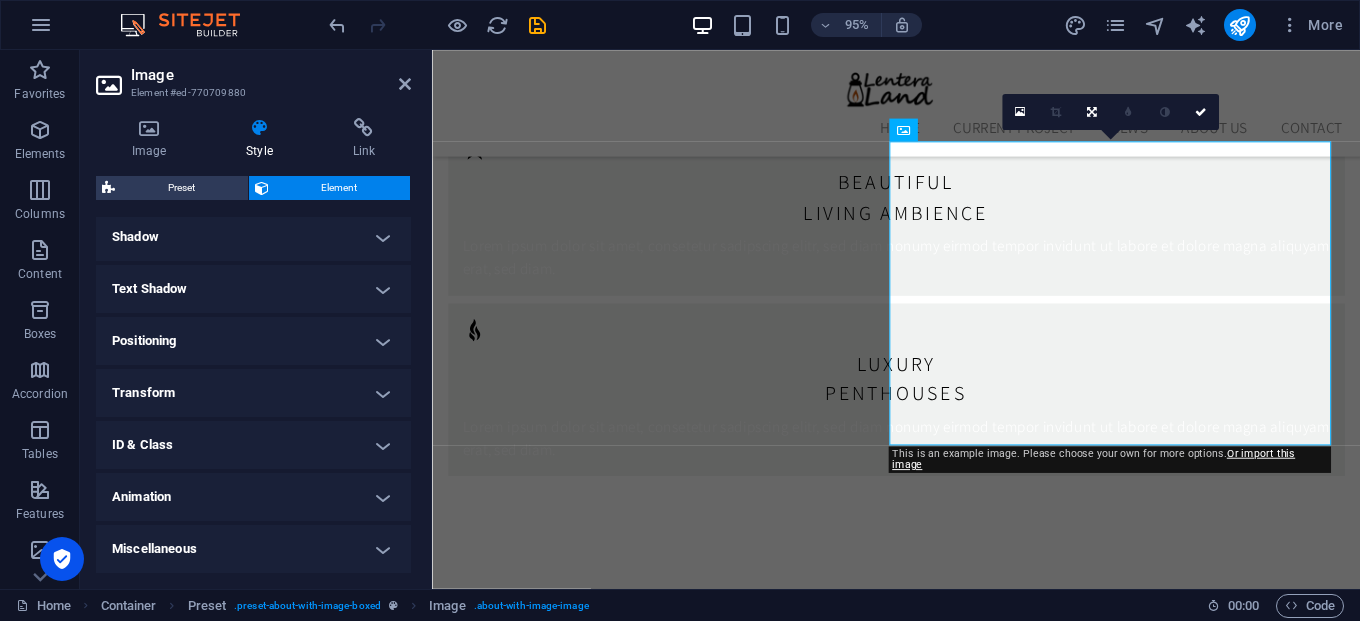 click on "Animation" at bounding box center [253, 497] 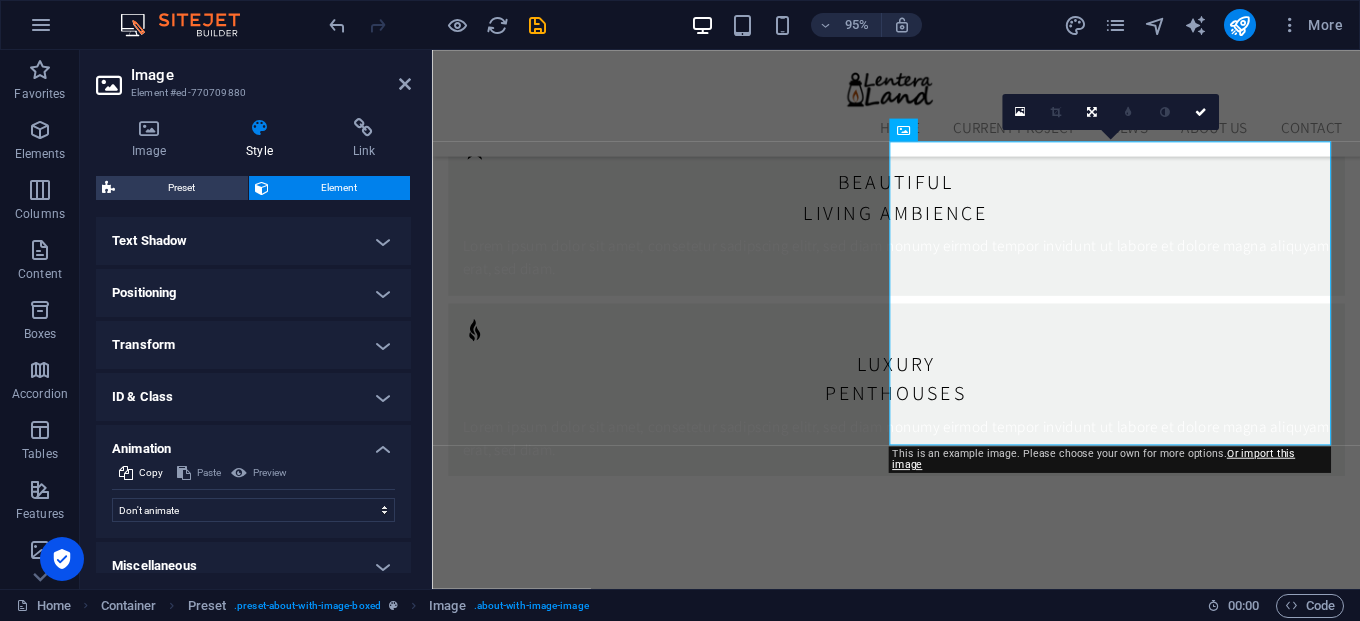 scroll, scrollTop: 554, scrollLeft: 0, axis: vertical 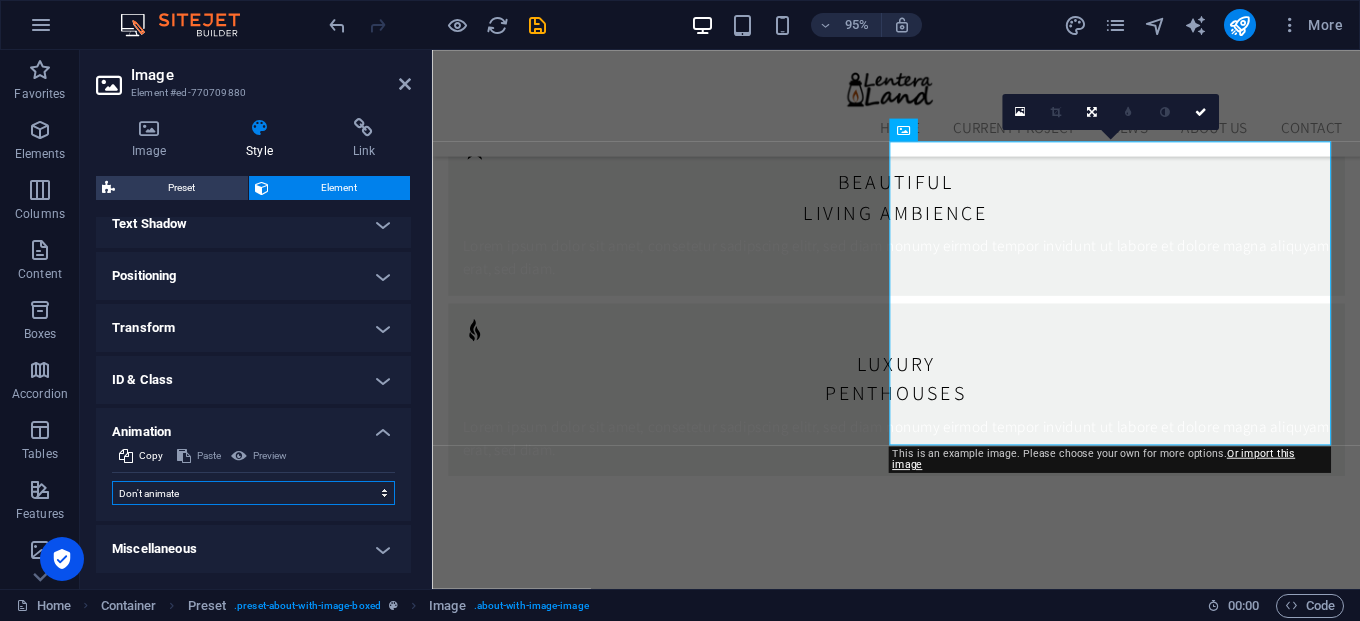 select on "move-bottom-to-top" 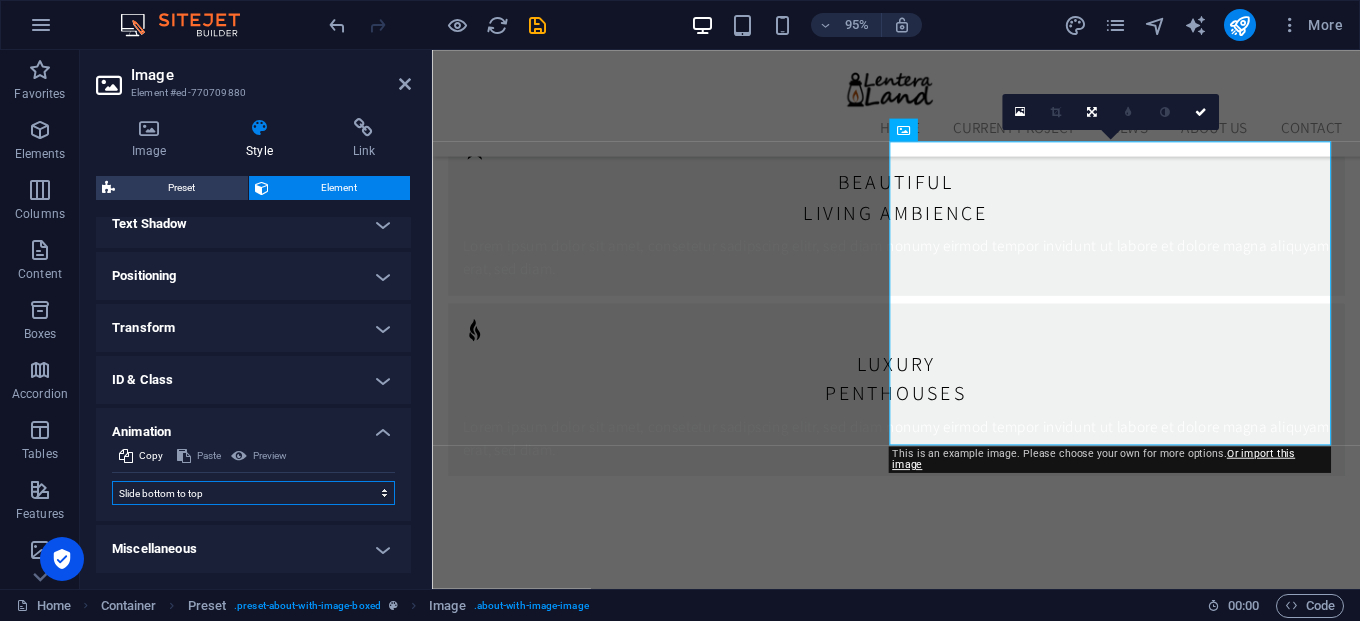 click on "Don't animate Show / Hide Slide up/down Zoom in/out Slide left to right Slide right to left Slide top to bottom Slide bottom to top Pulse Blink Open as overlay" at bounding box center [253, 493] 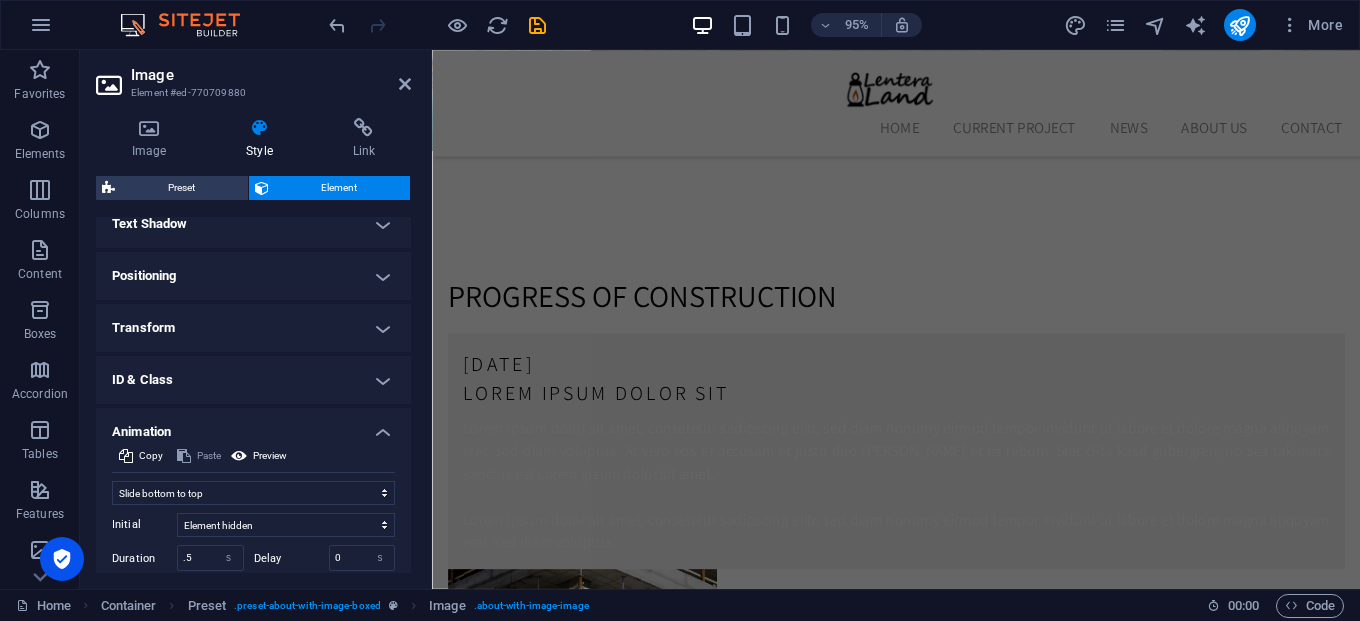 scroll, scrollTop: 4344, scrollLeft: 0, axis: vertical 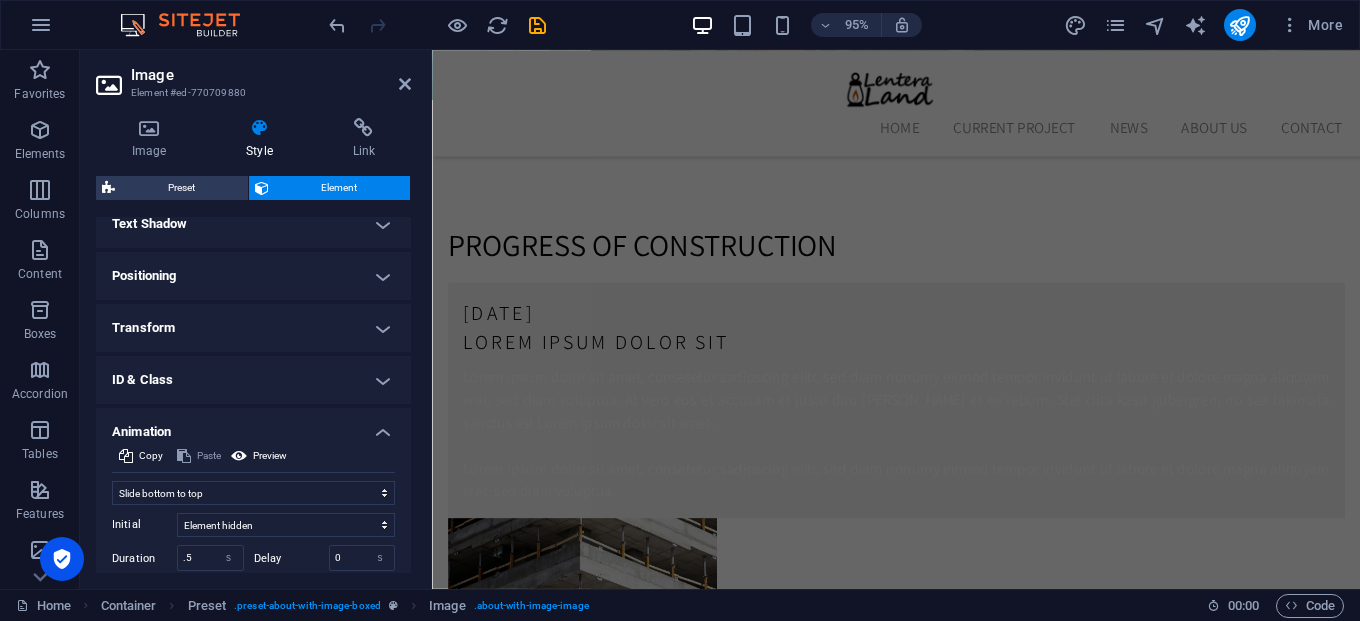 click at bounding box center (920, 2035) 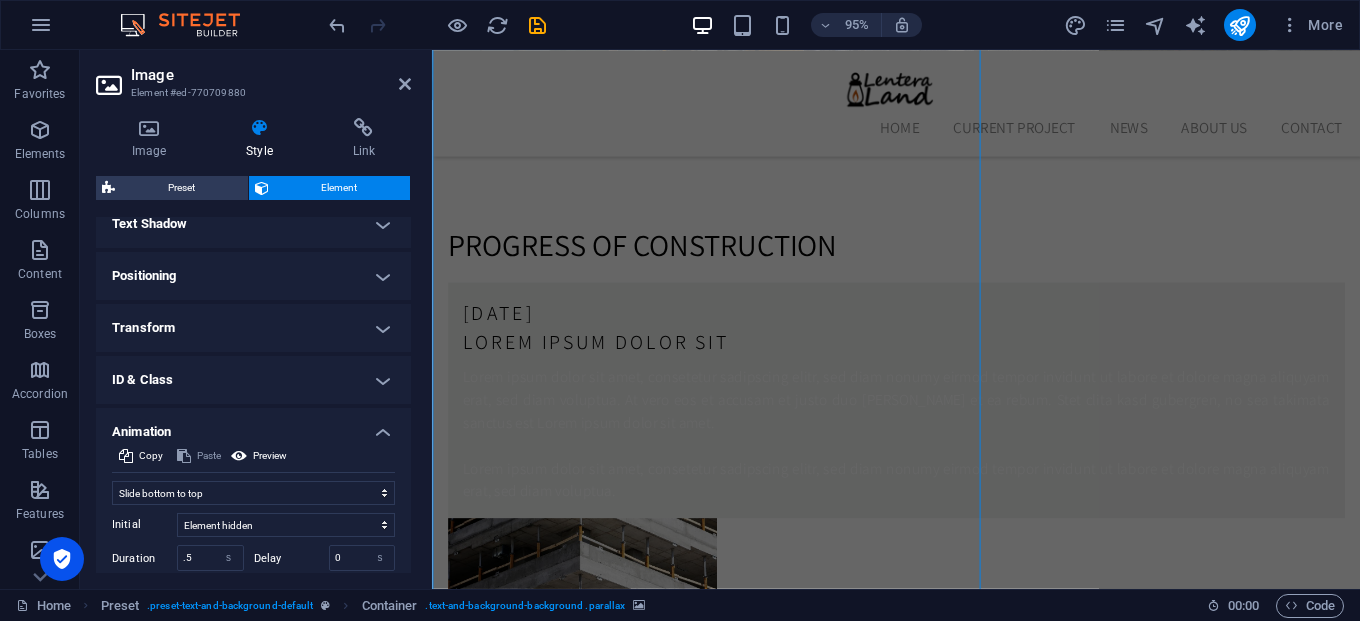 click at bounding box center (920, 2035) 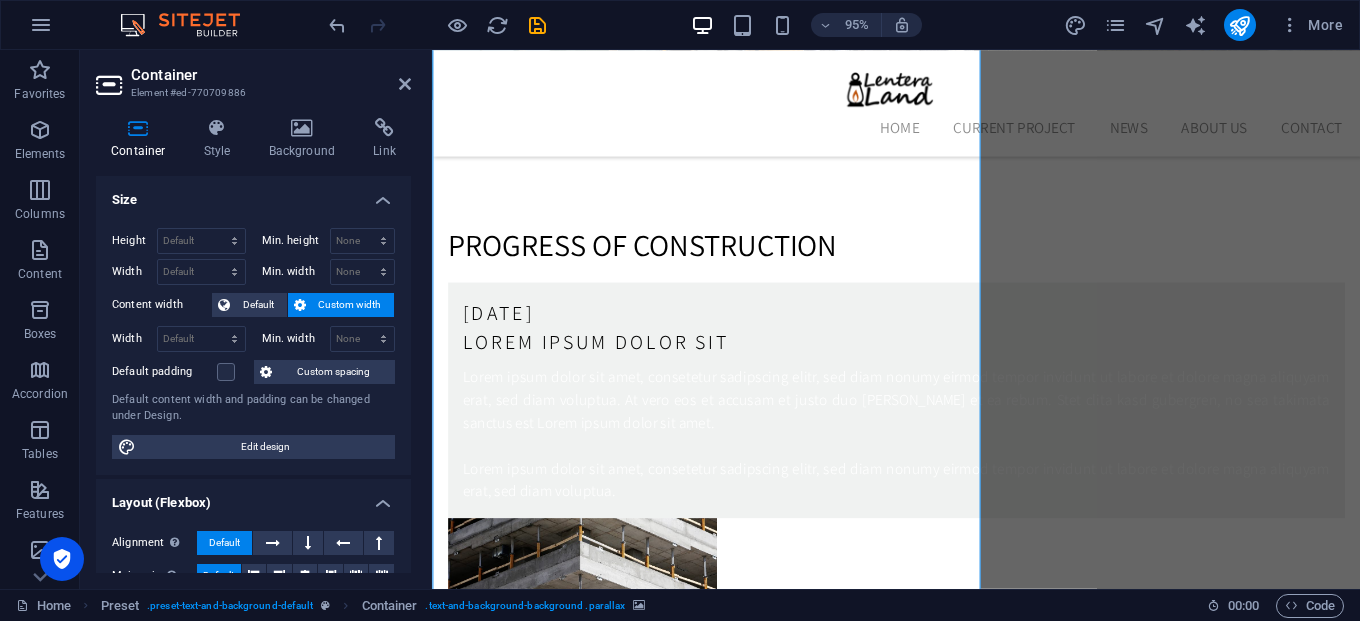 scroll, scrollTop: 4379, scrollLeft: 0, axis: vertical 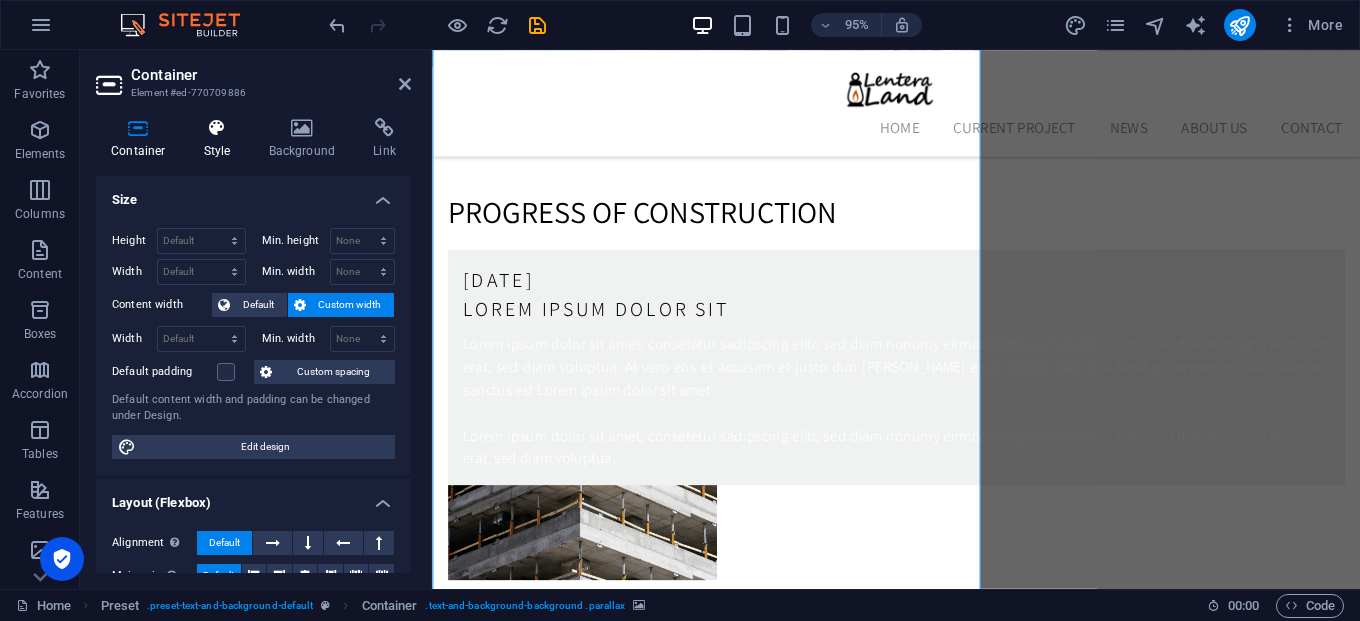 click at bounding box center [217, 128] 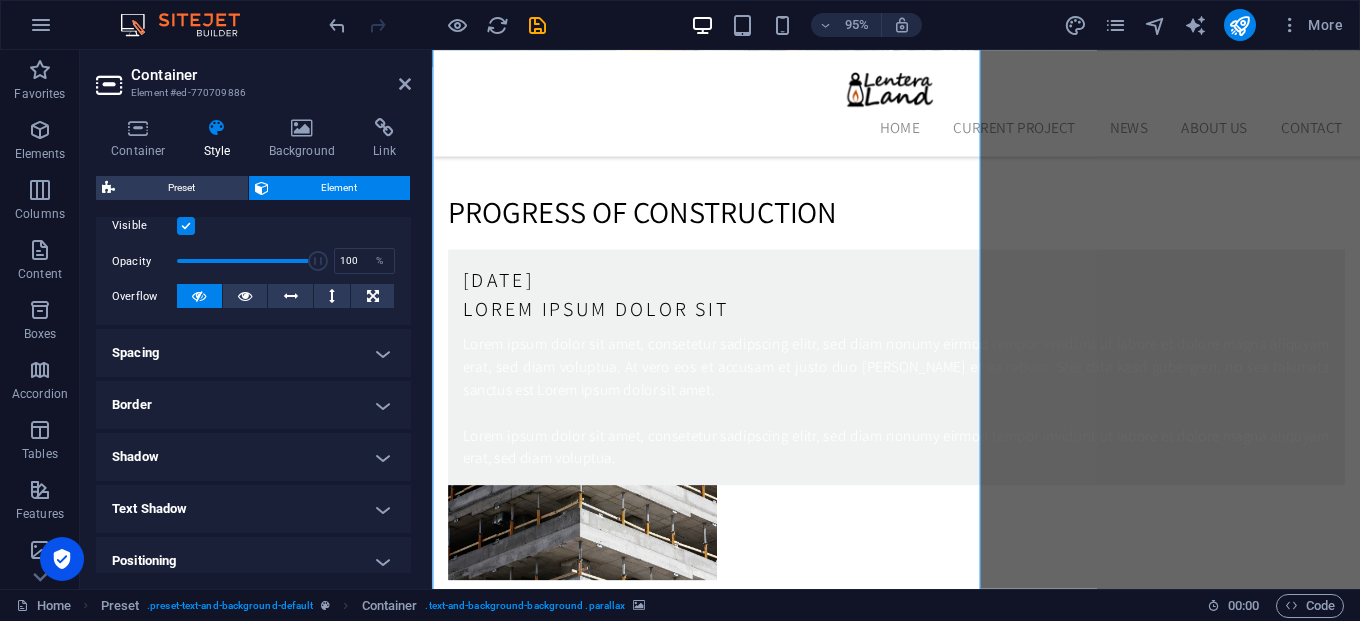 scroll, scrollTop: 489, scrollLeft: 0, axis: vertical 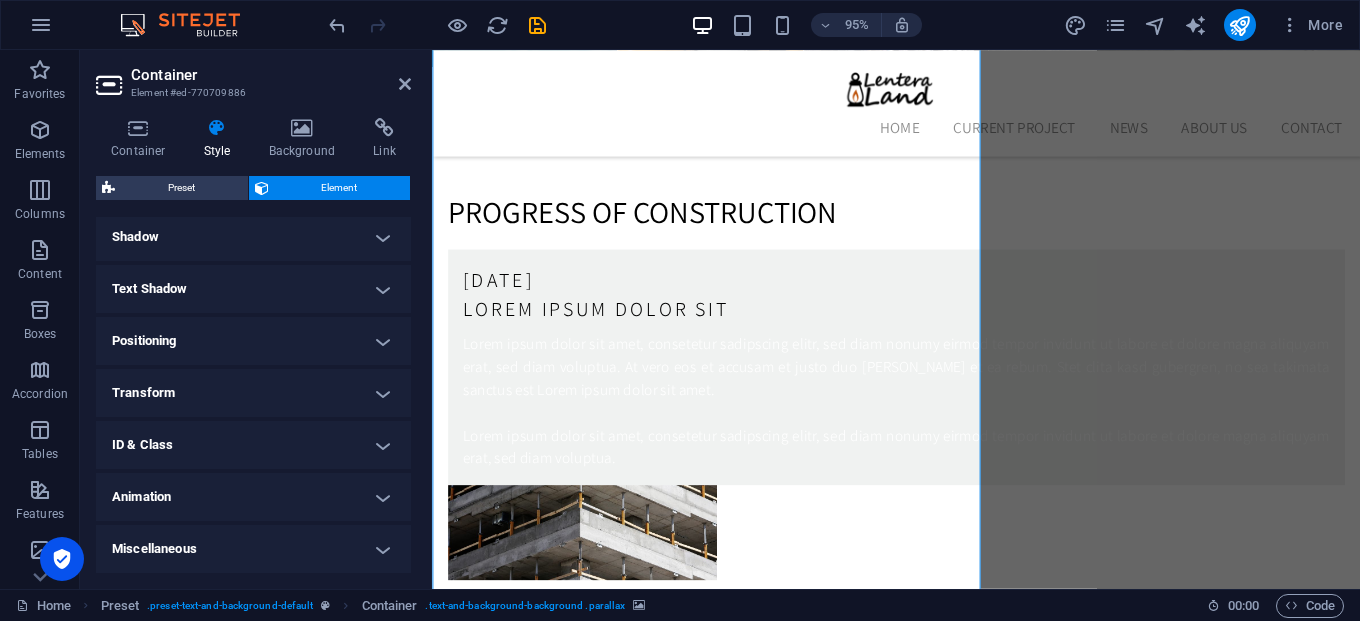 click on "Animation" at bounding box center [253, 497] 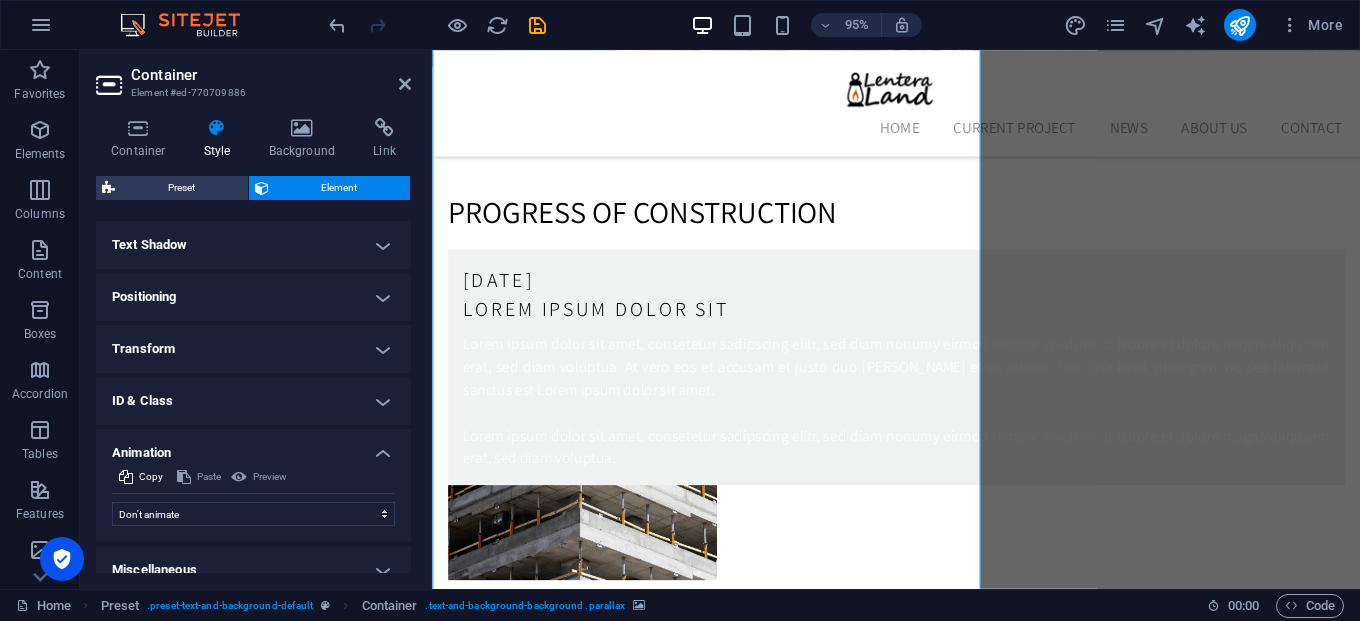 scroll, scrollTop: 554, scrollLeft: 0, axis: vertical 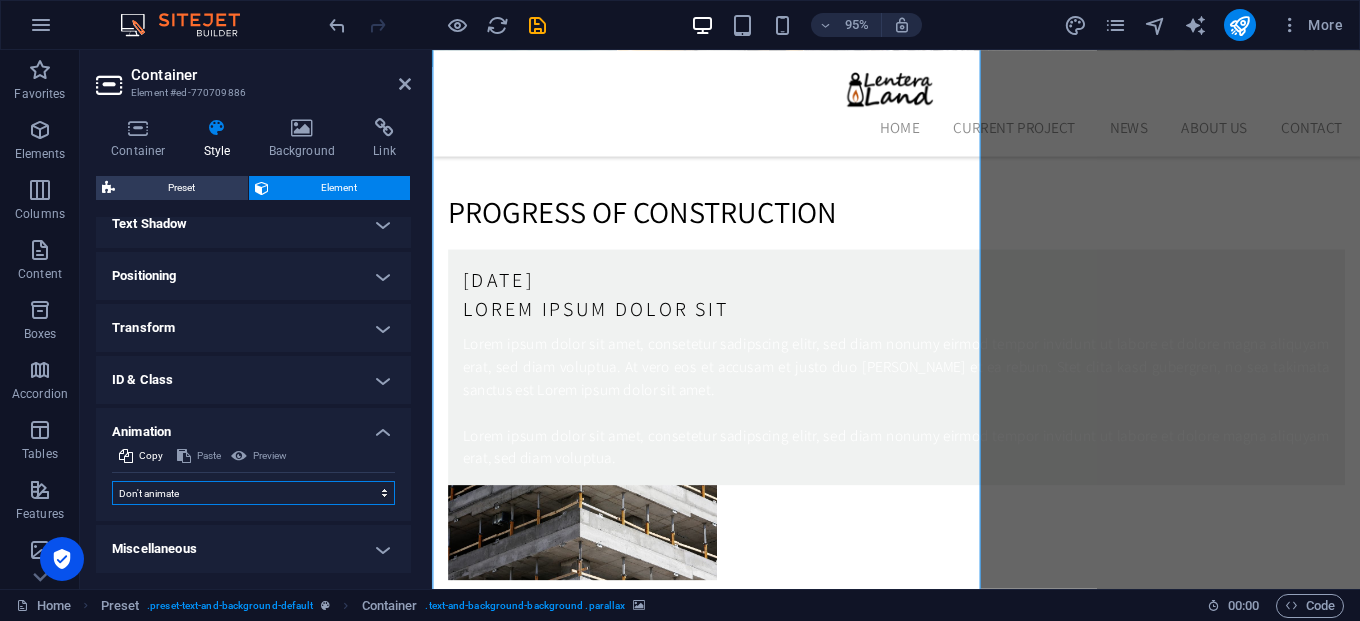 select on "move-top-to-bottom" 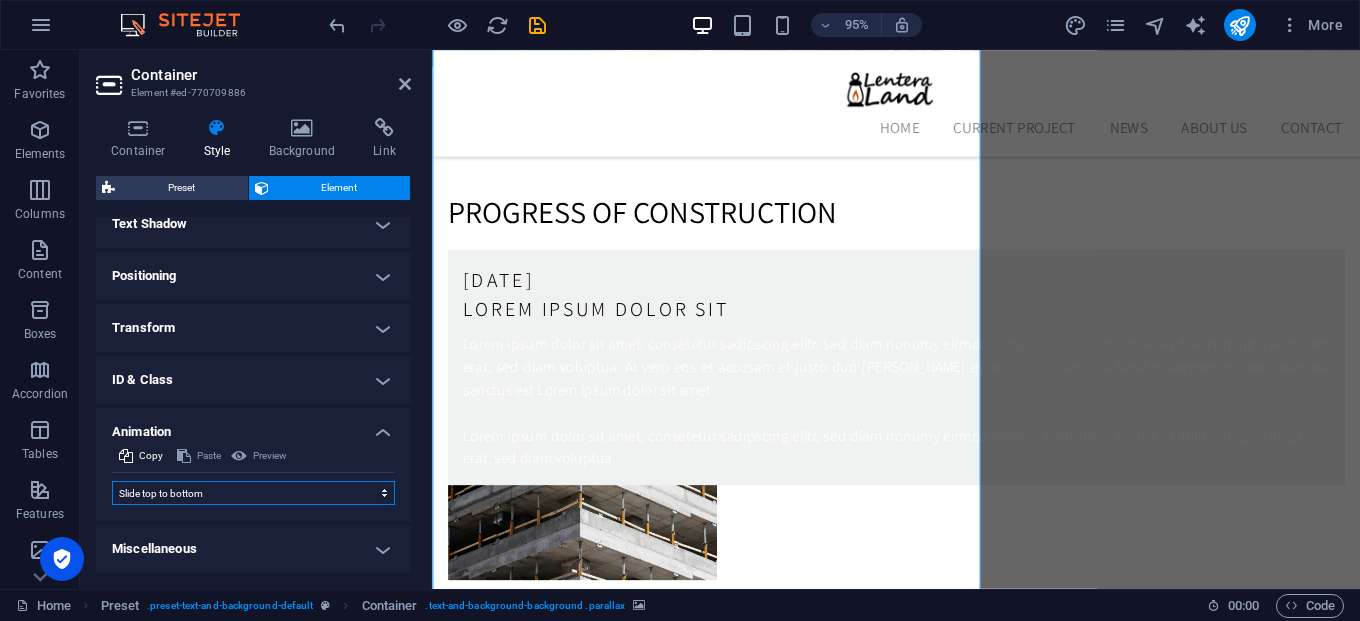 click on "Don't animate Show / Hide Slide up/down Zoom in/out Slide left to right Slide right to left Slide top to bottom Slide bottom to top Pulse Blink Open as overlay" at bounding box center (253, 493) 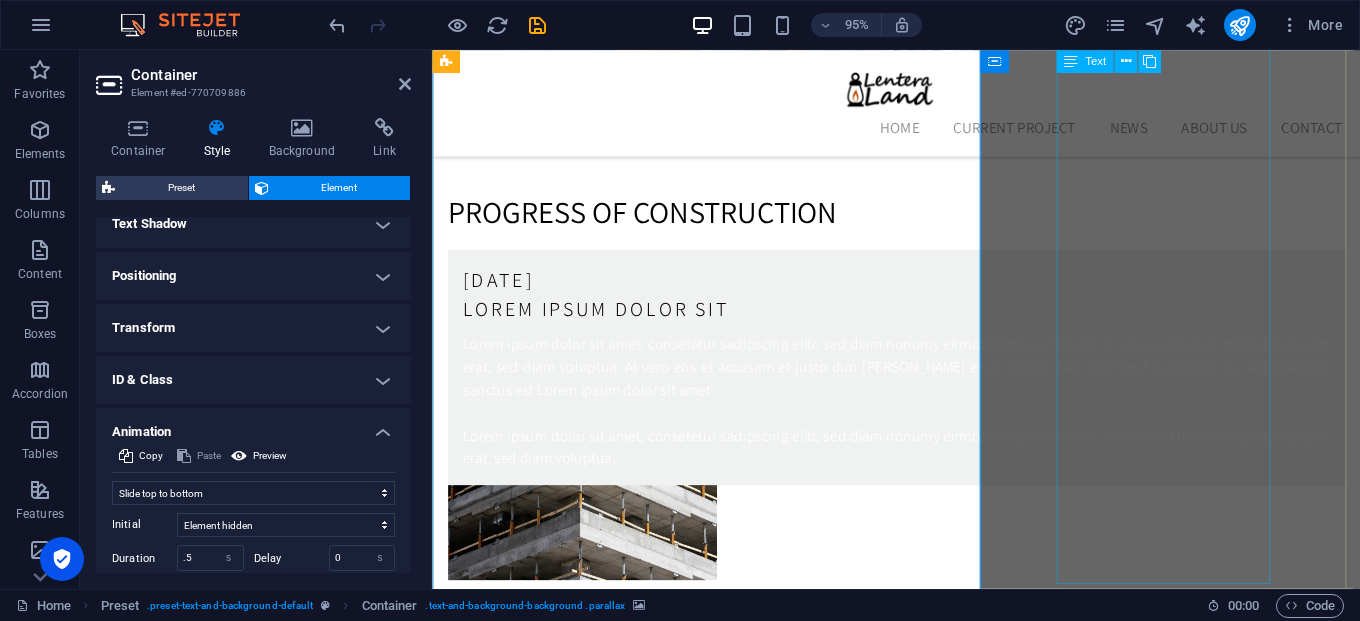 click on "Lorem ipsum dolor sit amet, consetetur sadipscing elitr, sed diam nonumy eirmod tempor invidunt ut labore et dolore magna aliquyam erat, sed diam voluptua. At vero eos et accusam et justo duo [PERSON_NAME] et ea rebum. Stet clita kasd gubergren, no sea takimata sanctus est Lorem ipsum dolor sit amet. Lorem ipsum dolor sit amet, consetetur sadipscing elitr, sed diam nonumy eirmod tempor invidunt ut labore et dolore magna aliquyam erat, sed diam voluptua. Duis autem vel eum iriure dolor In hendrerit in vulputate velit esse molestie  Consequat, vel illum dolore eu feugiat  Nulla facilisis at vero eros et accumsan et  Iusto odio dignissim qui blandit" at bounding box center [921, 2749] 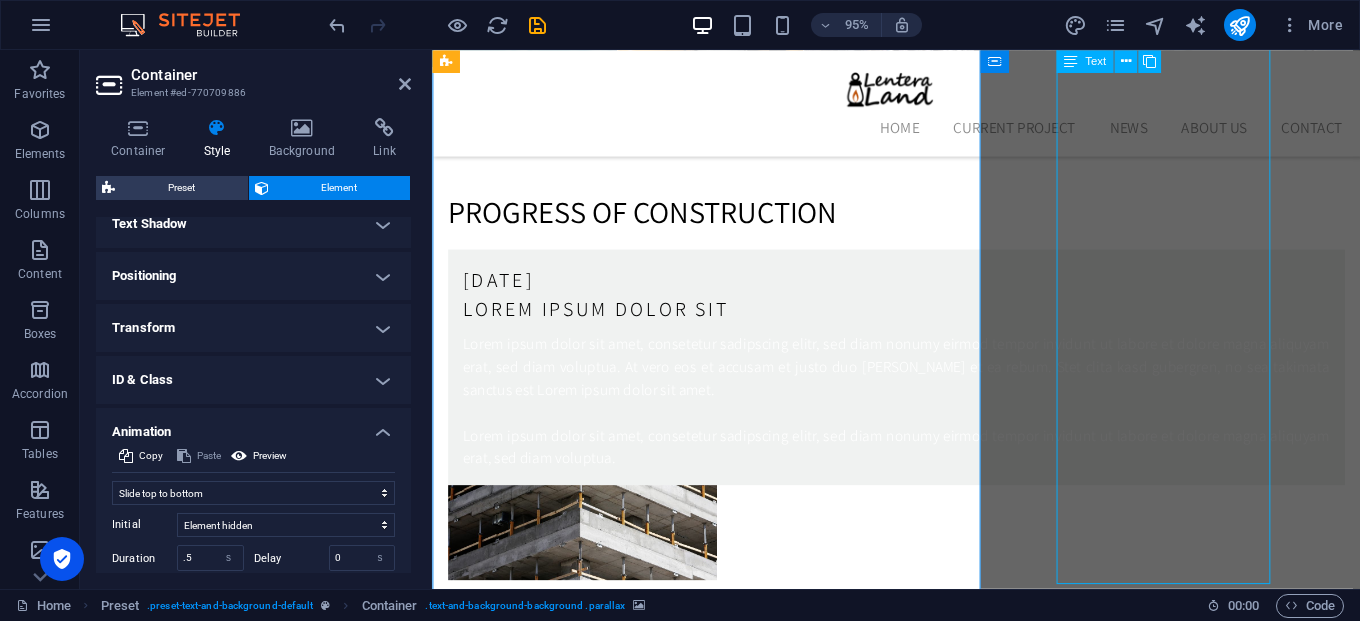 click on "Lorem ipsum dolor sit amet, consetetur sadipscing elitr, sed diam nonumy eirmod tempor invidunt ut labore et dolore magna aliquyam erat, sed diam voluptua. At vero eos et accusam et justo duo [PERSON_NAME] et ea rebum. Stet clita kasd gubergren, no sea takimata sanctus est Lorem ipsum dolor sit amet. Lorem ipsum dolor sit amet, consetetur sadipscing elitr, sed diam nonumy eirmod tempor invidunt ut labore et dolore magna aliquyam erat, sed diam voluptua. Duis autem vel eum iriure dolor In hendrerit in vulputate velit esse molestie  Consequat, vel illum dolore eu feugiat  Nulla facilisis at vero eros et accumsan et  Iusto odio dignissim qui blandit" at bounding box center (921, 2749) 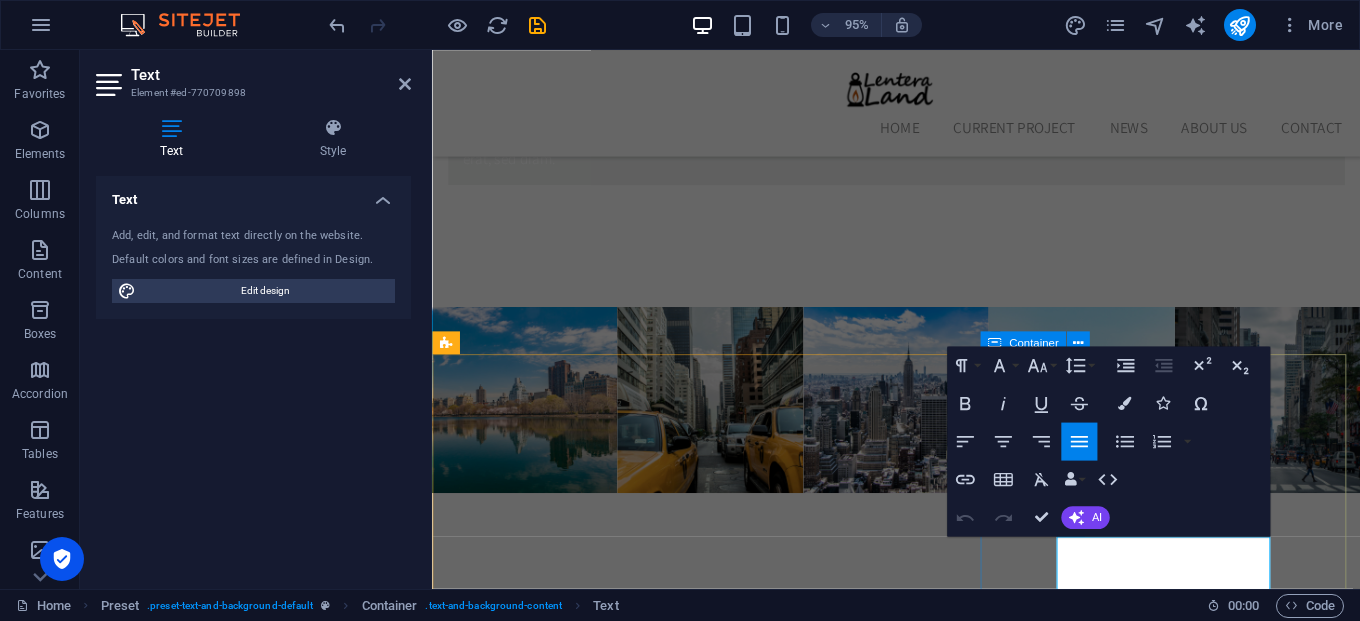 scroll, scrollTop: 4197, scrollLeft: 0, axis: vertical 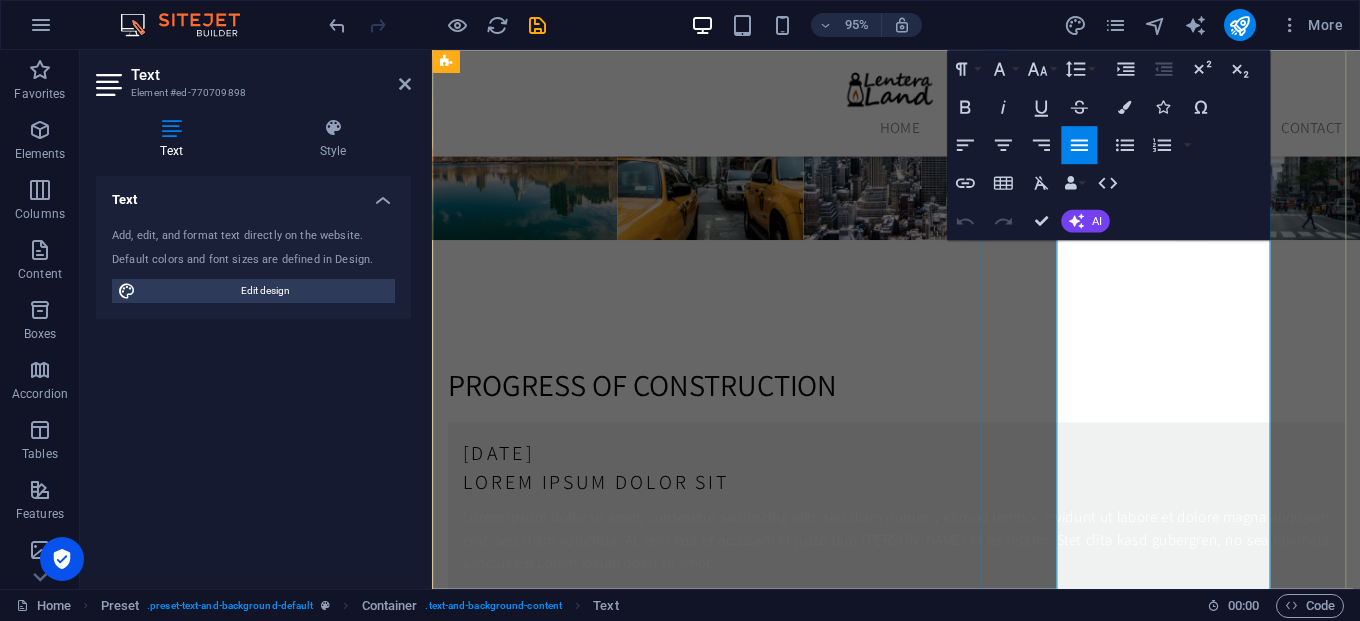 click on "Lorem ipsum dolor sit amet, consetetur sadipscing elitr, sed diam nonumy eirmod tempor invidunt ut labore et dolore magna aliquyam erat, sed diam voluptua. At vero eos et accusam et justo duo [PERSON_NAME] et ea rebum. Stet clita kasd gubergren, no sea takimata sanctus est Lorem ipsum dolor sit amet. Lorem ipsum dolor sit amet, consetetur sadipscing elitr, sed diam nonumy eirmod tempor invidunt ut labore et dolore magna aliquyam erat, sed diam voluptua." at bounding box center (921, 2859) 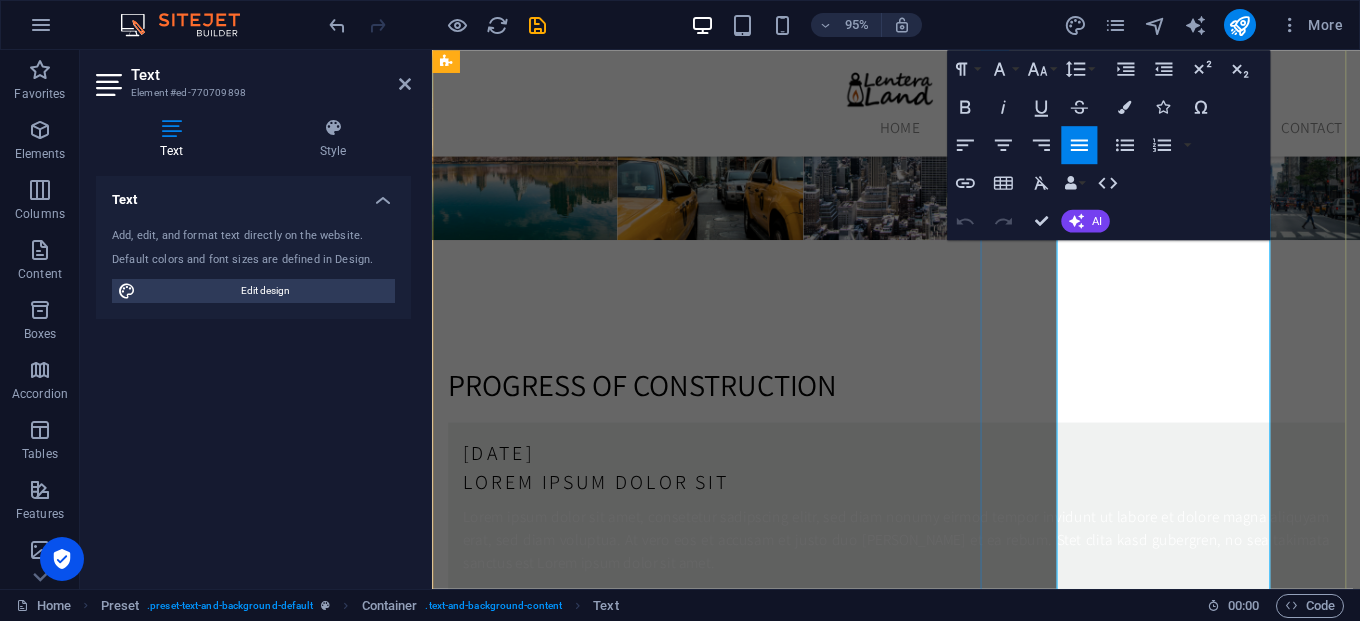 type 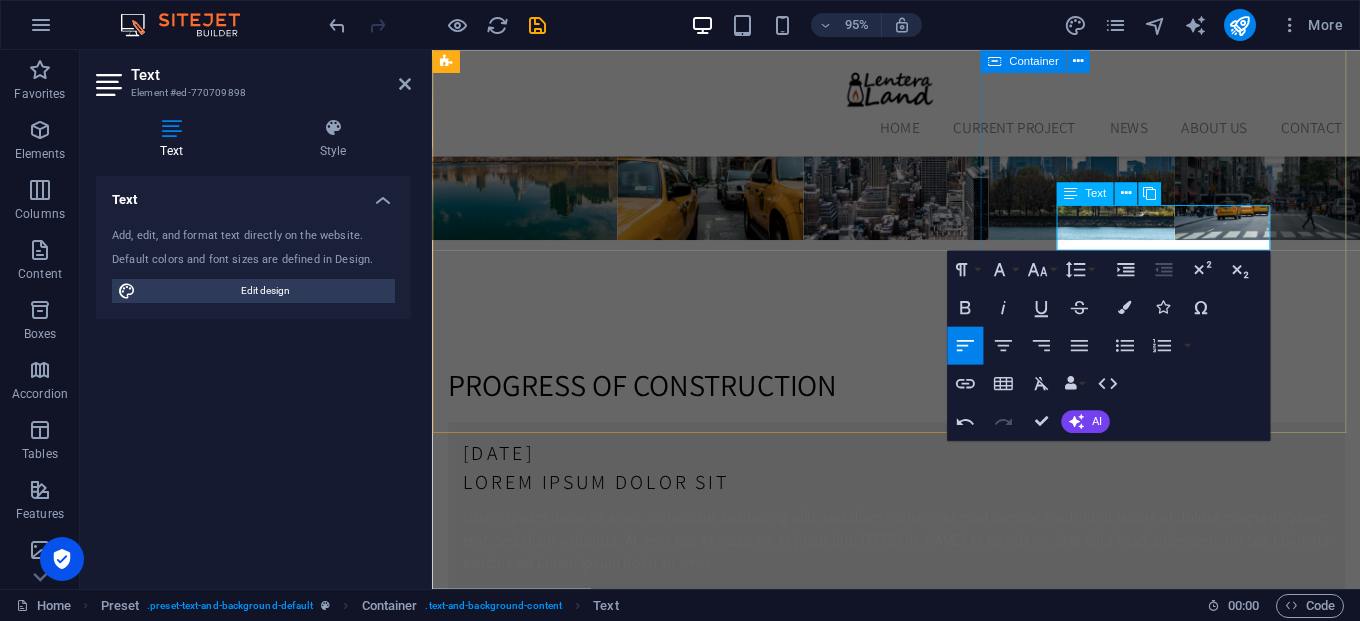 click on "About us [PERSON_NAME] akan selalu membantu anda Contact us now" at bounding box center (920, 2557) 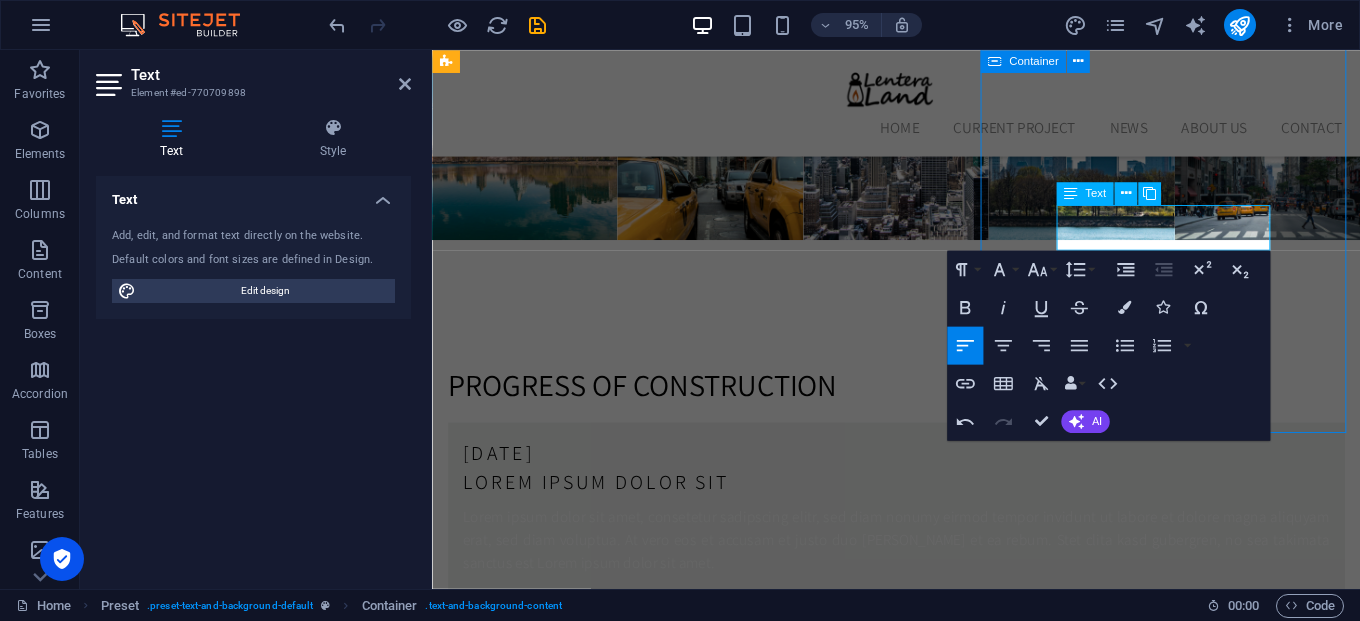 scroll, scrollTop: 4162, scrollLeft: 0, axis: vertical 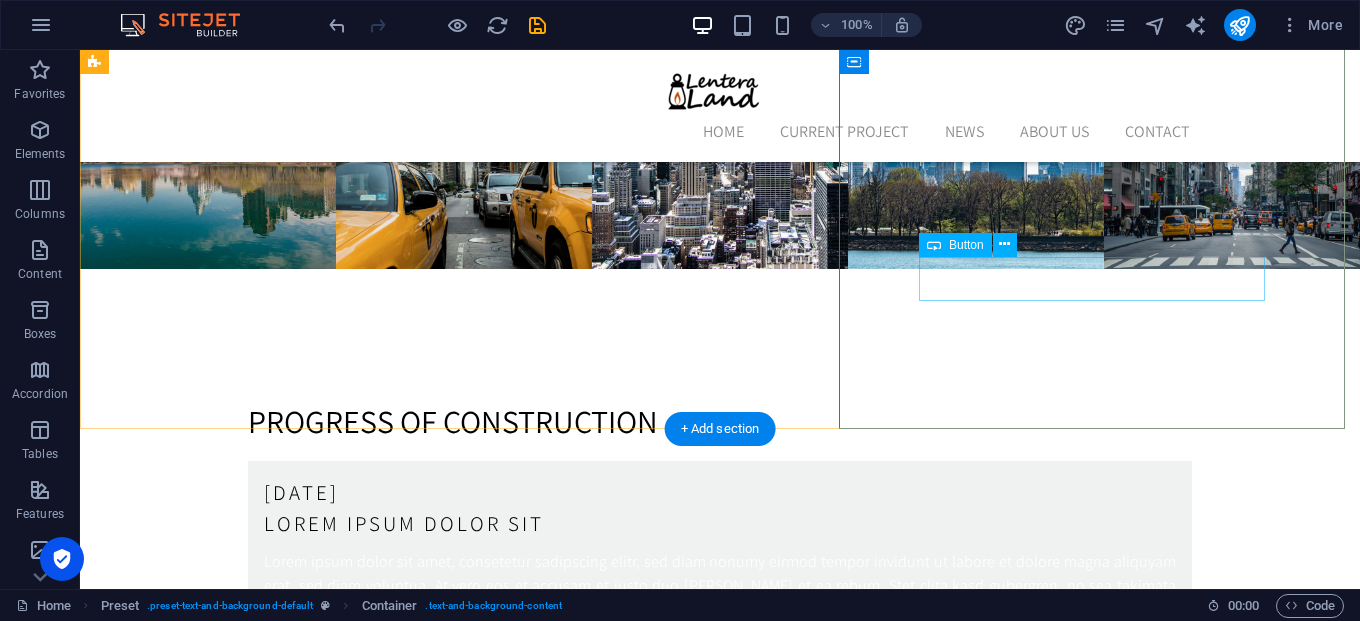 click on "Contact us now" at bounding box center (720, 2604) 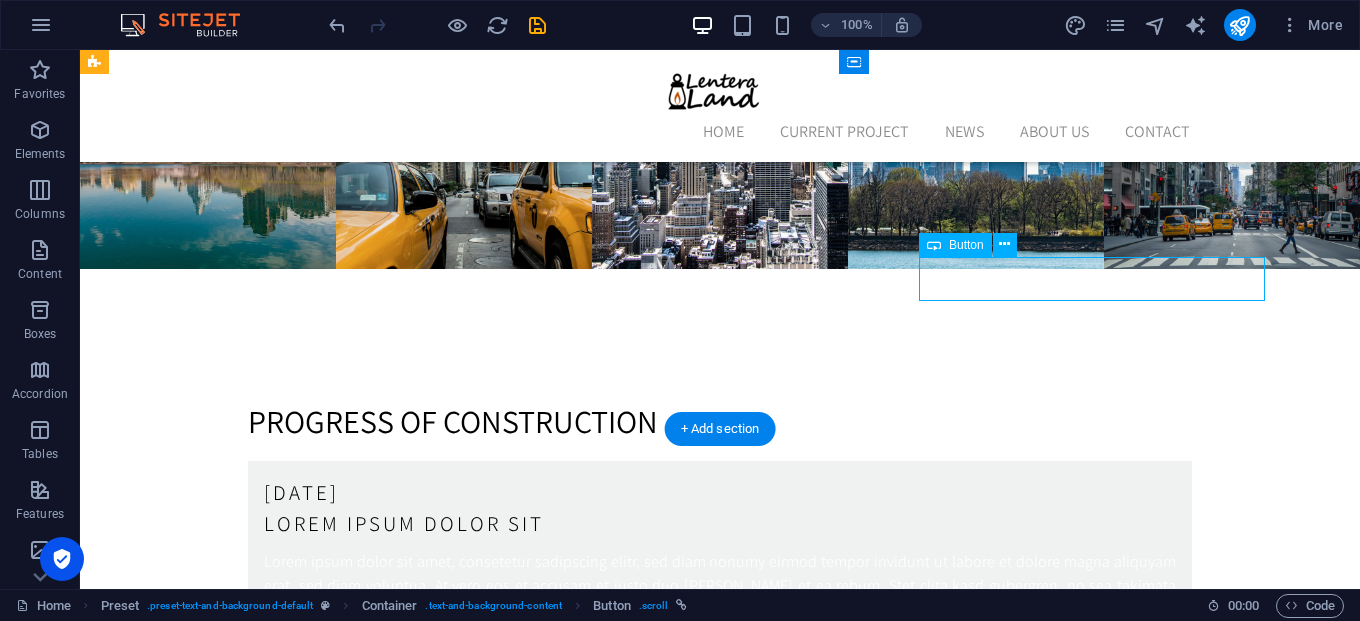 click on "Contact us now" at bounding box center (720, 2604) 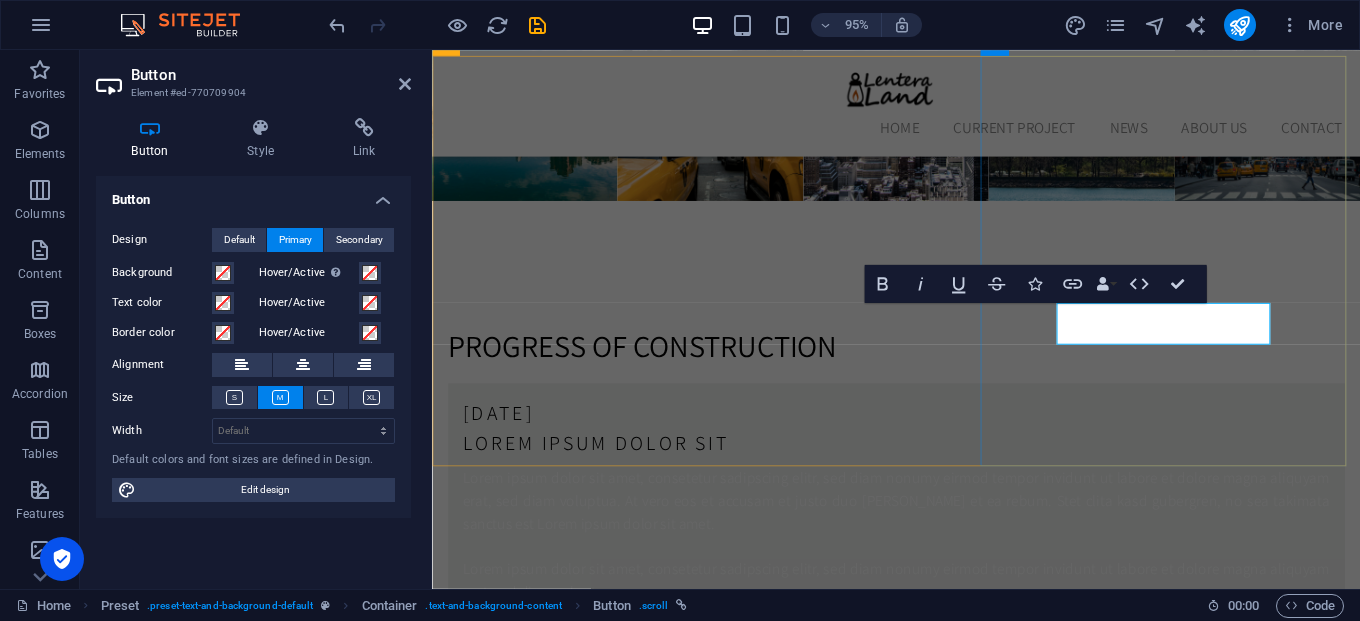 click on "Contact us now" at bounding box center (592, 2544) 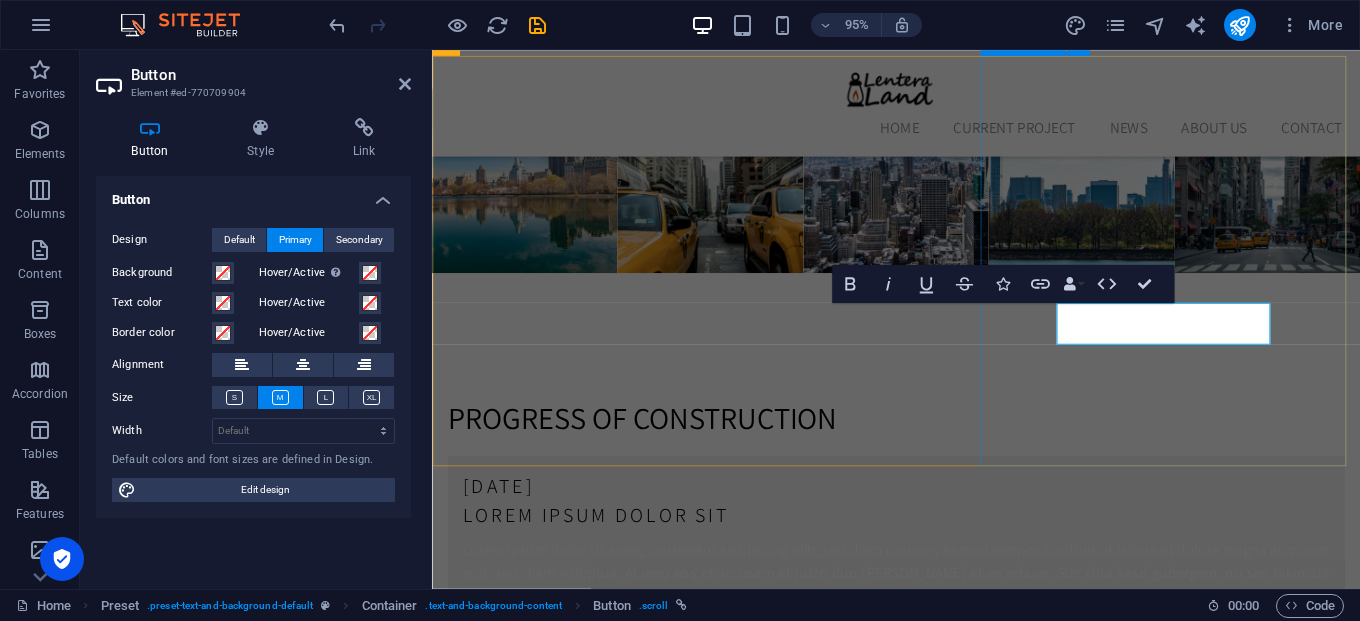 click on "About us [PERSON_NAME] akan selalu membantu anda Contact us" at bounding box center [920, 2592] 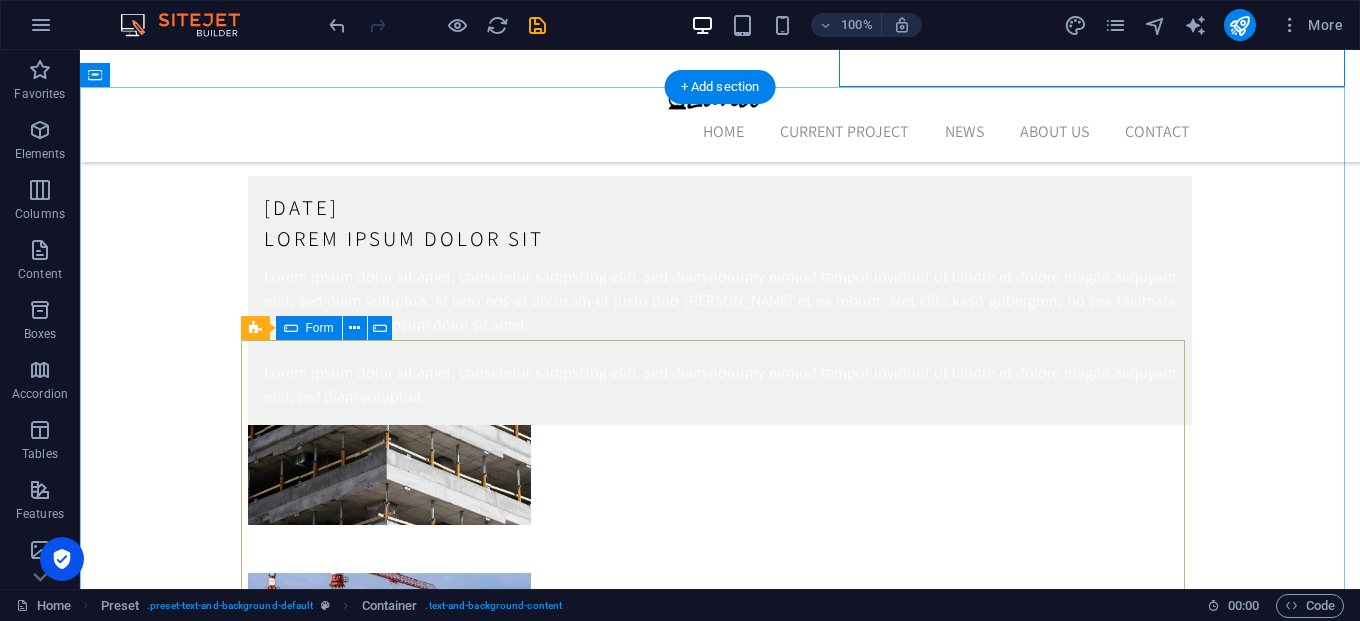 scroll, scrollTop: 4583, scrollLeft: 0, axis: vertical 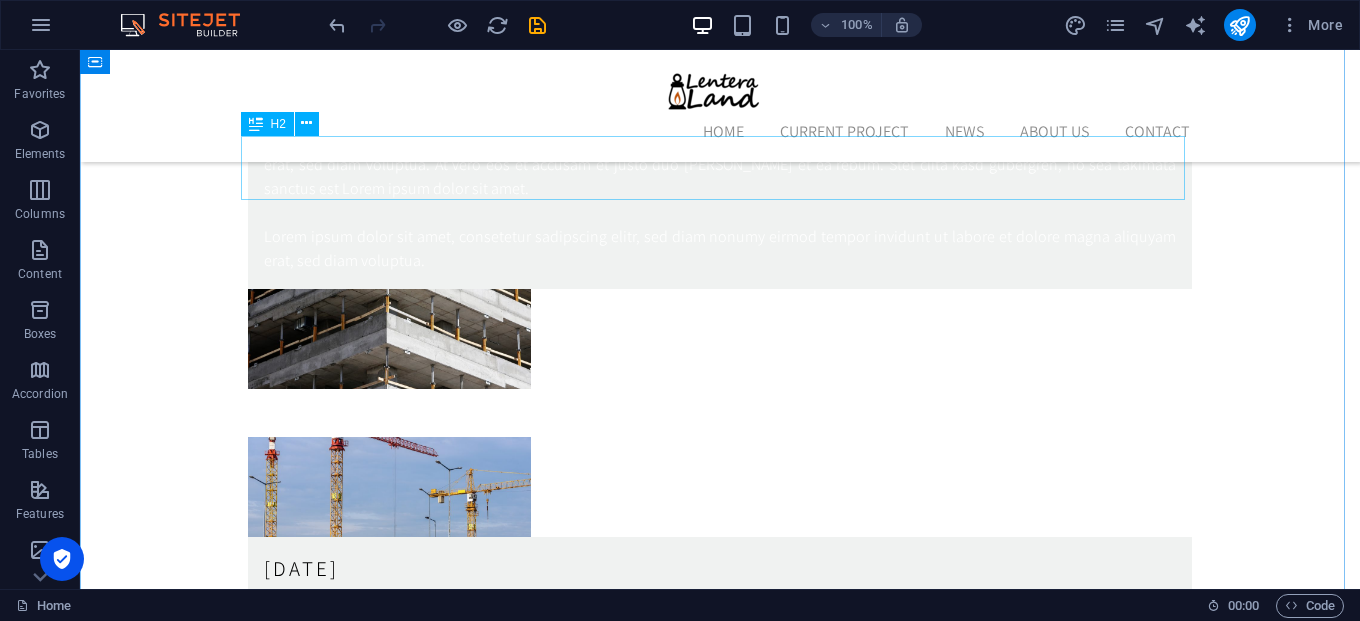 click on "Contact us now!" at bounding box center [720, 2485] 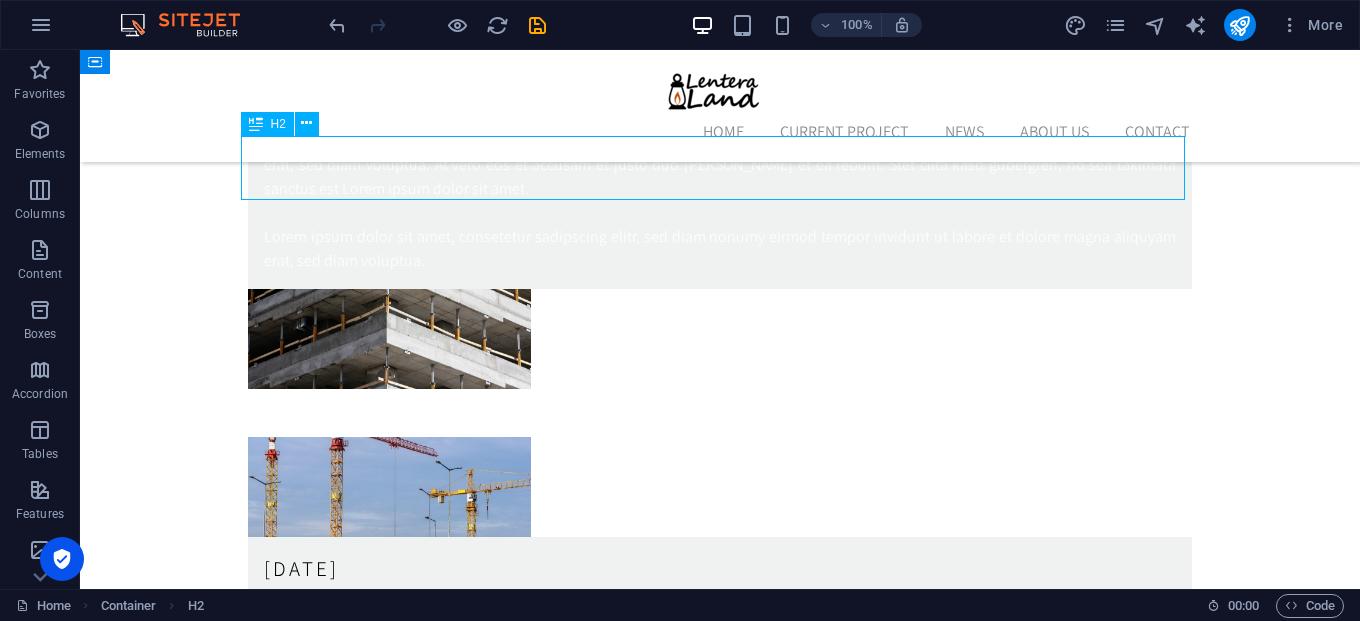 click on "Contact us now!" at bounding box center (720, 2485) 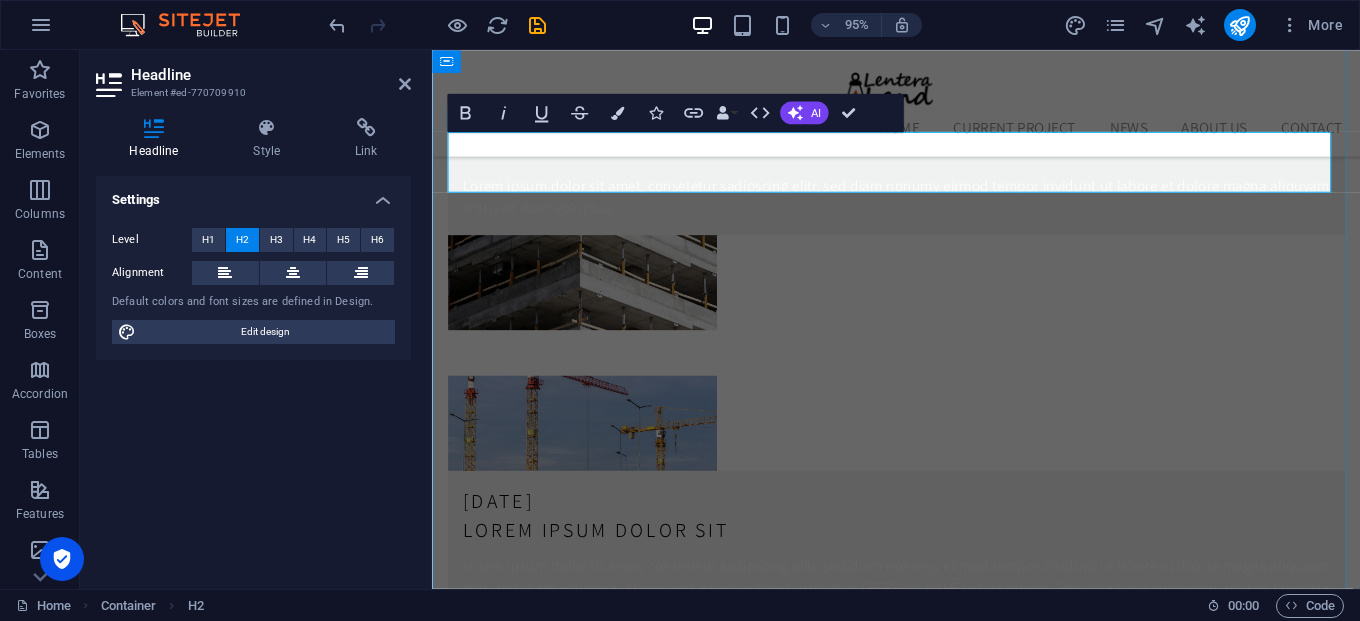 click on "Contact us now!" at bounding box center [921, 2468] 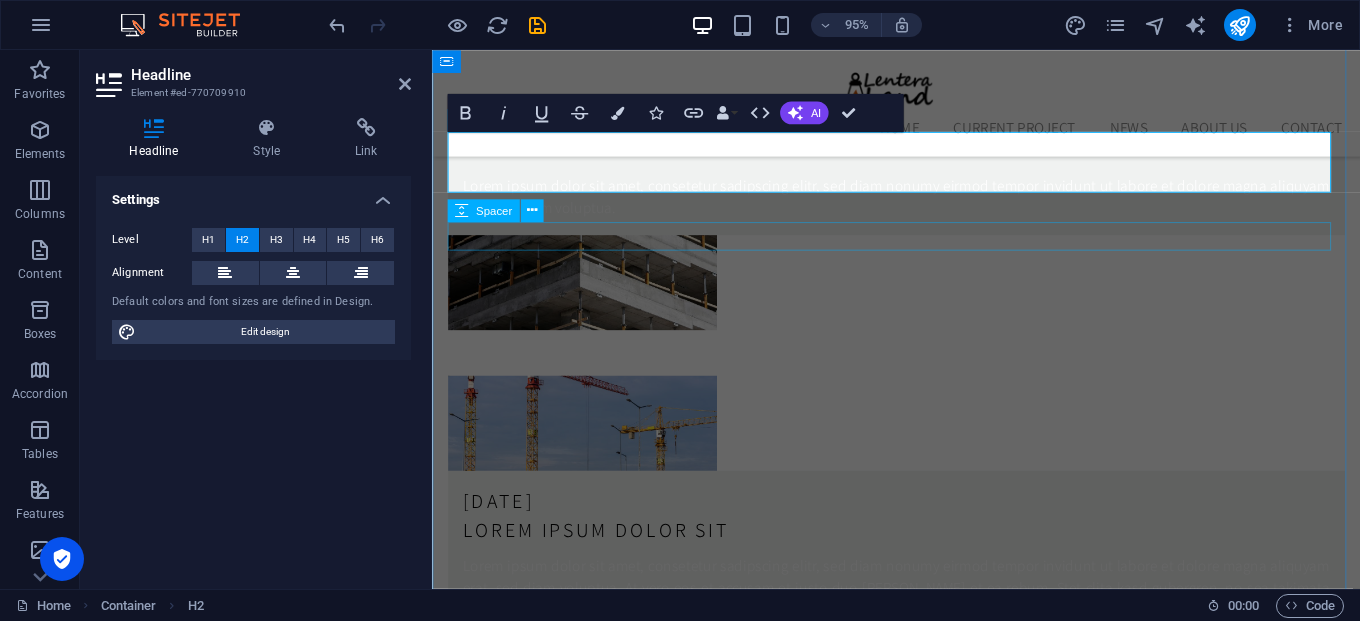 click at bounding box center [921, 2554] 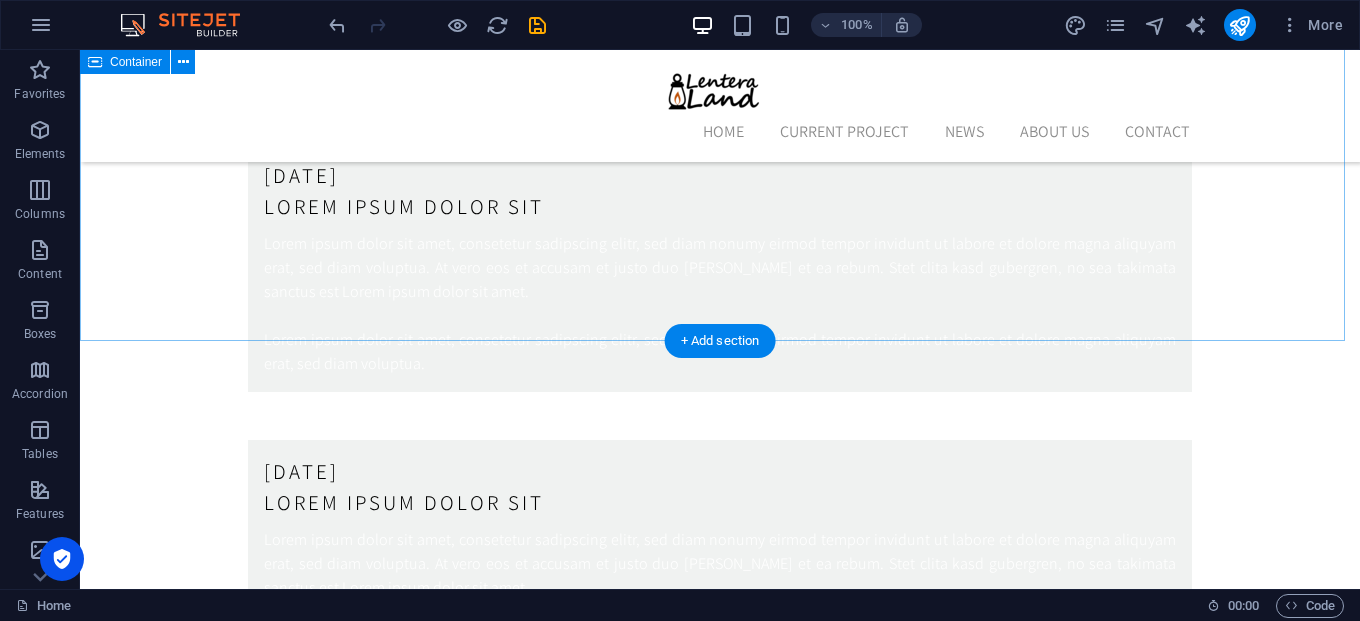 scroll, scrollTop: 4943, scrollLeft: 0, axis: vertical 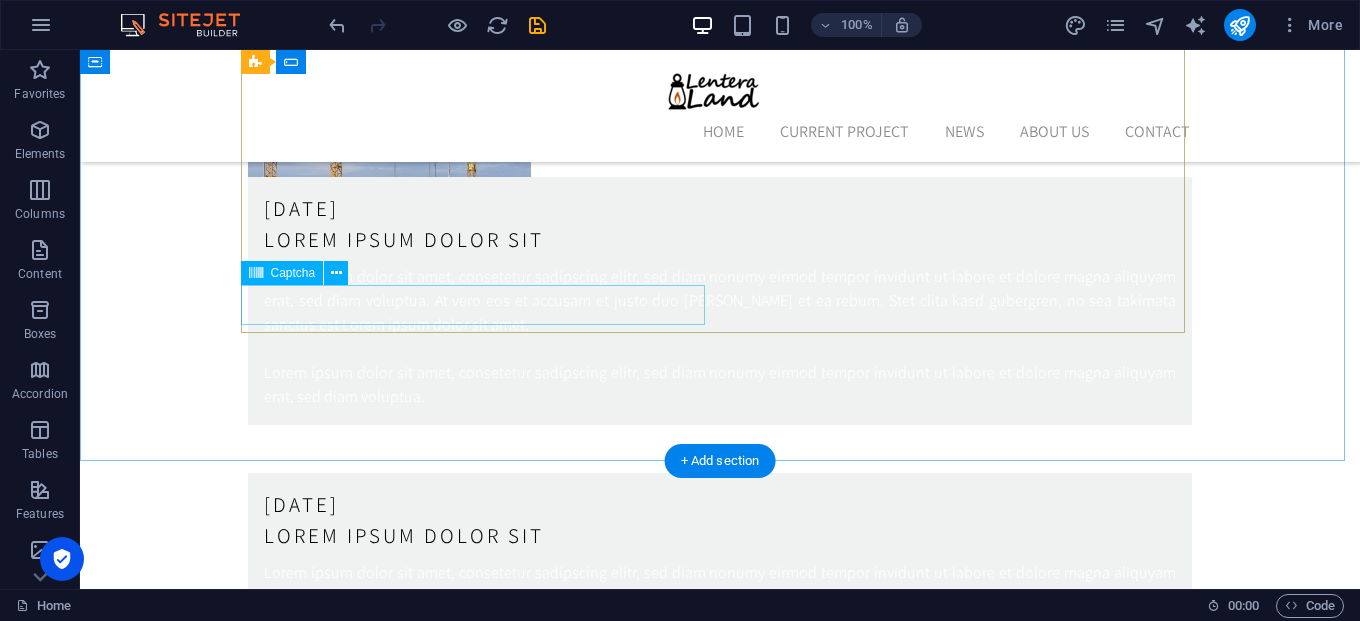 click on "Nicht lesbar? Neu generieren" 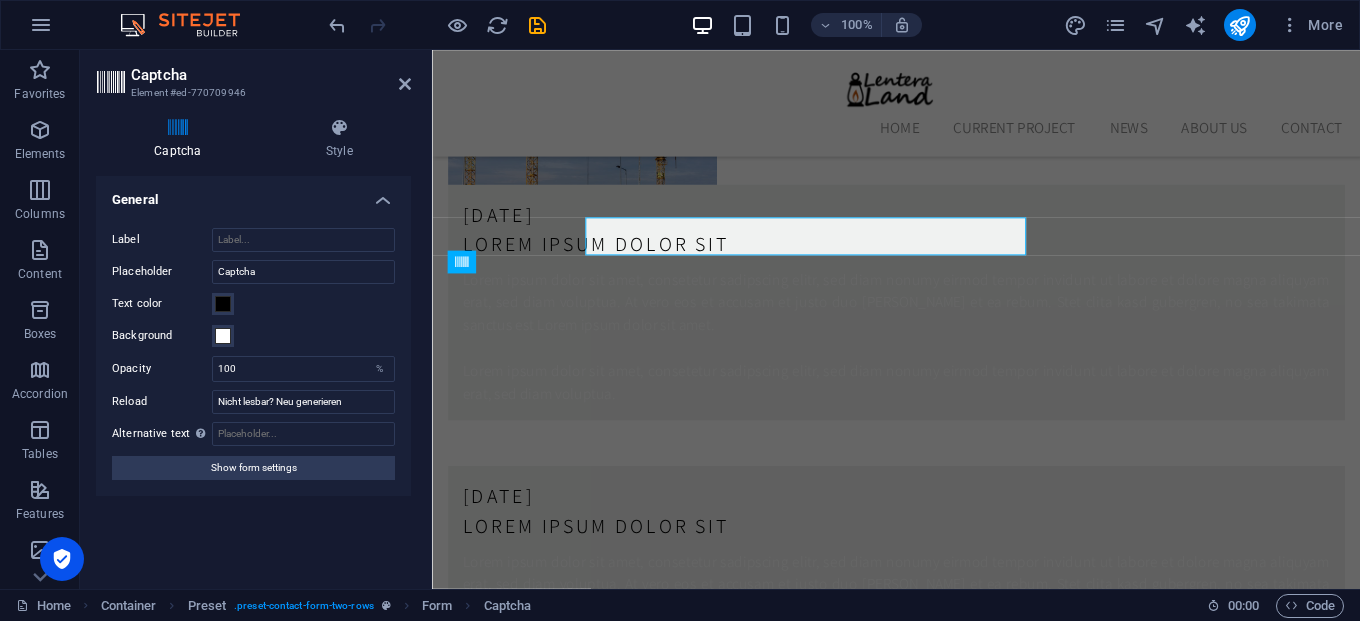 scroll, scrollTop: 5002, scrollLeft: 0, axis: vertical 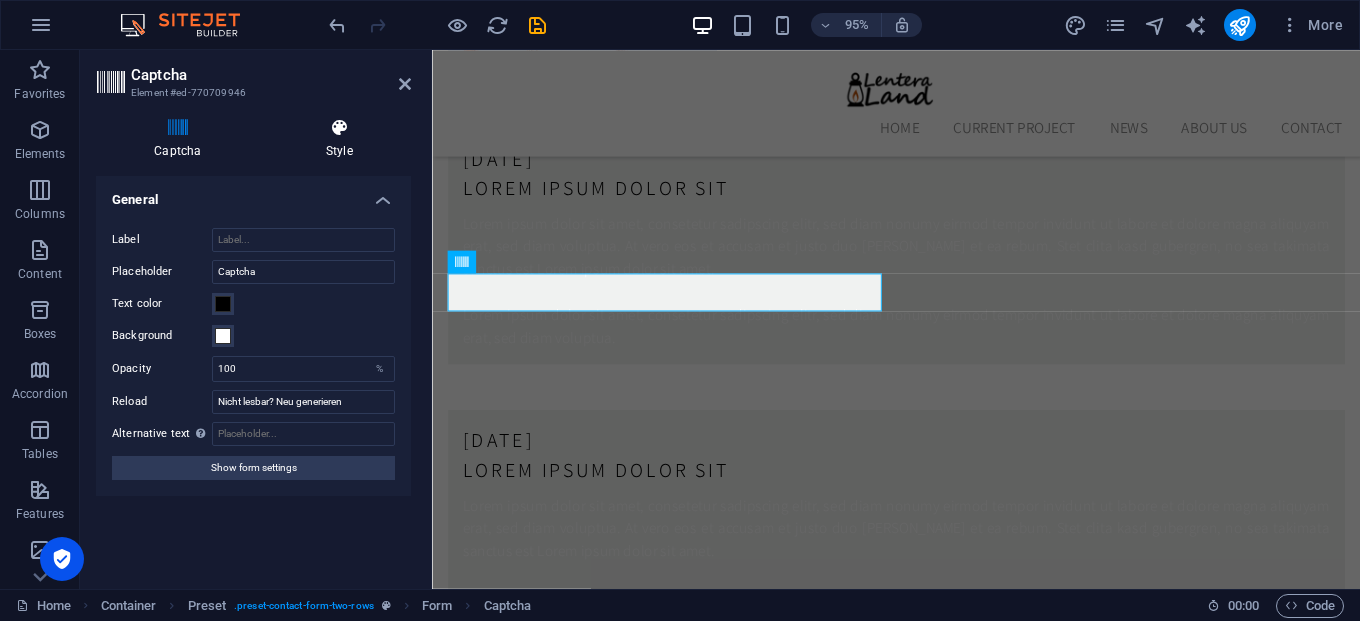 click at bounding box center (339, 128) 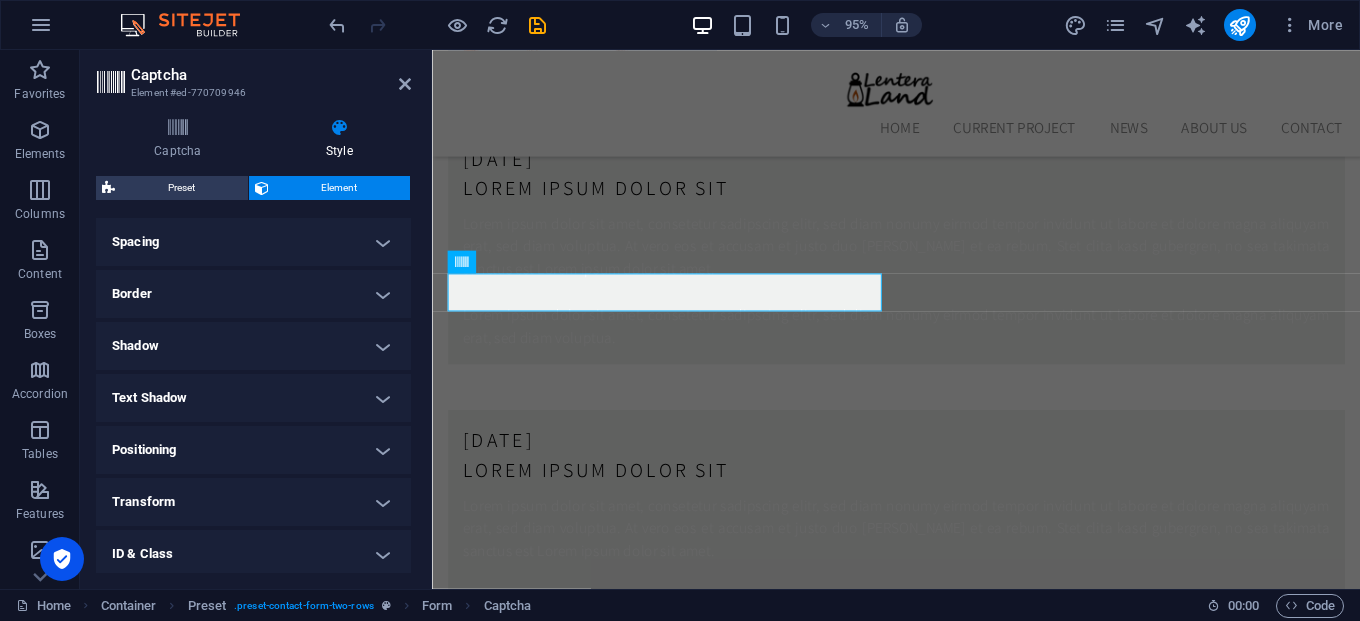 scroll, scrollTop: 480, scrollLeft: 0, axis: vertical 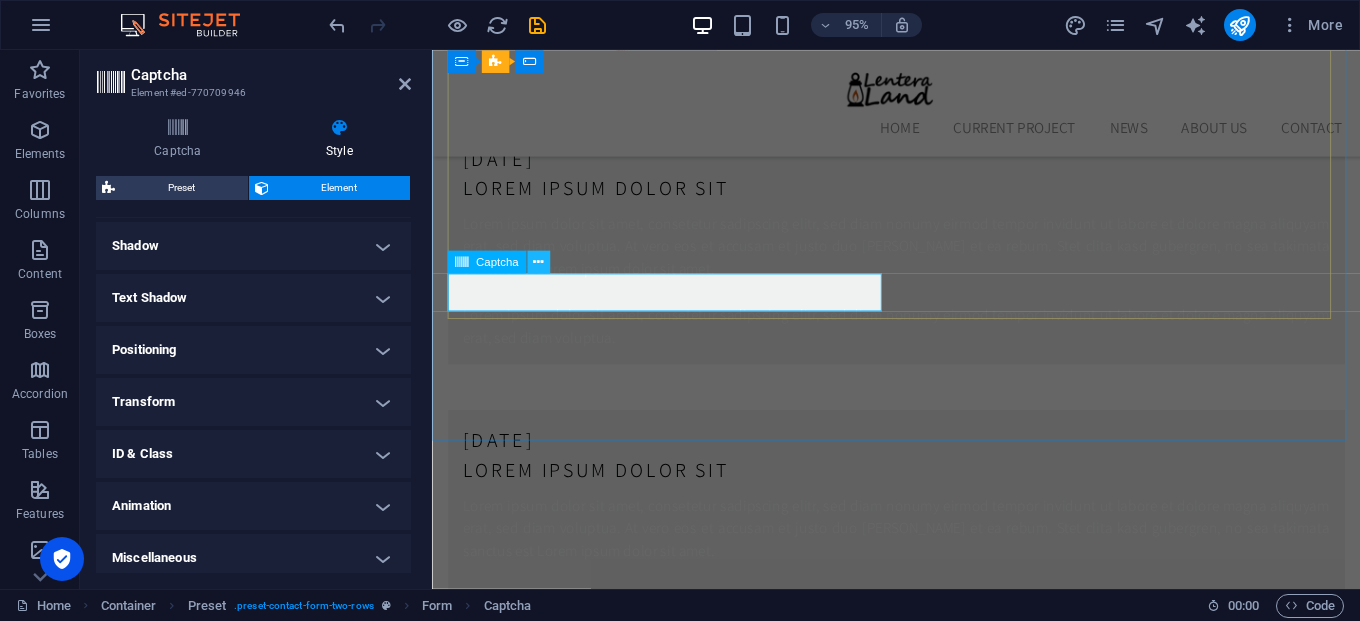 click at bounding box center (538, 262) 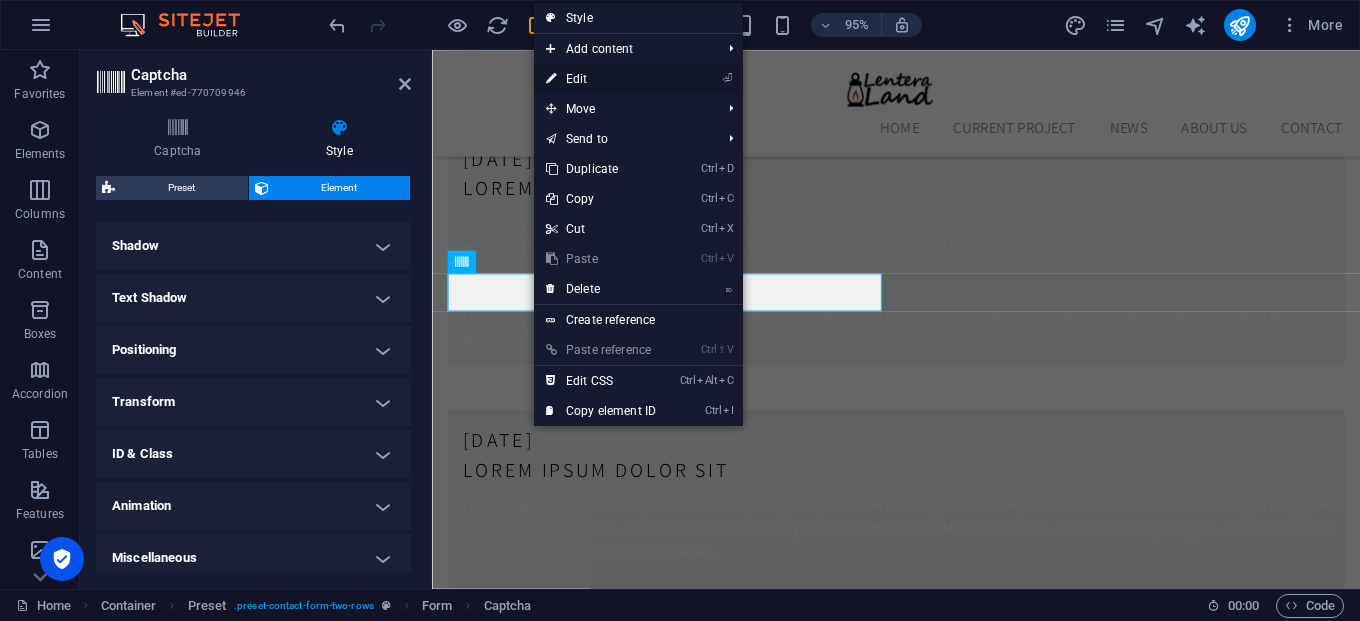 click on "⏎  Edit" at bounding box center [601, 79] 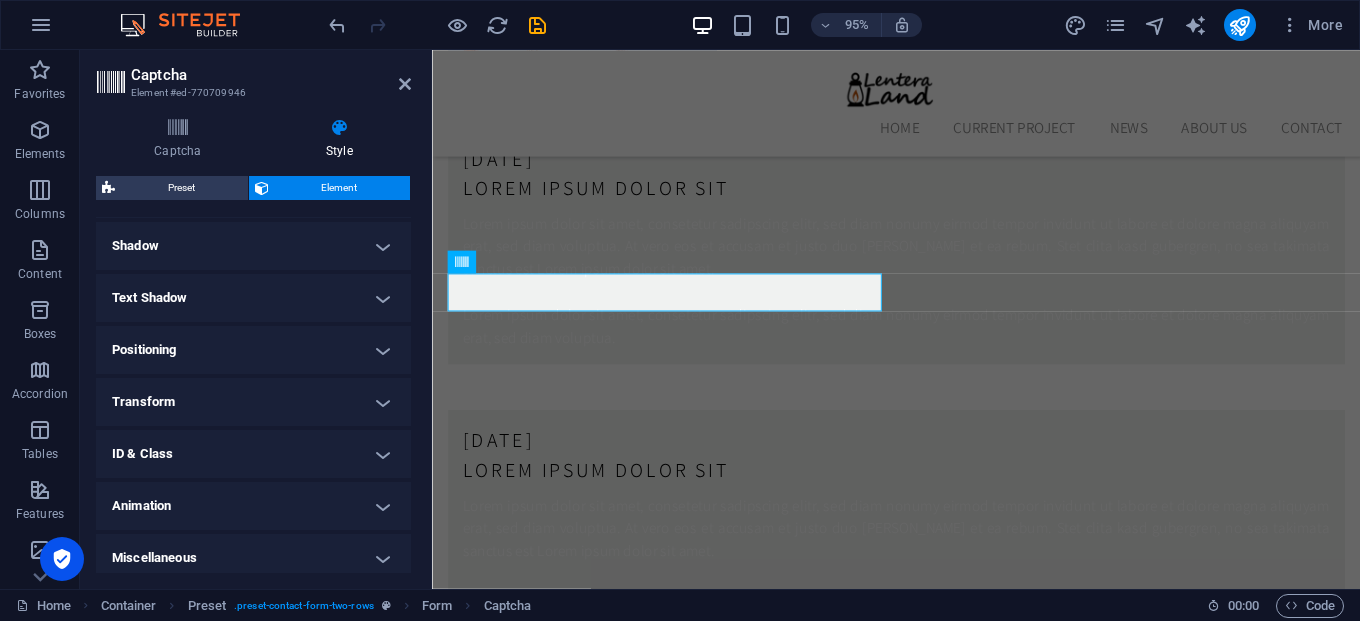scroll, scrollTop: 489, scrollLeft: 0, axis: vertical 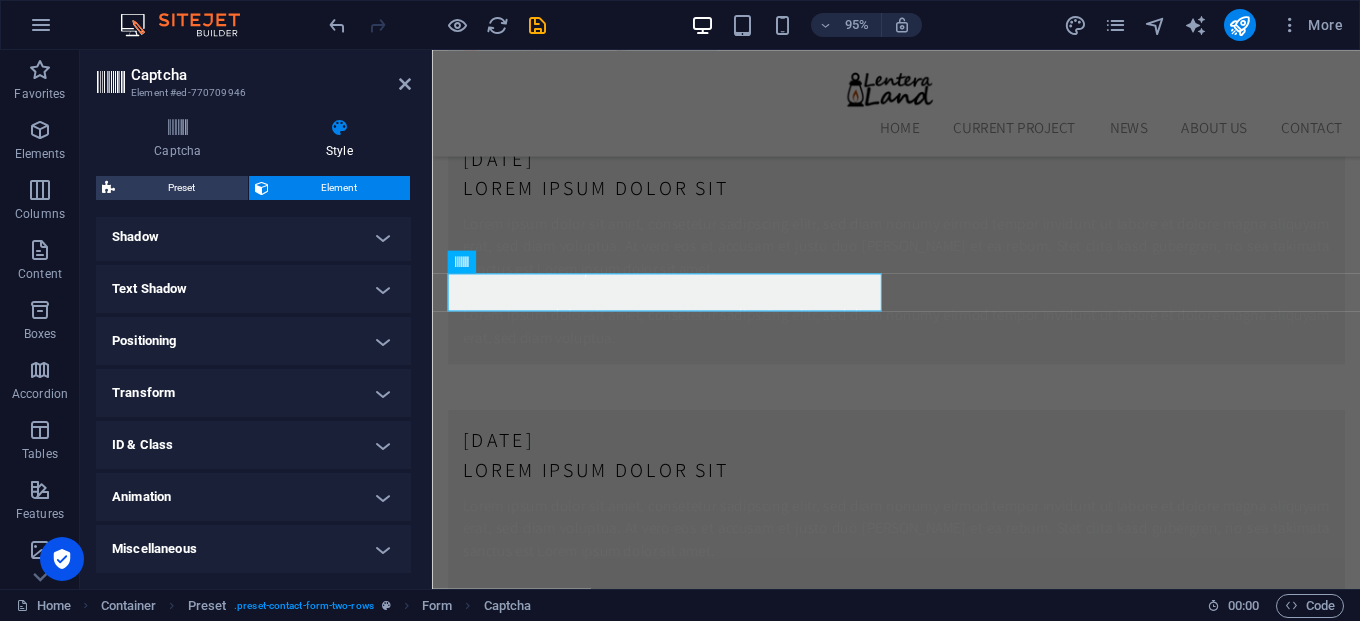 click on "Miscellaneous" at bounding box center [253, 549] 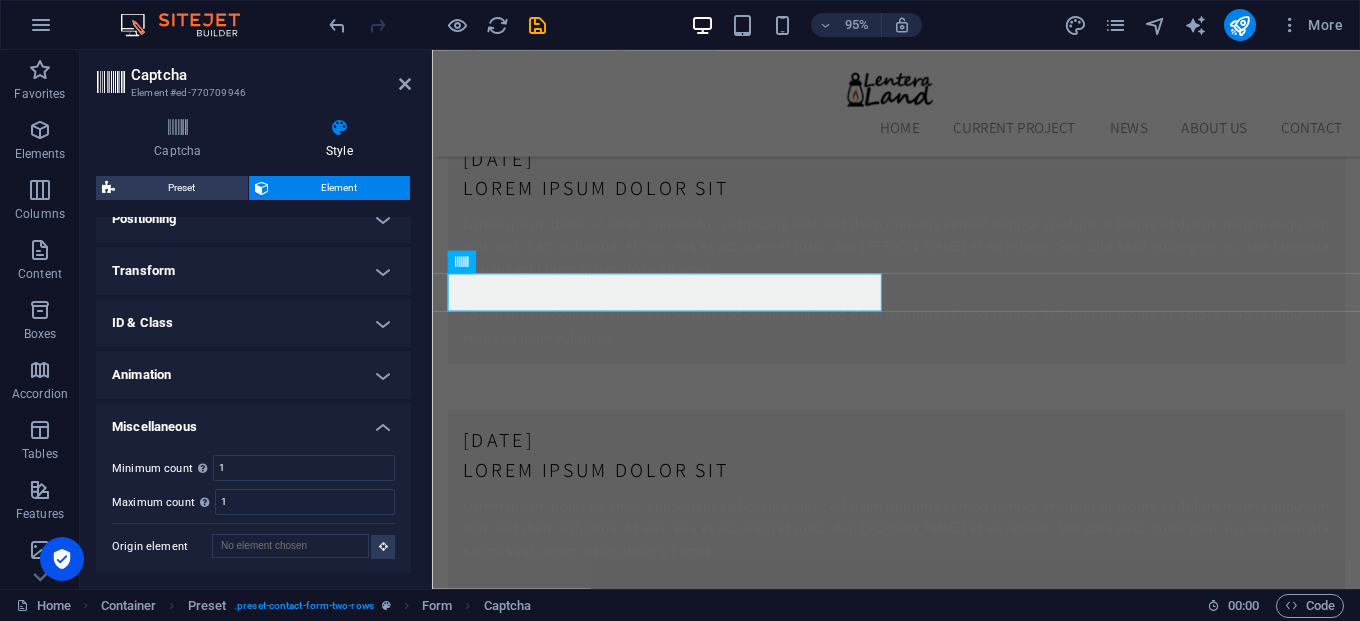 scroll, scrollTop: 613, scrollLeft: 0, axis: vertical 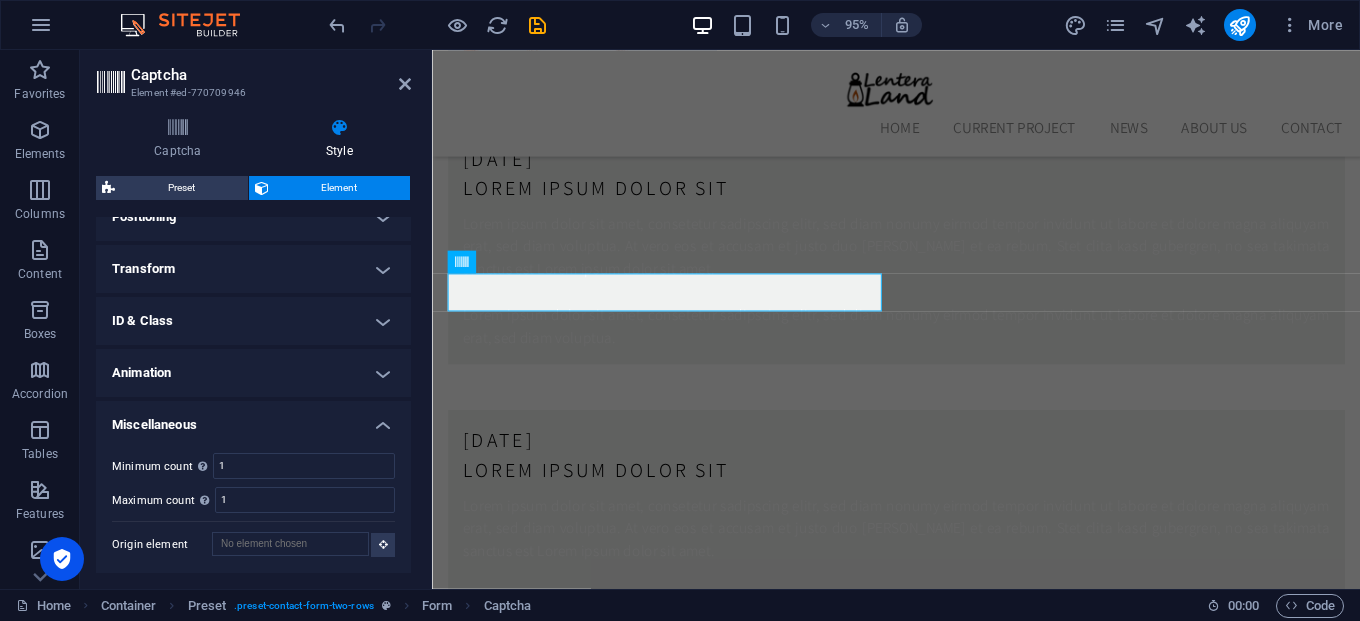 click on "Animation" at bounding box center [253, 373] 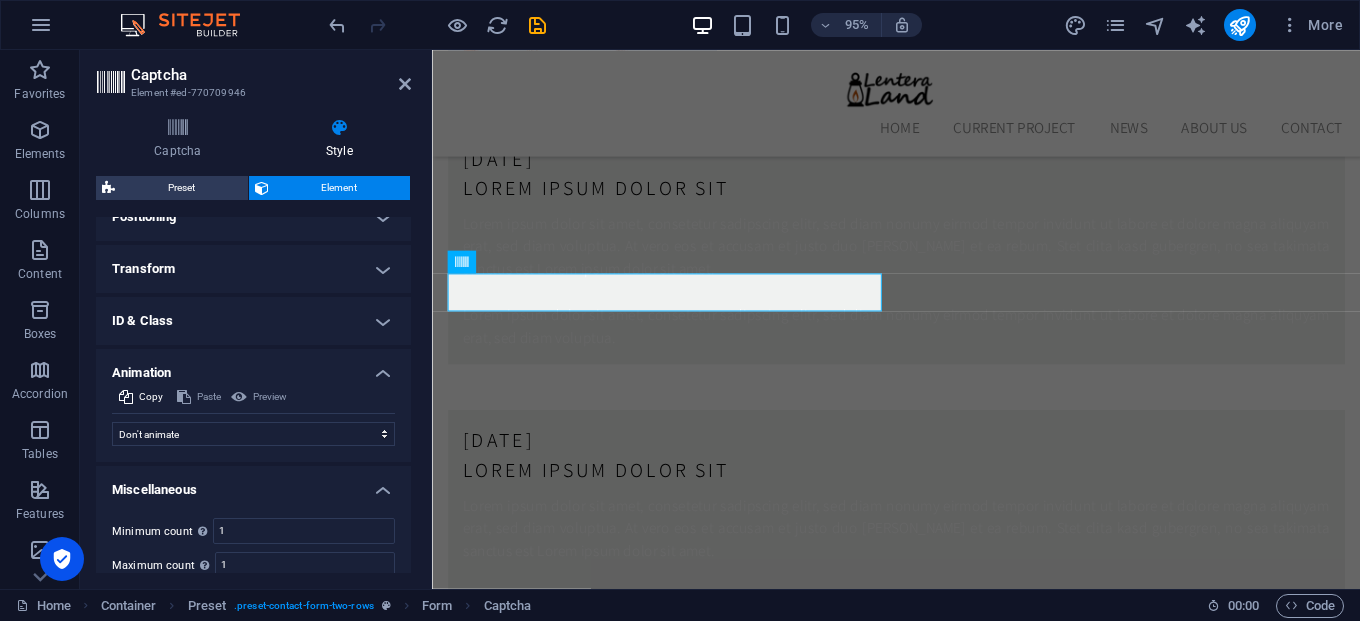 click on "ID & Class" at bounding box center [253, 321] 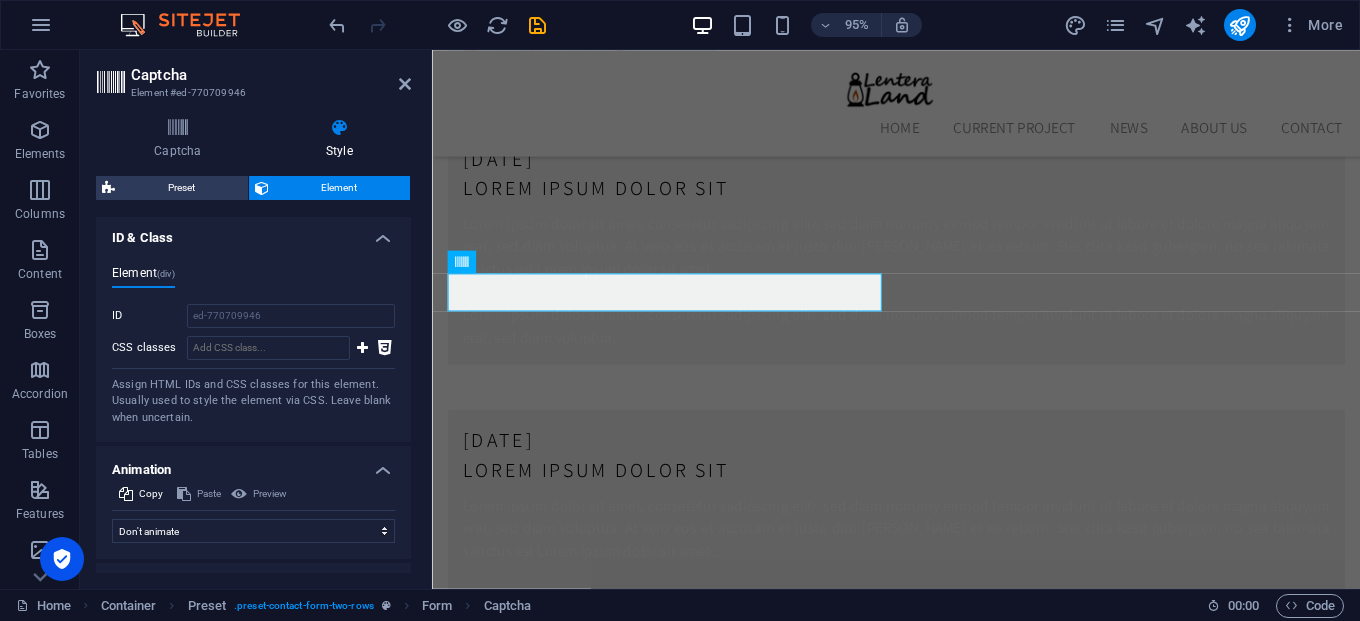 scroll, scrollTop: 498, scrollLeft: 0, axis: vertical 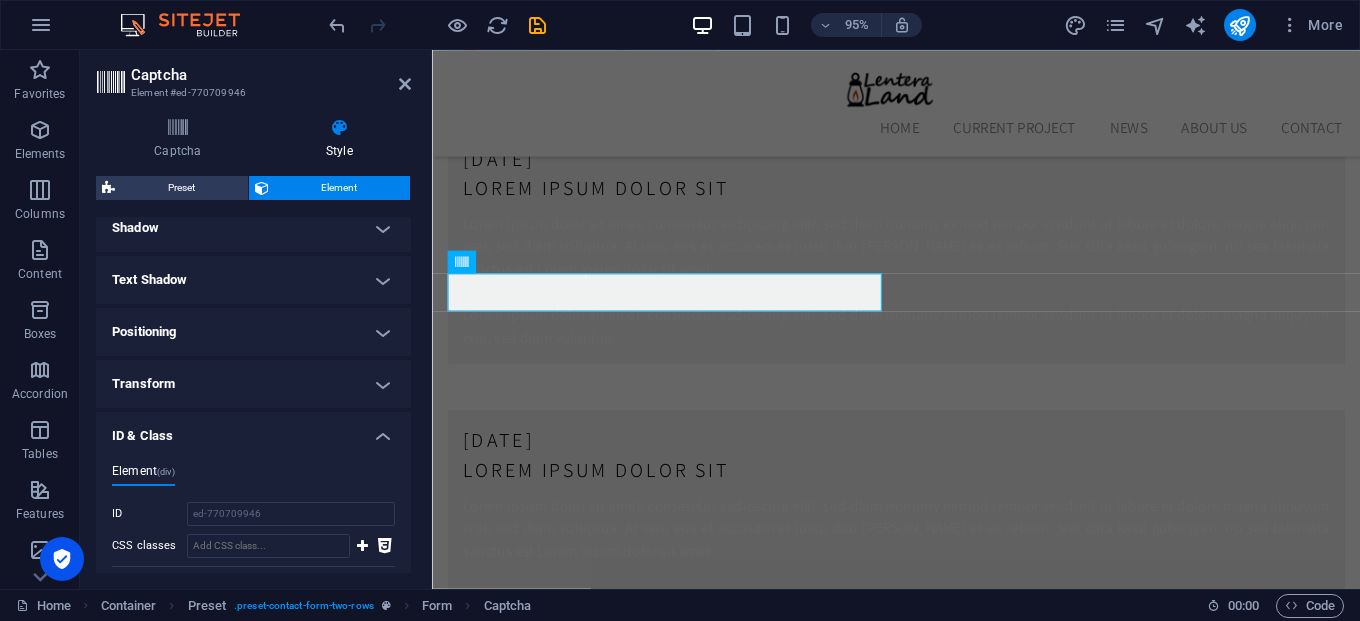 click on "Transform" at bounding box center (253, 384) 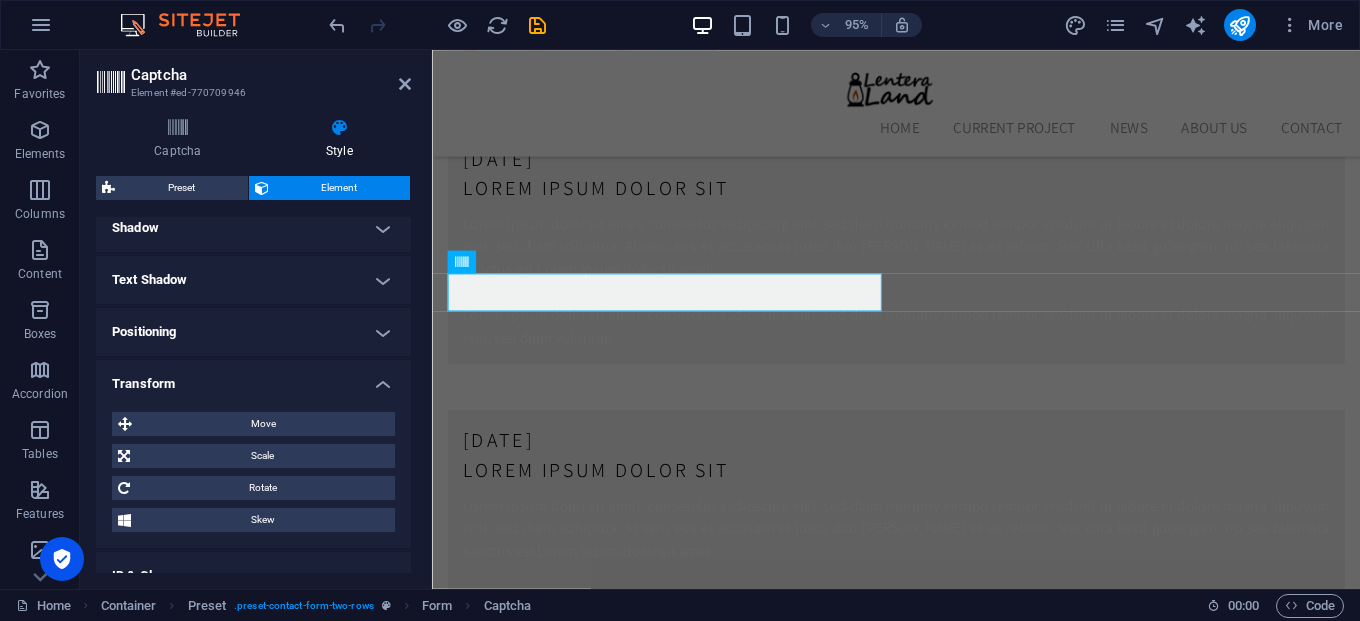 click on "Positioning" at bounding box center [253, 332] 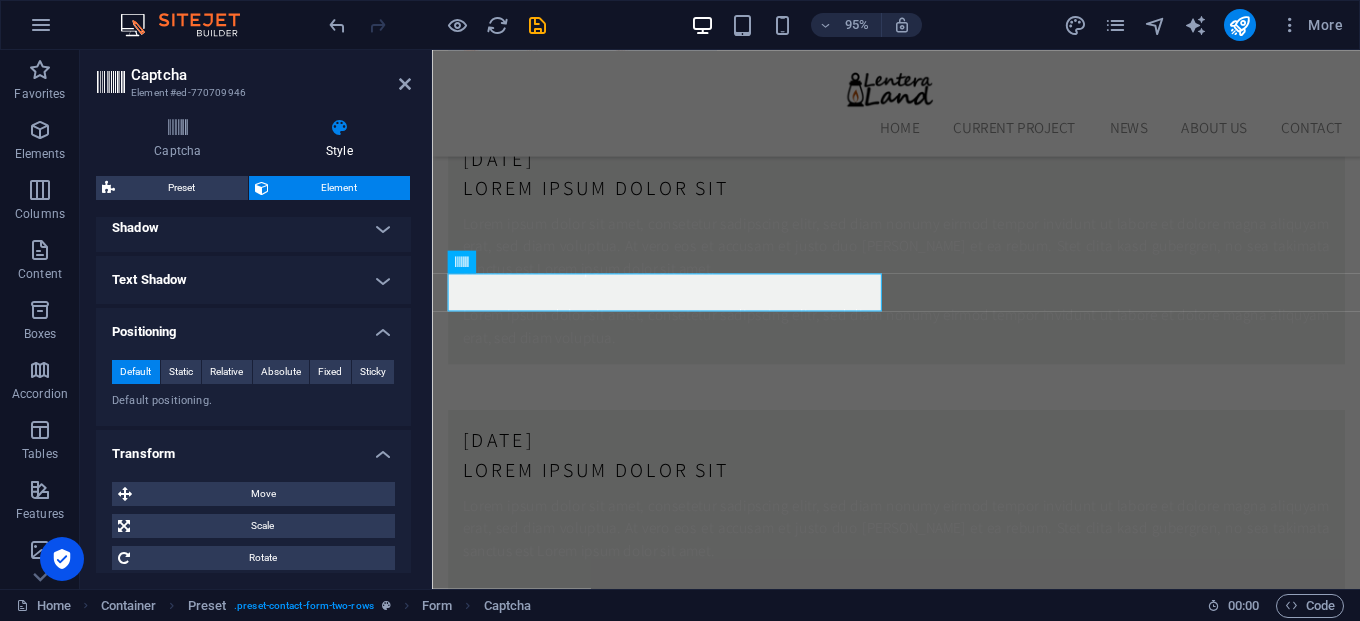 click on "Text Shadow" at bounding box center [253, 280] 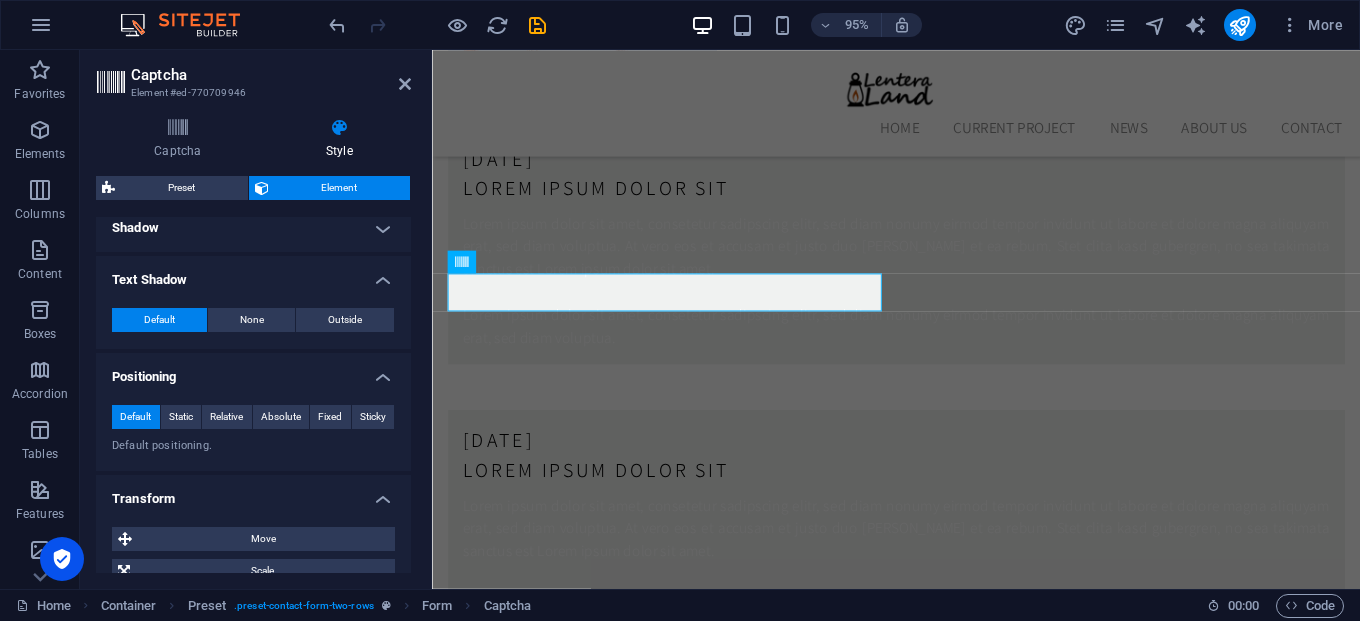 click on "Shadow" at bounding box center [253, 228] 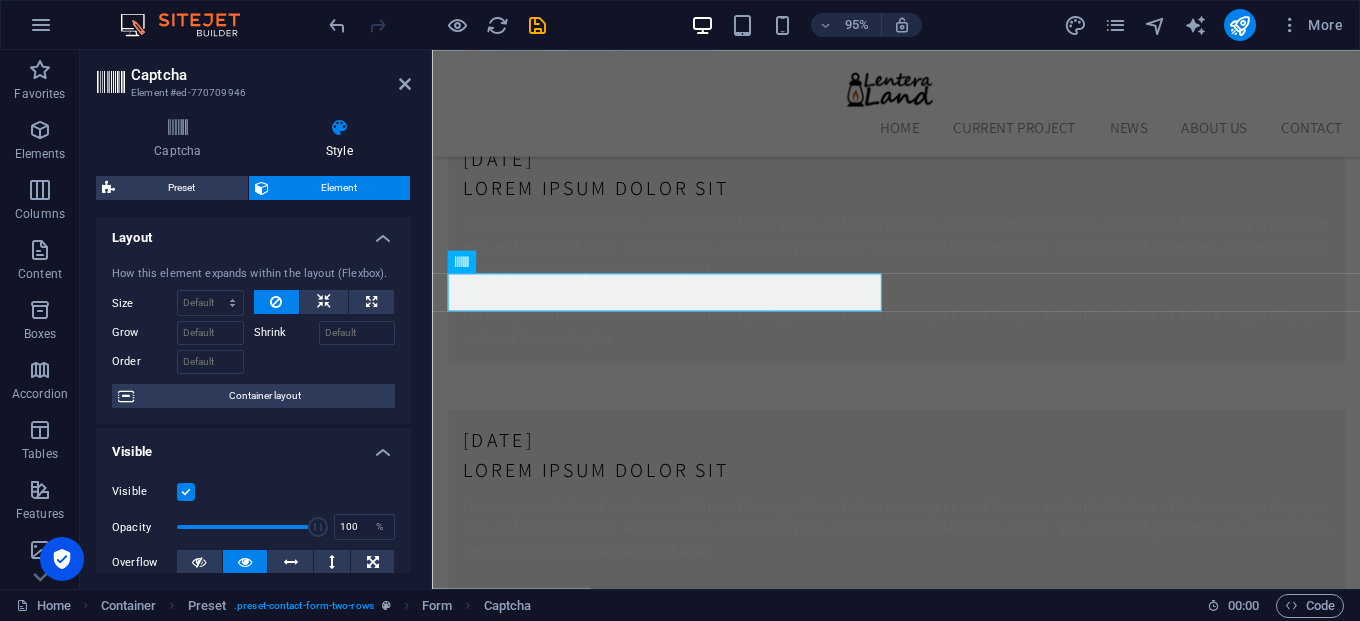 scroll, scrollTop: 0, scrollLeft: 0, axis: both 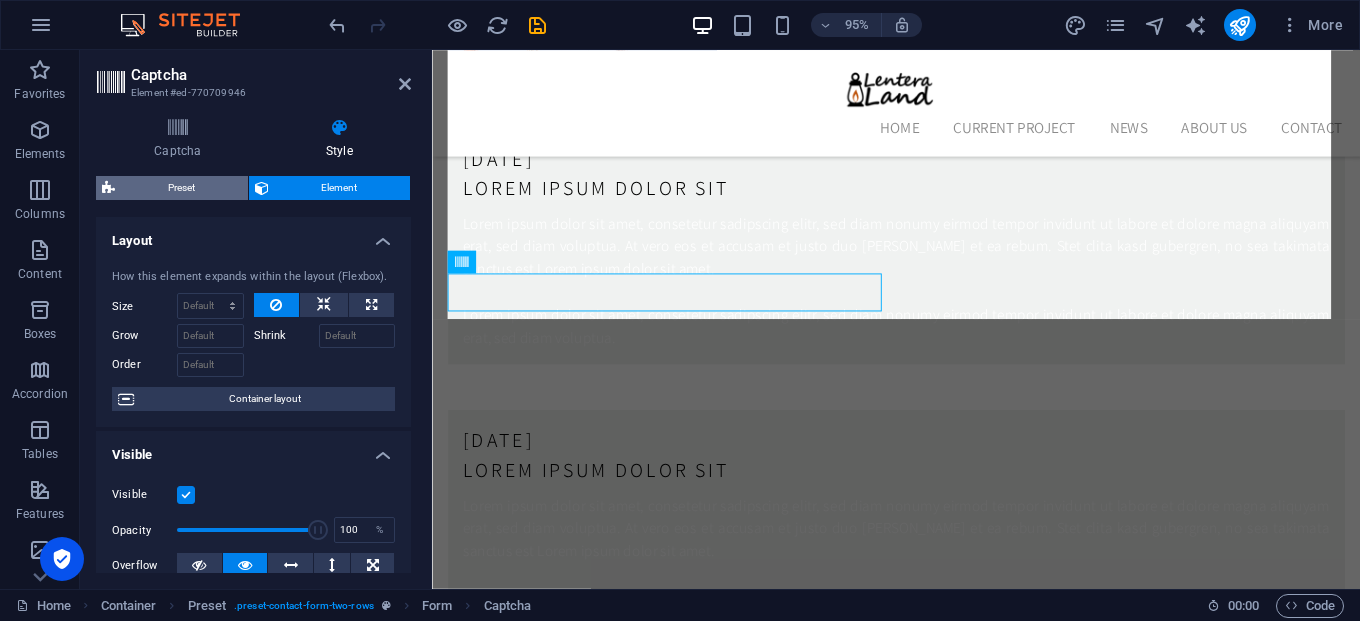 click on "Preset" at bounding box center (181, 188) 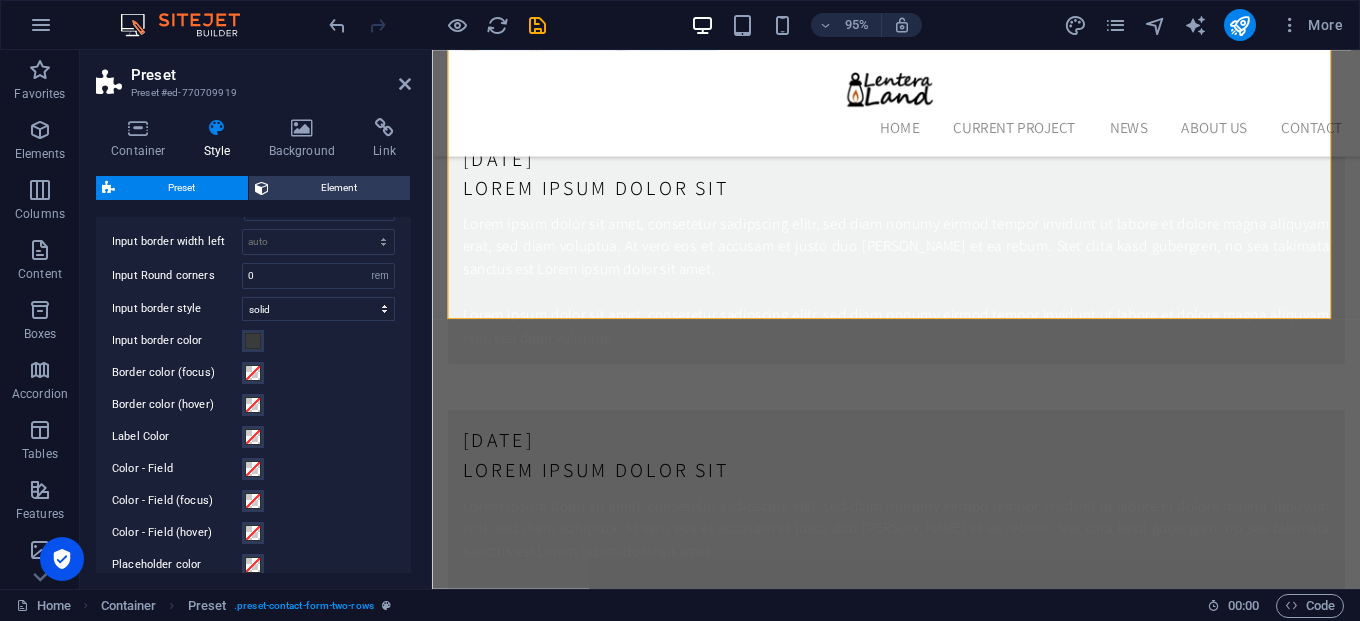 scroll, scrollTop: 600, scrollLeft: 0, axis: vertical 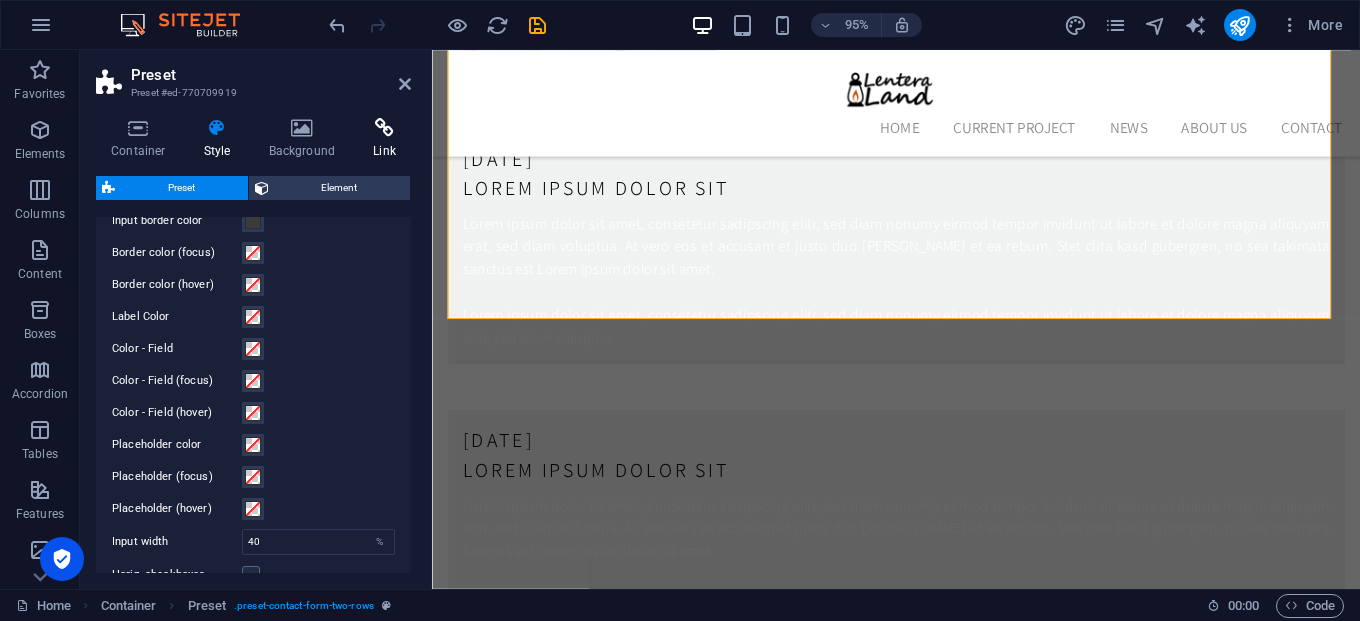 click on "Link" at bounding box center (384, 139) 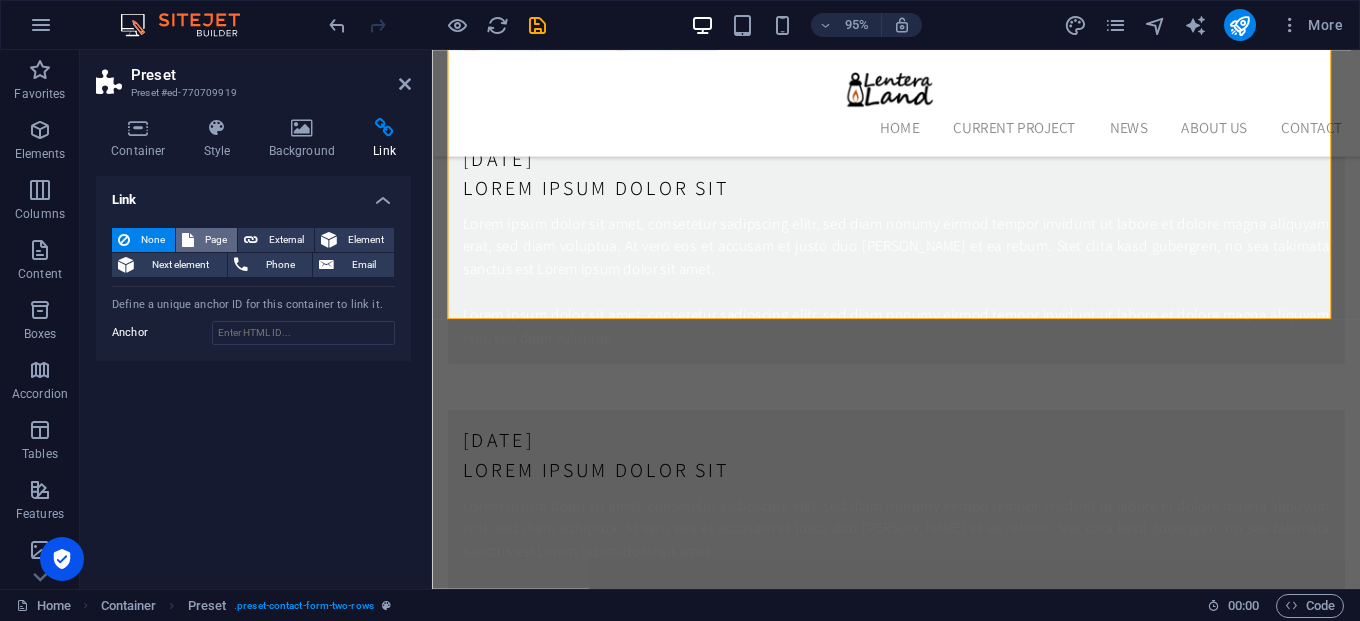 click on "Page" at bounding box center (215, 240) 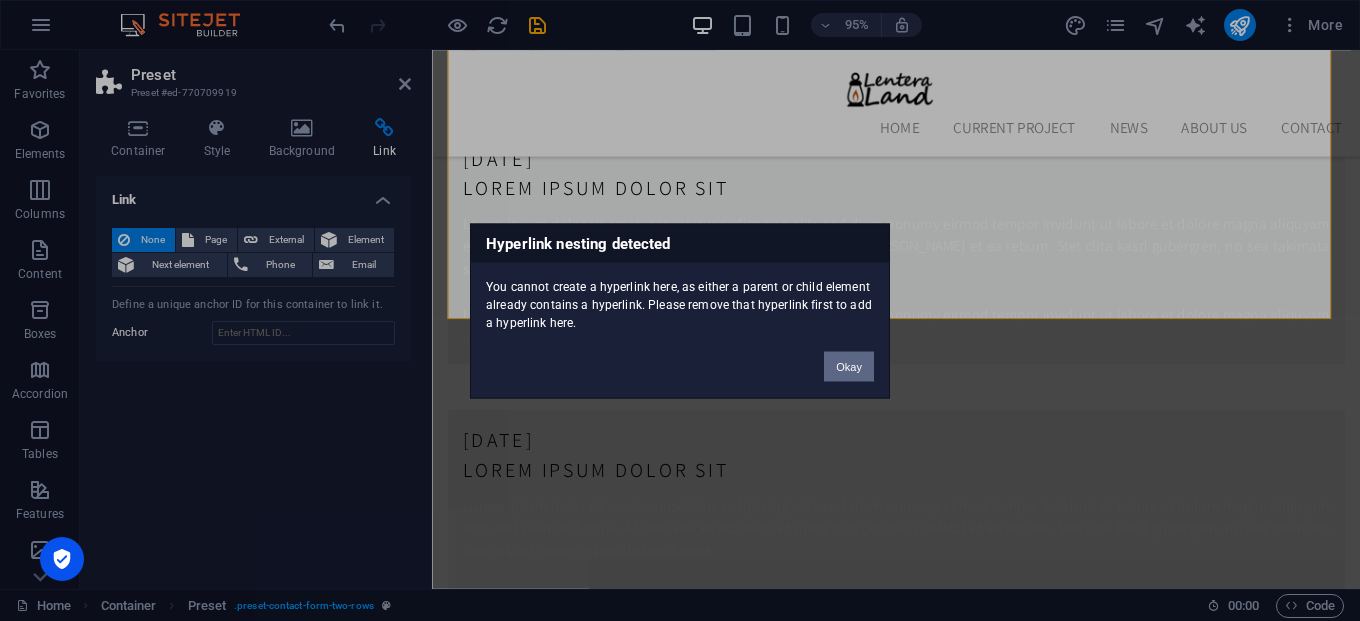 click on "Okay" at bounding box center [849, 366] 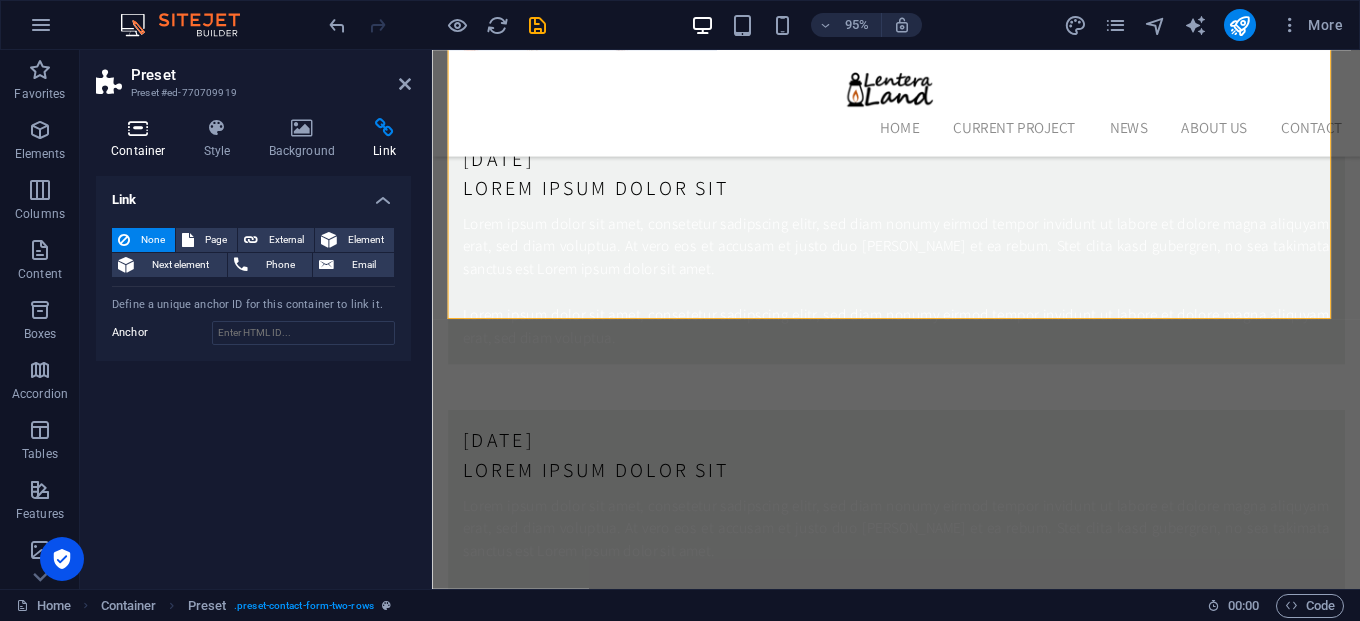click at bounding box center (138, 128) 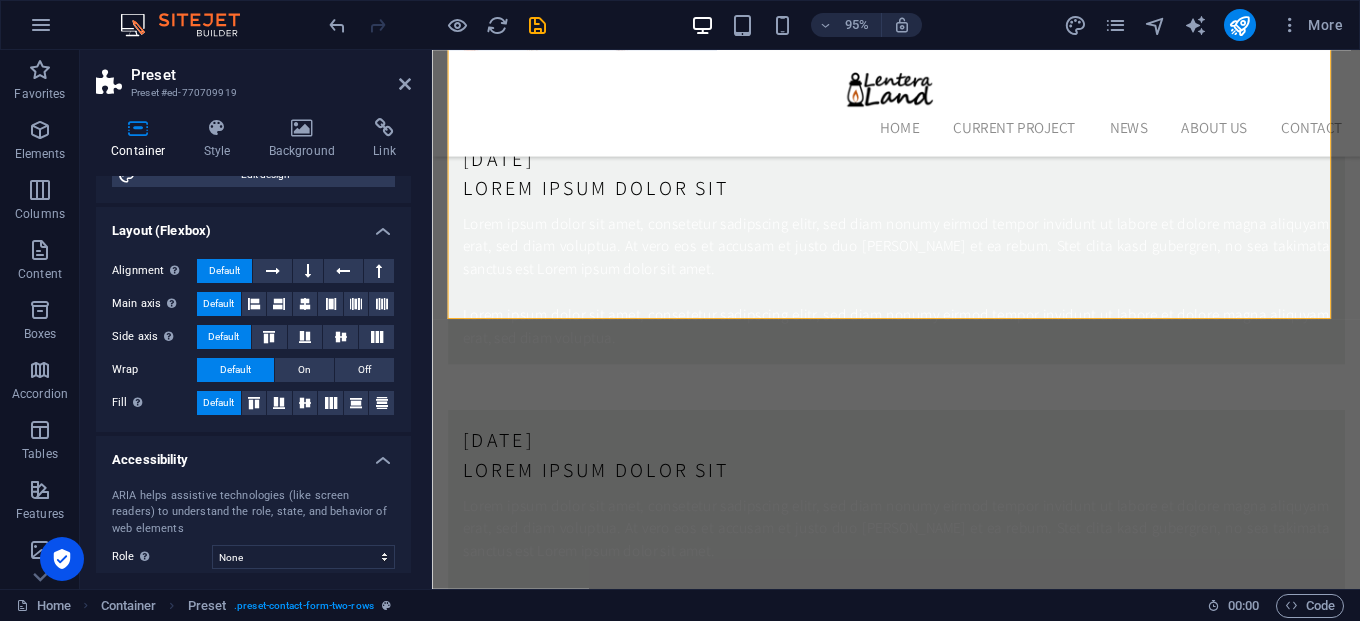 scroll, scrollTop: 378, scrollLeft: 0, axis: vertical 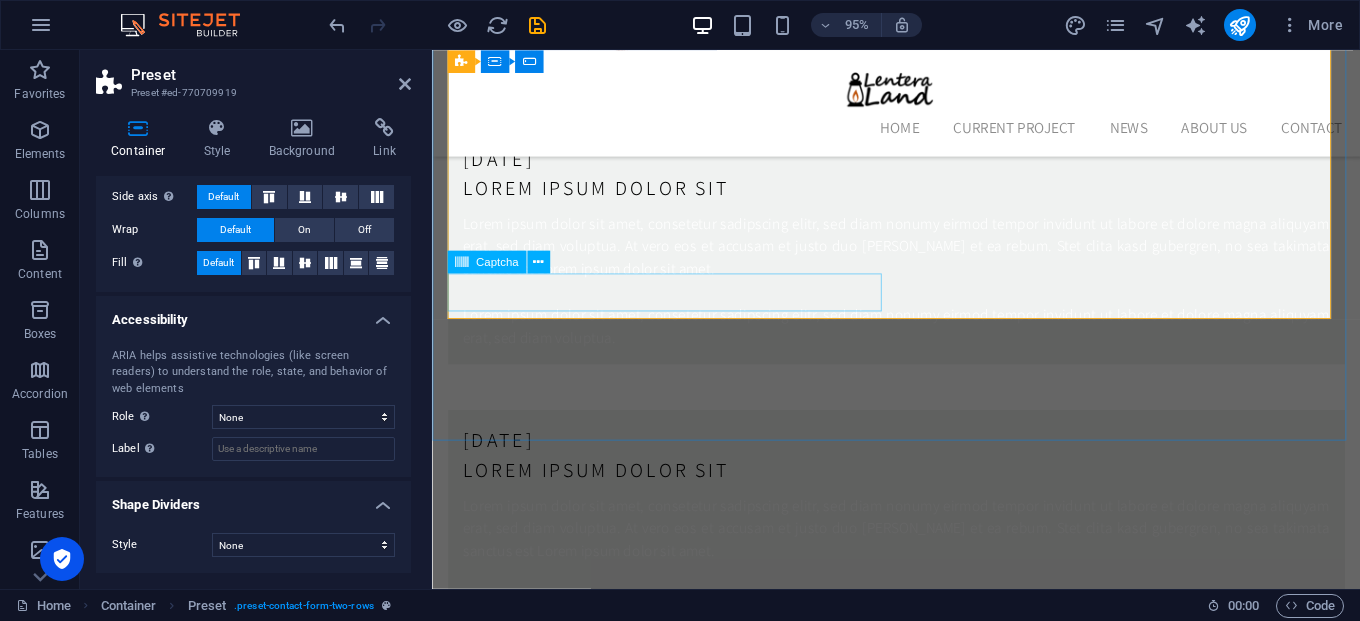 click 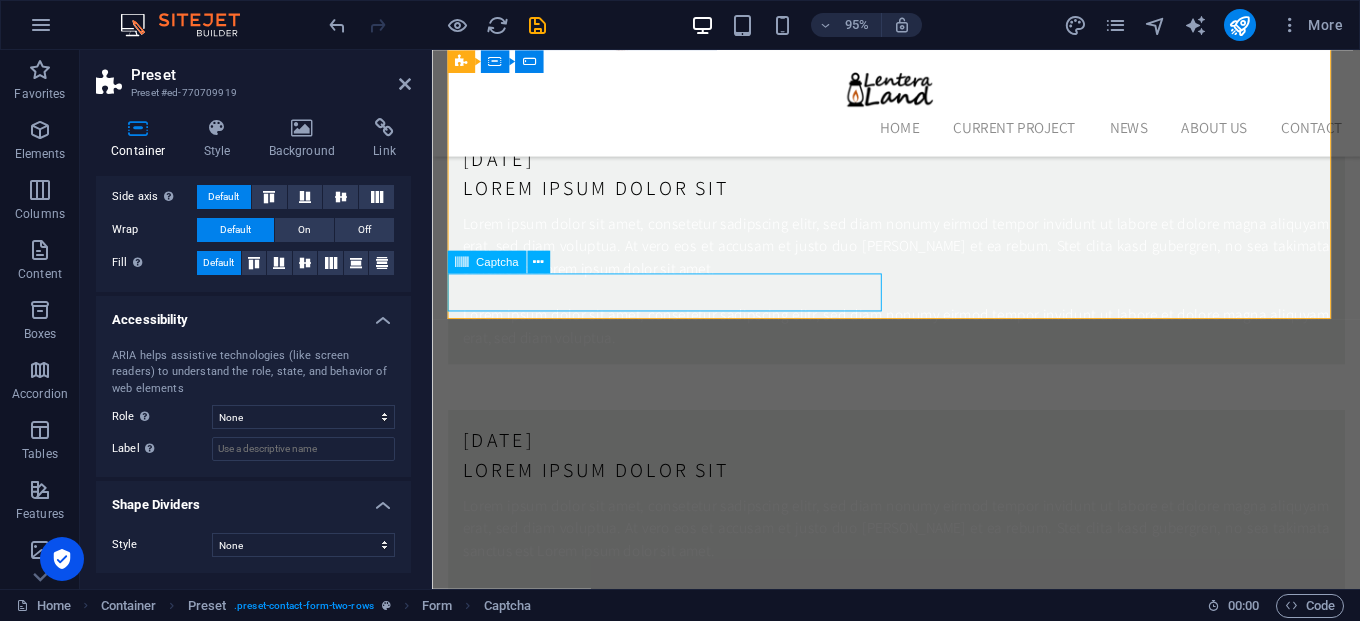 click on "Nicht lesbar? Neu generieren" 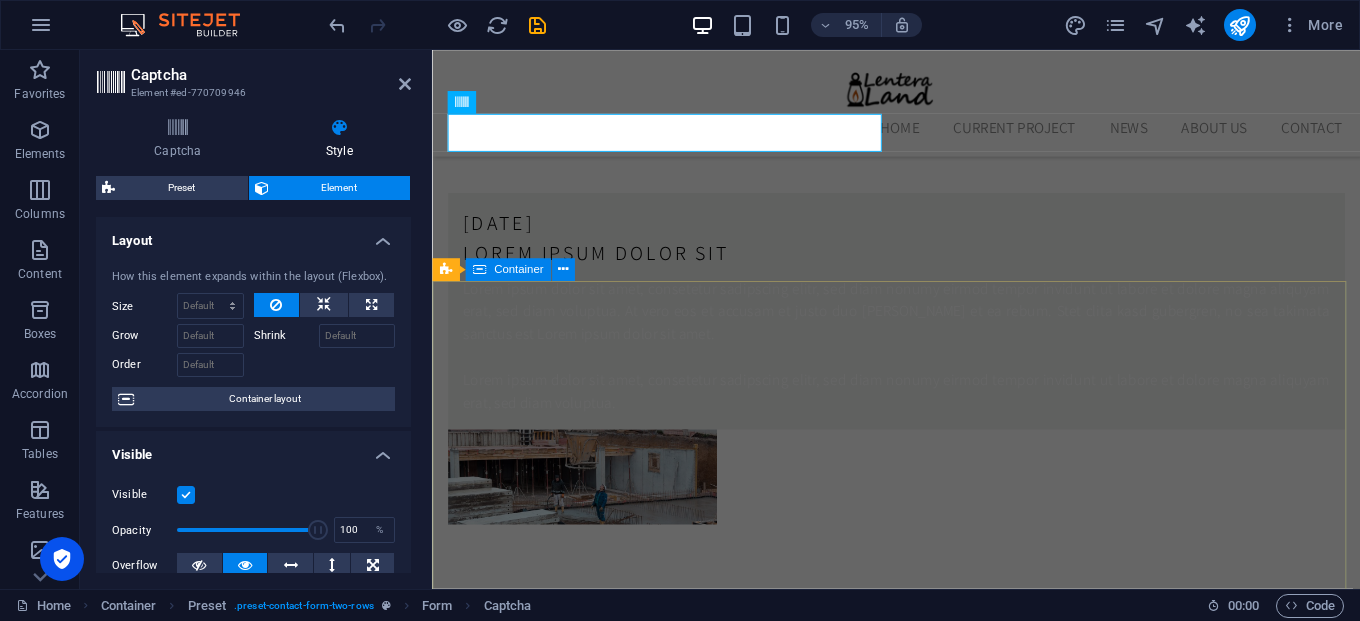 scroll, scrollTop: 5246, scrollLeft: 0, axis: vertical 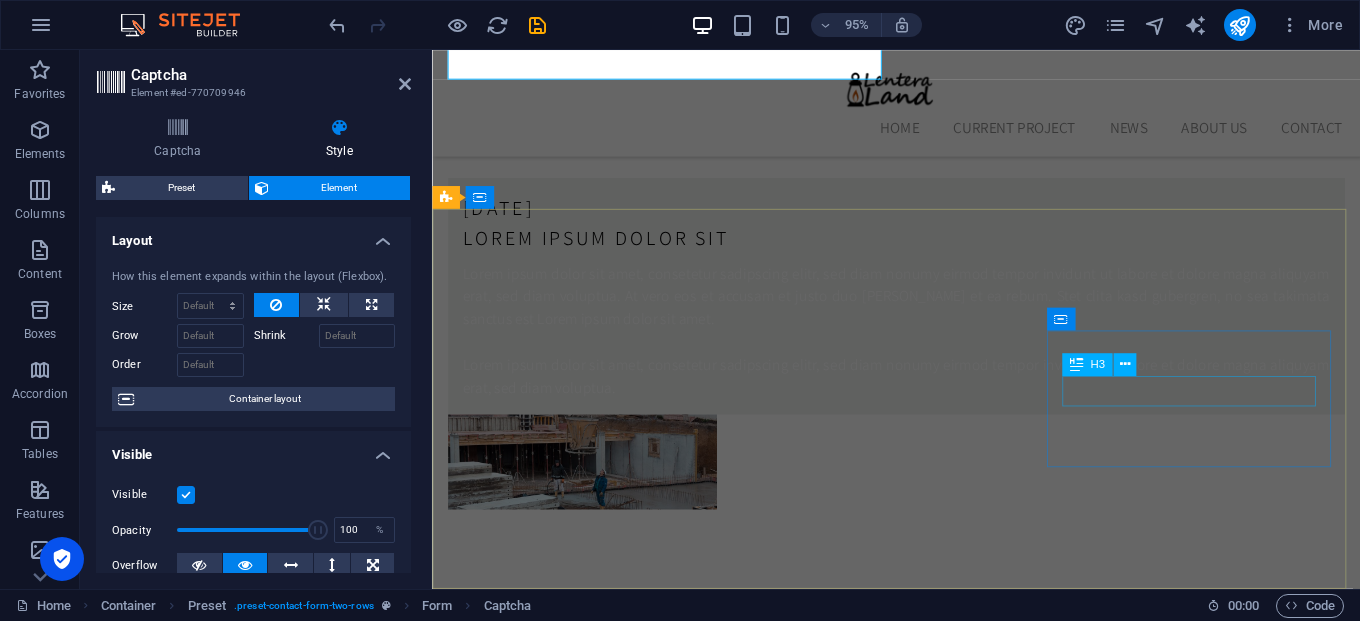 click on "Information" at bounding box center (920, 3024) 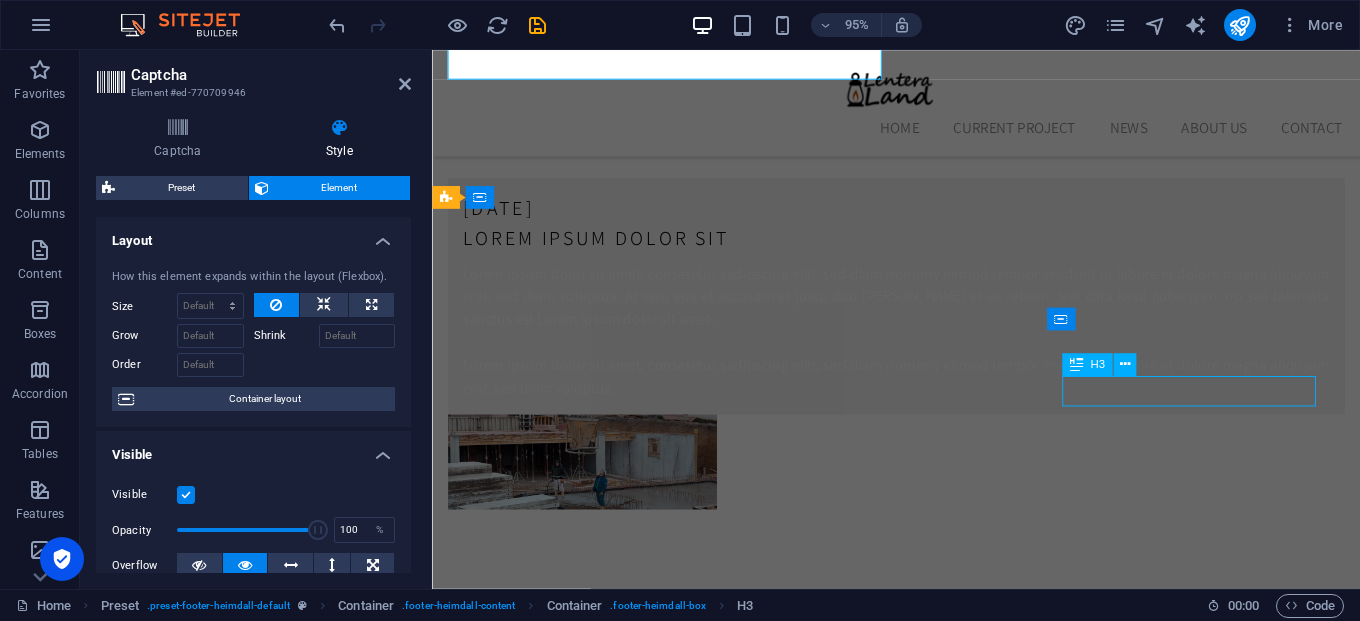 click on "Information" at bounding box center [920, 3024] 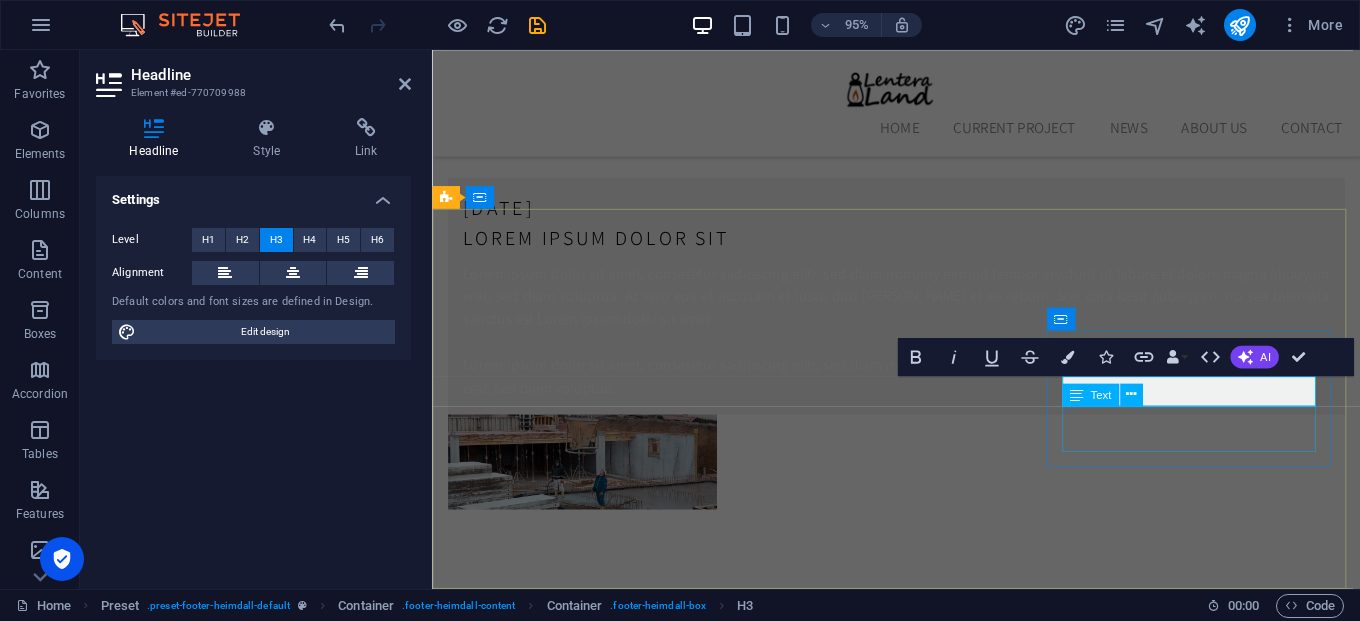 click on "Privacy Legal Notice" at bounding box center [920, 3064] 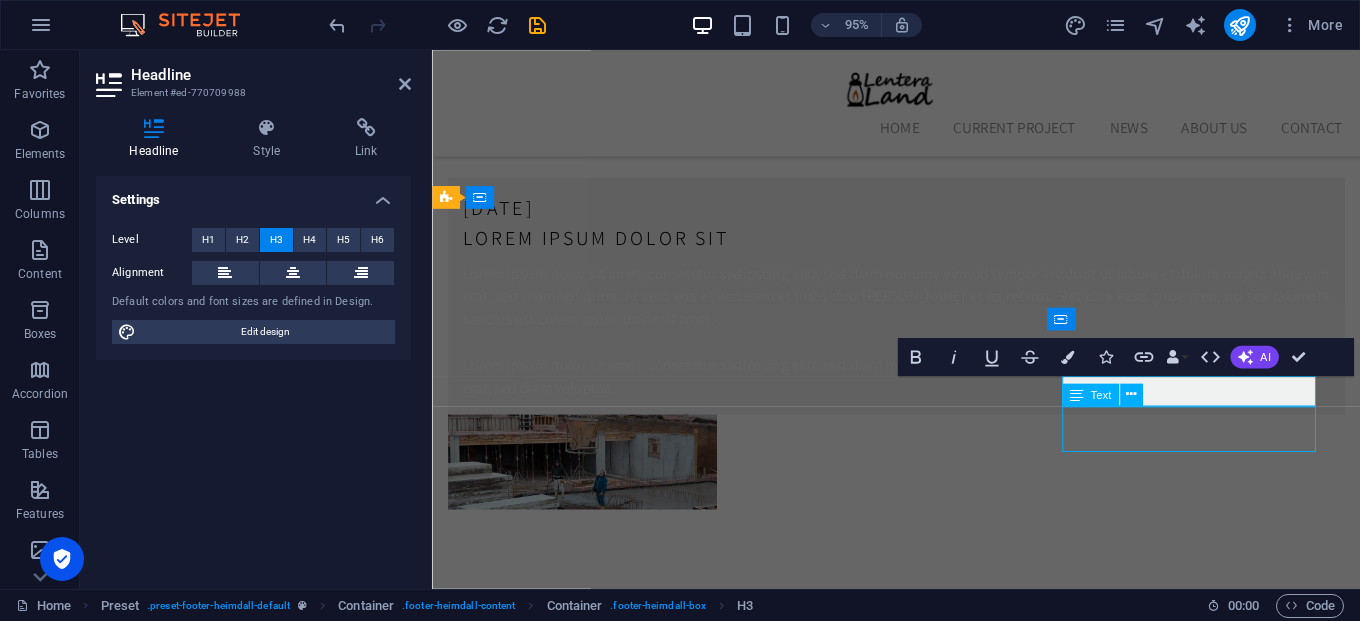 click on "Privacy Legal Notice" at bounding box center (920, 3064) 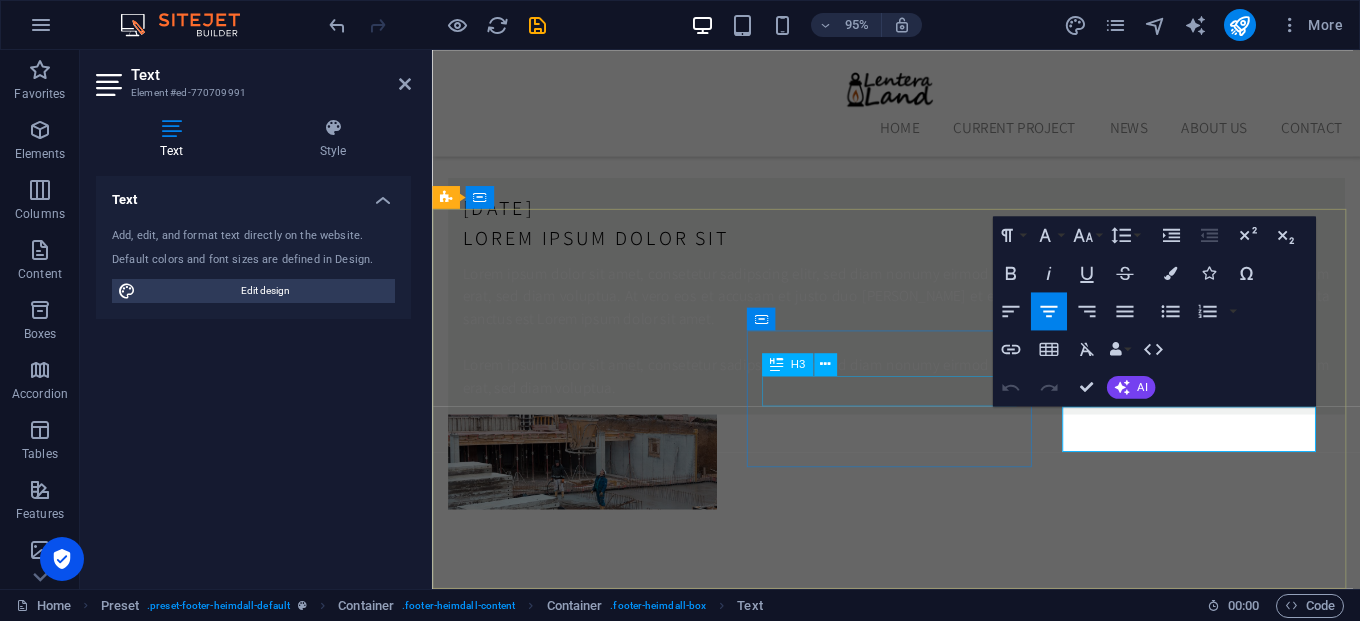 click on "Contact" at bounding box center [920, 2873] 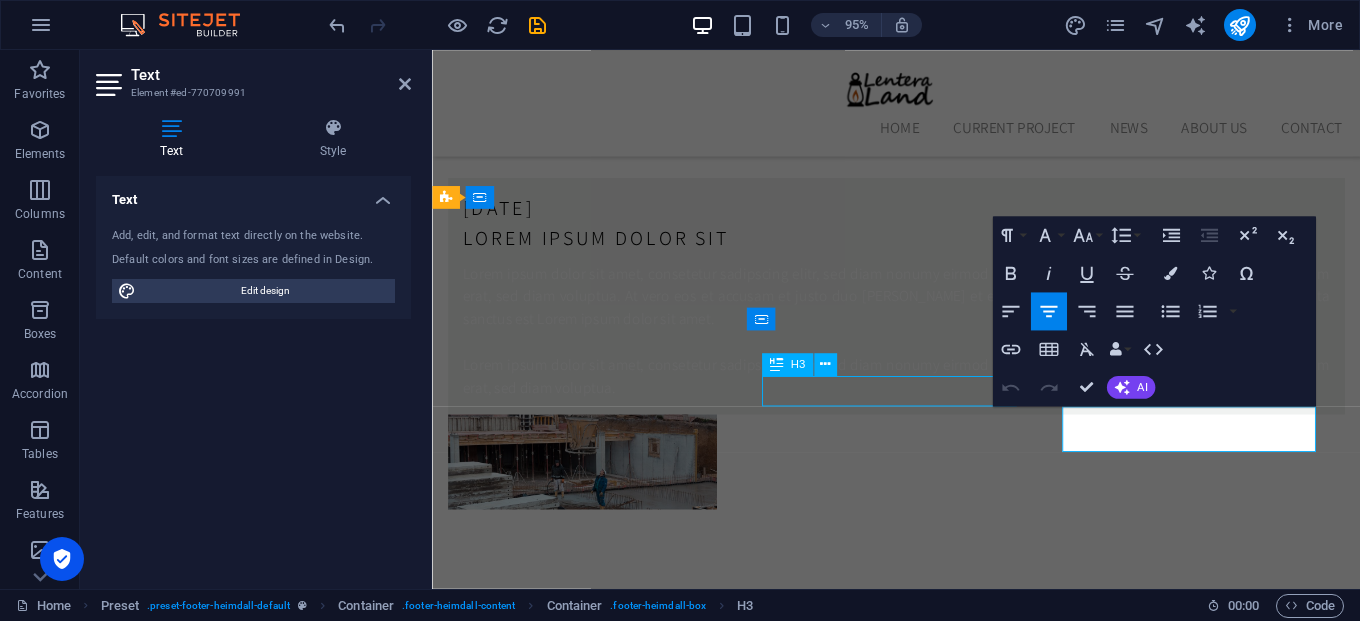 click on "Contact" at bounding box center (920, 2873) 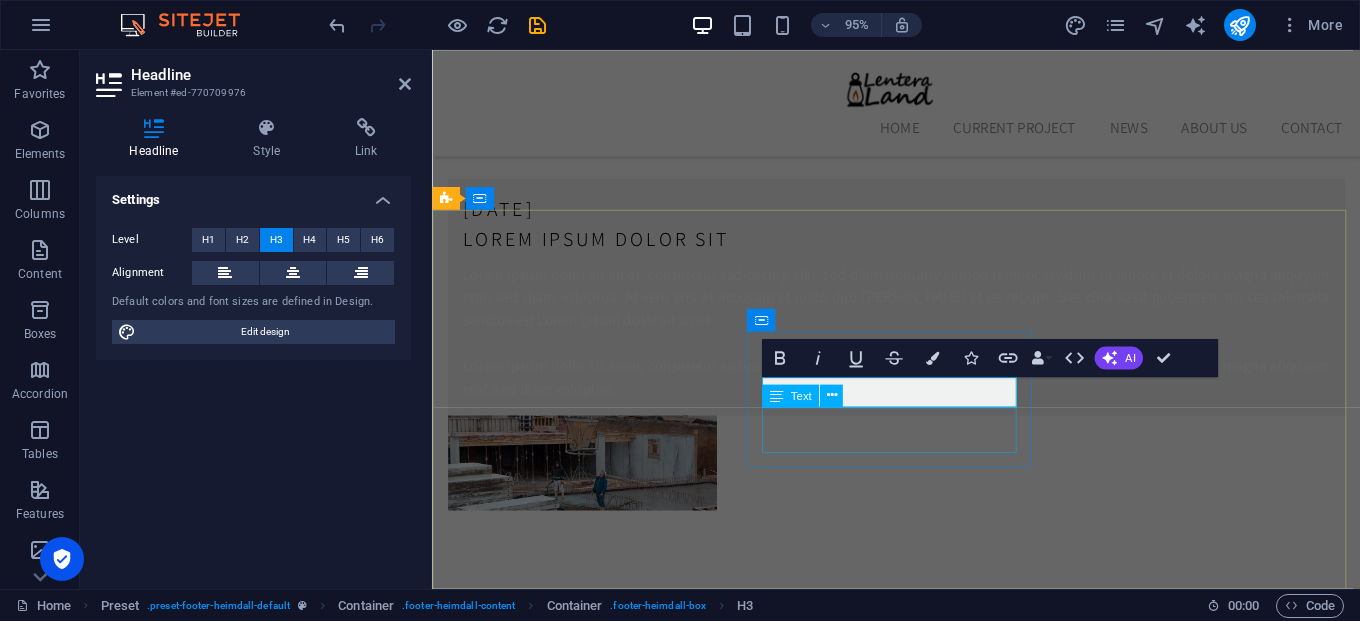 click on "Phone:  +1 123 - 456 789 Email:  [EMAIL_ADDRESS][DOMAIN_NAME]" at bounding box center (920, 2914) 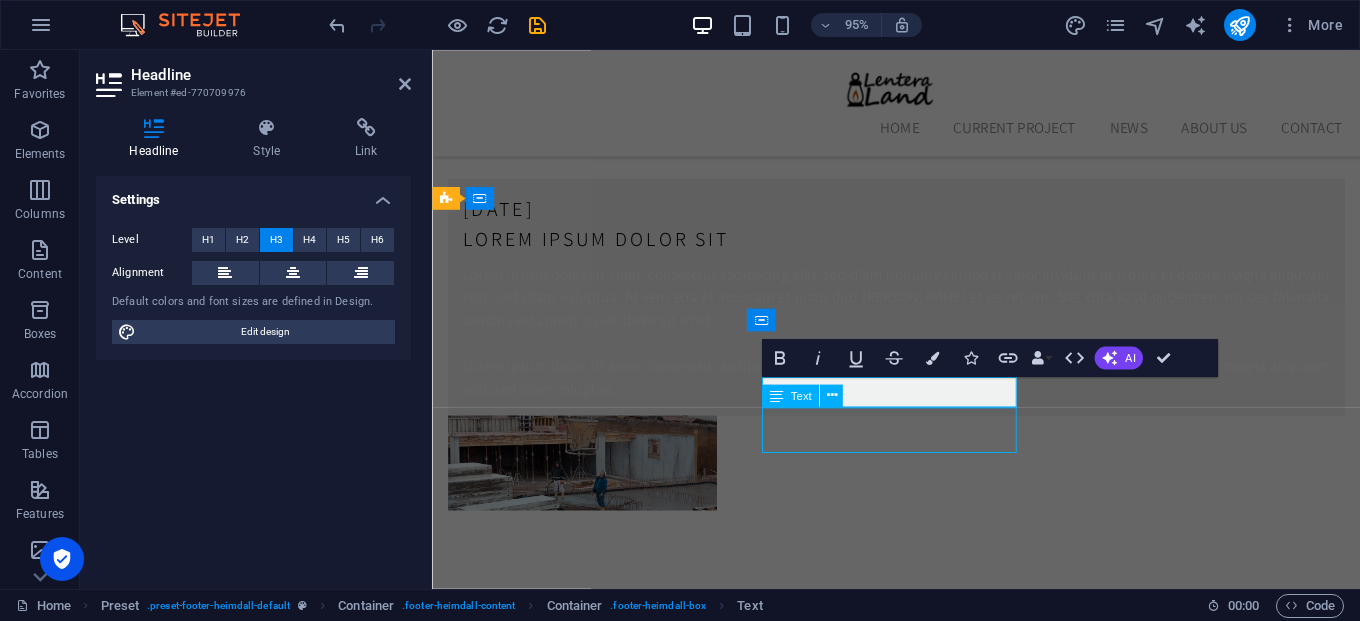click on "Phone:  +1 123 - 456 789 Email:  [EMAIL_ADDRESS][DOMAIN_NAME]" at bounding box center (920, 2914) 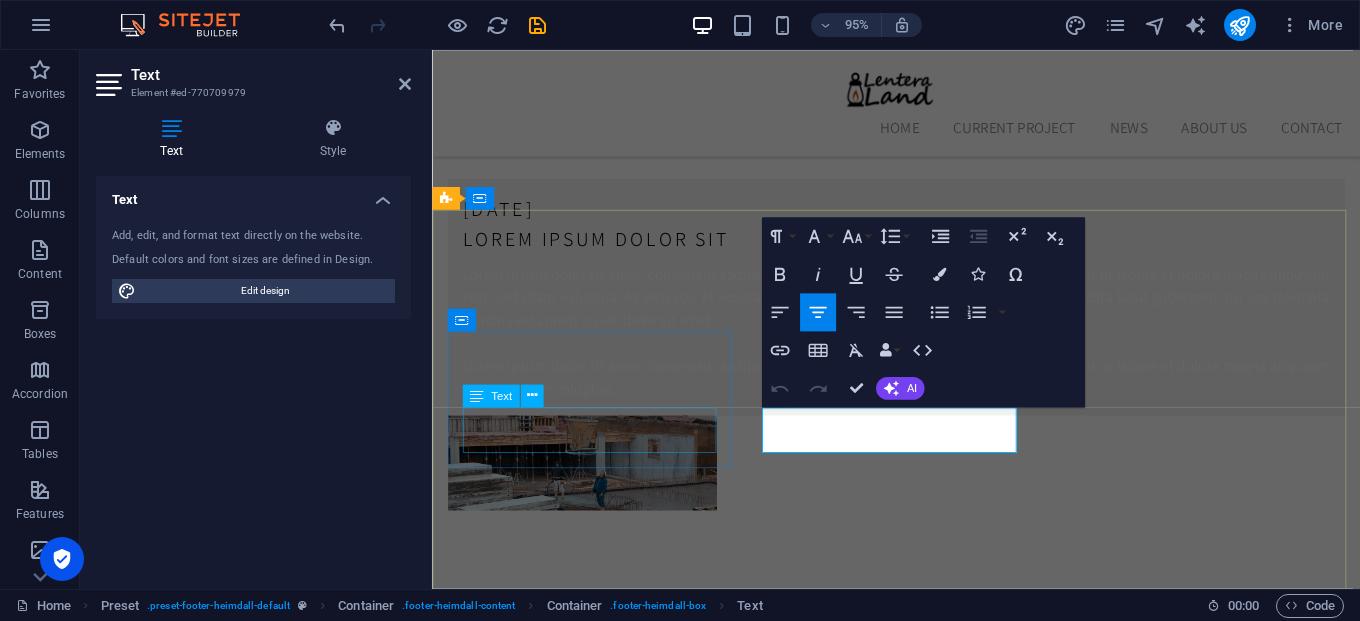 click on "[GEOGRAPHIC_DATA]   16161" at bounding box center (920, 2763) 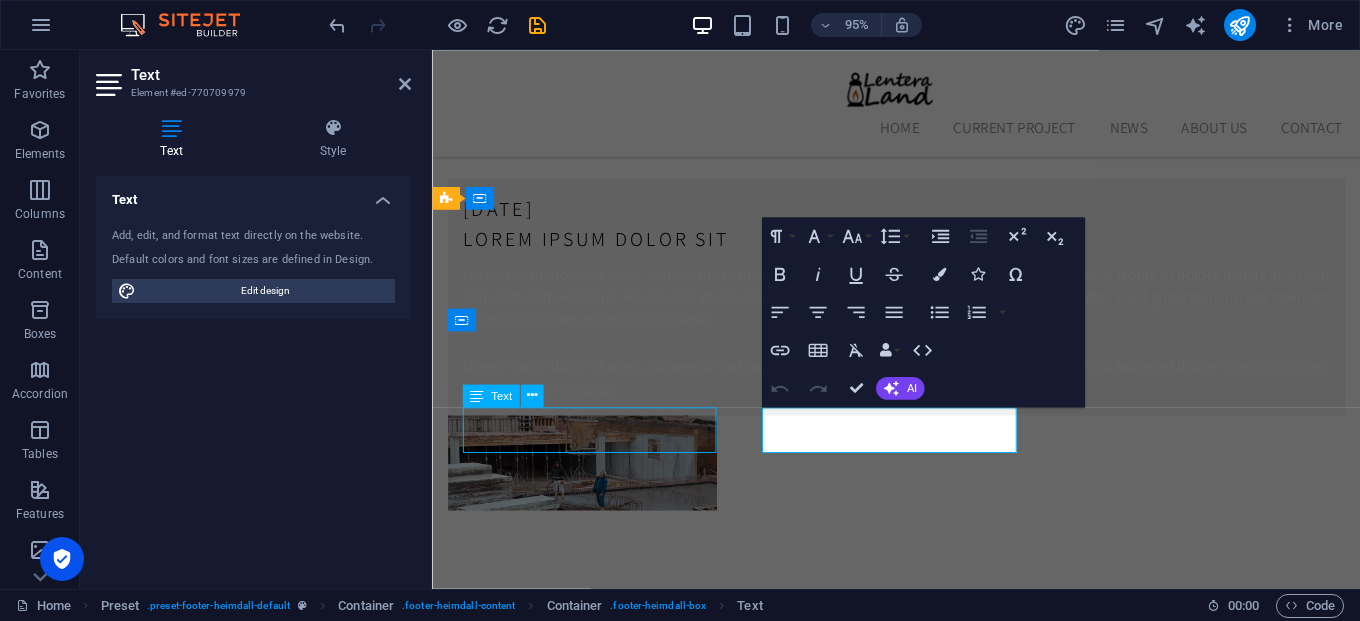 click on "[GEOGRAPHIC_DATA]   16161" at bounding box center (920, 2763) 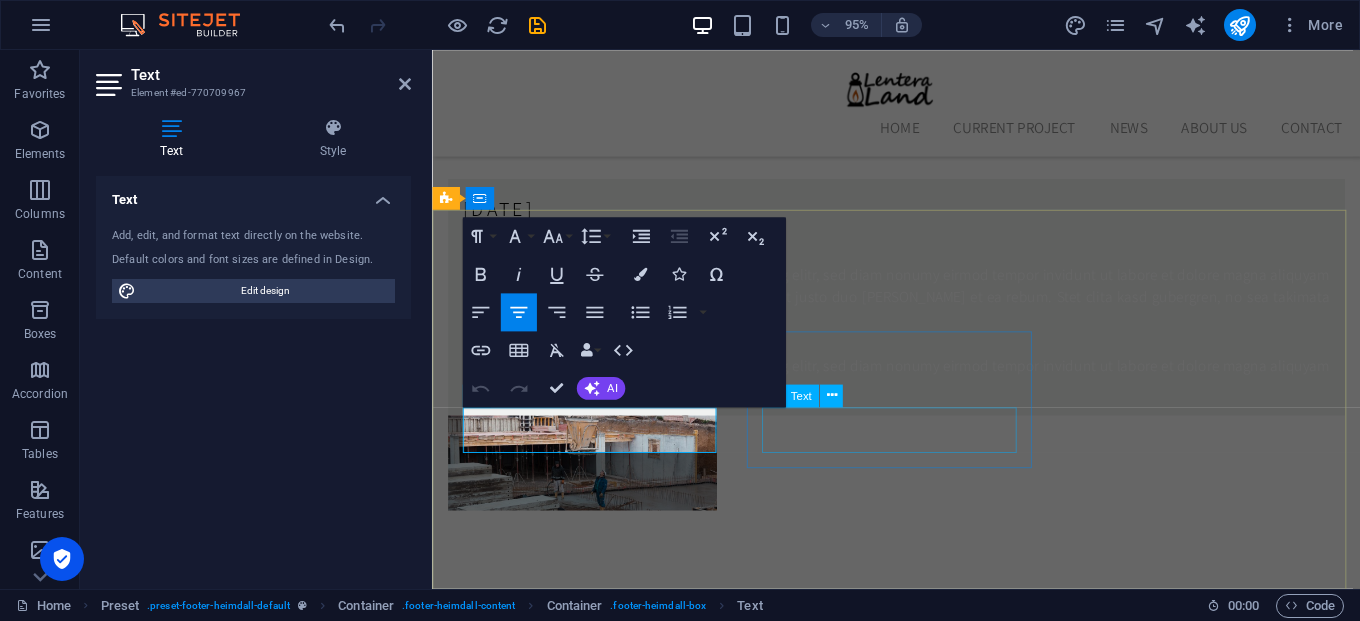 click on "Phone:  +1 123 - 456 789 Email:  [EMAIL_ADDRESS][DOMAIN_NAME]" at bounding box center [920, 2914] 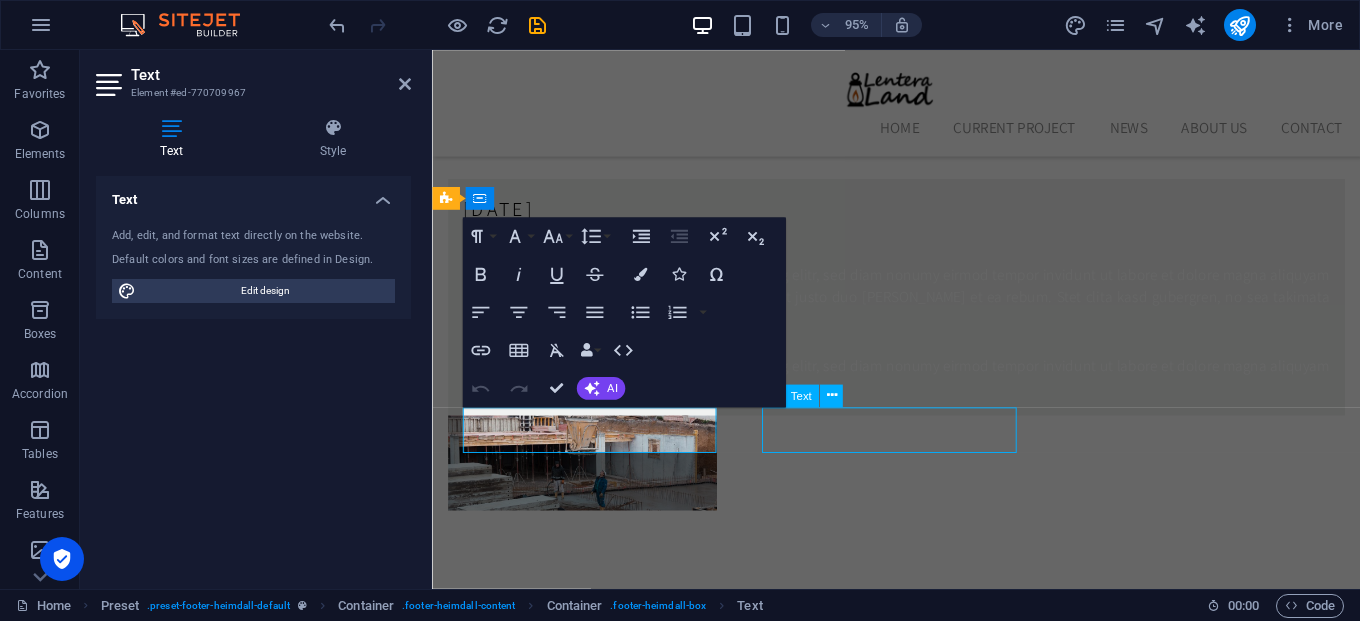 click on "Phone:  +1 123 - 456 789 Email:  [EMAIL_ADDRESS][DOMAIN_NAME]" at bounding box center (920, 2914) 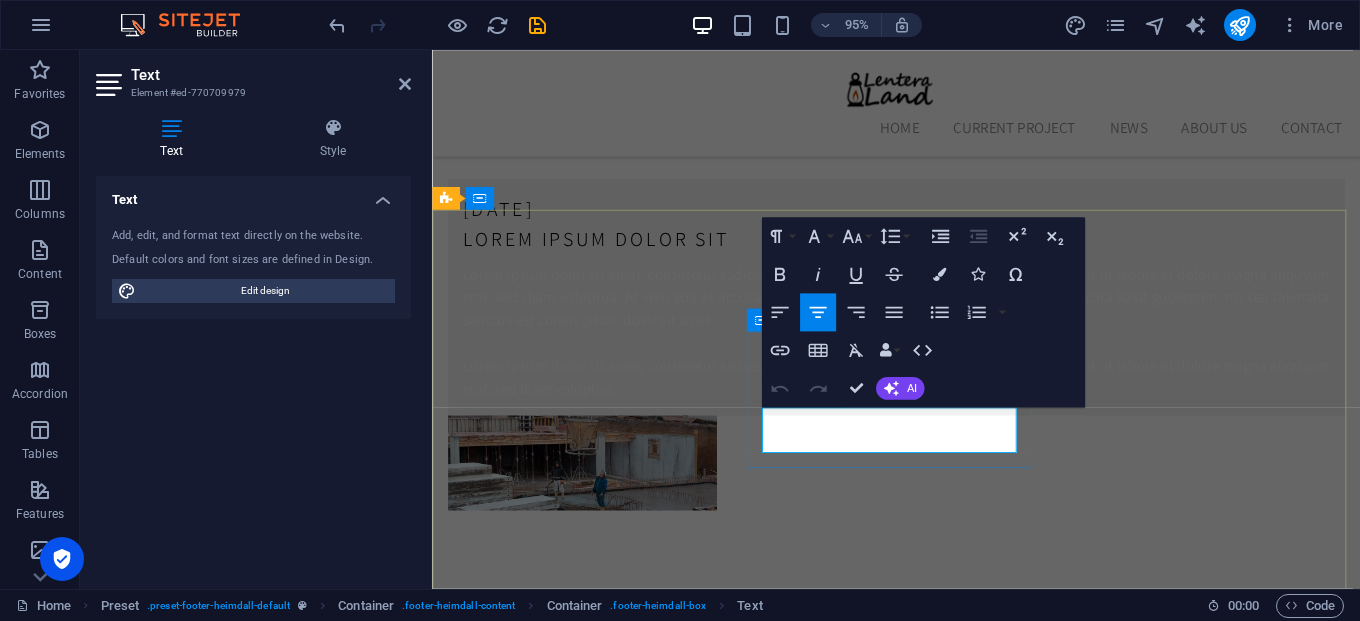 click on "+1 123 - 456 789" 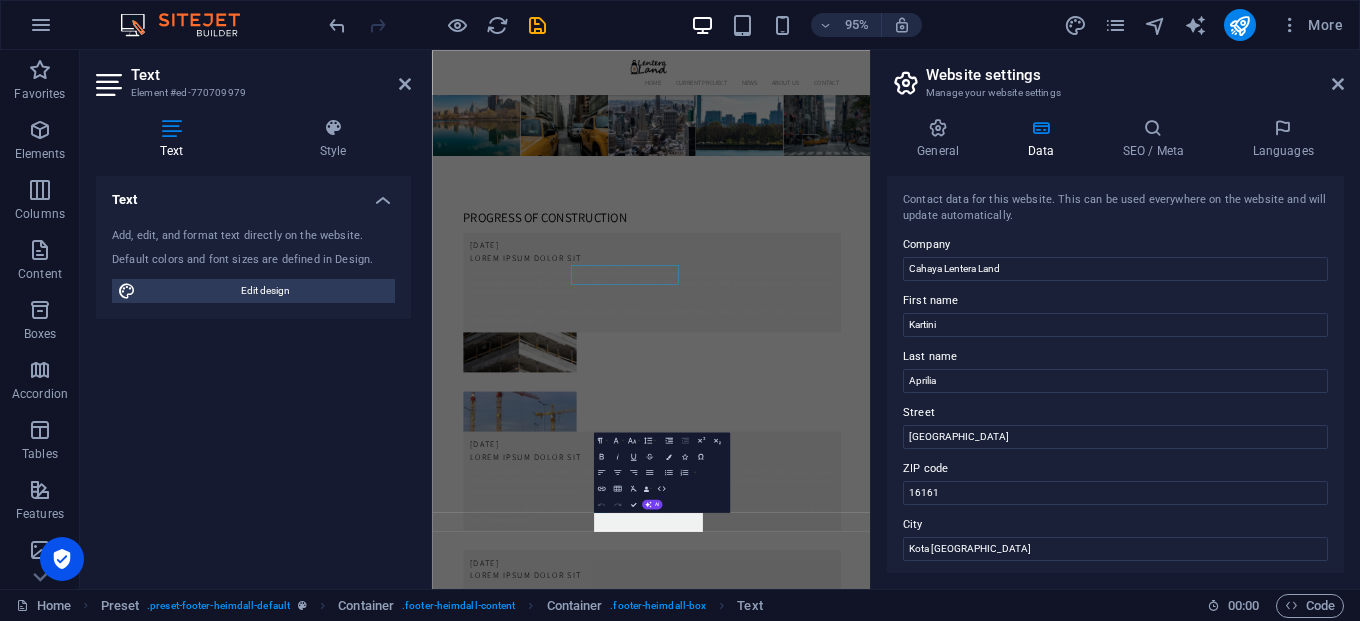 scroll, scrollTop: 5083, scrollLeft: 0, axis: vertical 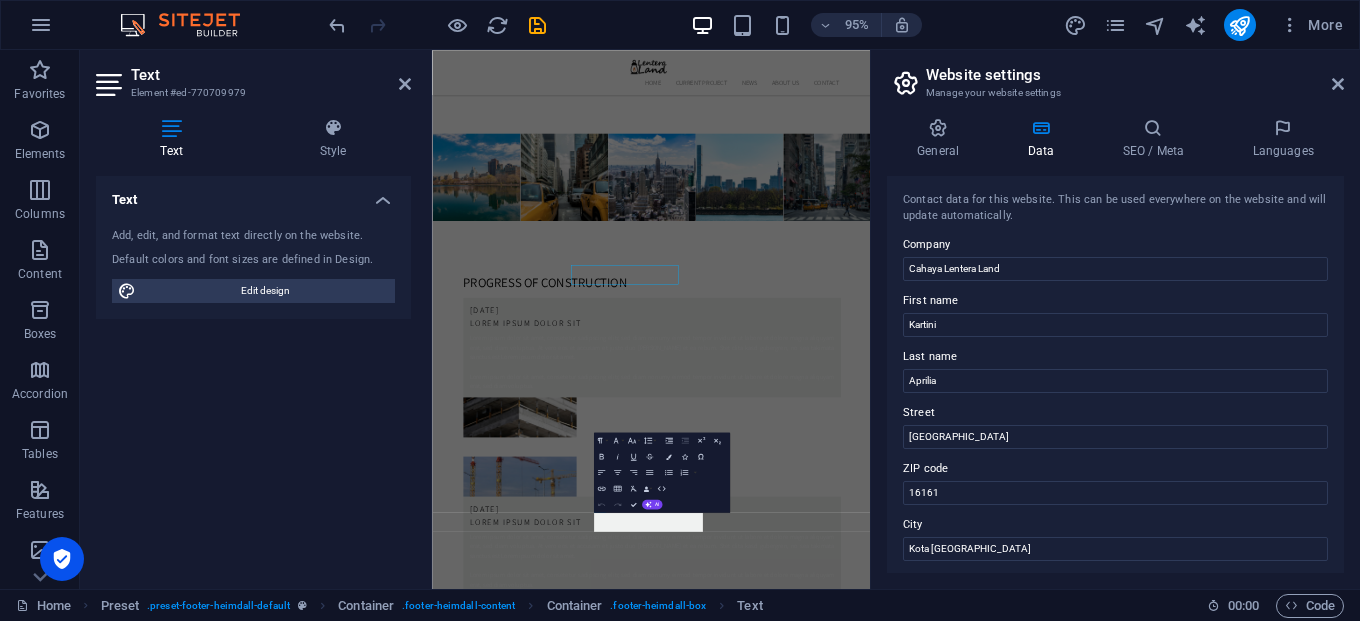 click on "[GEOGRAPHIC_DATA]" at bounding box center [1115, 437] 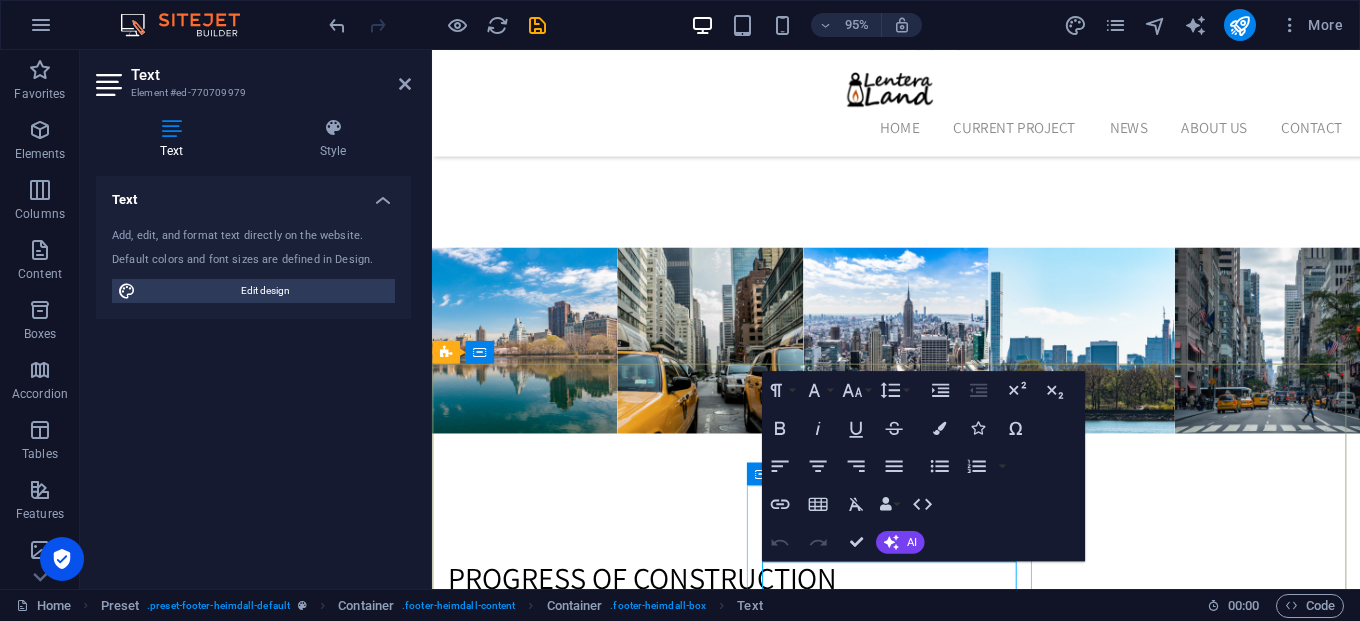 click on "+1 123 - 456 789" 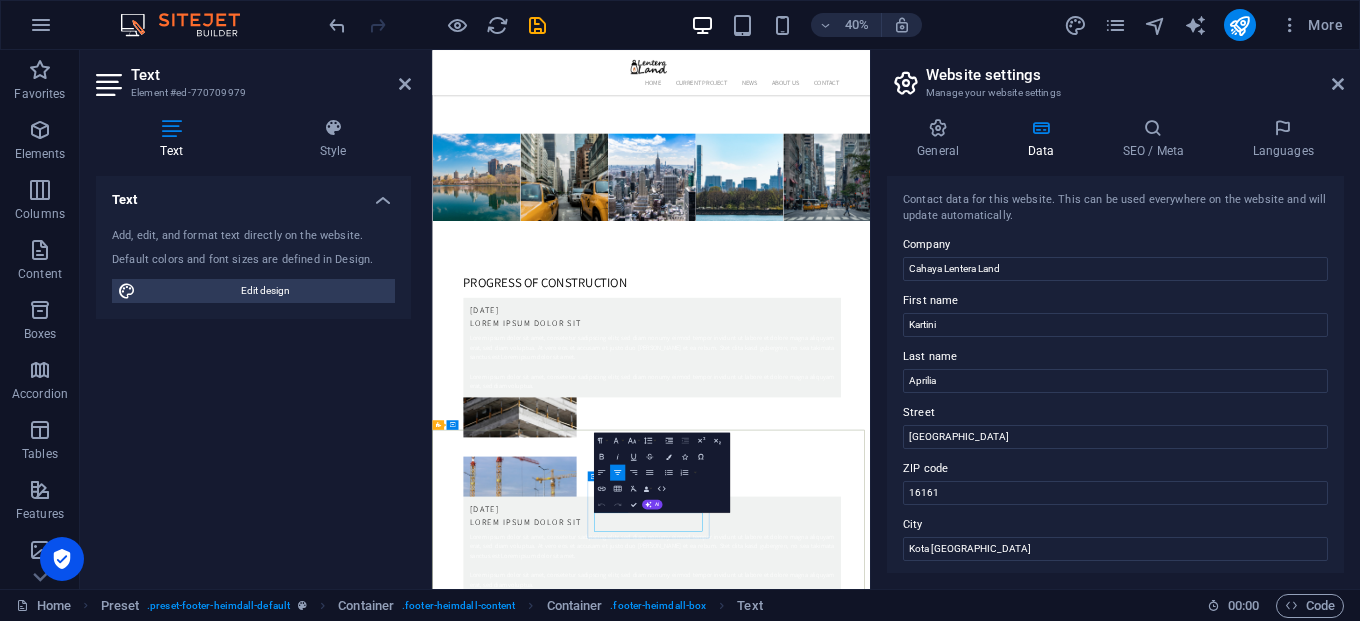 click on "+1 123 - 456 789" 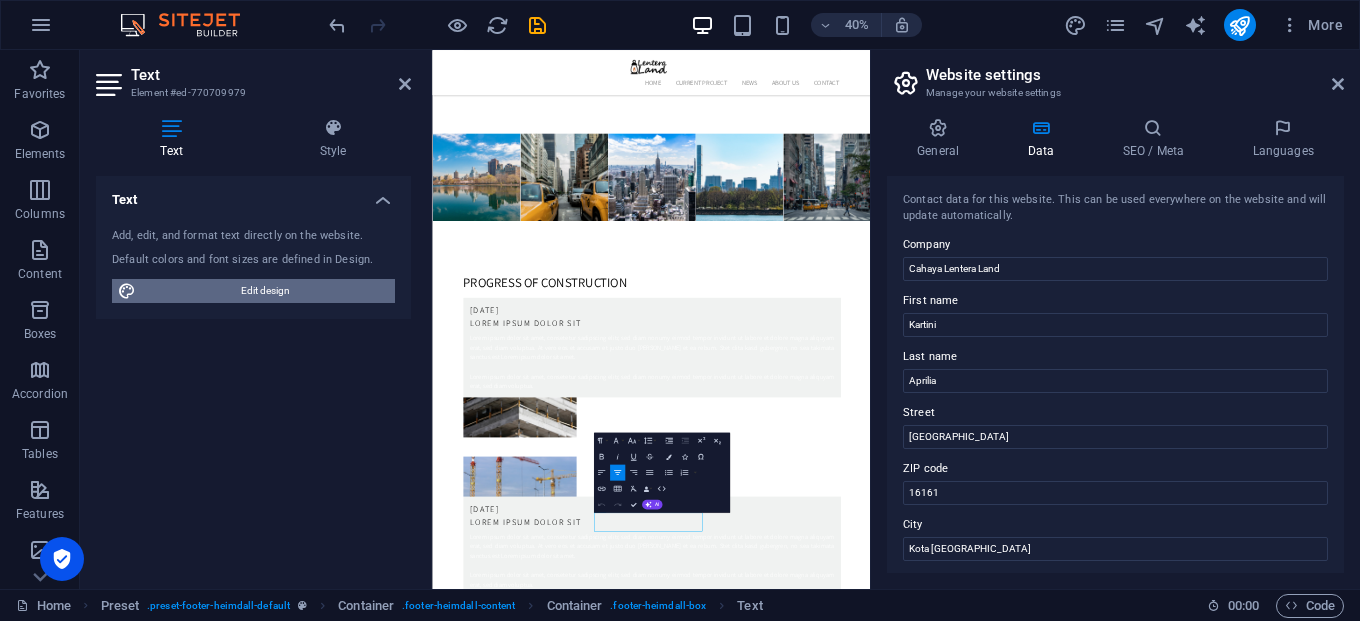 click on "Edit design" at bounding box center [265, 291] 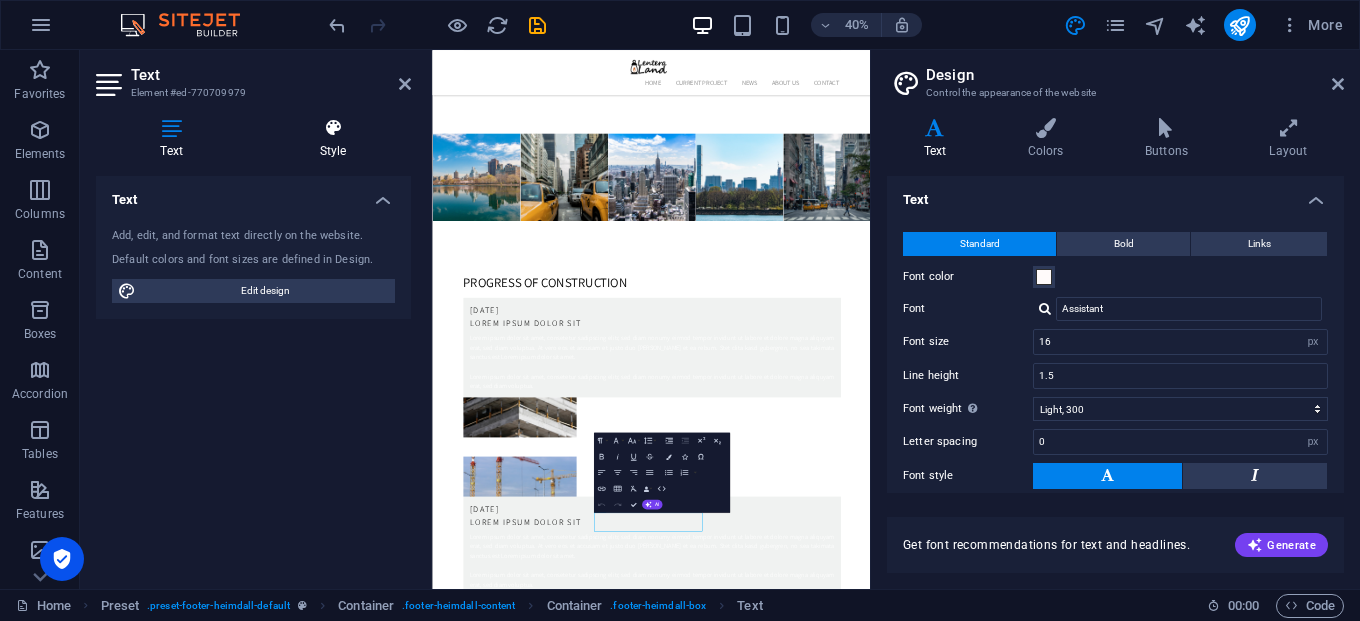 click on "Style" at bounding box center (333, 139) 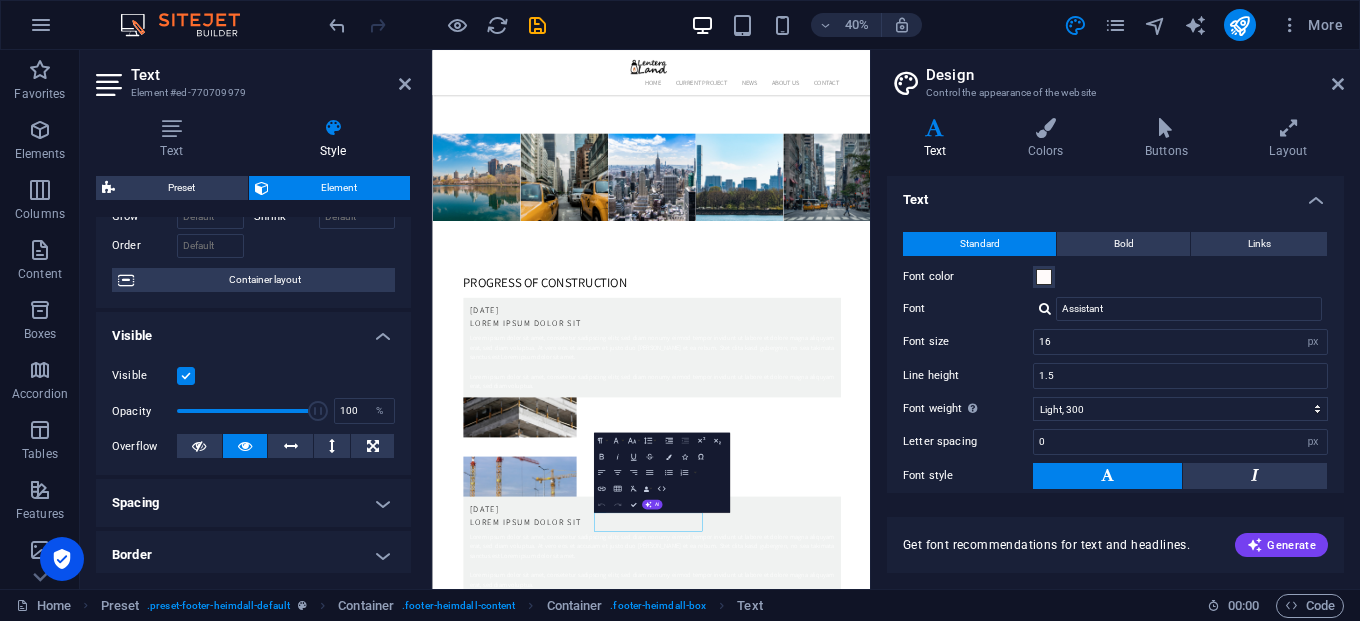 scroll, scrollTop: 489, scrollLeft: 0, axis: vertical 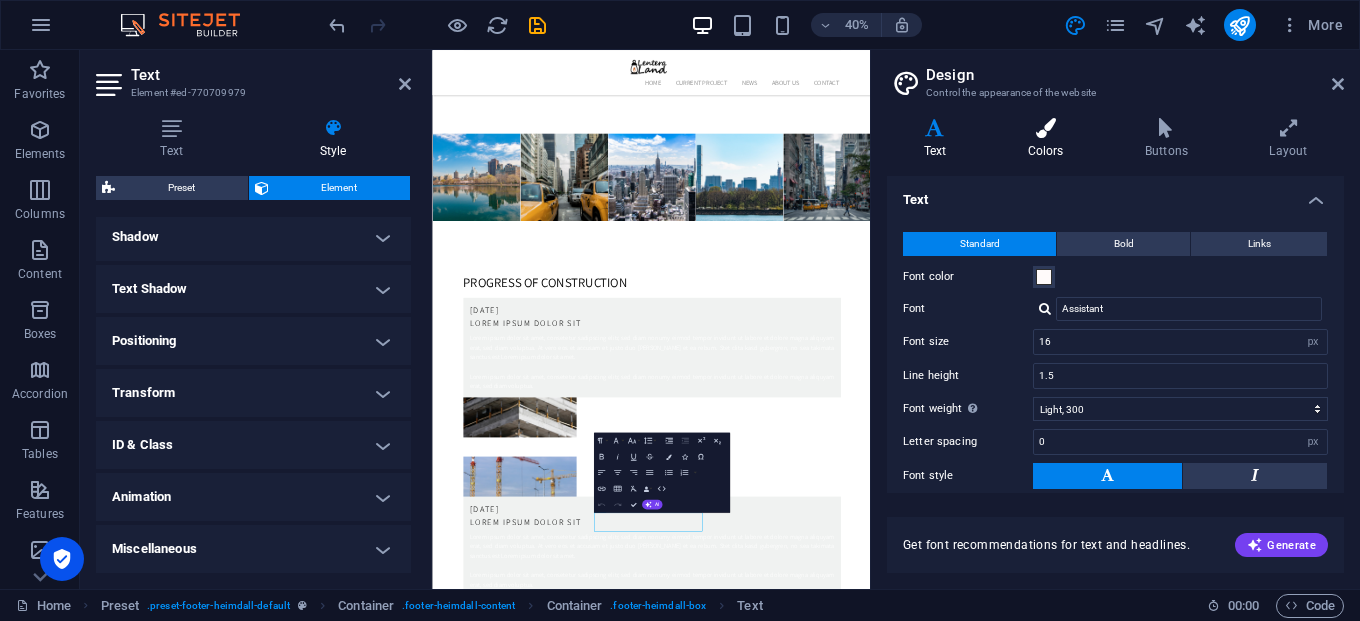 click at bounding box center [1045, 128] 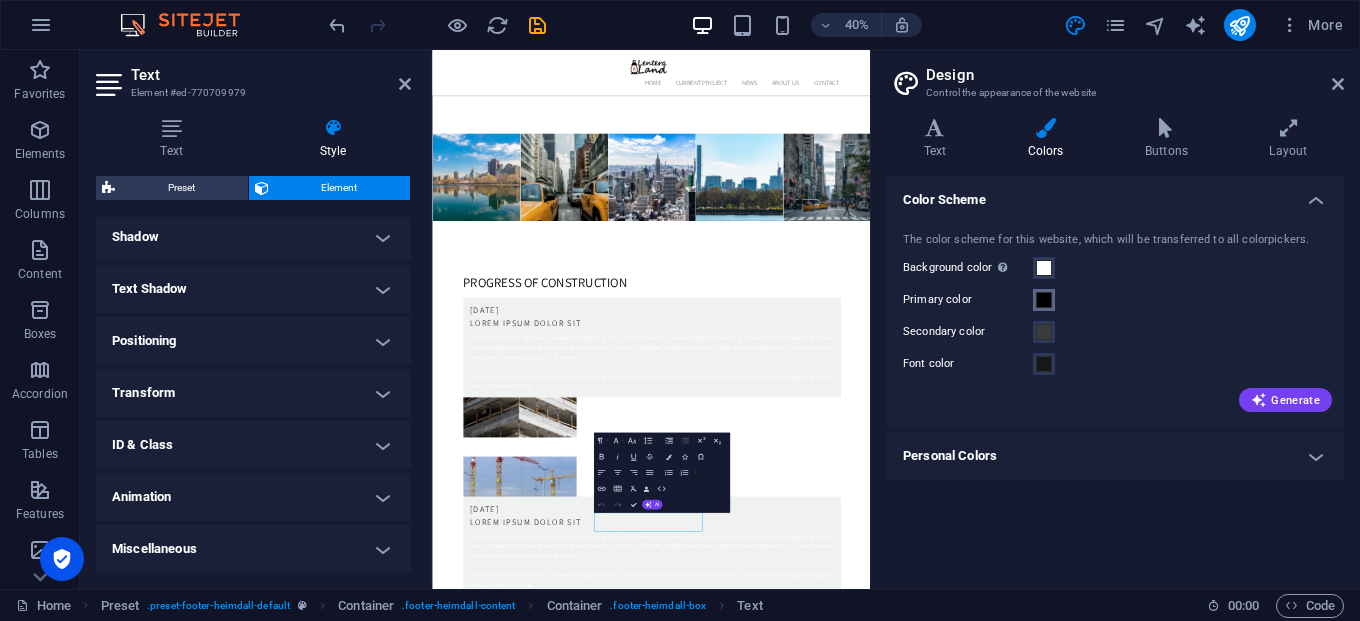 click on "Primary color" at bounding box center (1044, 300) 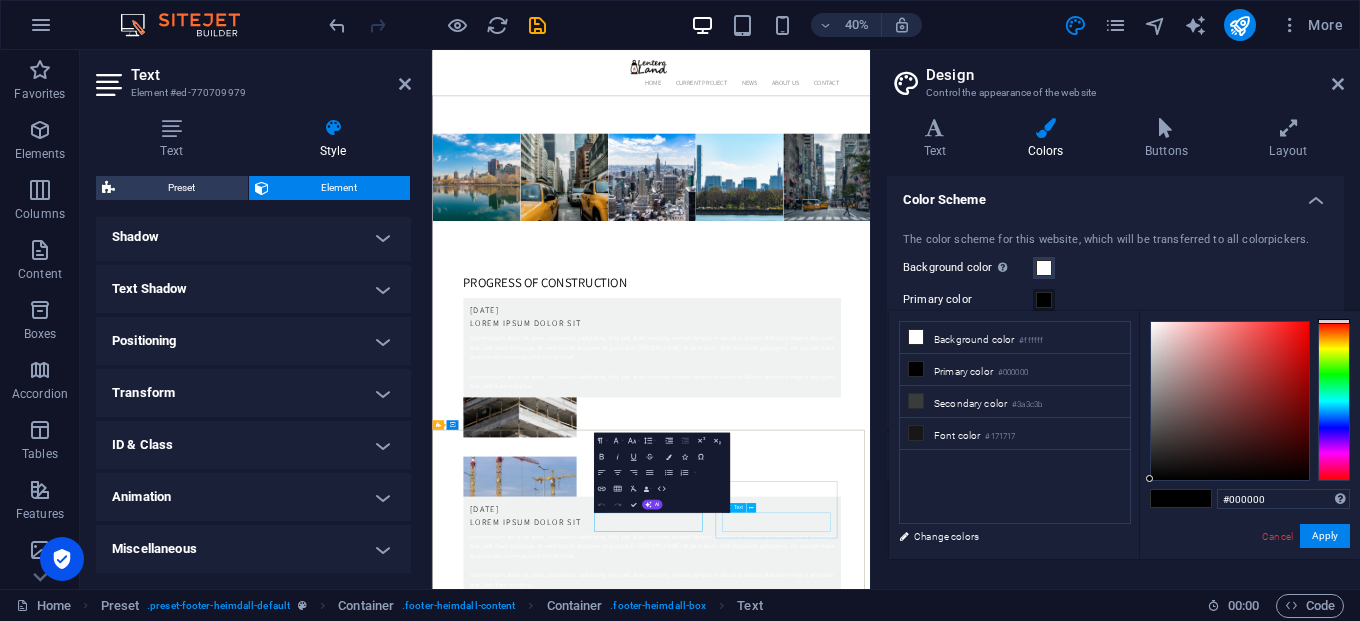 click on "Privacy Legal Notice" at bounding box center [920, 4719] 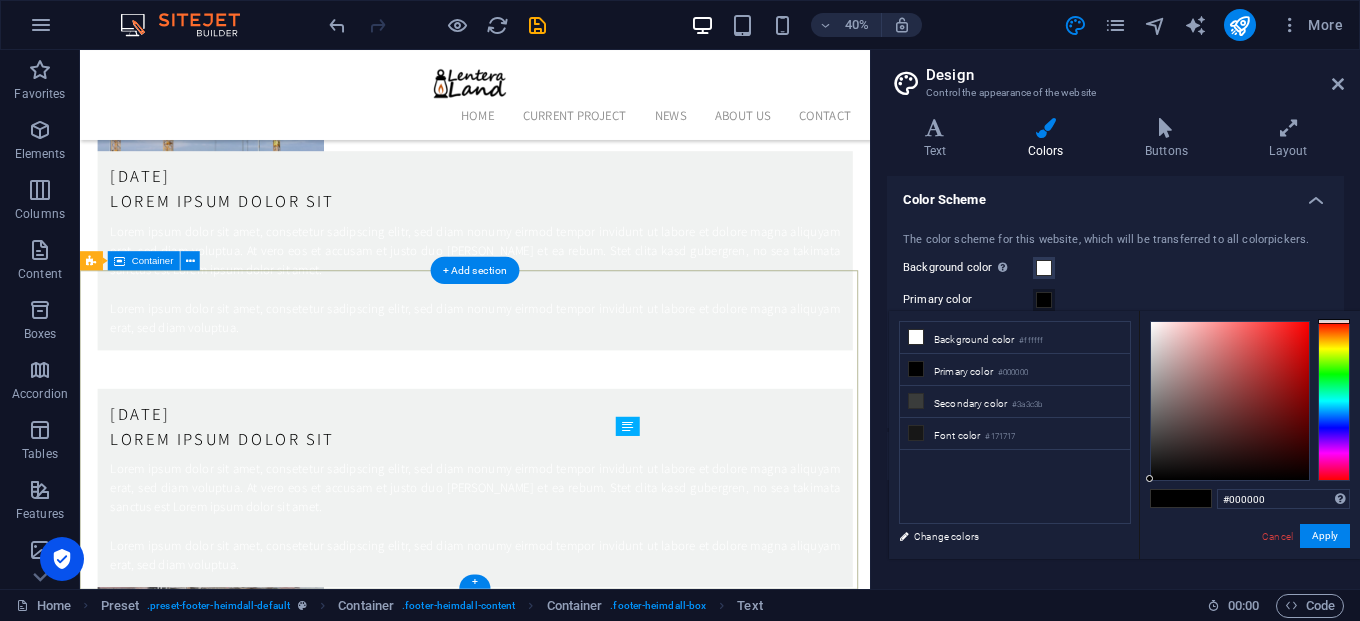 scroll, scrollTop: 5173, scrollLeft: 0, axis: vertical 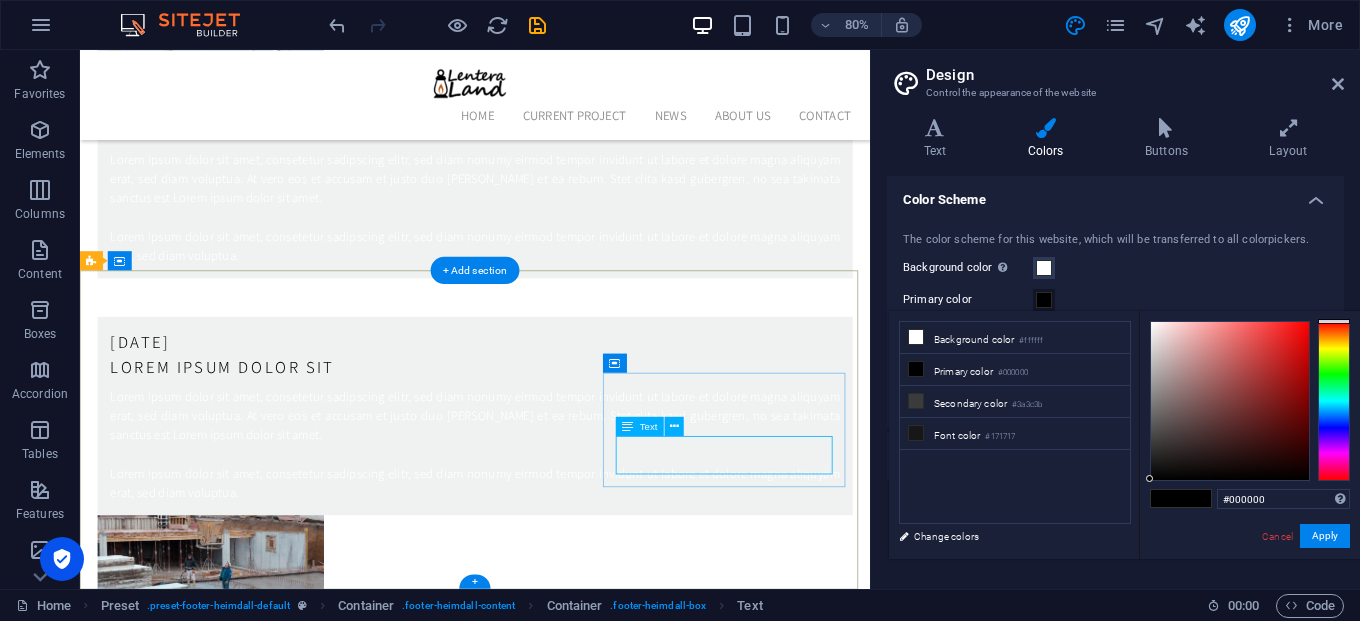 click on "Privacy Legal Notice" at bounding box center [568, 3315] 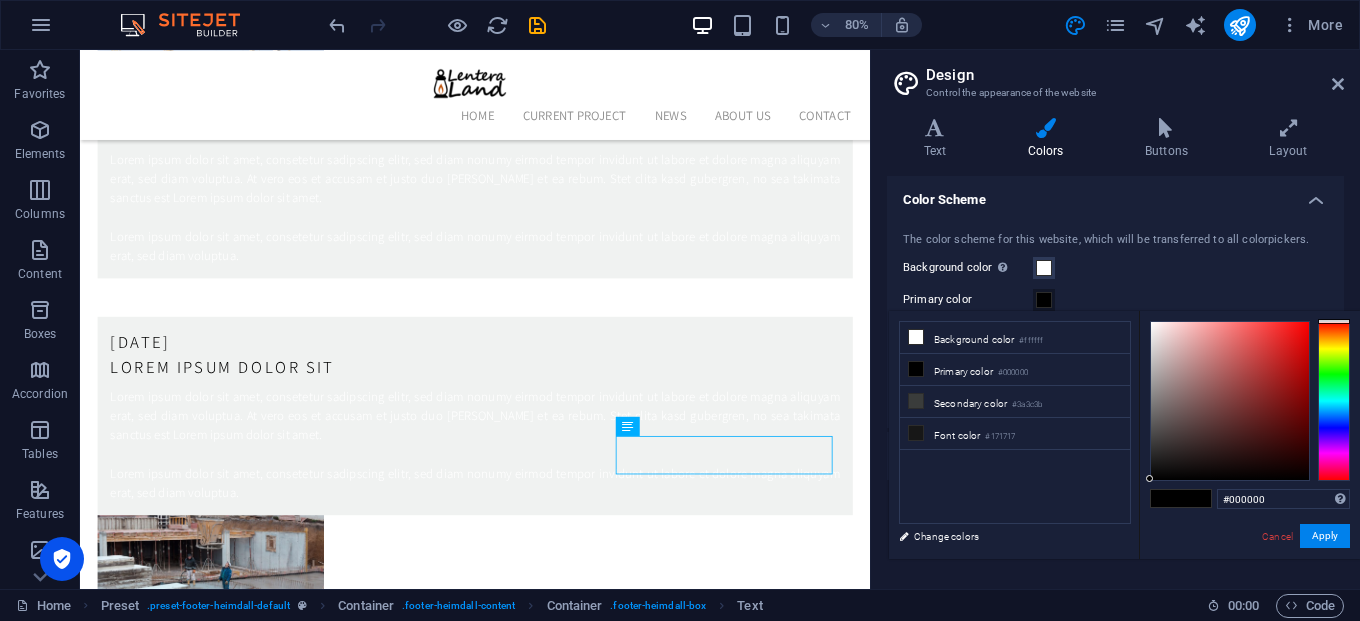 click at bounding box center [1044, 300] 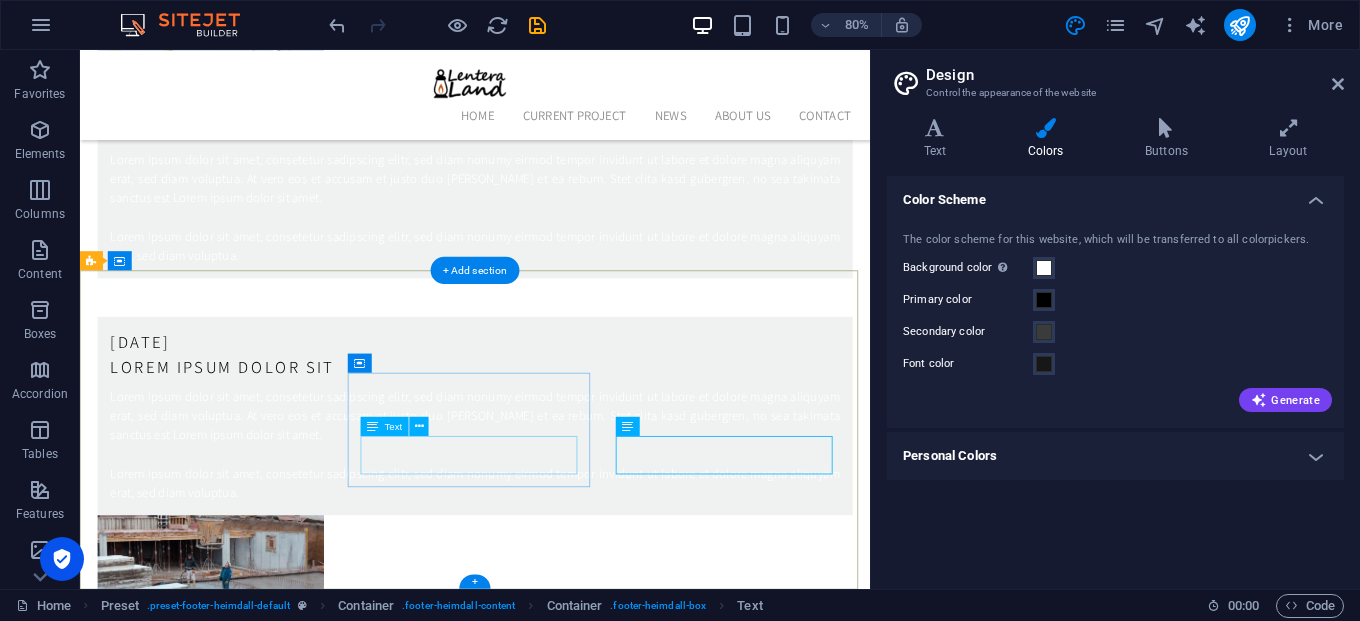 click on "Phone:  +1 123 - 456 789 Email:  [EMAIL_ADDRESS][DOMAIN_NAME]" at bounding box center [568, 3163] 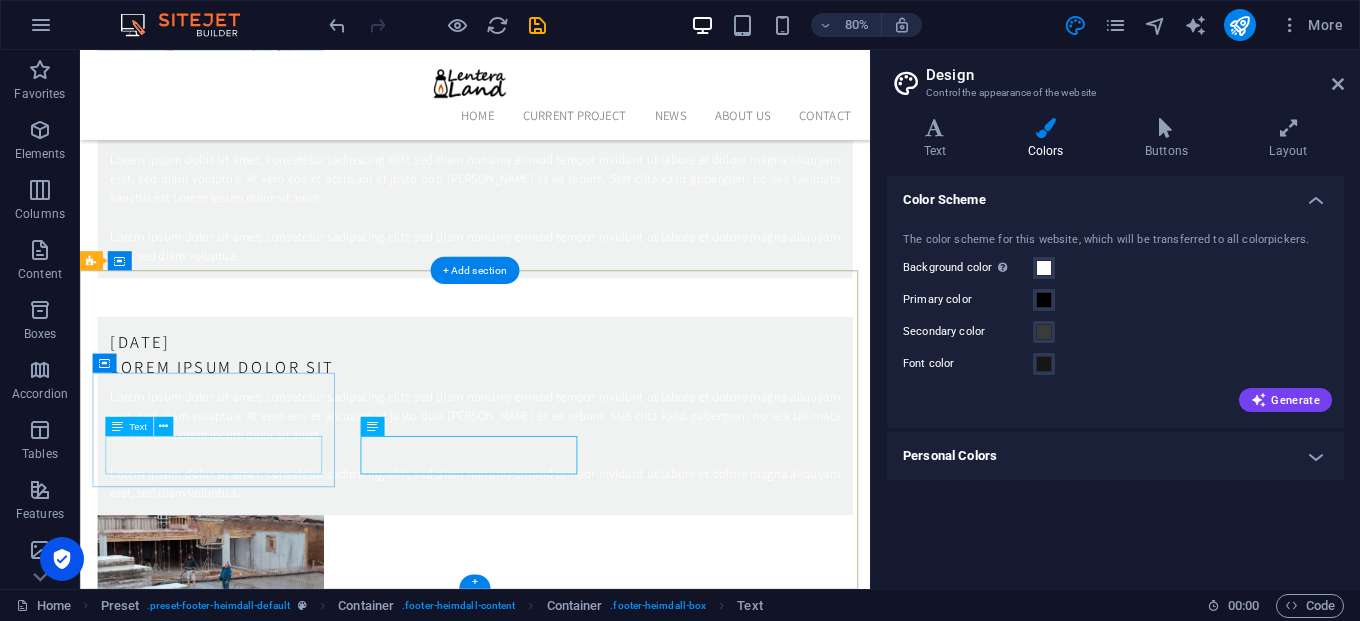 click on "[GEOGRAPHIC_DATA]   16161" at bounding box center (568, 3012) 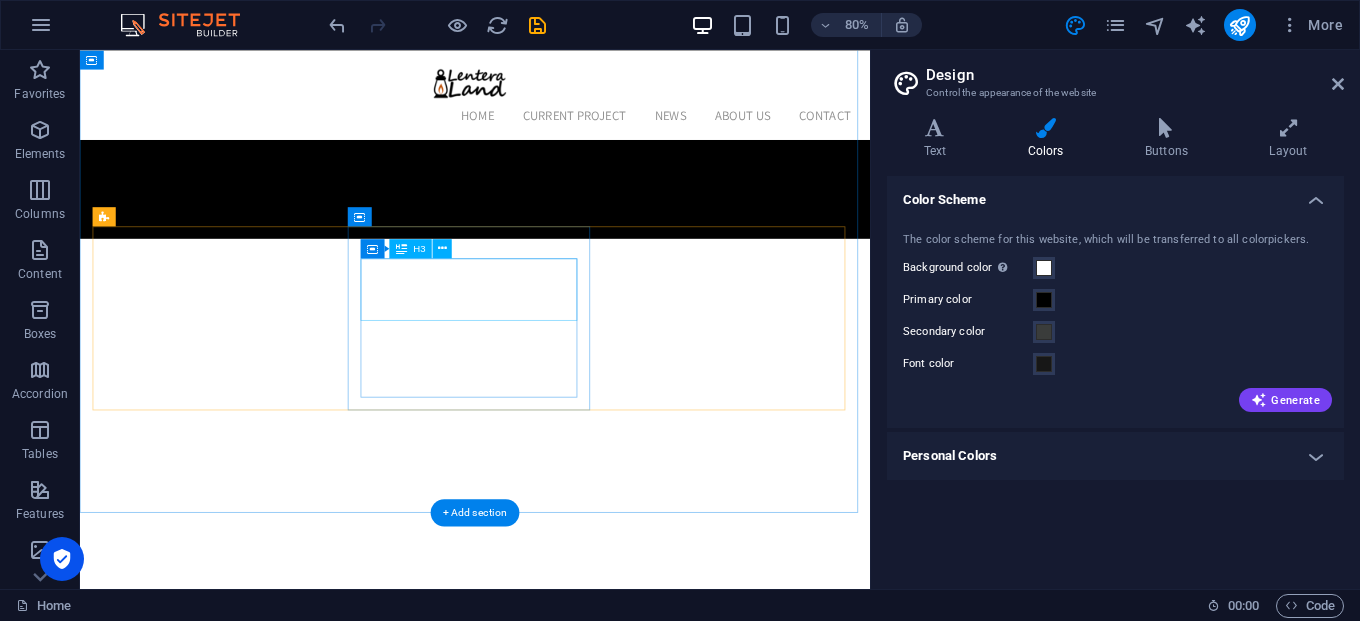 scroll, scrollTop: 2053, scrollLeft: 0, axis: vertical 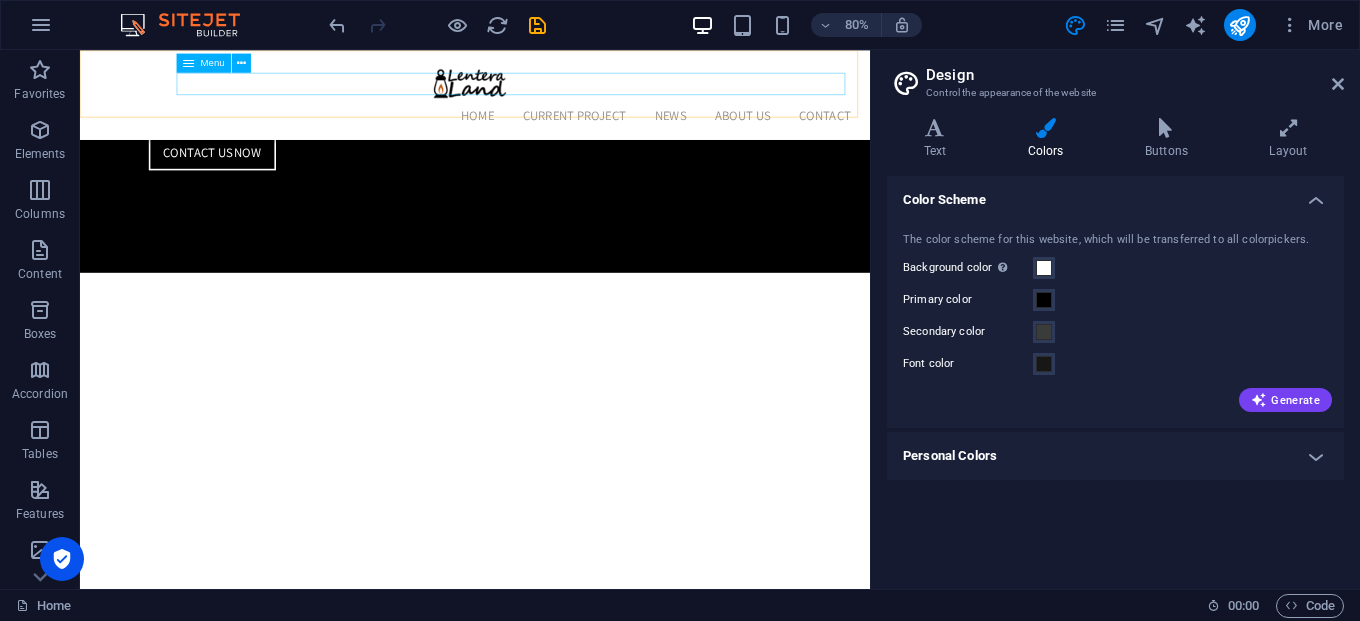 click on "Home Current Project News About us Contact" at bounding box center [574, 132] 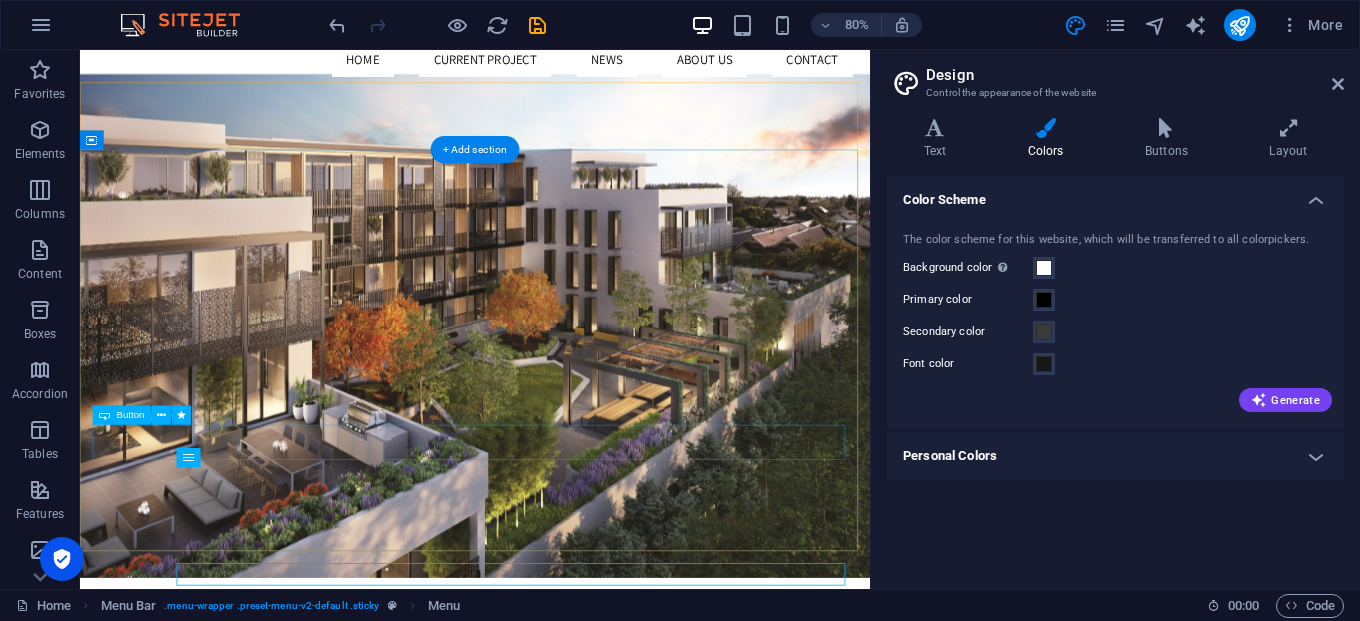 scroll, scrollTop: 0, scrollLeft: 0, axis: both 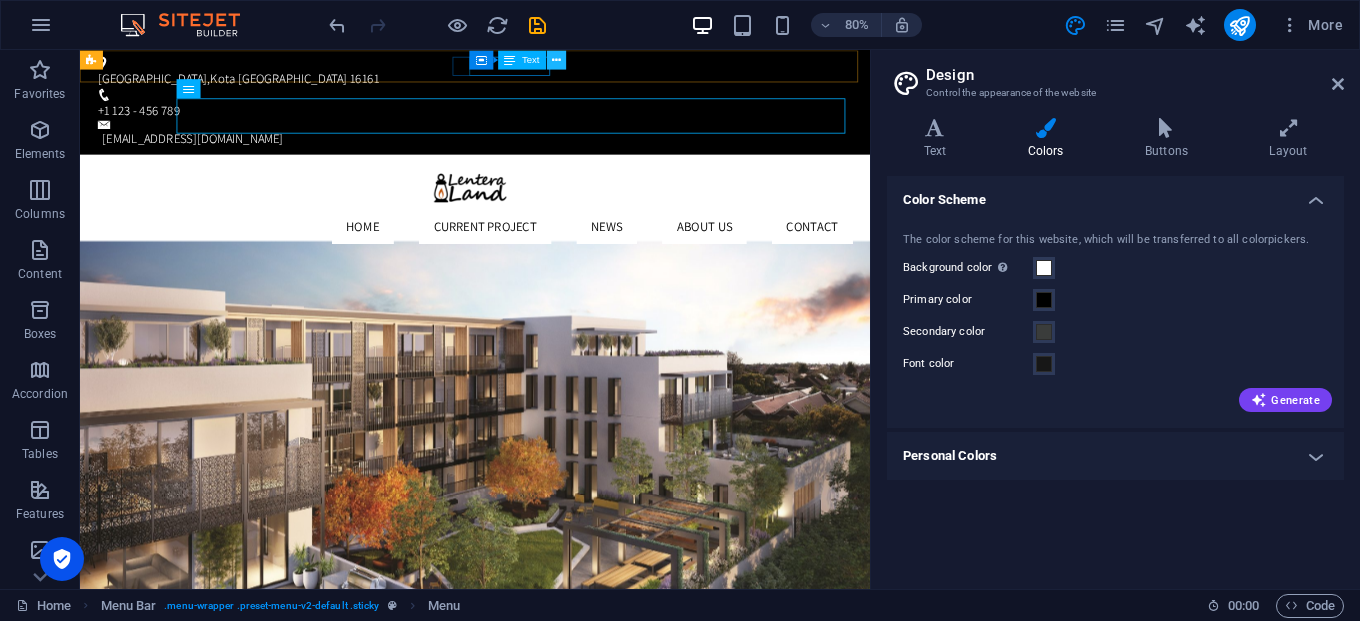 click at bounding box center (556, 59) 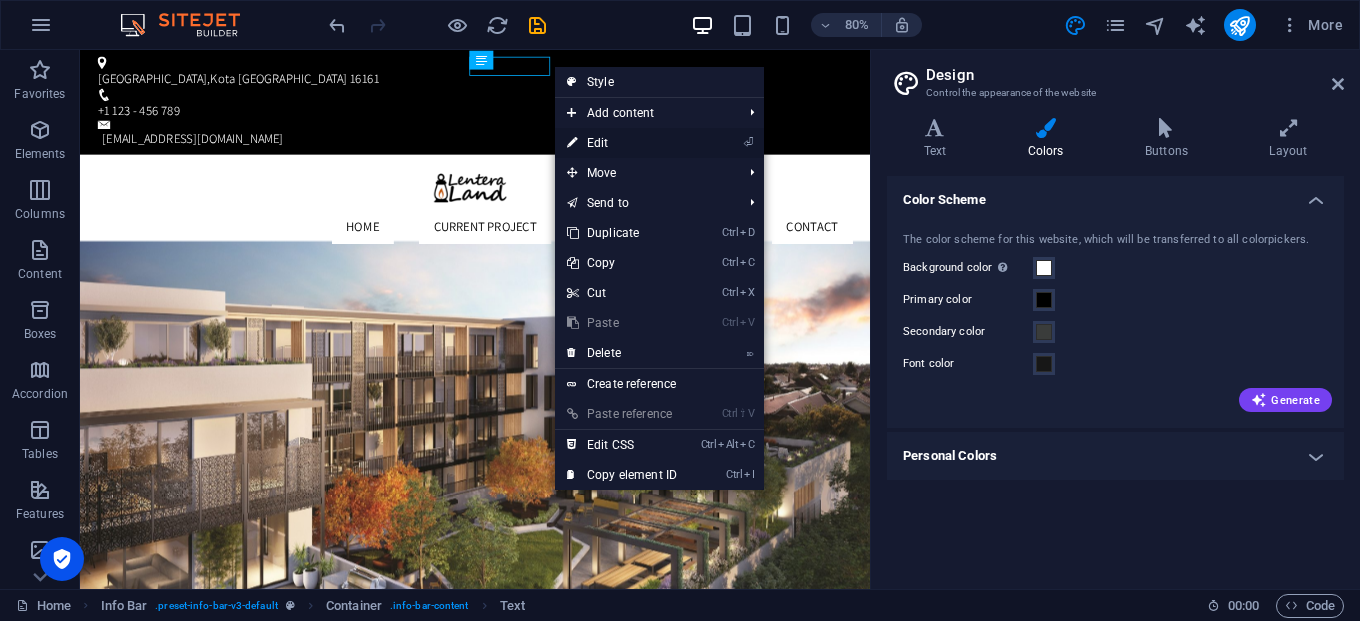 click on "⏎  Edit" at bounding box center (622, 143) 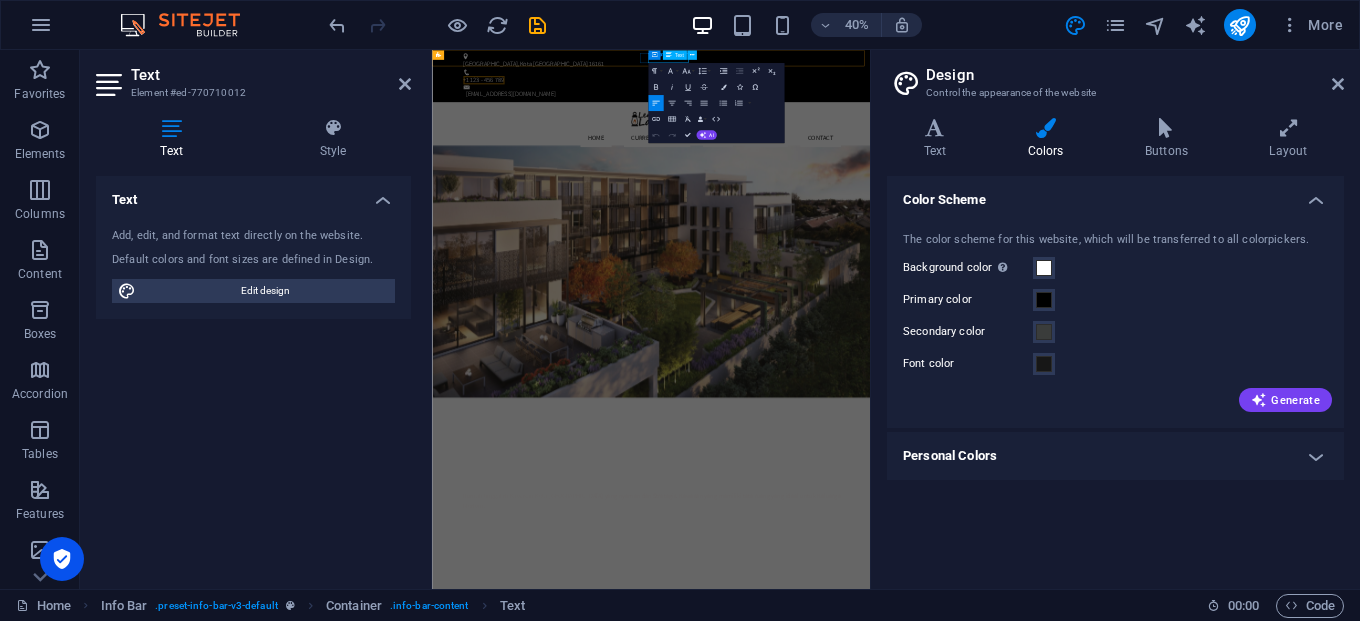 click on "Container   Text" at bounding box center (675, 55) 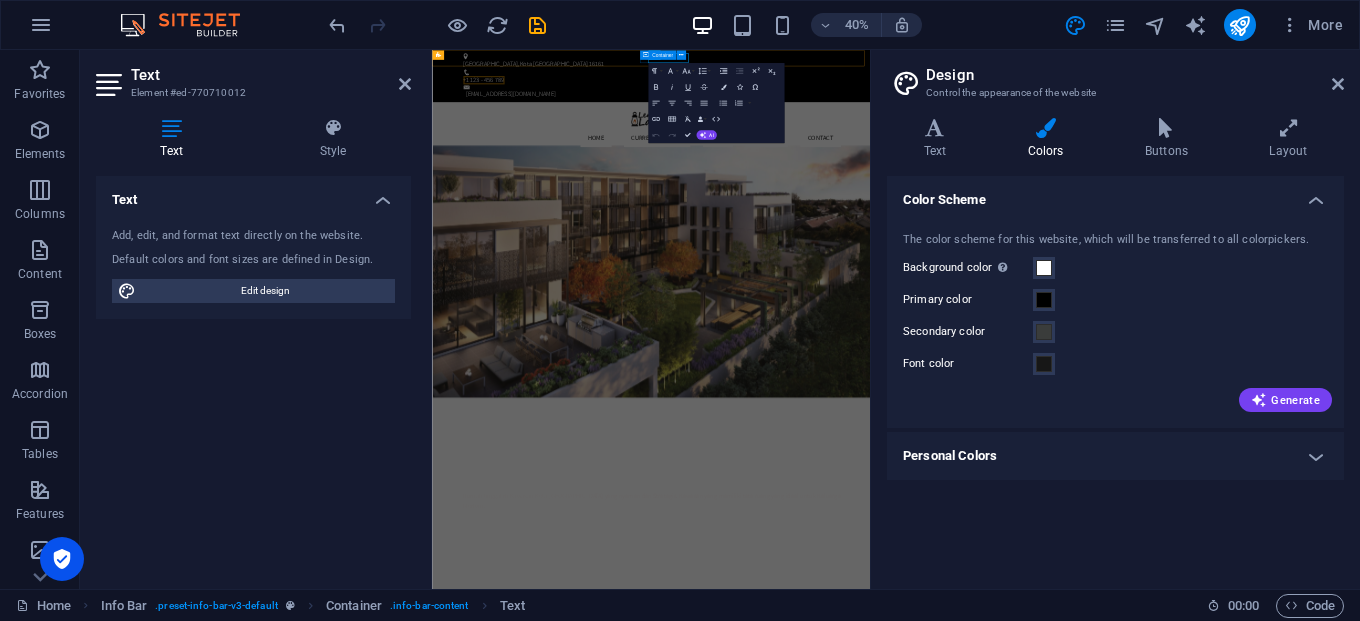 click on "Container" at bounding box center [658, 55] 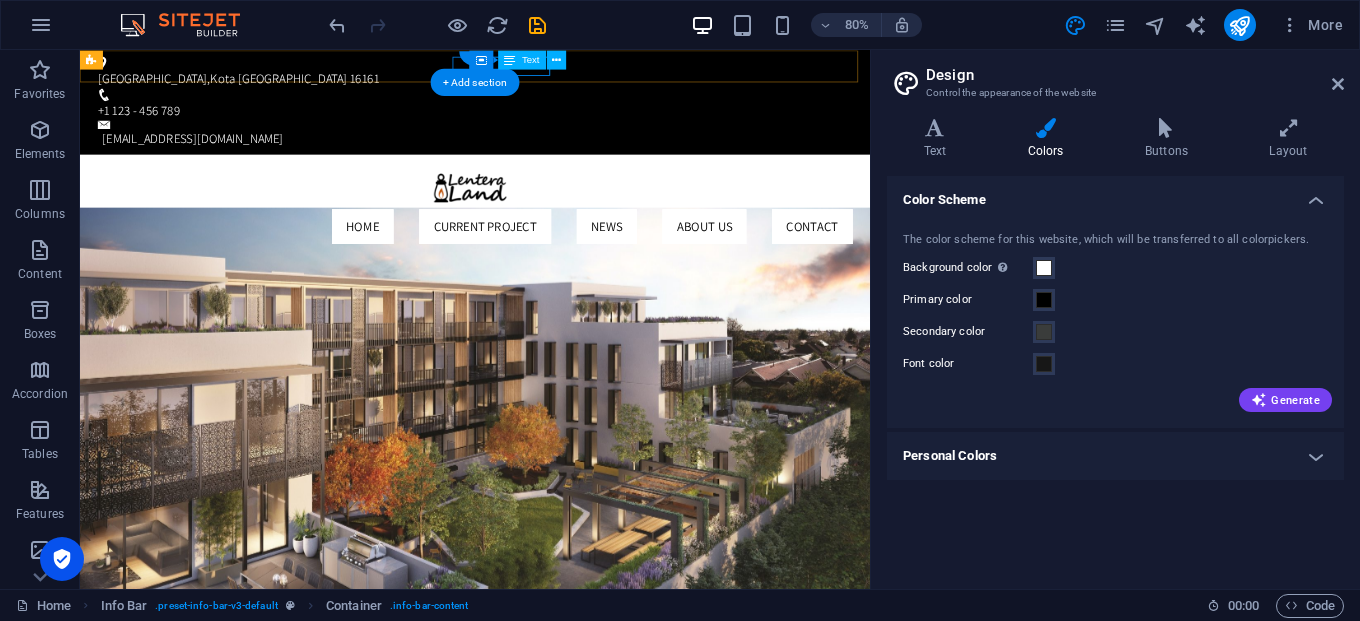 click on "+1 123 - 456 789" at bounding box center (570, 126) 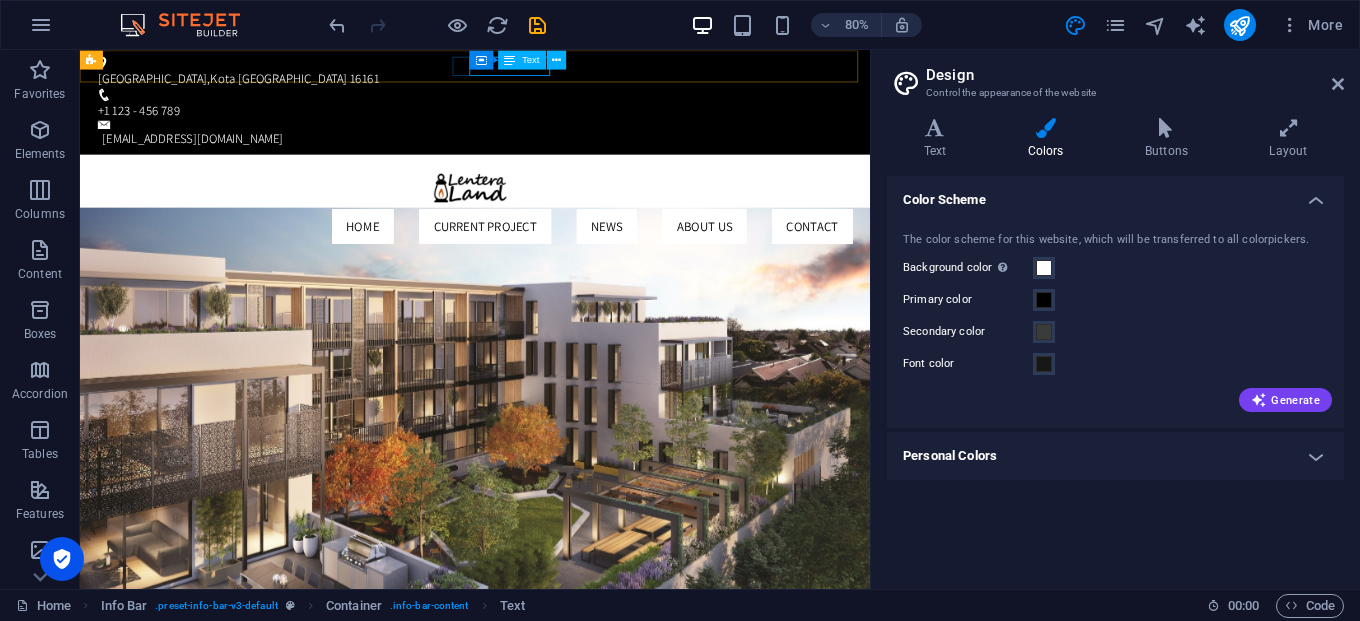 click on "Text" at bounding box center [531, 60] 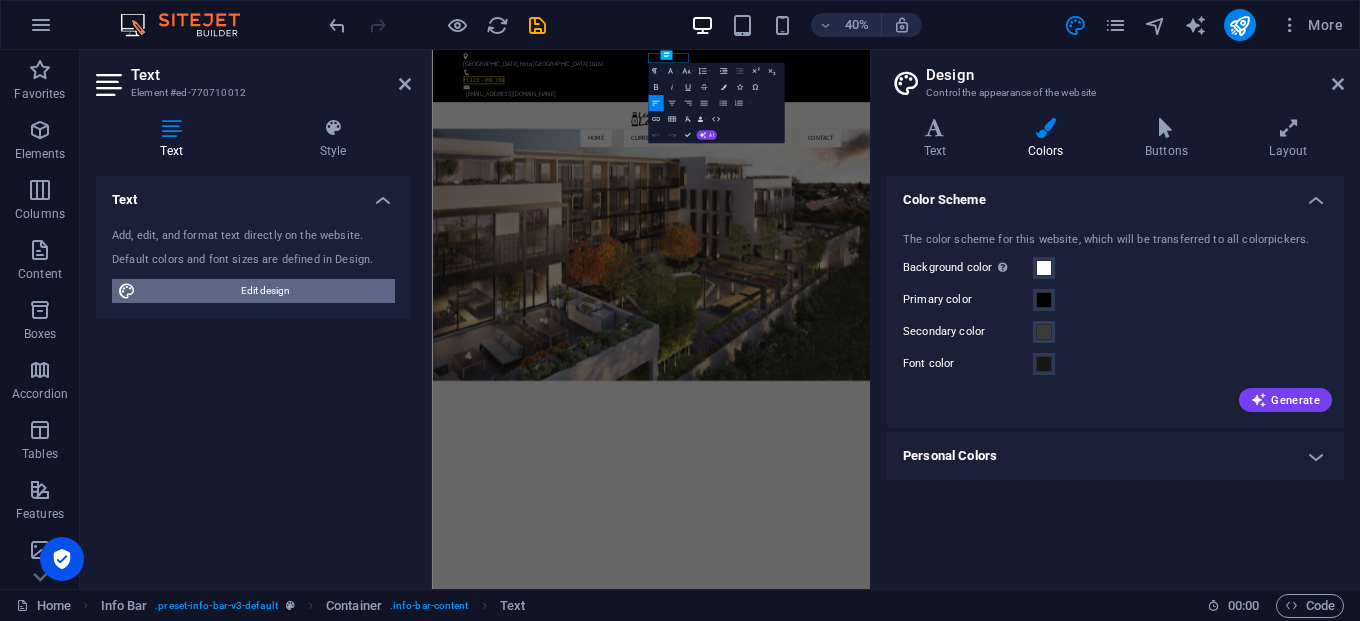 click on "Edit design" at bounding box center [265, 291] 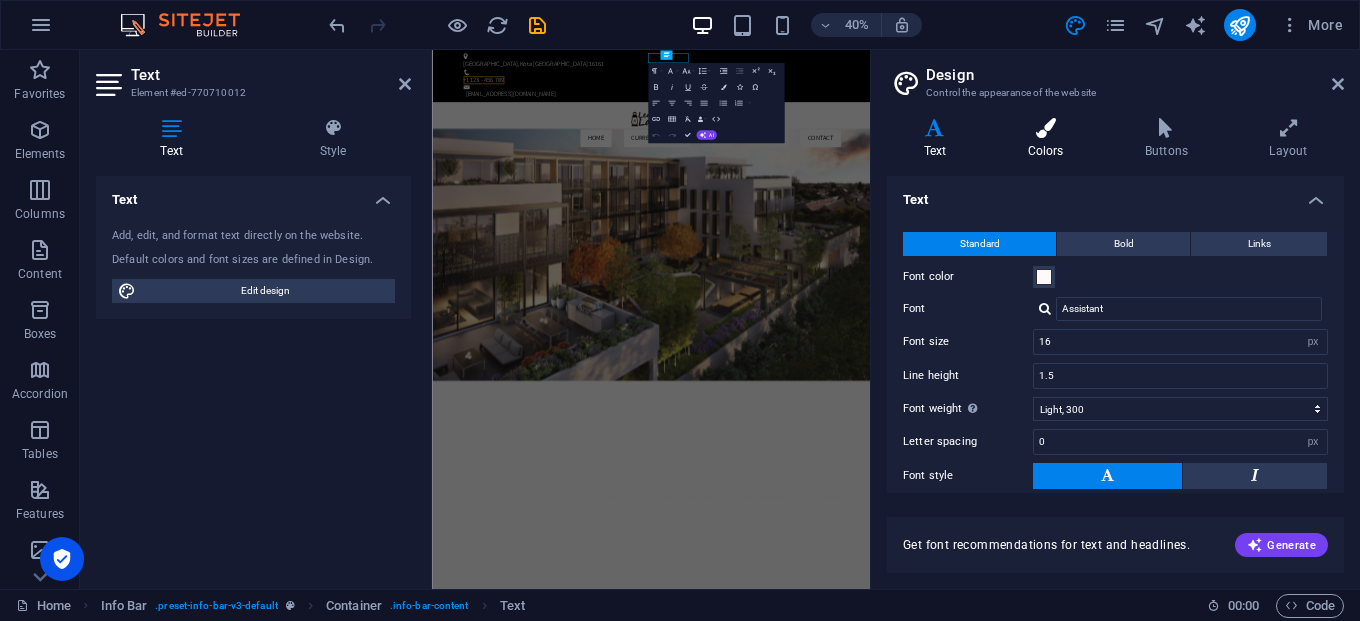 click at bounding box center (1045, 128) 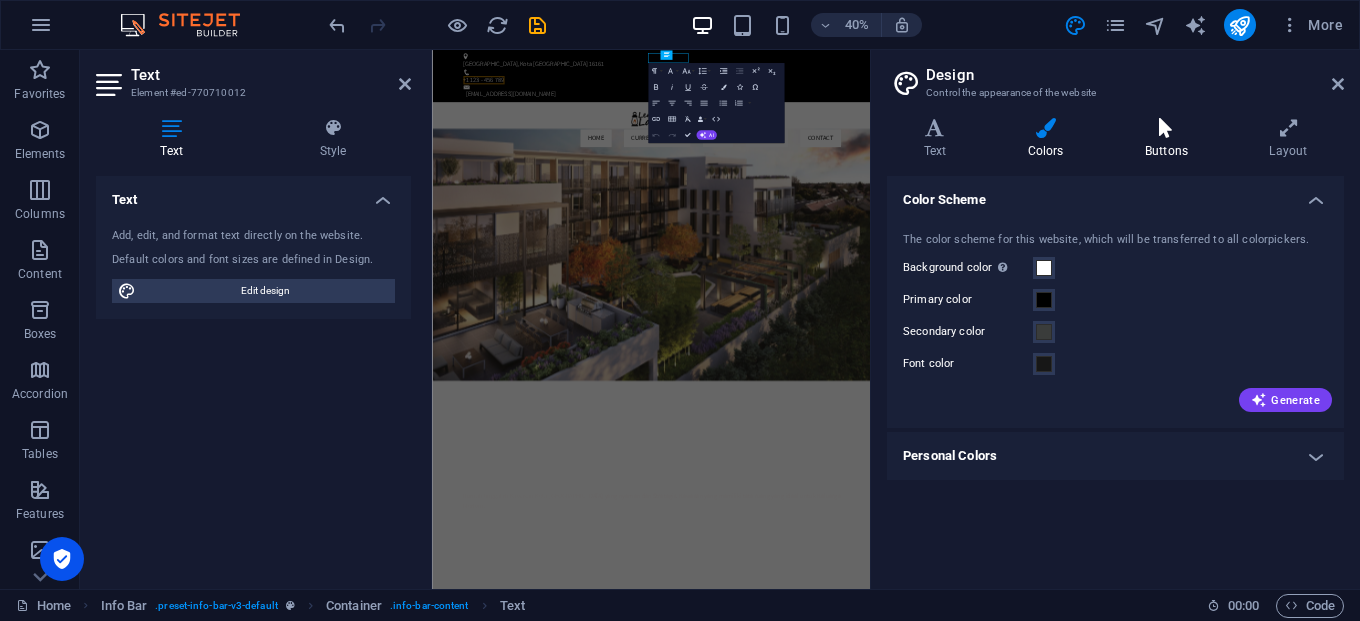 click at bounding box center [1166, 128] 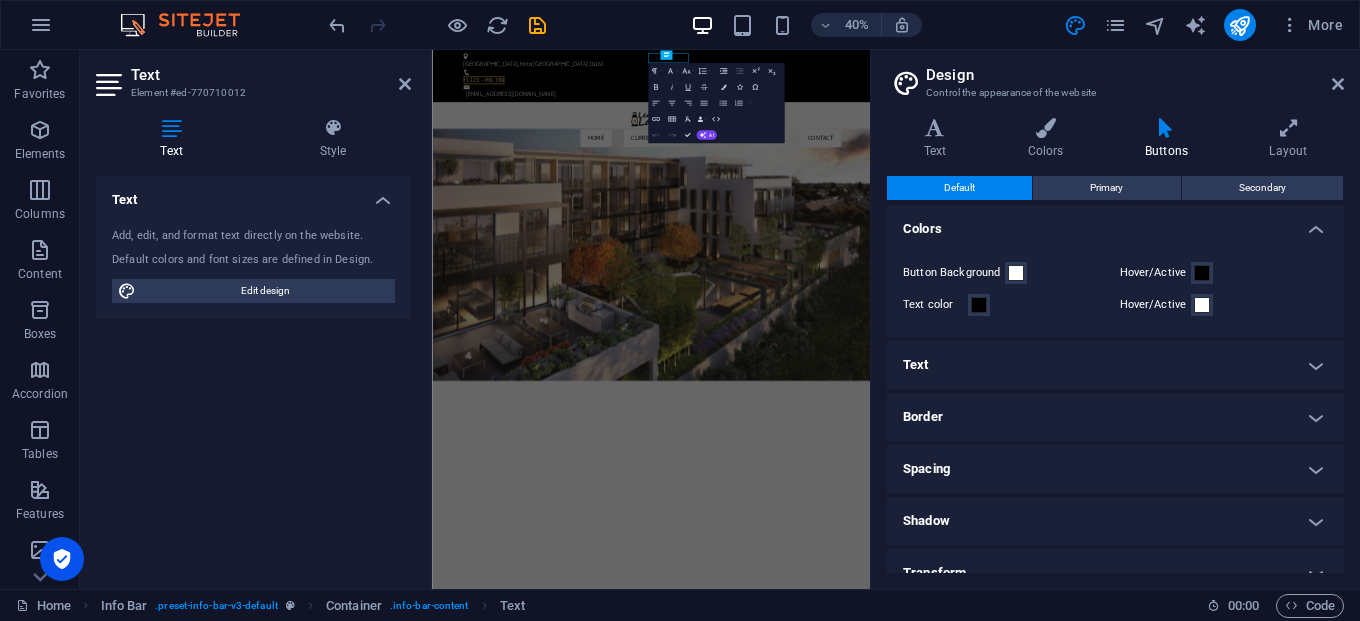 click on "Text" at bounding box center (1115, 365) 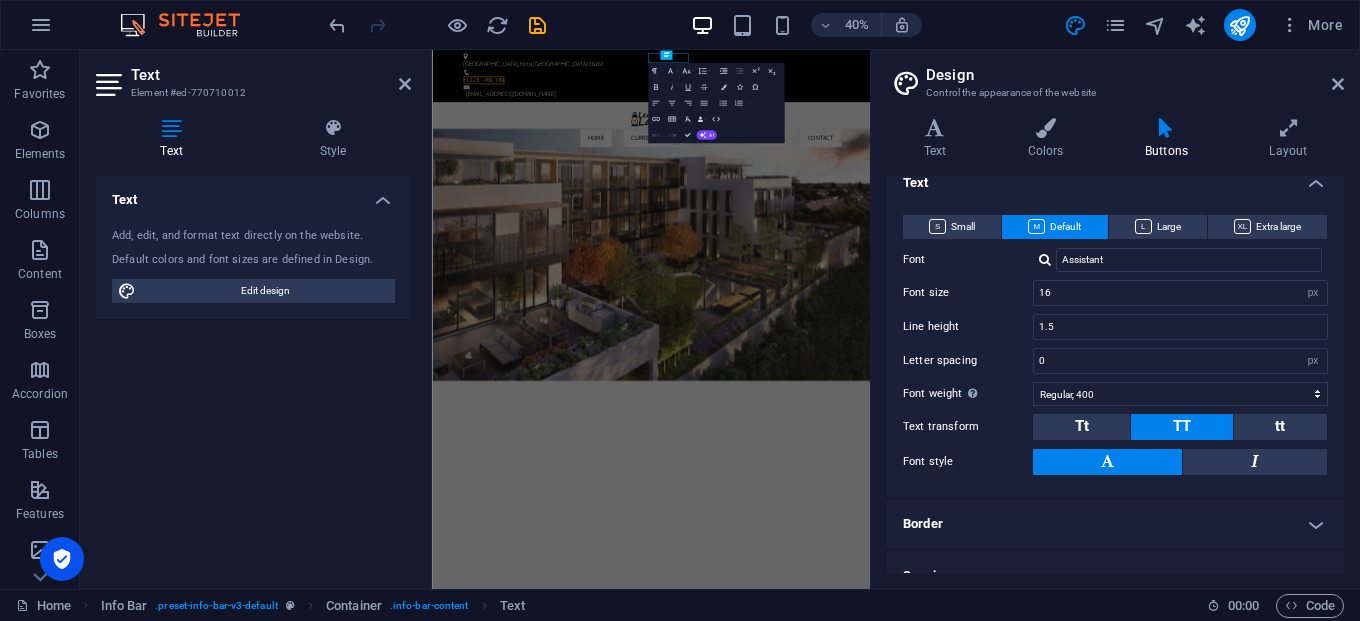 scroll, scrollTop: 125, scrollLeft: 0, axis: vertical 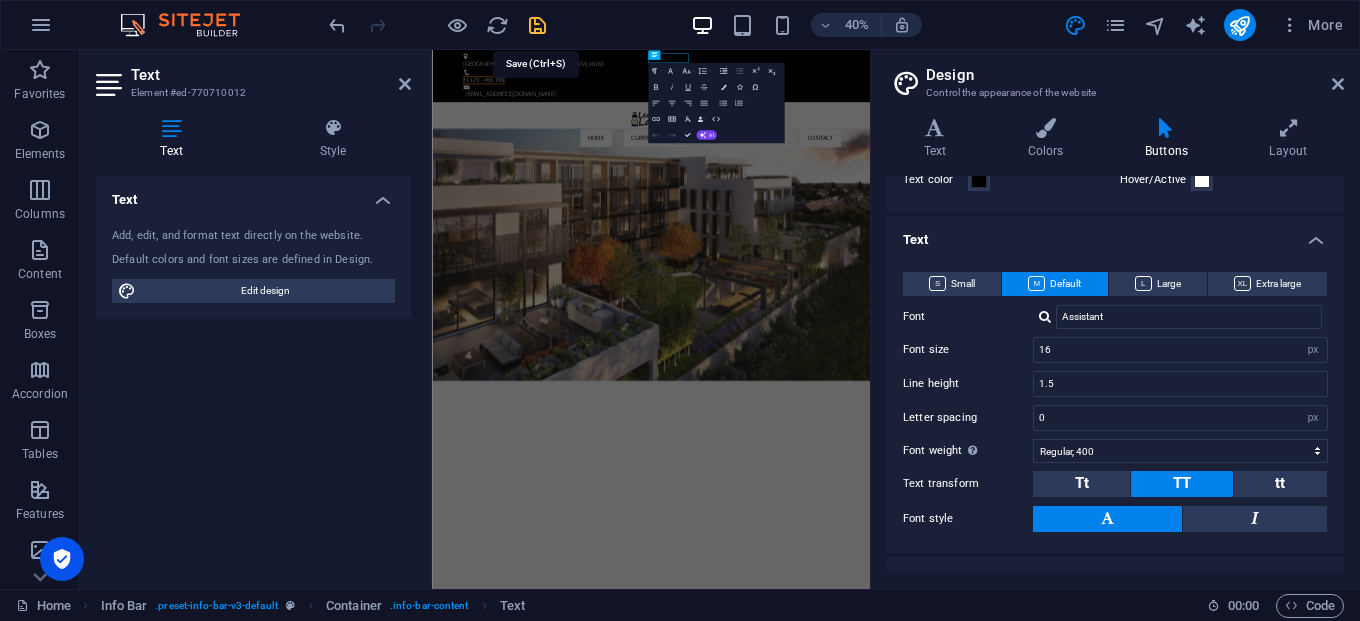 click at bounding box center (537, 25) 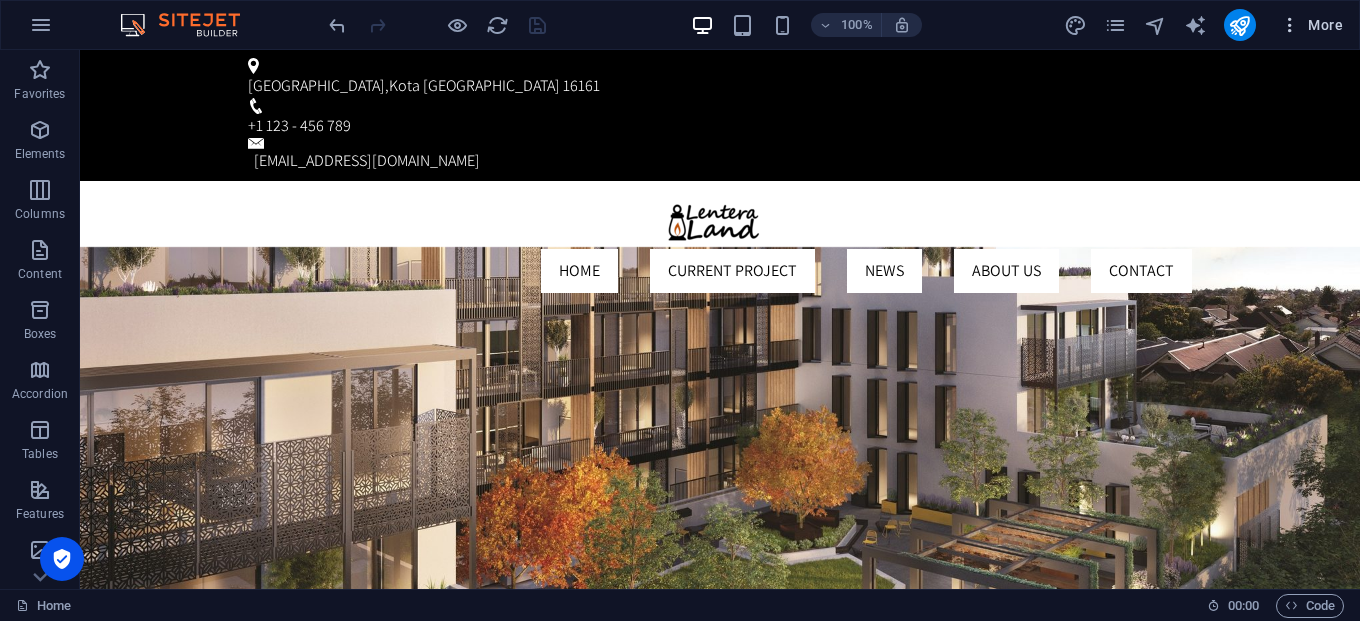 click on "More" at bounding box center (1311, 25) 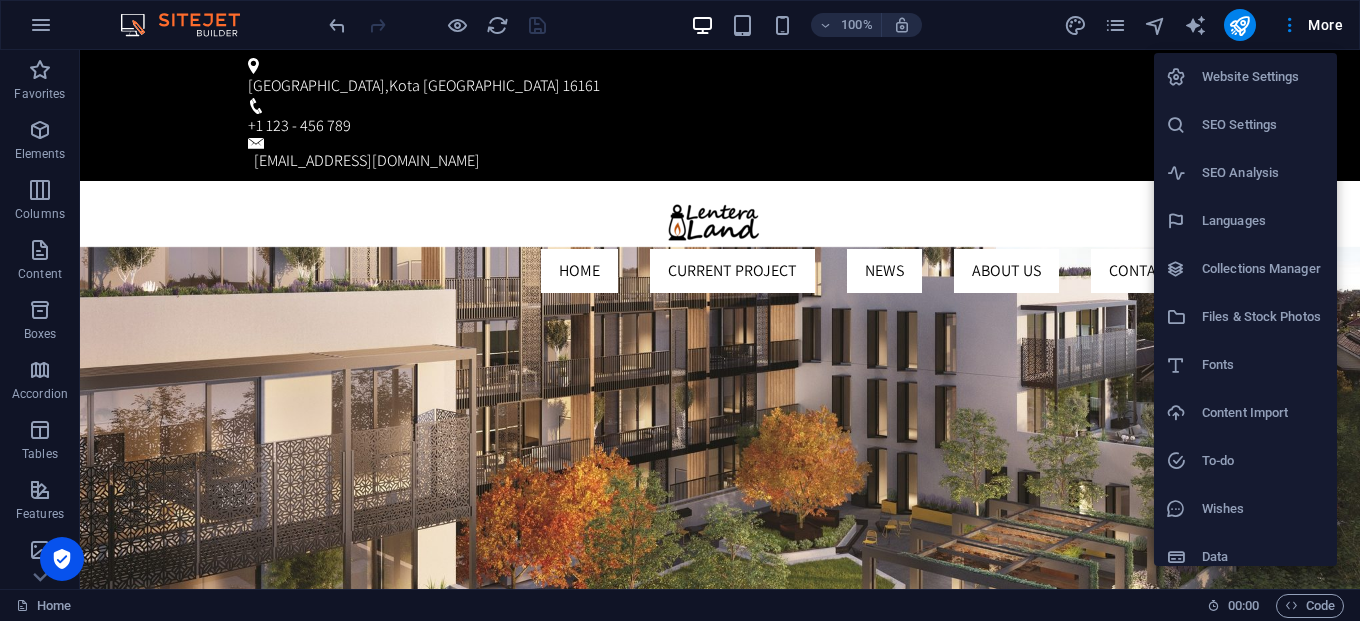 click on "Website Settings" at bounding box center [1263, 77] 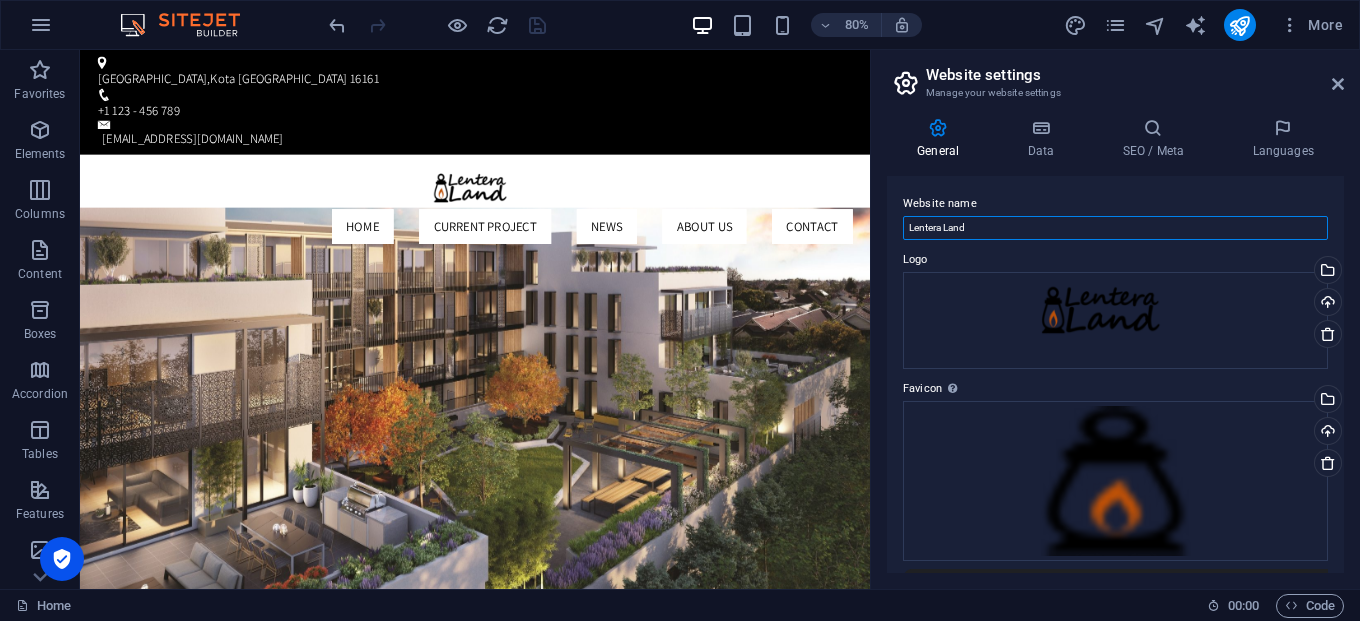 click on "Lentera Land" at bounding box center [1115, 228] 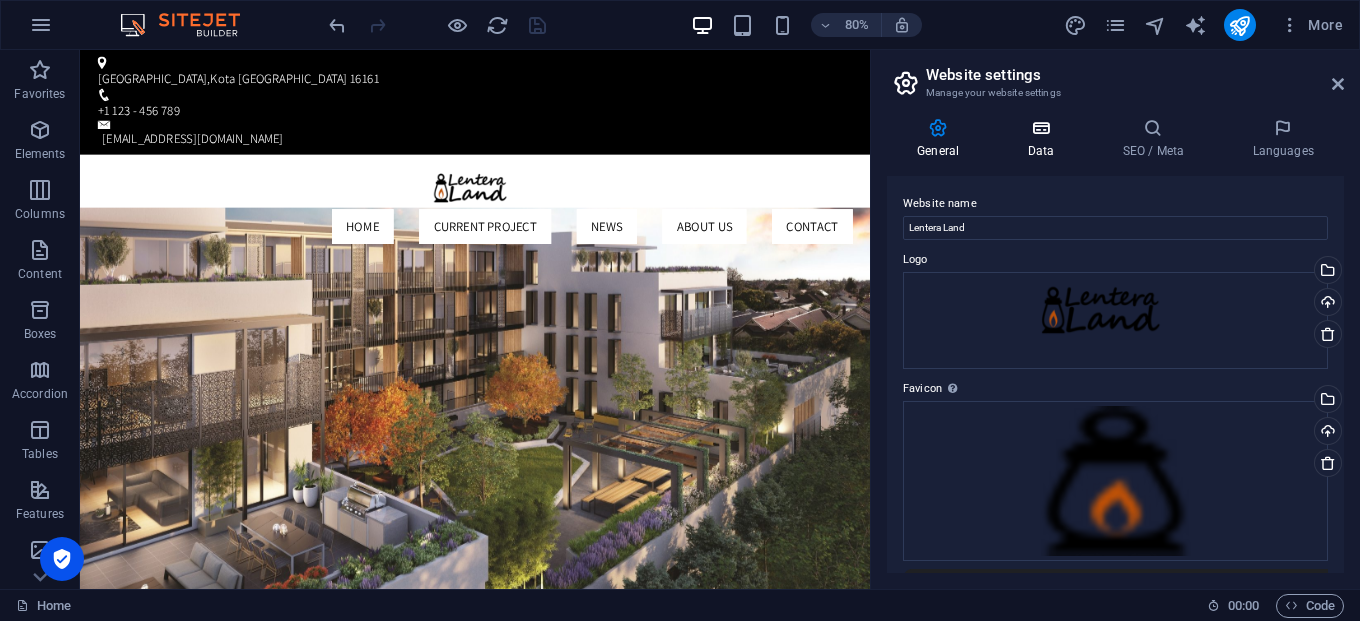 click on "Data" at bounding box center [1044, 139] 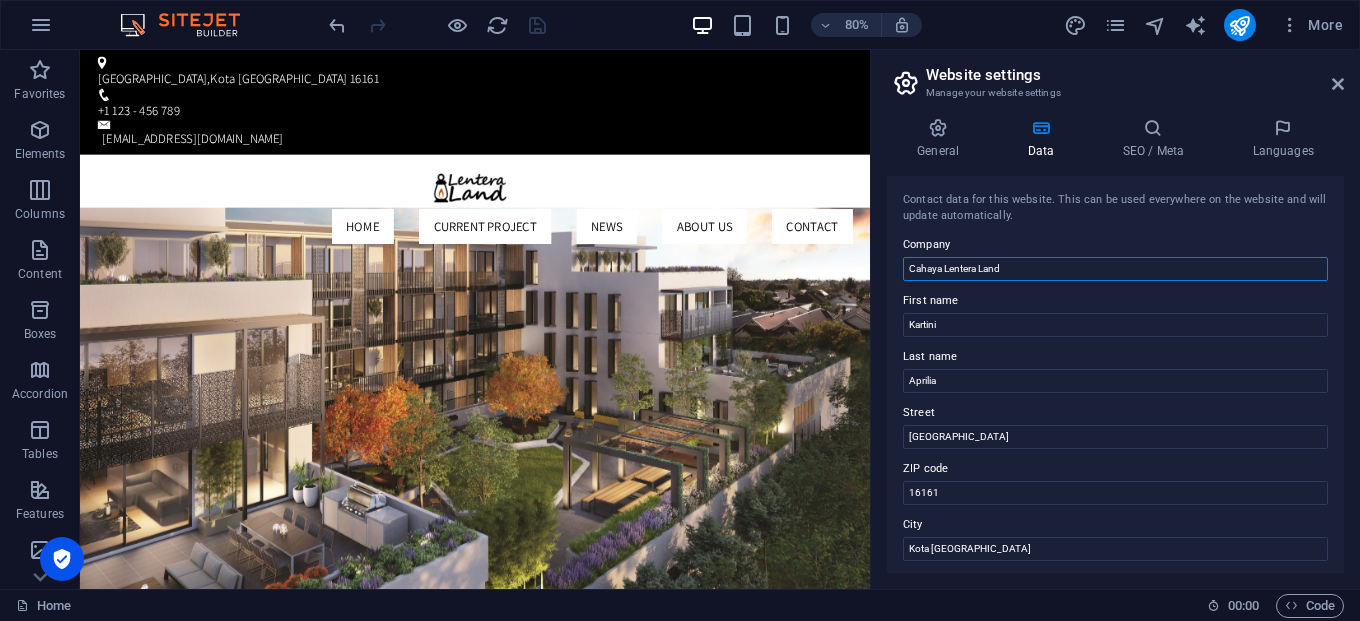 click on "Cahaya Lentera Land" at bounding box center (1115, 269) 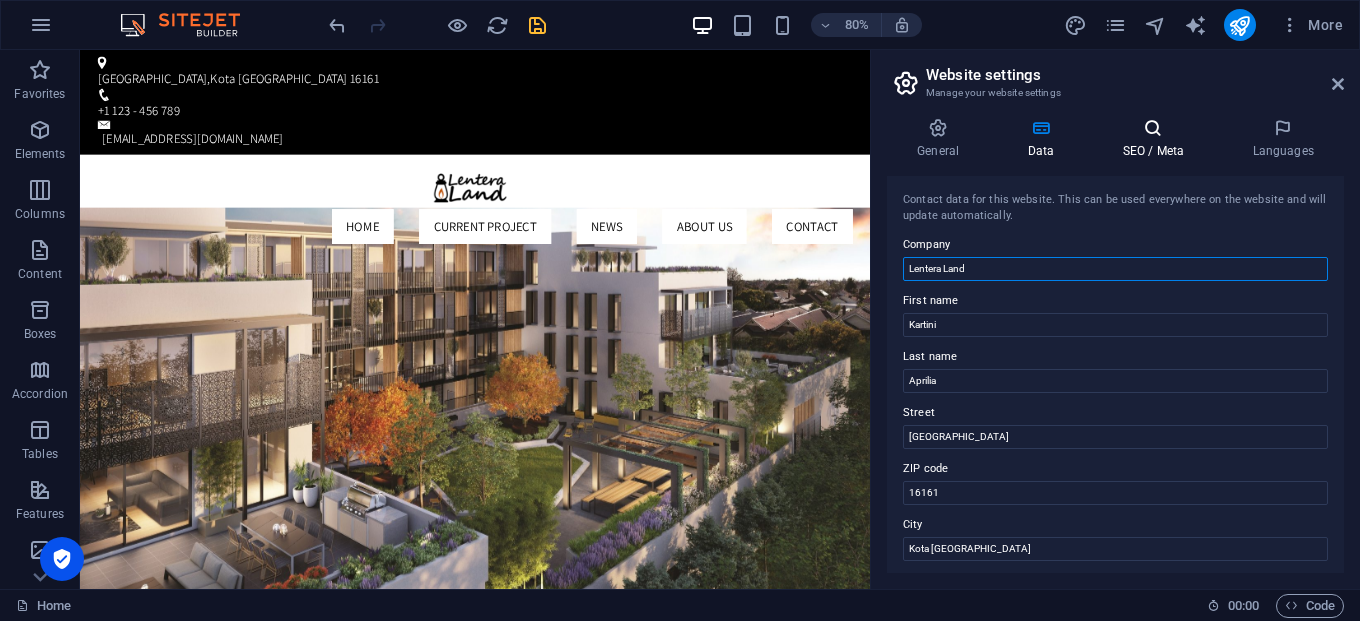 type on "Lentera Land" 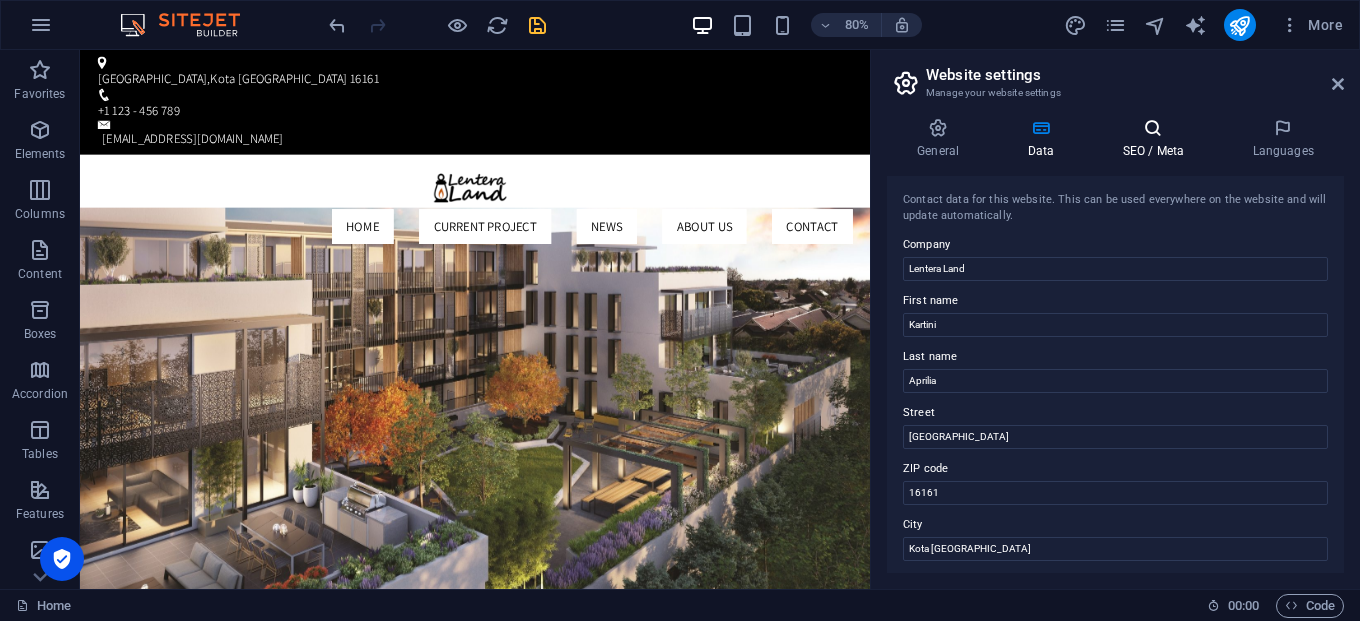 click on "SEO / Meta" at bounding box center (1157, 139) 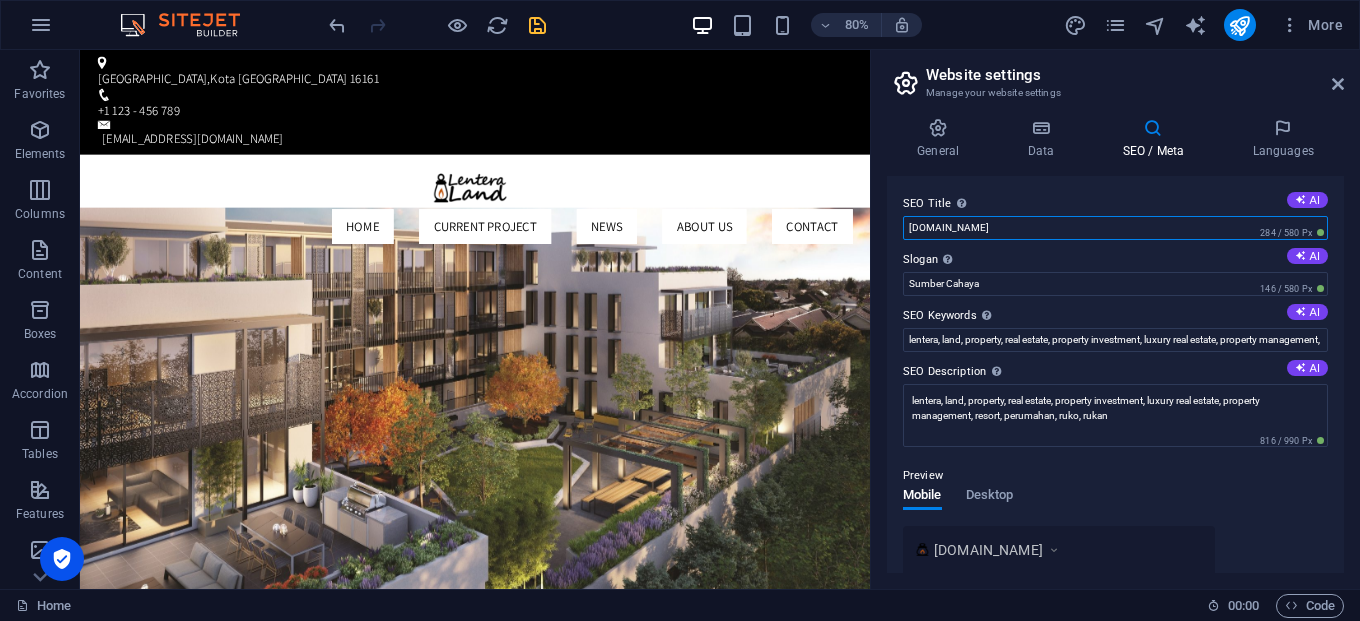 drag, startPoint x: 1089, startPoint y: 231, endPoint x: 892, endPoint y: 225, distance: 197.09135 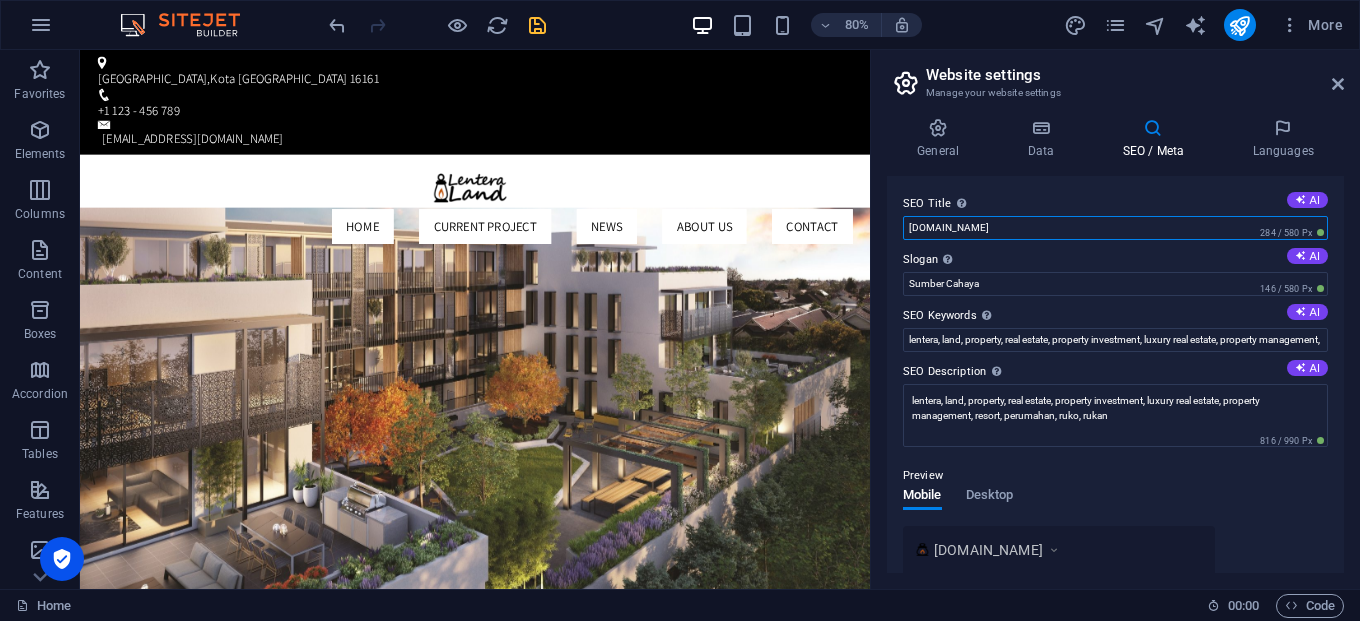 click on "SEO Title The title of your website - make it something that stands out in search engine results. AI [DOMAIN_NAME] 284 / 580 Px Slogan The slogan of your website. AI Sumber Cahaya 146 / 580 Px SEO Keywords Comma-separated list of keywords representing your website. [GEOGRAPHIC_DATA], land, property, real estate, property investment, luxury real estate, property management, resort, SEO Description Describe the contents of your website - this is crucial for search engines and SEO! AI lentera, land, property, real estate, property investment, luxury real estate, property management, resort, perumahan, ruko, rukan 816 / 990 Px Preview Mobile Desktop [DOMAIN_NAME] [DOMAIN_NAME] - [GEOGRAPHIC_DATA], land, property, real estate, property investment, luxury real estate, property management, resort, perumahan, ruko, rukan Settings Noindex Instruct search engines to exclude this website from search results. Responsive Meta tags Google Analytics ID Google Maps API key" at bounding box center (1115, 374) 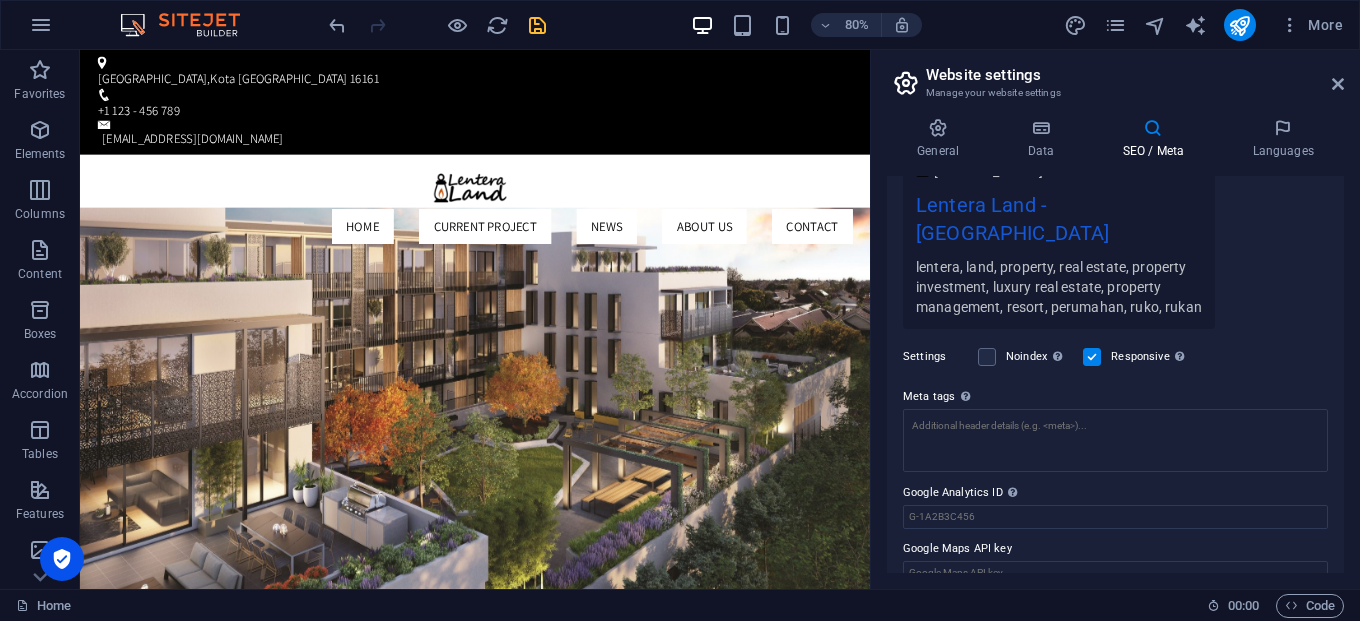 scroll, scrollTop: 0, scrollLeft: 0, axis: both 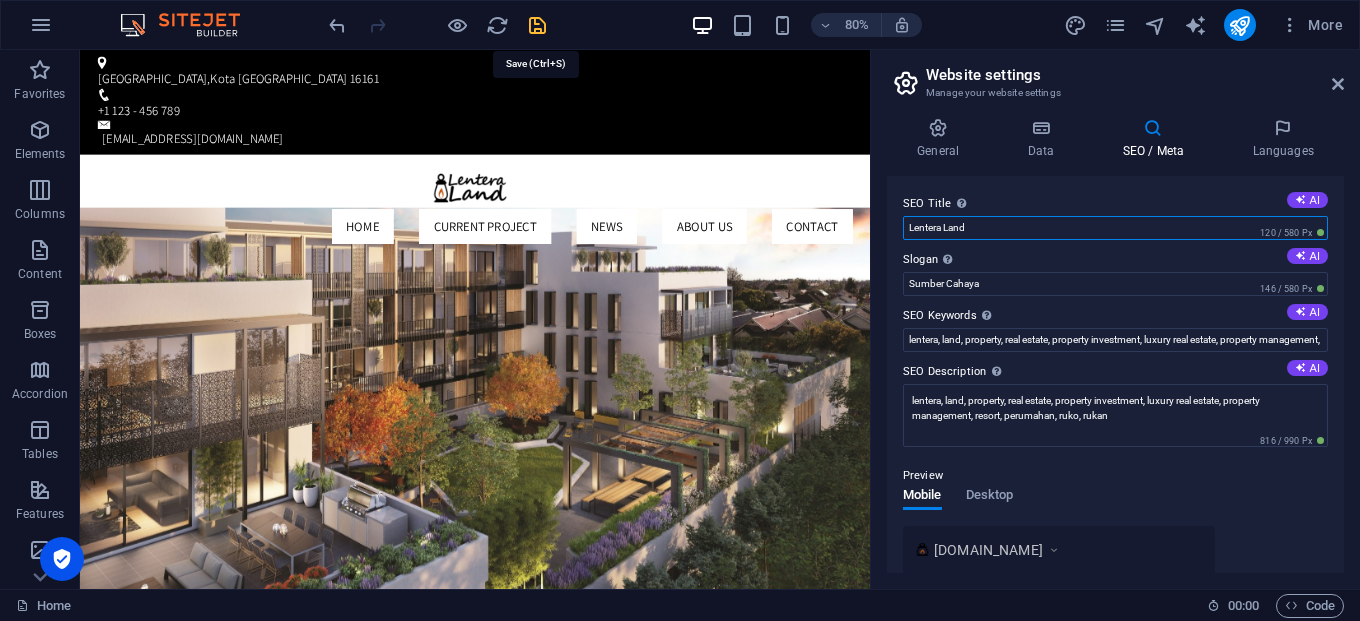 type on "Lentera Land" 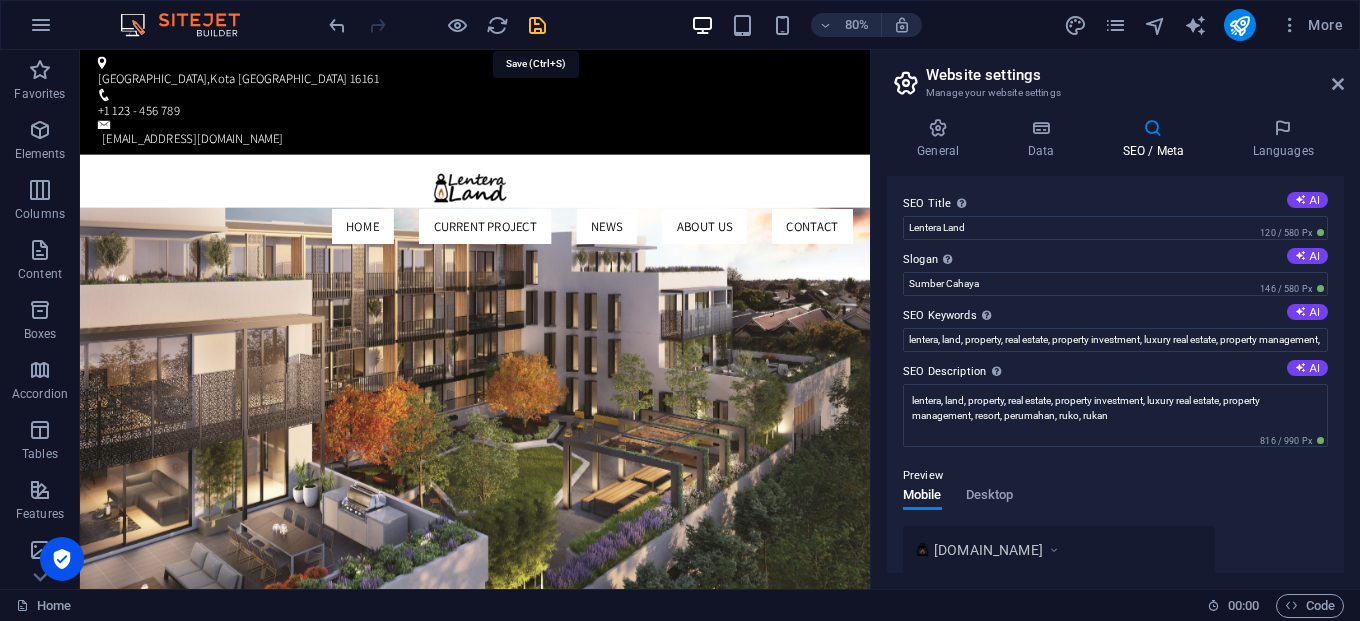 click at bounding box center (537, 25) 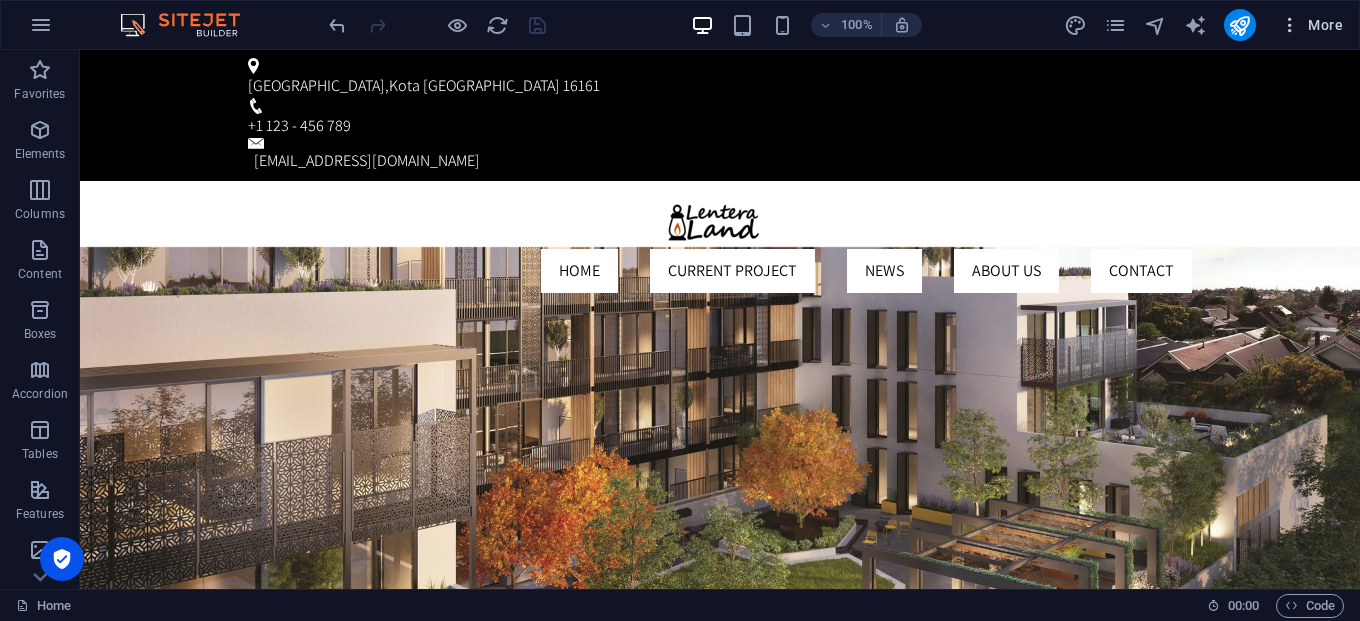 click at bounding box center [1290, 25] 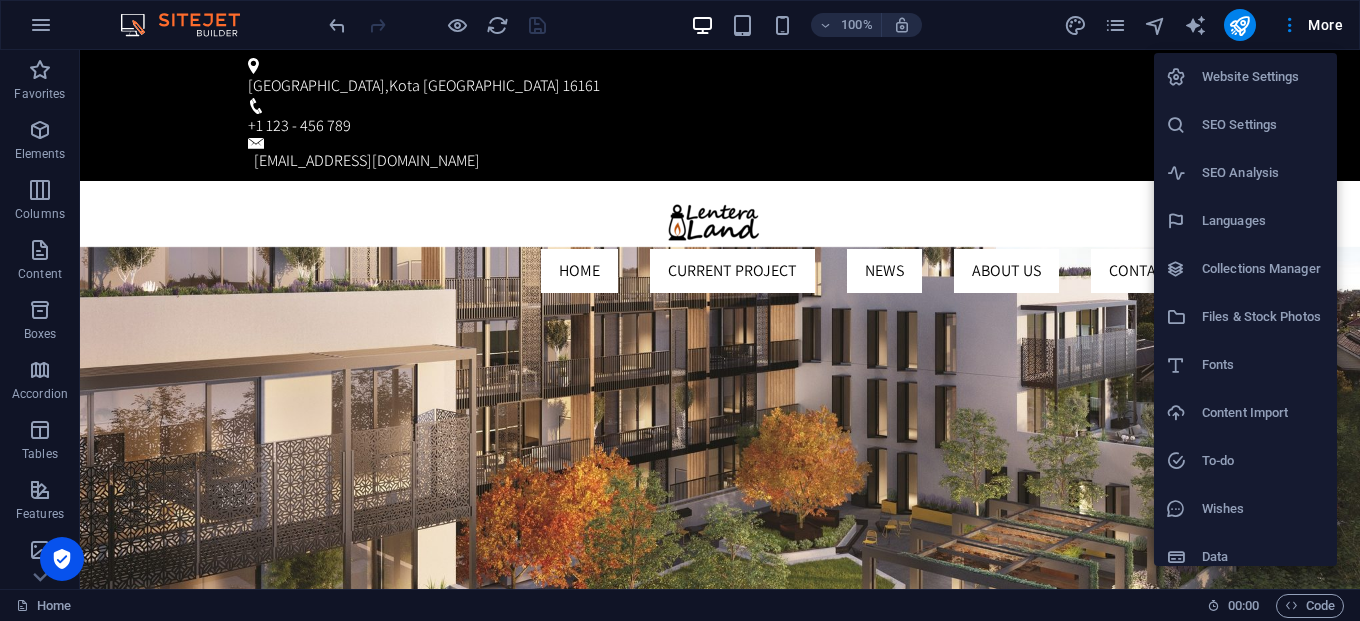 click on "Website Settings" at bounding box center [1263, 77] 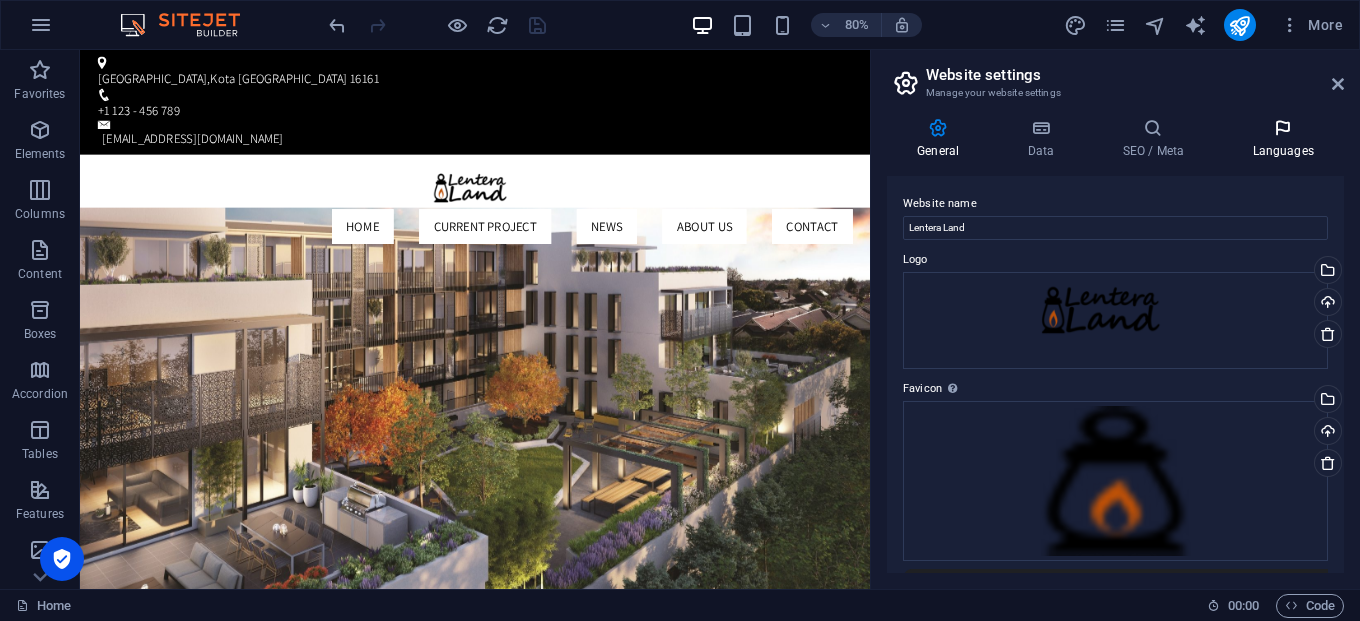 click on "Languages" at bounding box center (1283, 139) 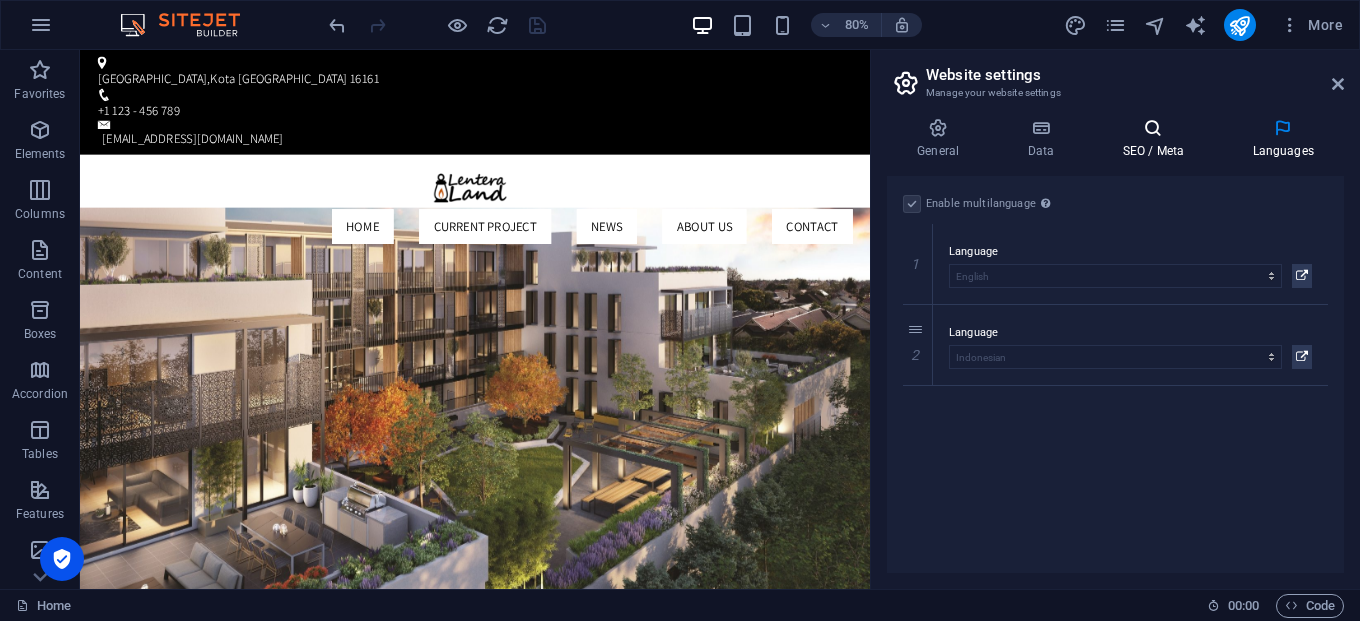click on "SEO / Meta" at bounding box center [1157, 139] 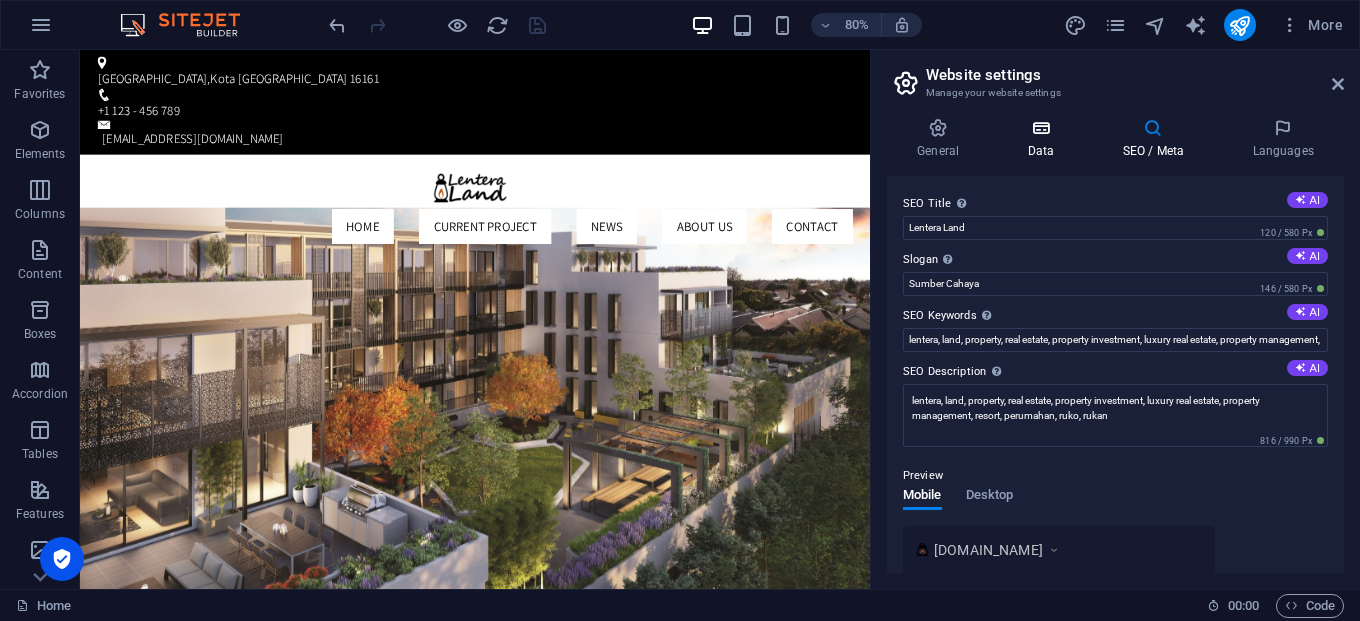 click on "Data" at bounding box center [1044, 139] 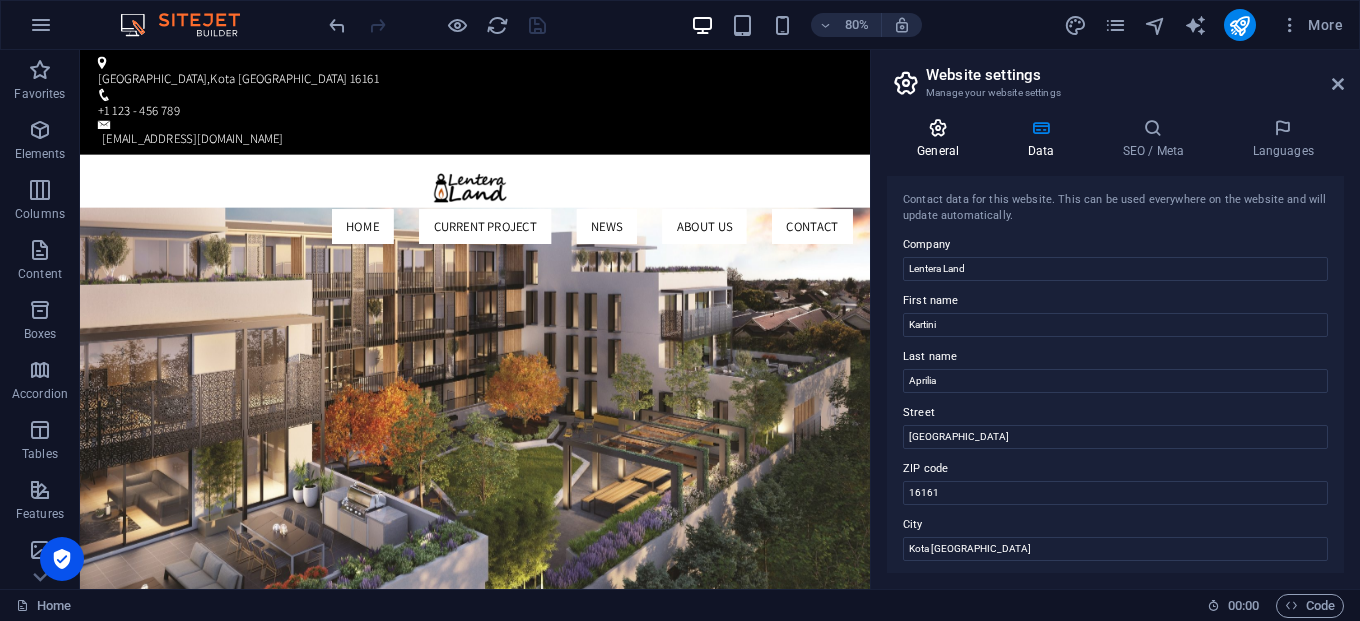 click on "General" at bounding box center [942, 139] 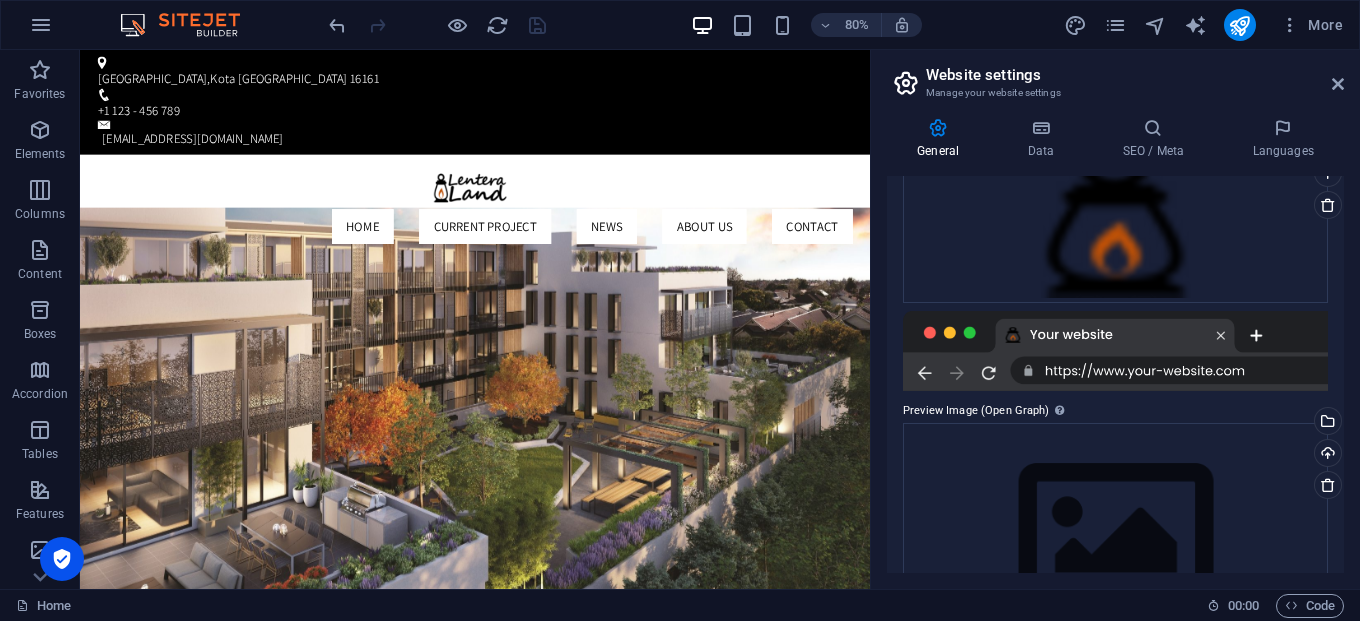 scroll, scrollTop: 353, scrollLeft: 0, axis: vertical 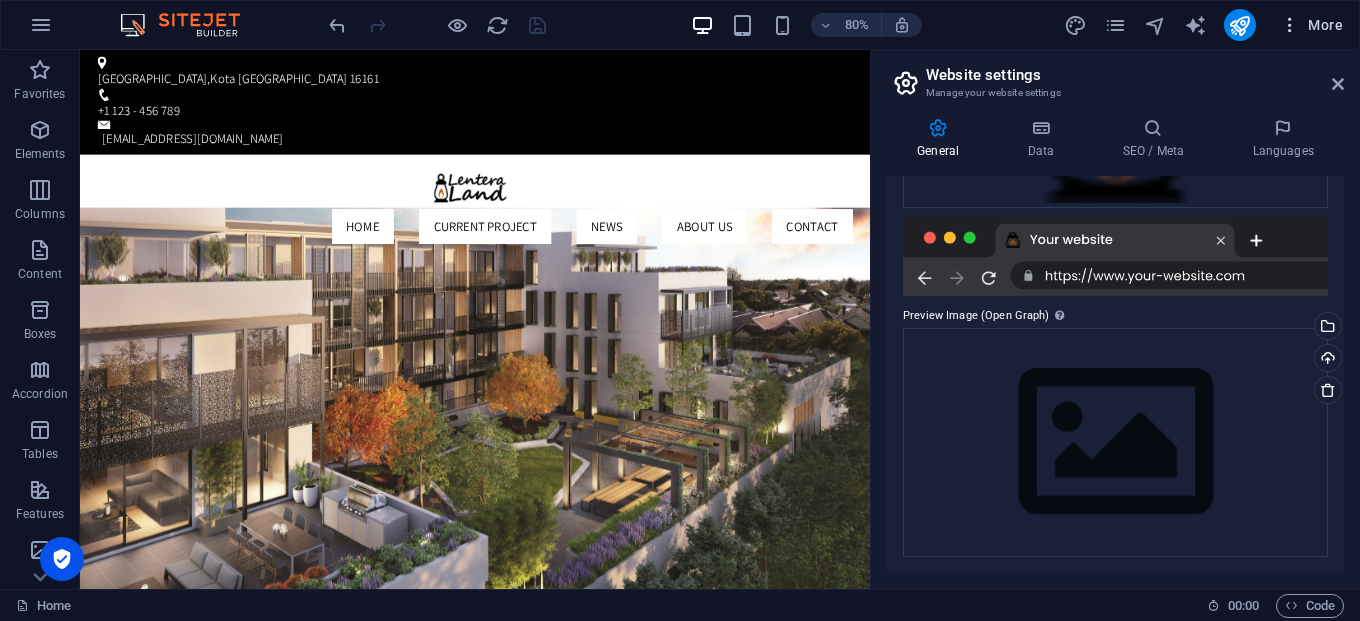 click at bounding box center [1290, 25] 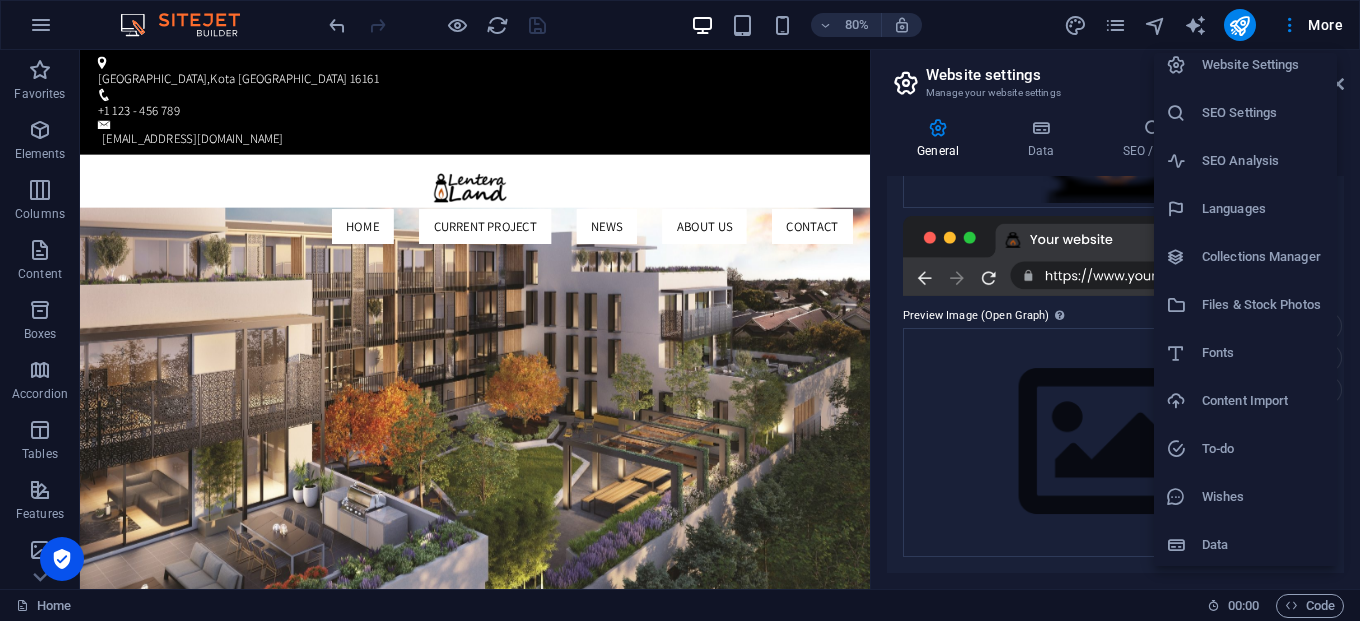 scroll, scrollTop: 15, scrollLeft: 0, axis: vertical 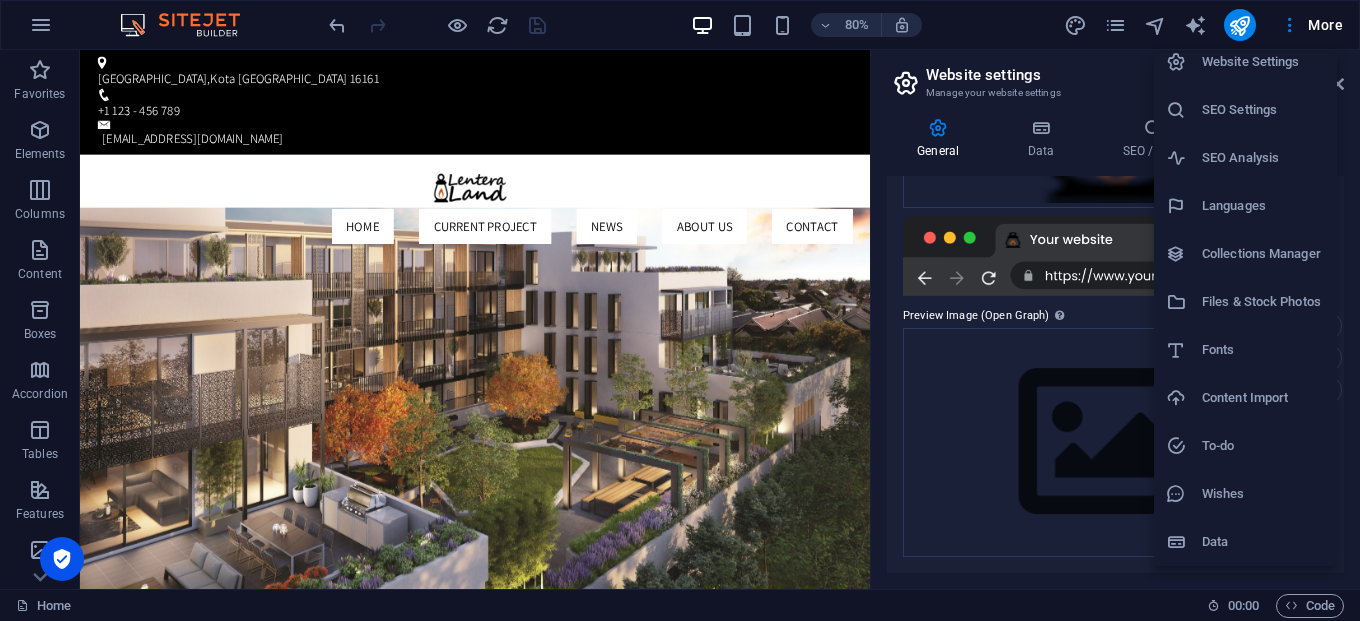 click on "Data" at bounding box center [1263, 542] 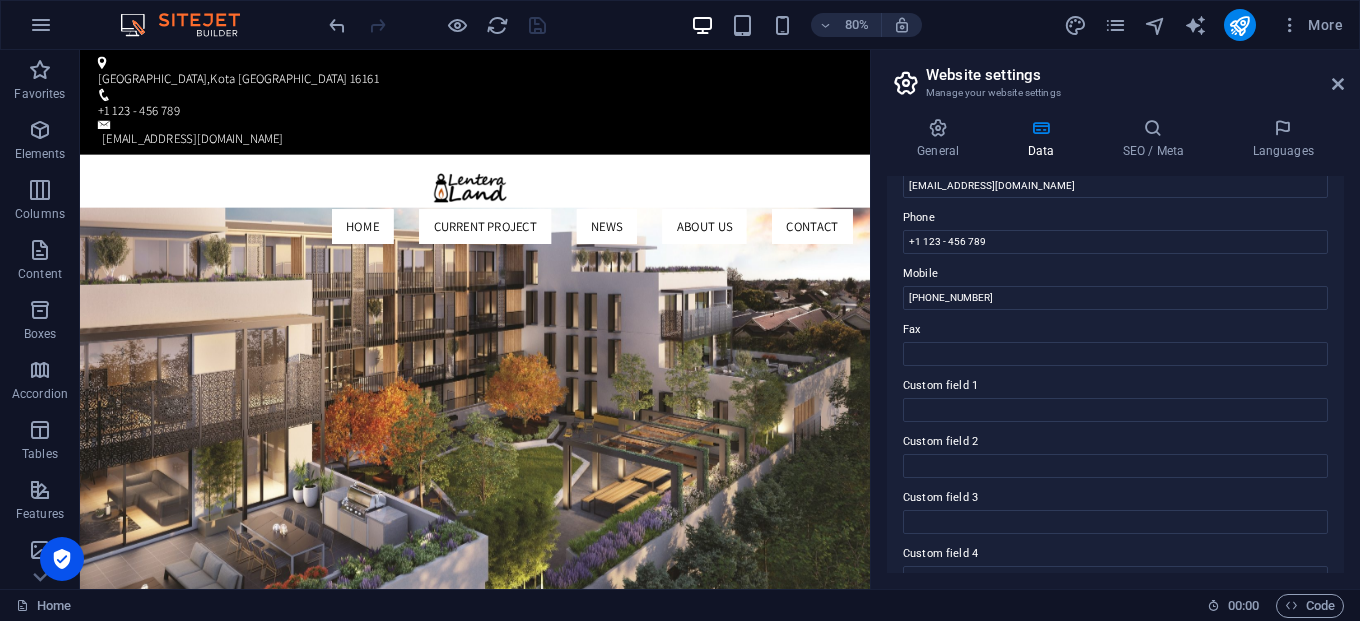 scroll, scrollTop: 324, scrollLeft: 0, axis: vertical 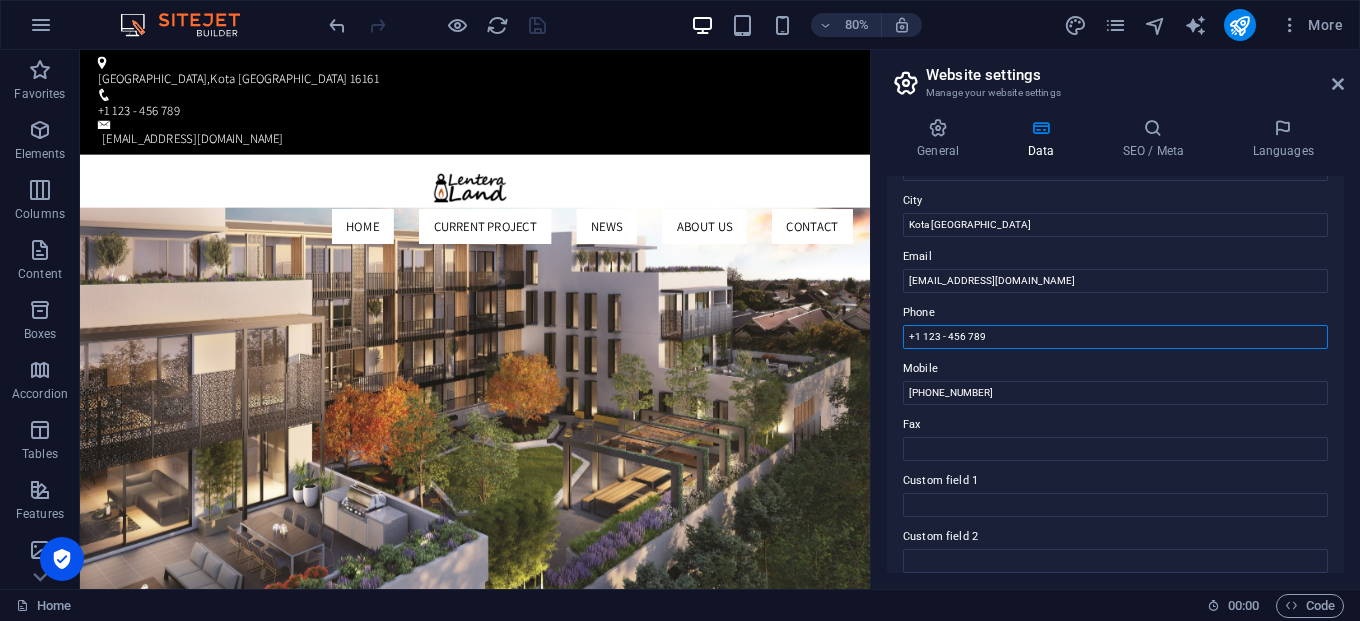 drag, startPoint x: 1022, startPoint y: 334, endPoint x: 872, endPoint y: 327, distance: 150.16324 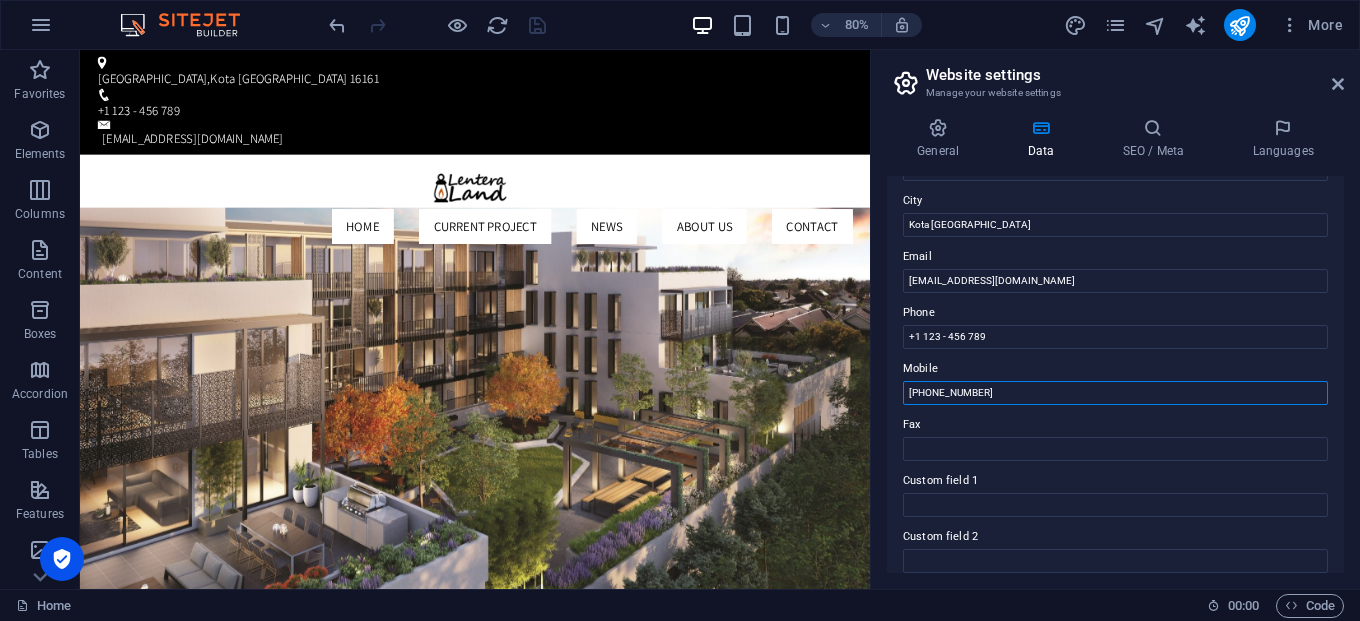drag, startPoint x: 1073, startPoint y: 443, endPoint x: 1058, endPoint y: 465, distance: 26.627054 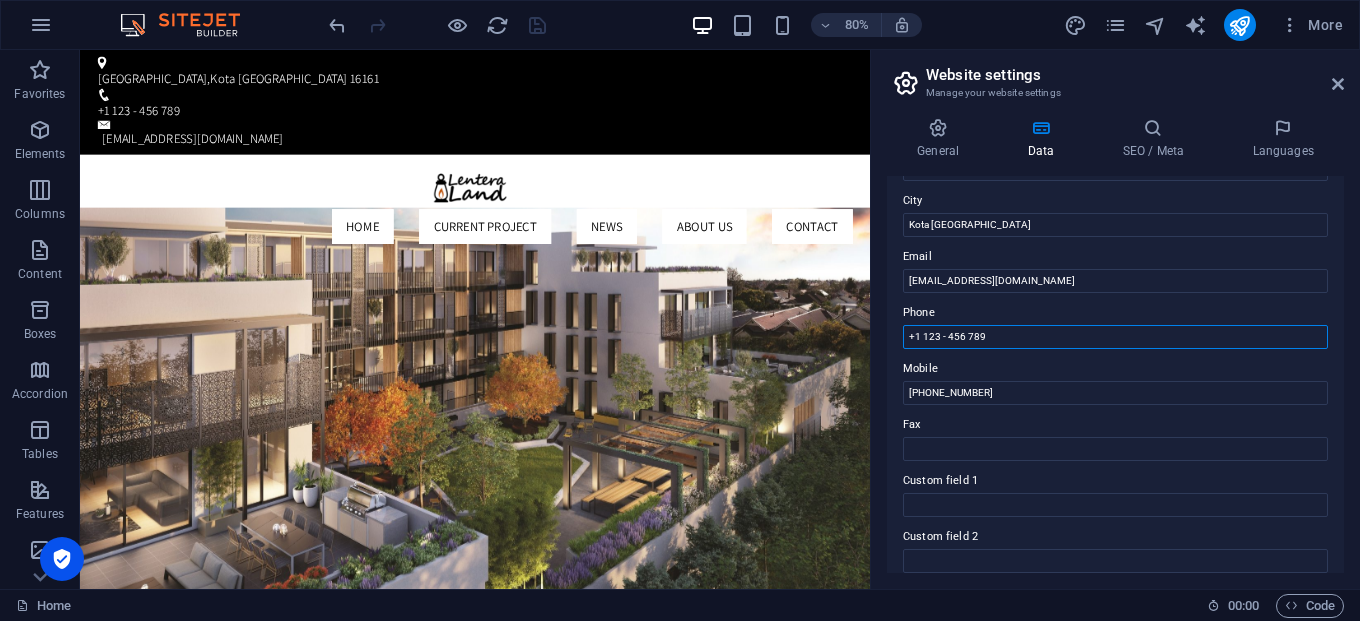 drag, startPoint x: 1031, startPoint y: 340, endPoint x: 874, endPoint y: 333, distance: 157.15598 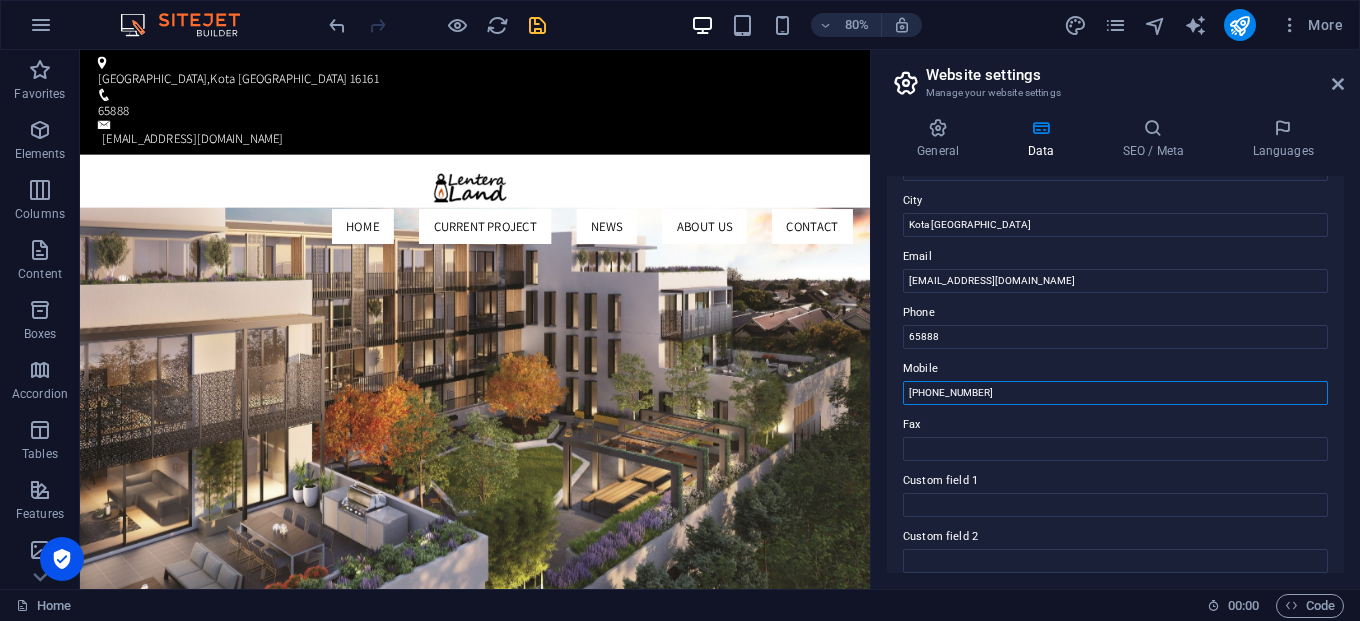 click on "[PHONE_NUMBER]" at bounding box center (1115, 393) 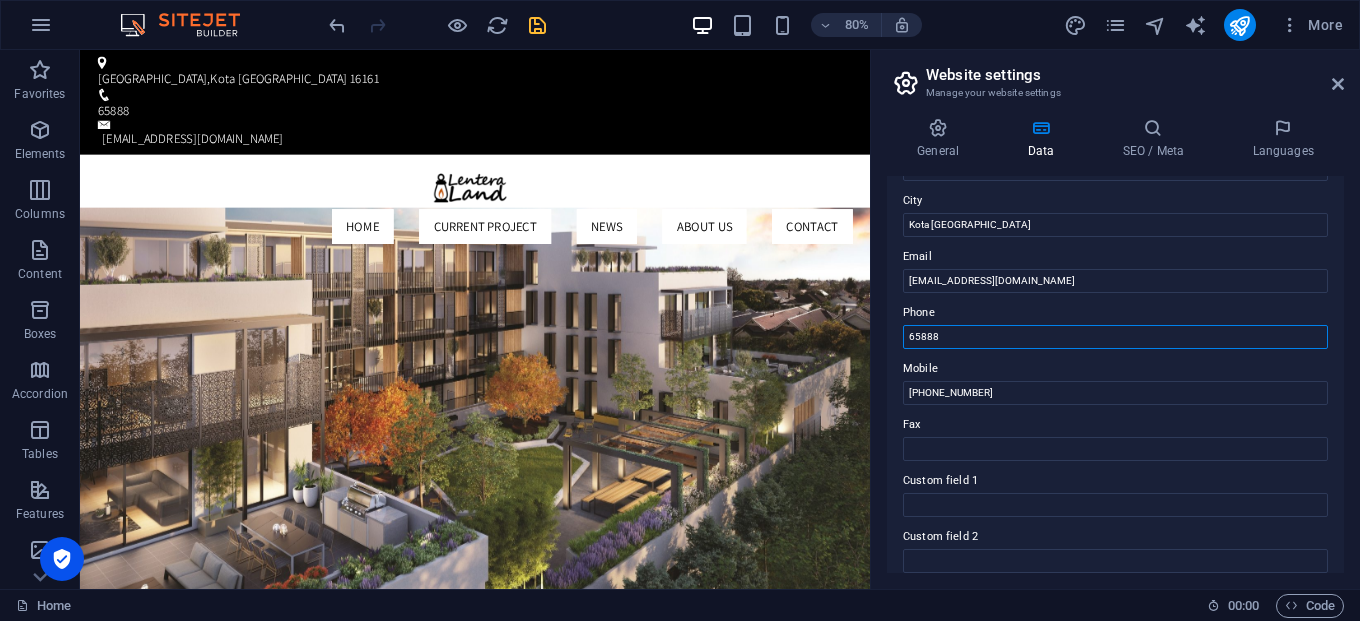 click on "65888" at bounding box center (1115, 337) 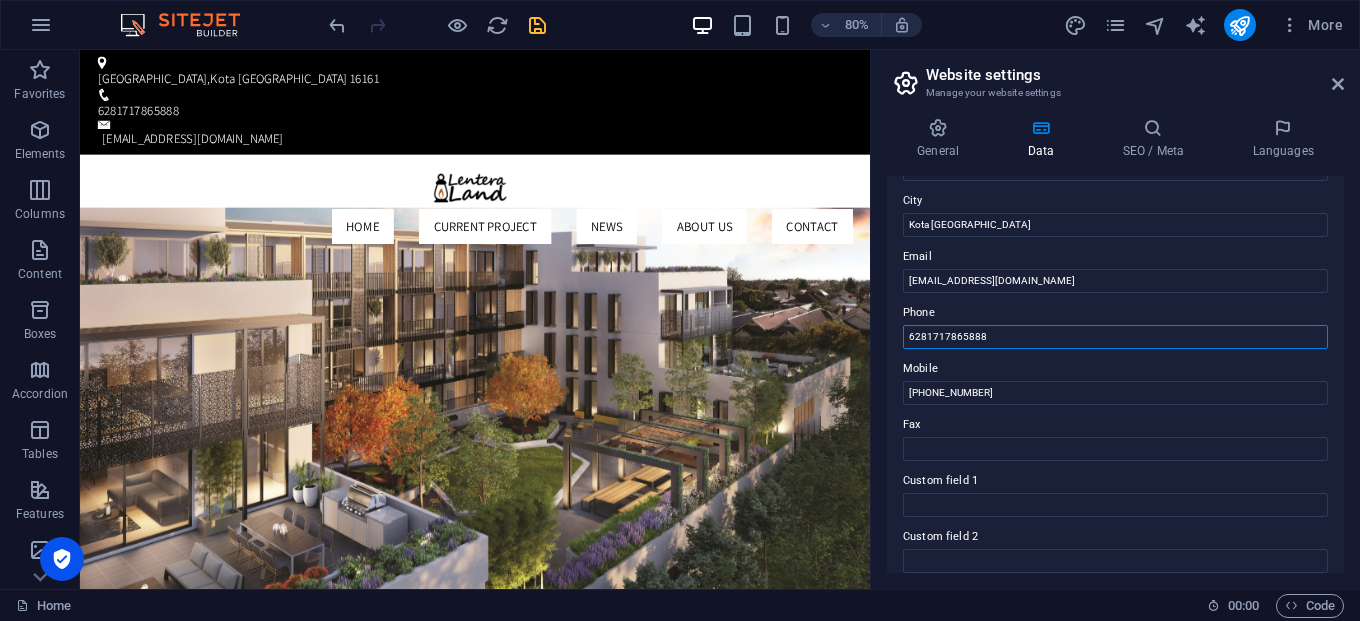 click on "6281717865888" at bounding box center [1115, 337] 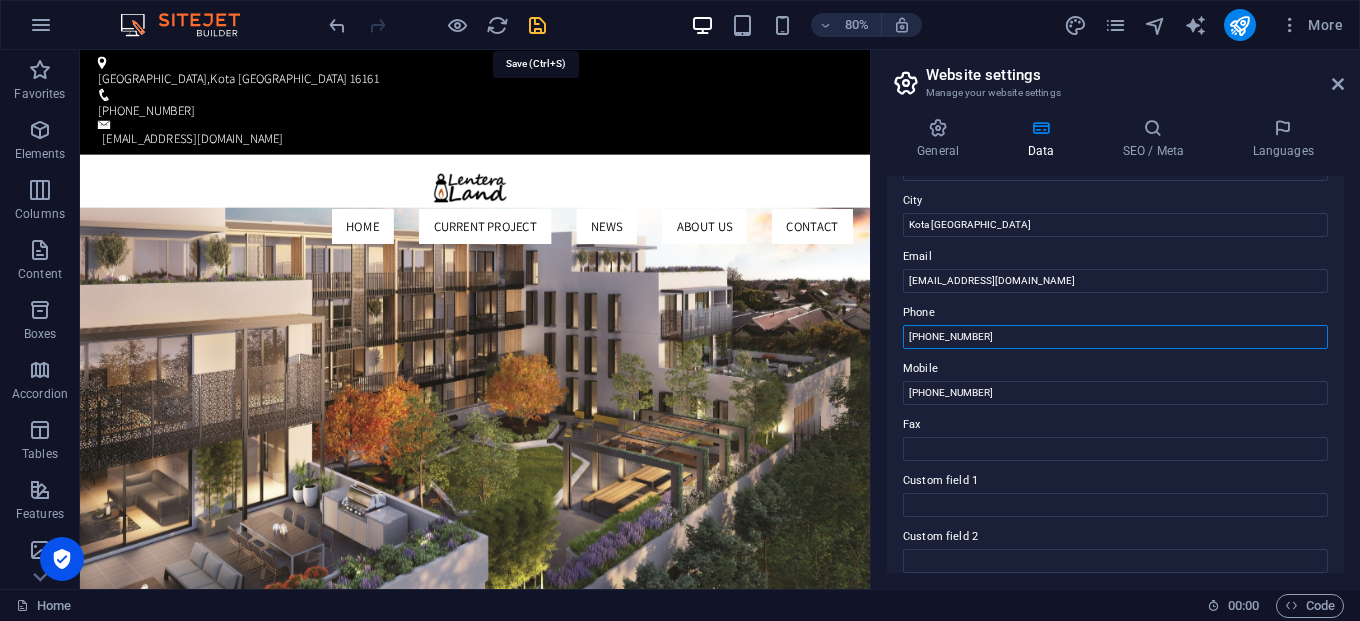 type on "[PHONE_NUMBER]" 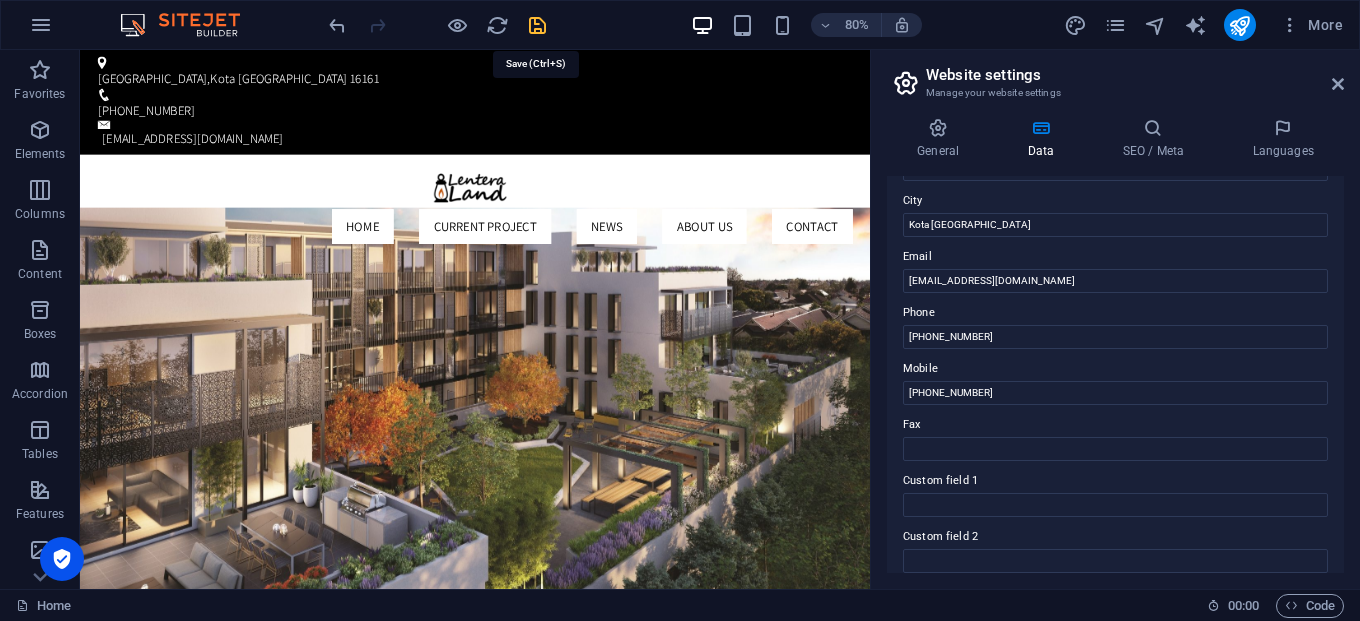 click at bounding box center [537, 25] 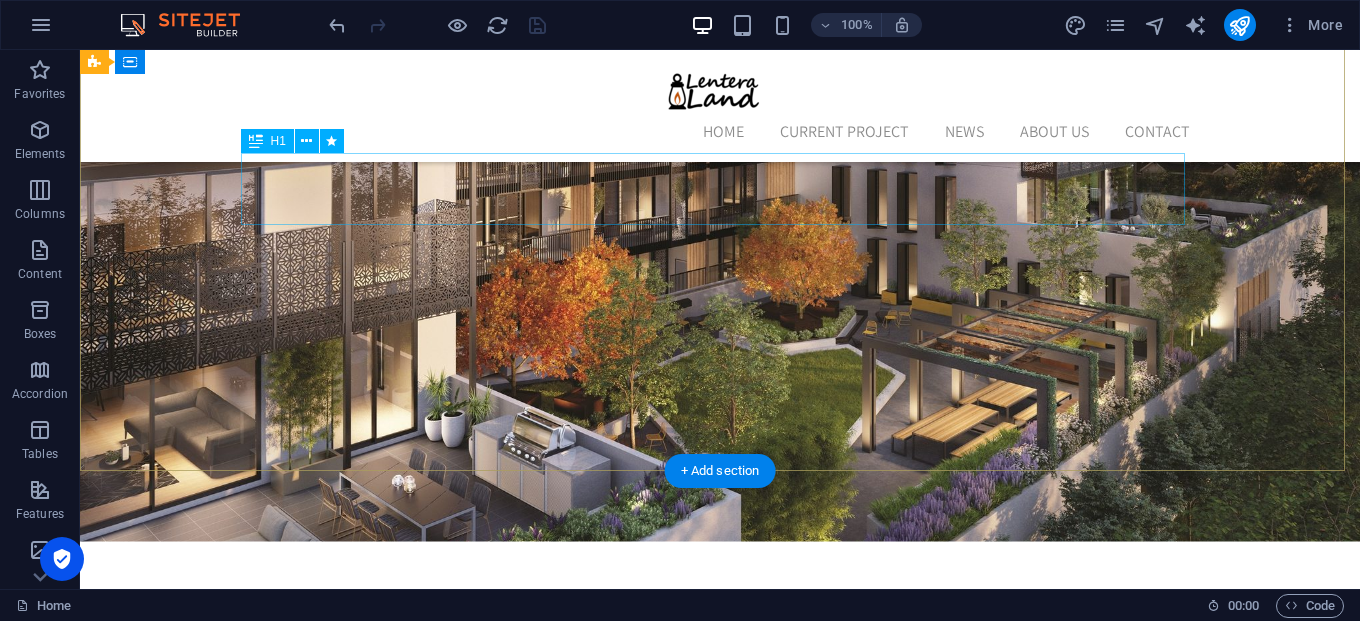 scroll, scrollTop: 0, scrollLeft: 0, axis: both 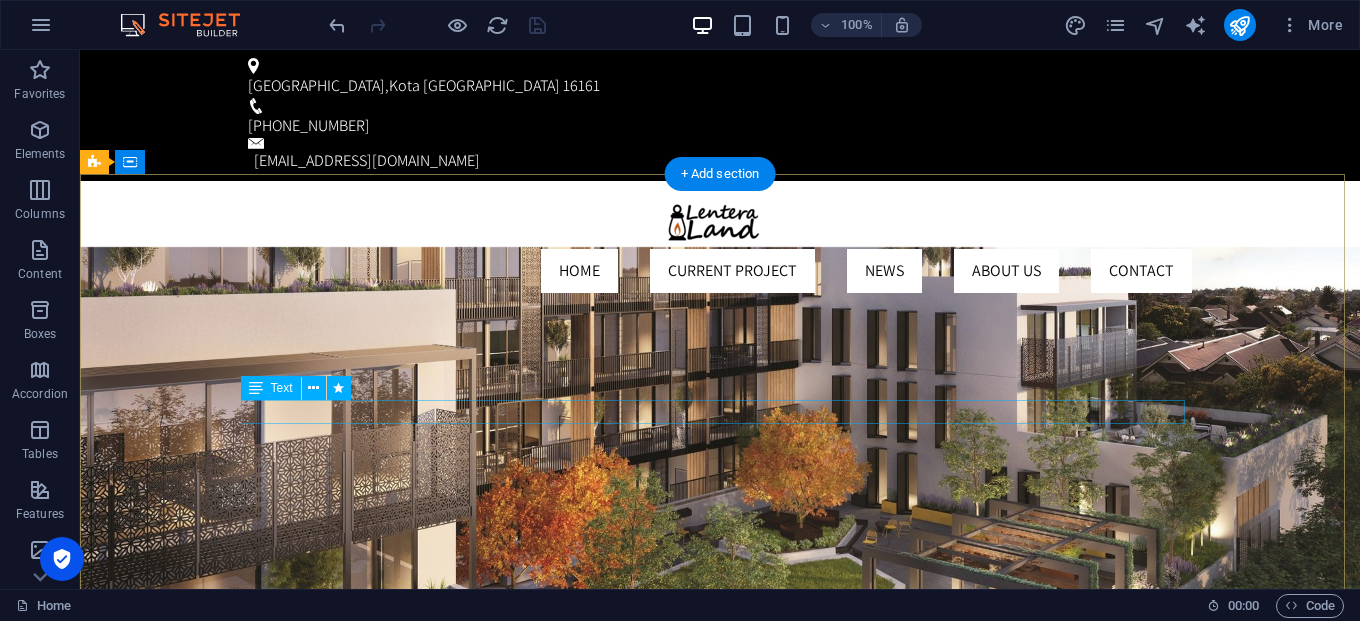click on "Rumah tinggal di Kawasan Kota [GEOGRAPHIC_DATA] yang nyaman dan Strategis. Kawasan yang memiliki tata ruang yang ideal untuk Keluarga Modern." at bounding box center [720, 1052] 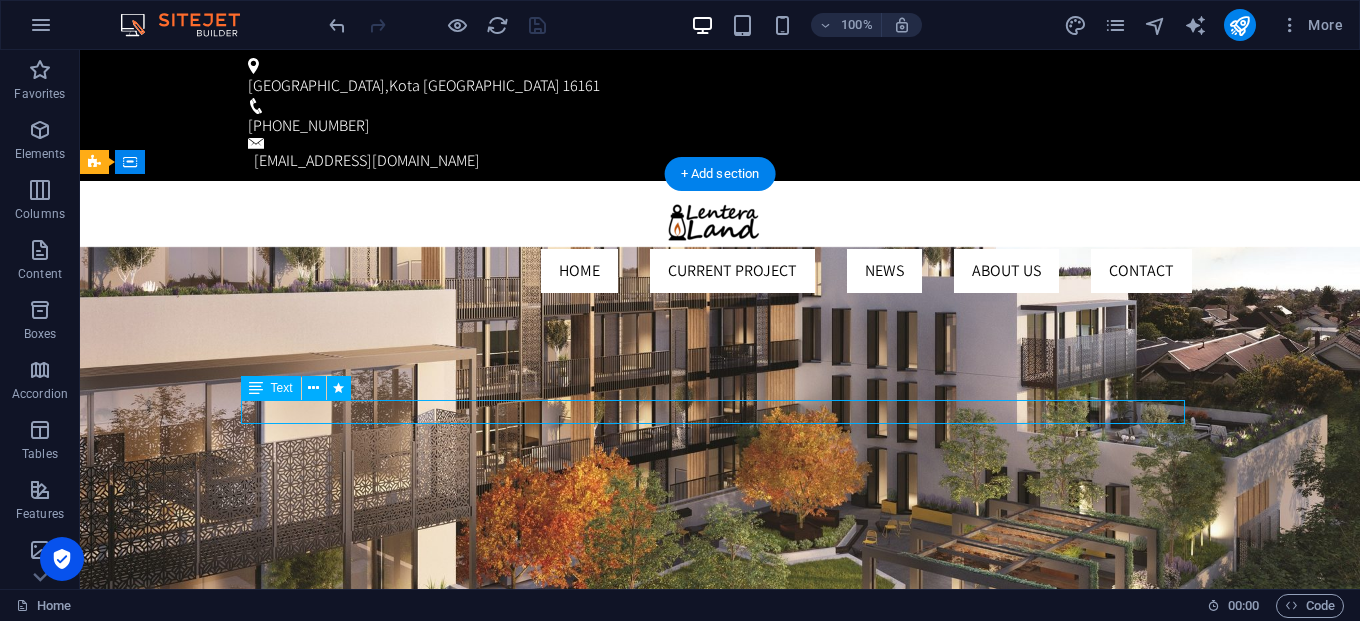 click on "Rumah tinggal di Kawasan Kota [GEOGRAPHIC_DATA] yang nyaman dan Strategis. Kawasan yang memiliki tata ruang yang ideal untuk Keluarga Modern." at bounding box center (720, 1052) 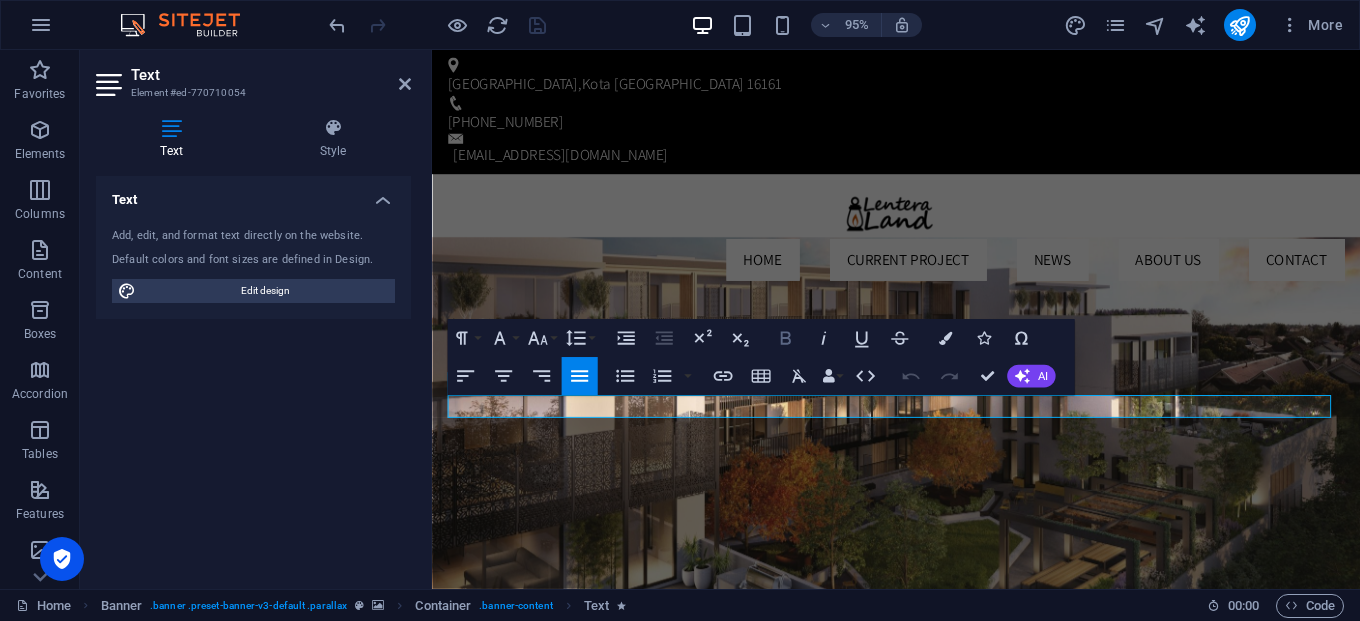 click 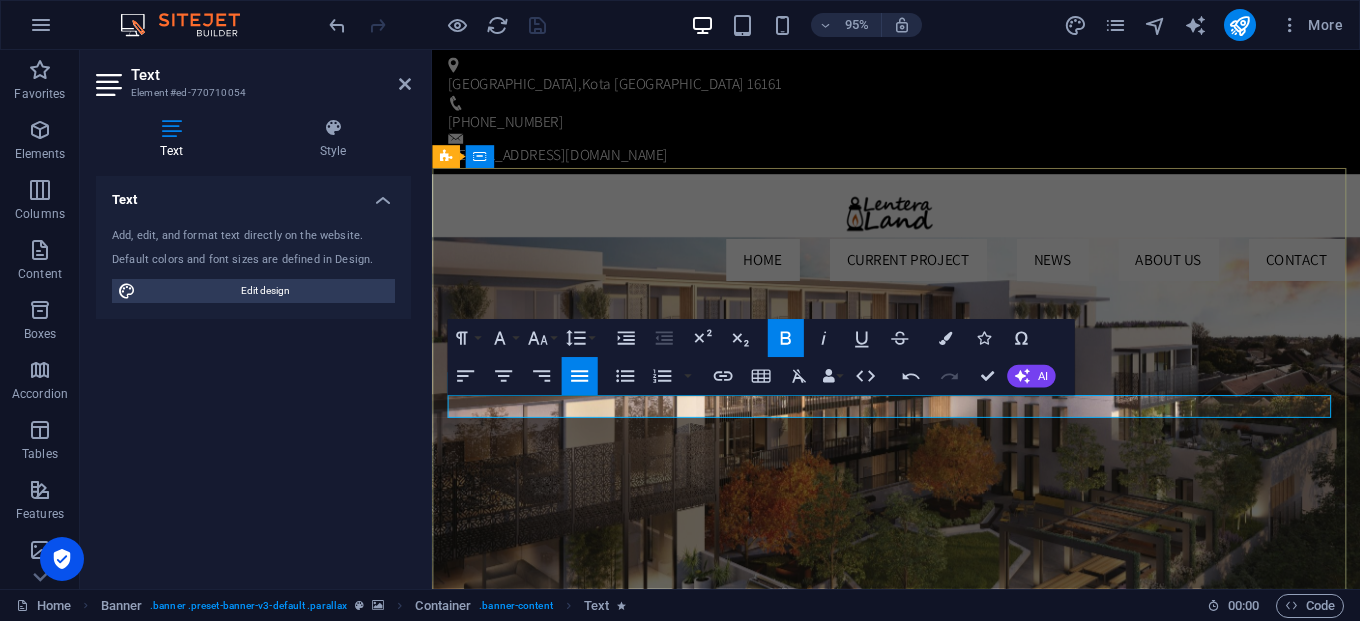 click on "​ Rumah tinggal di Kawasan Kota [GEOGRAPHIC_DATA] yang nyaman dan Strategis. Kawasan yang memiliki tata ruang yang ideal untuk Keluarga Modern." at bounding box center [921, 1078] 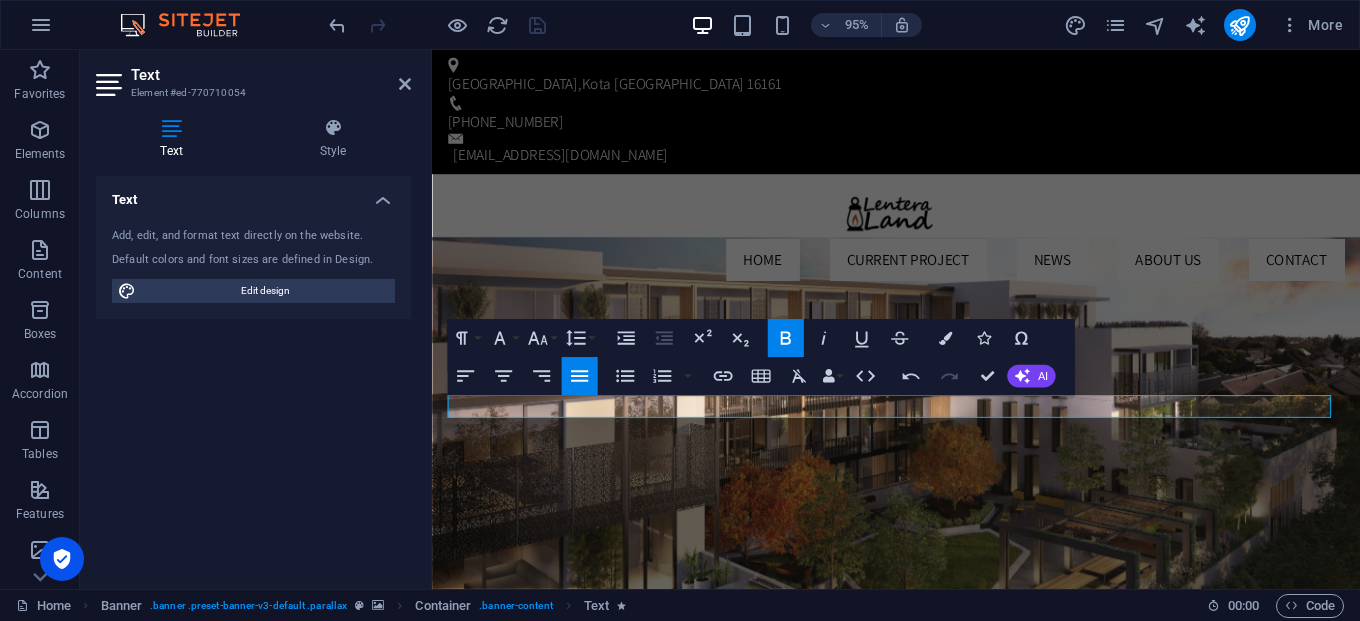 click 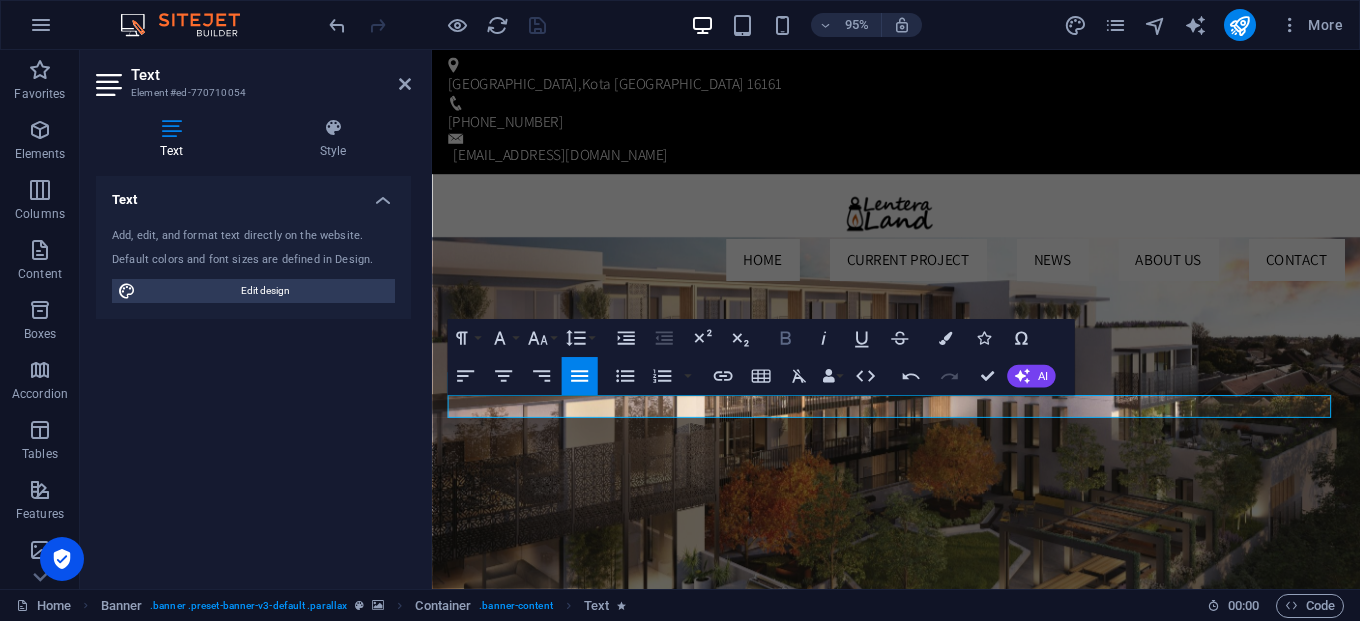 click 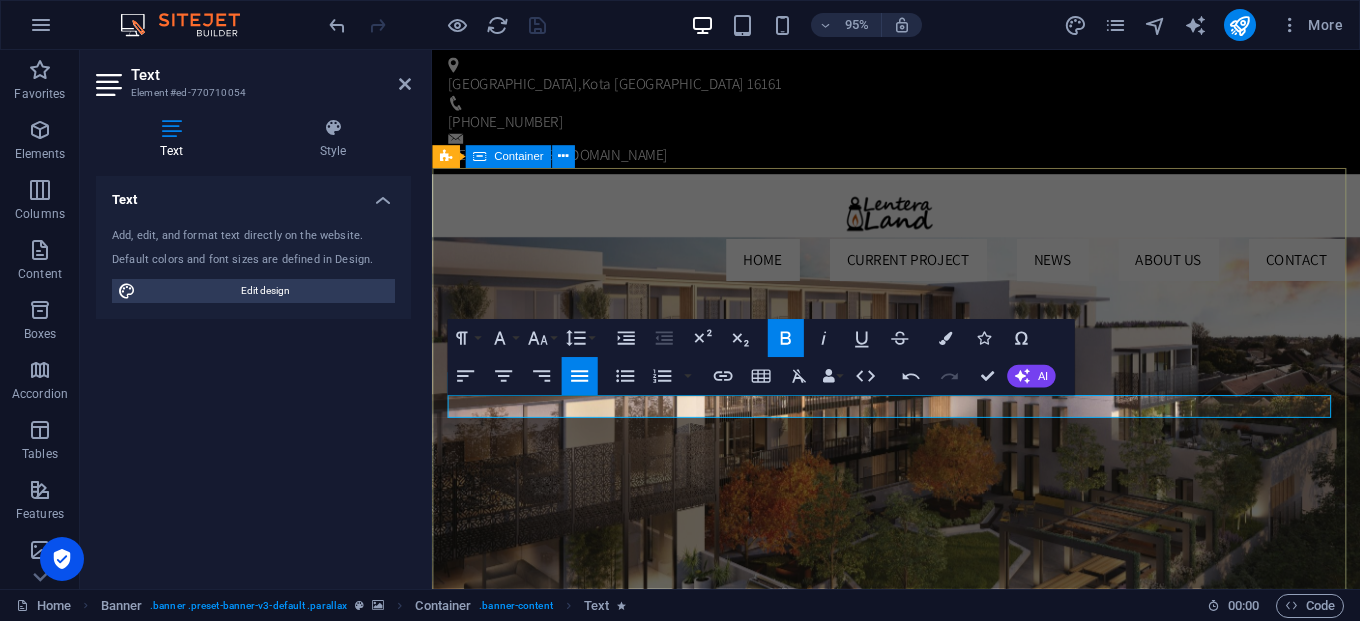 click on "CAHAYA LENTERA LAND ​Rumah tinggal di Kawasan Kota [GEOGRAPHIC_DATA] yang nyaman dan Strategis. Kawasan yang memiliki tata ruang yang ideal untuk Keluarga Modern. our Project" at bounding box center [920, 1074] 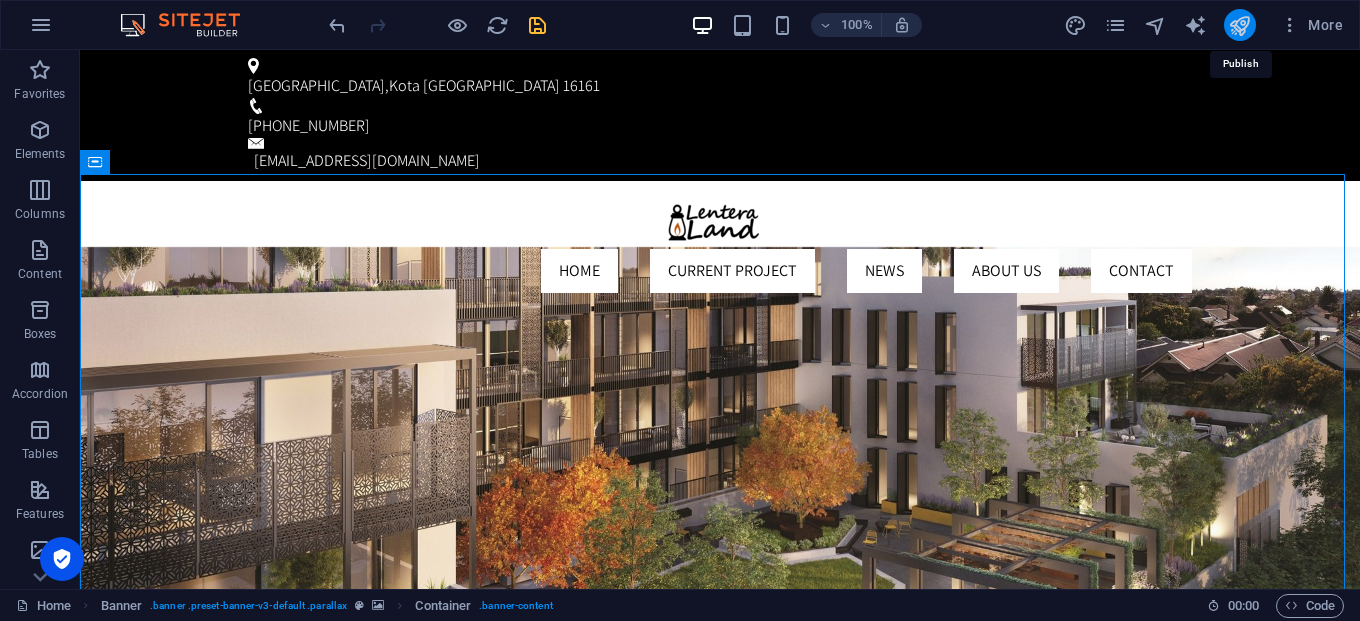 click at bounding box center [1239, 25] 